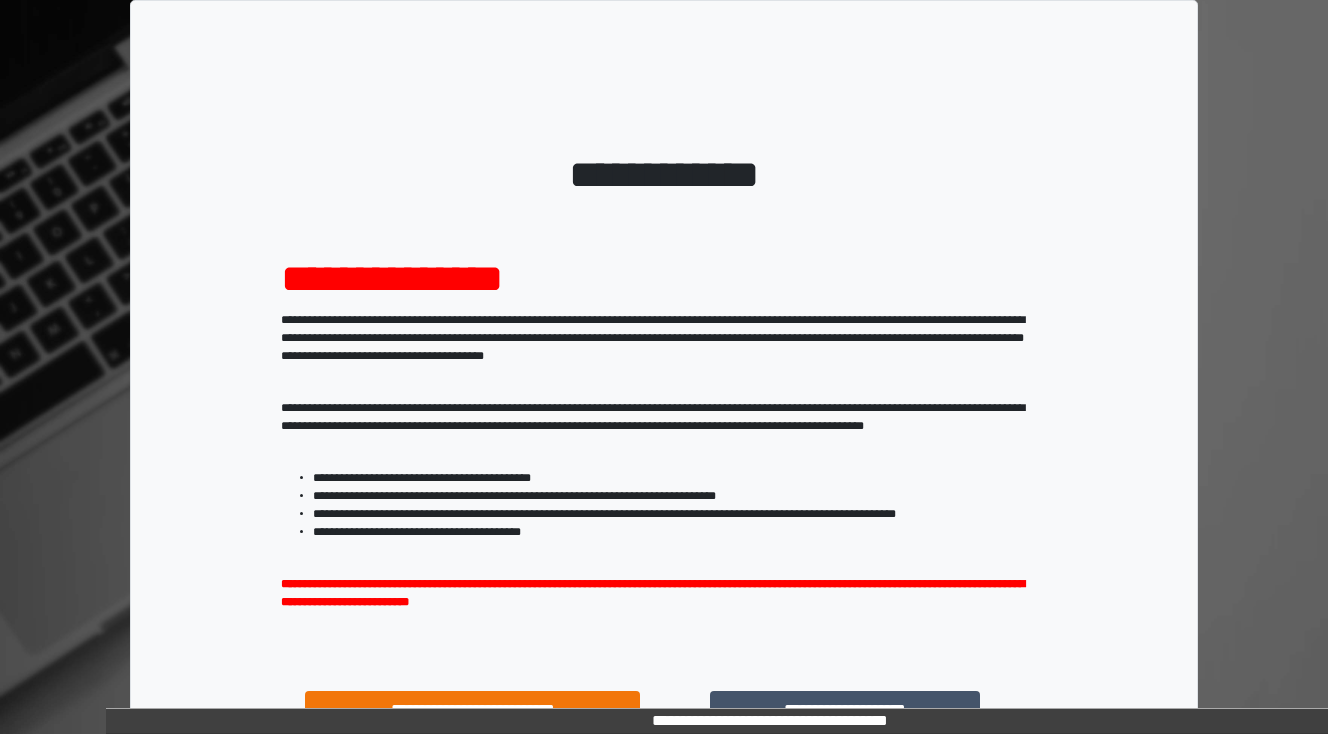 scroll, scrollTop: 160, scrollLeft: 0, axis: vertical 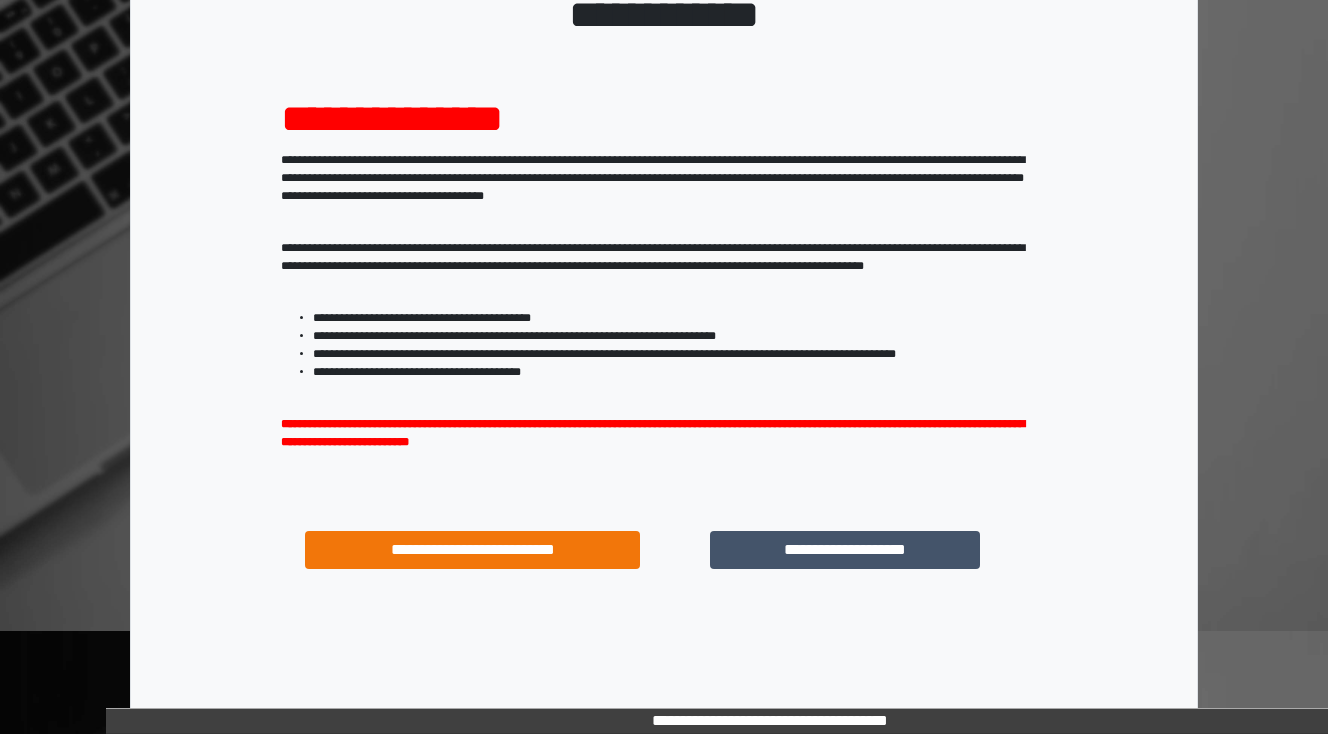 drag, startPoint x: 680, startPoint y: 217, endPoint x: 561, endPoint y: 184, distance: 123.49089 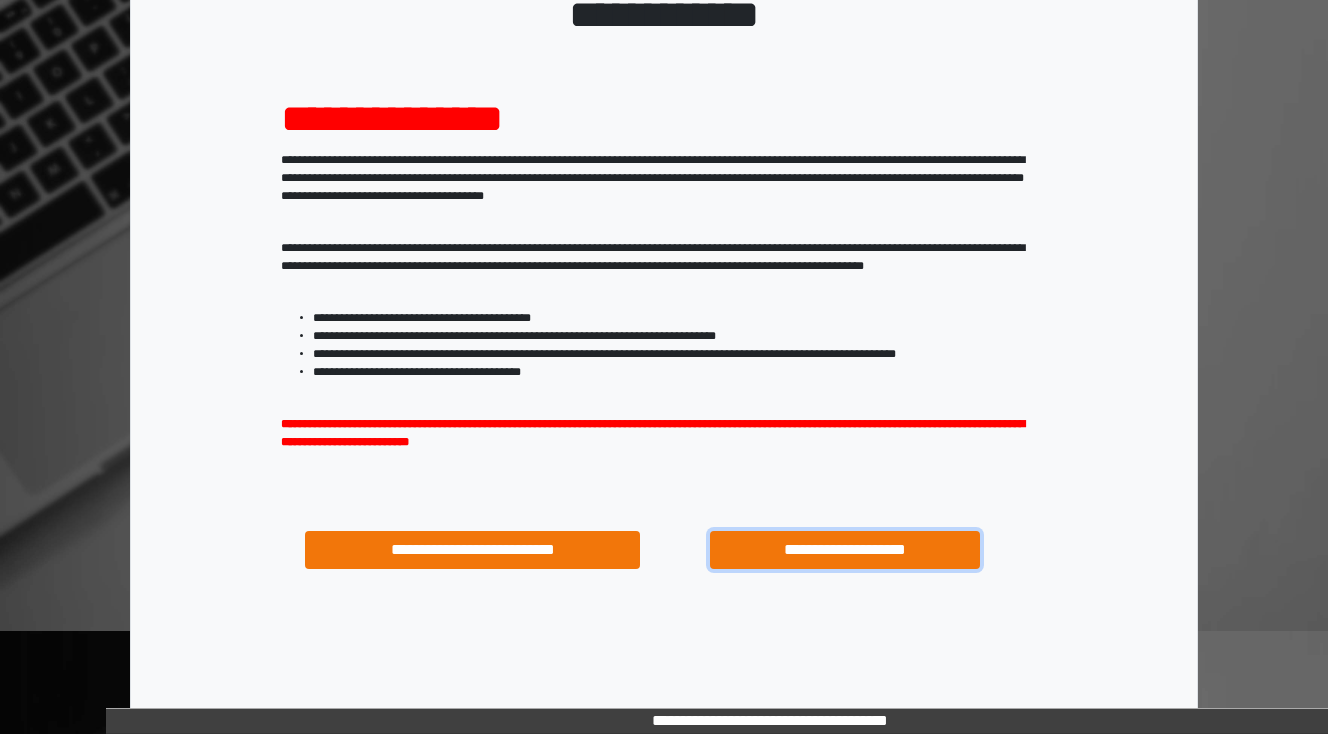 click on "**********" at bounding box center (844, 550) 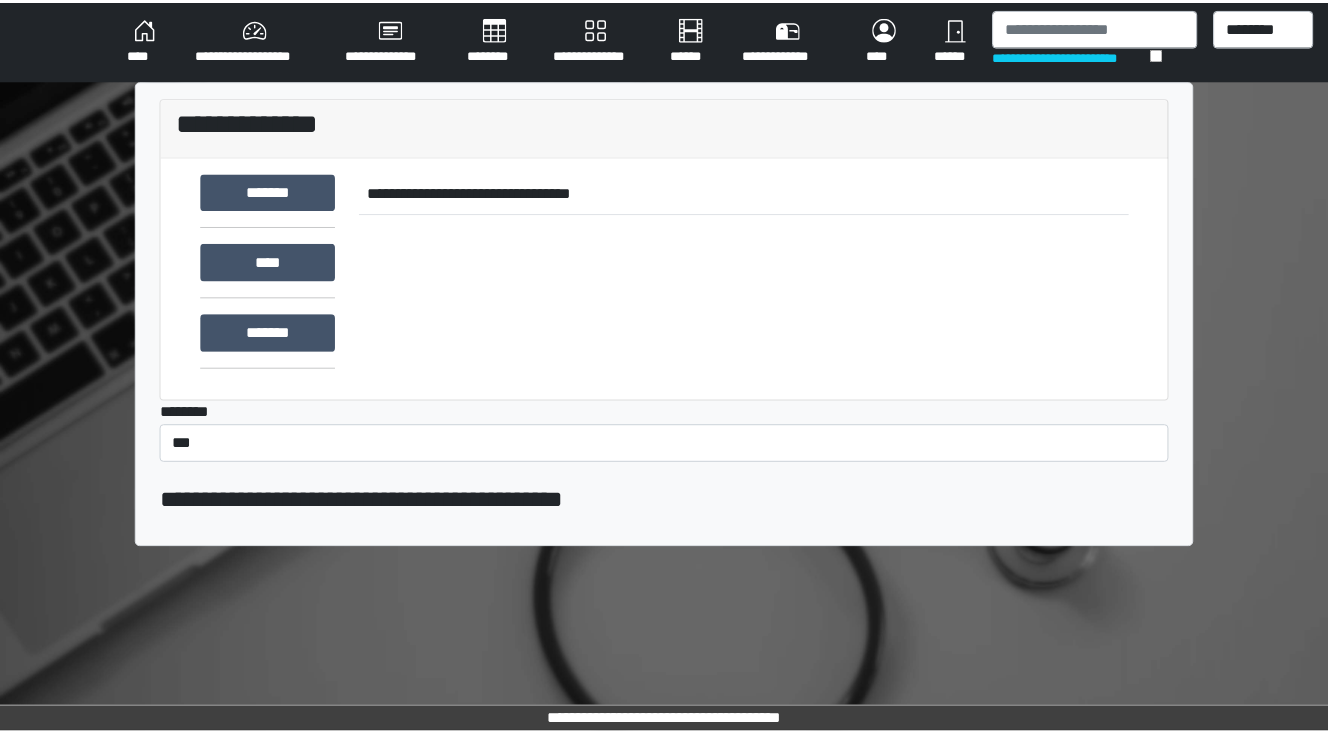scroll, scrollTop: 0, scrollLeft: 0, axis: both 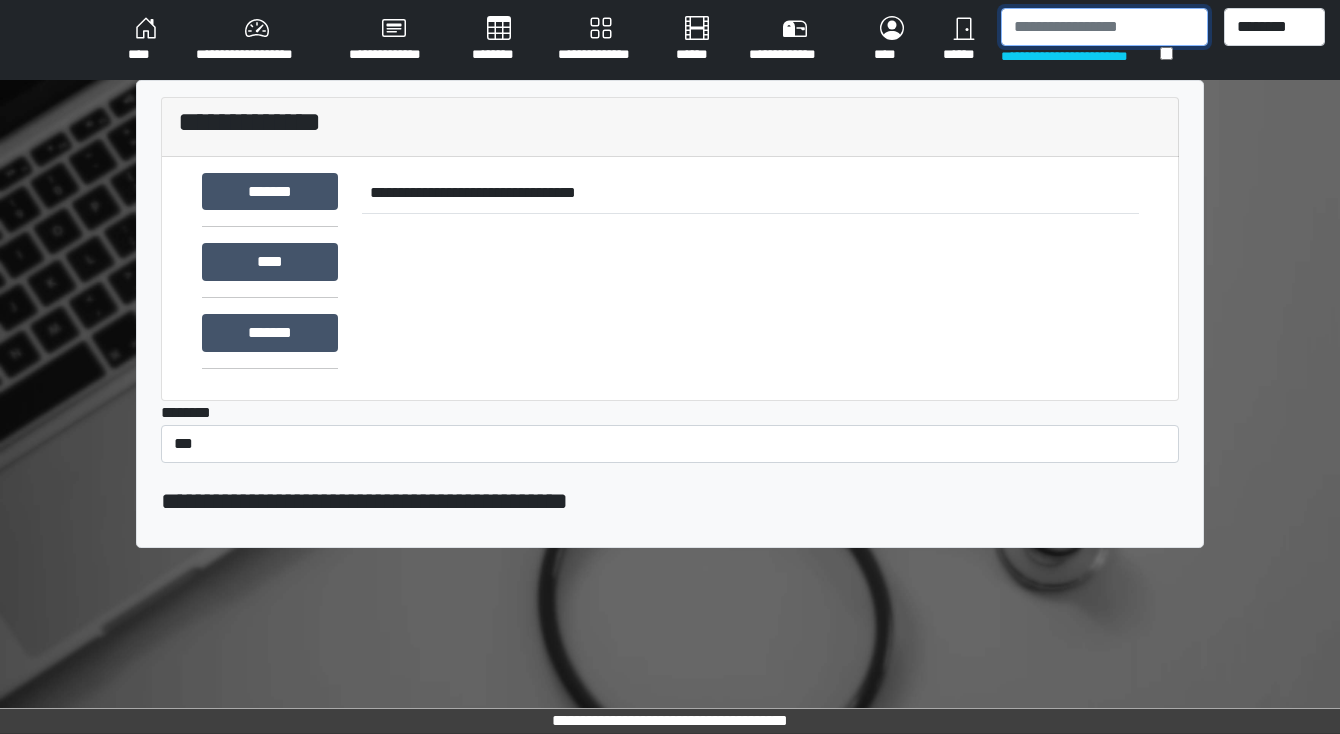 click at bounding box center (1104, 27) 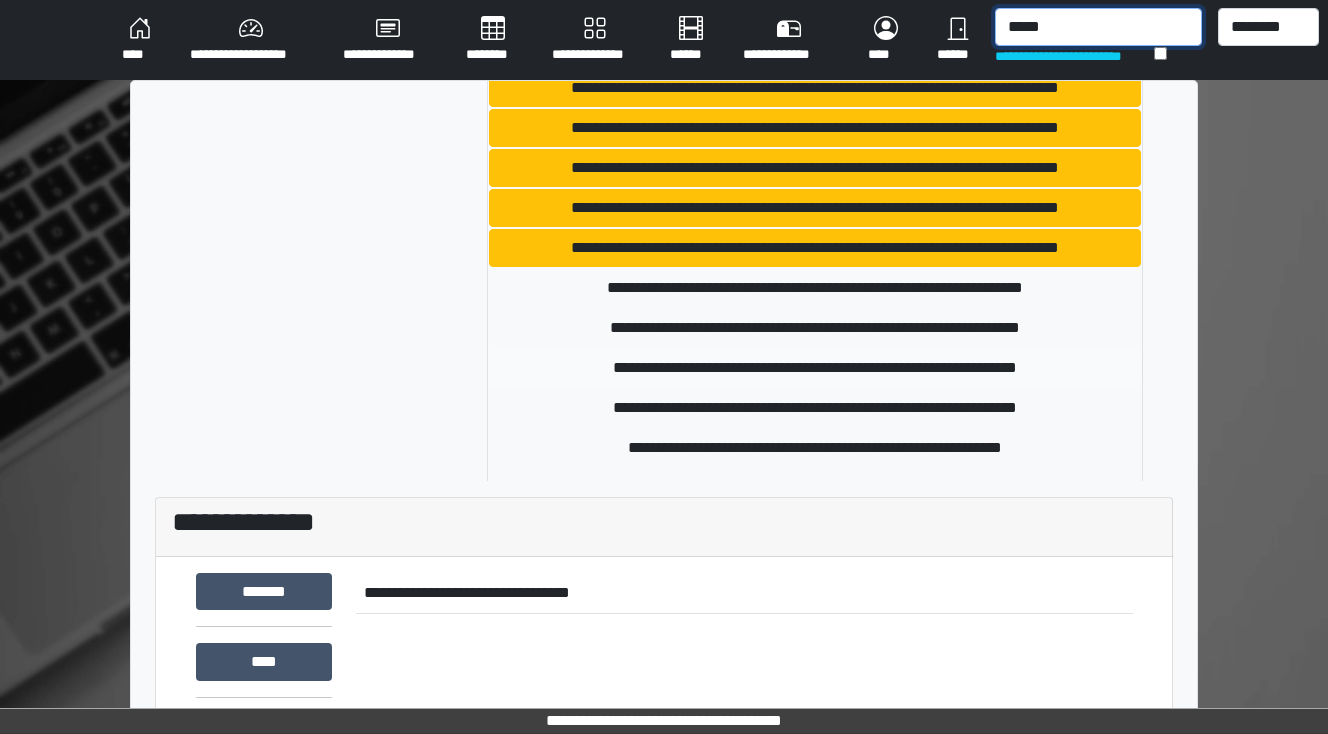 scroll, scrollTop: 160, scrollLeft: 0, axis: vertical 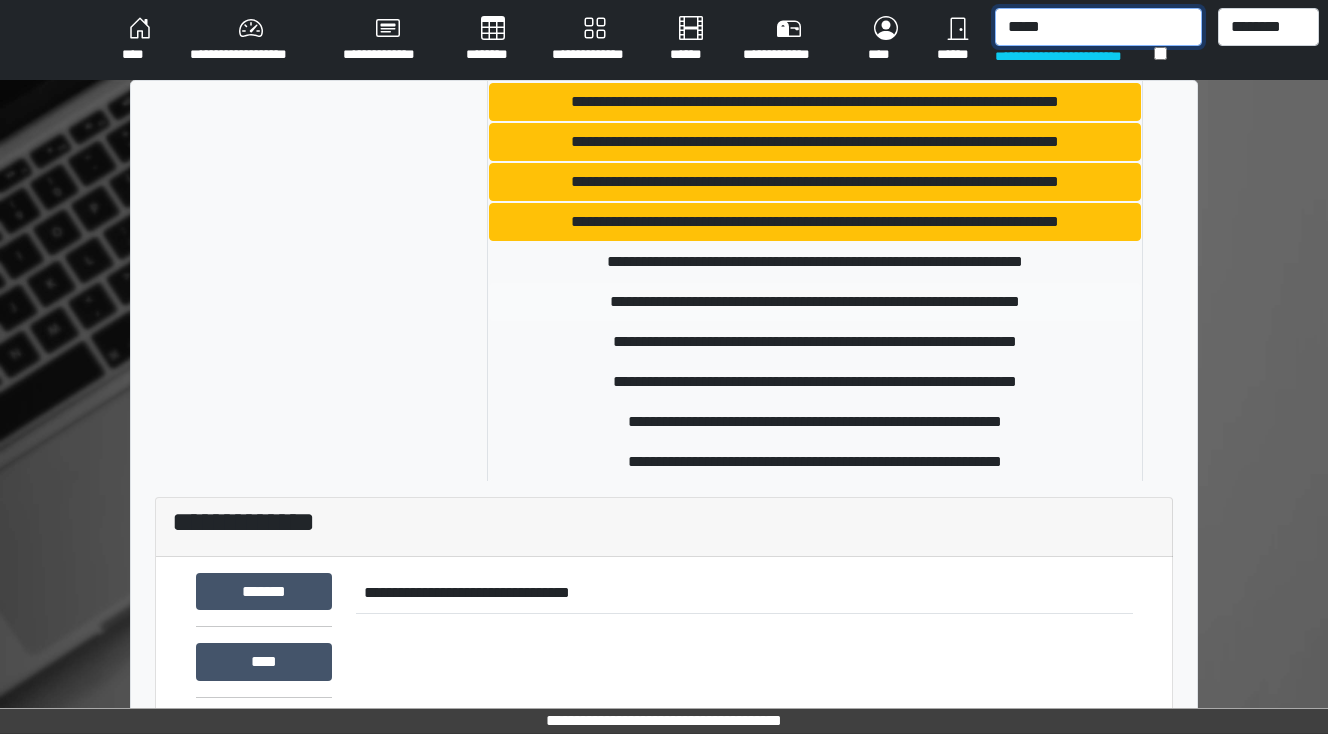 type on "*****" 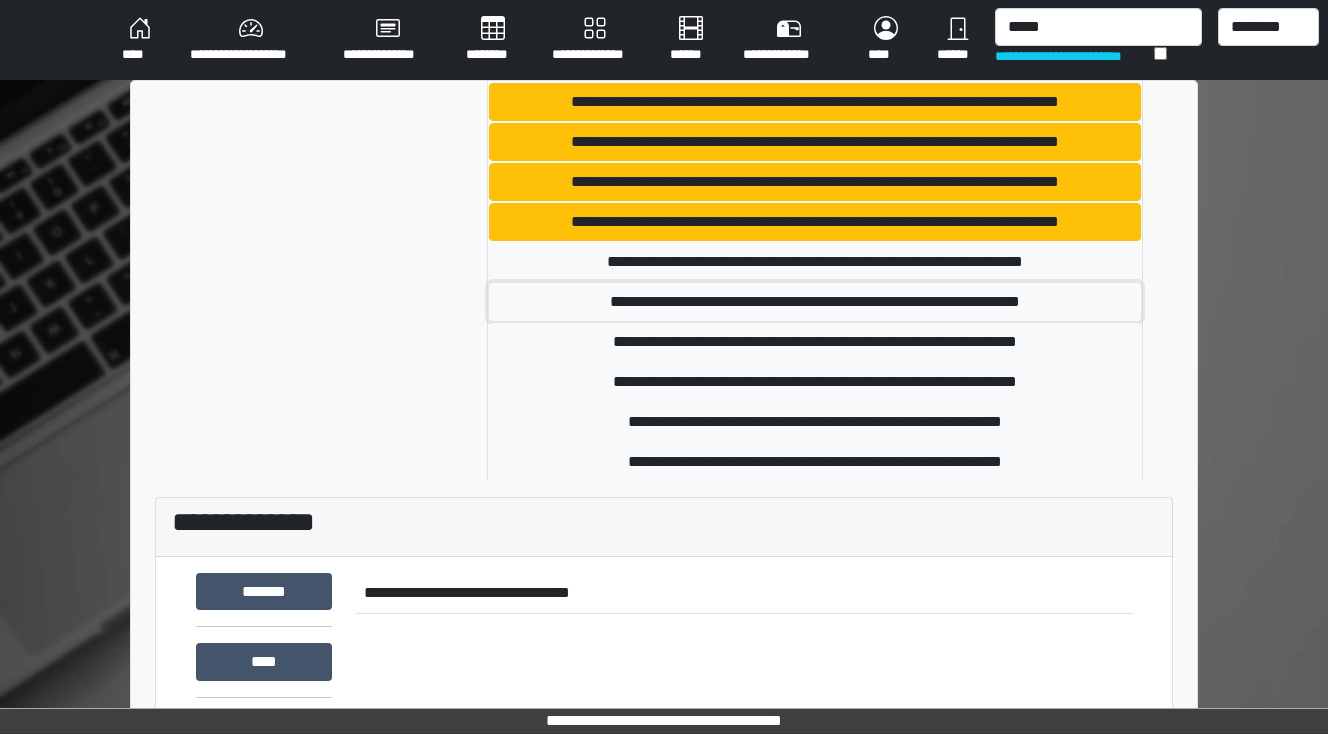 click on "**********" at bounding box center [815, 302] 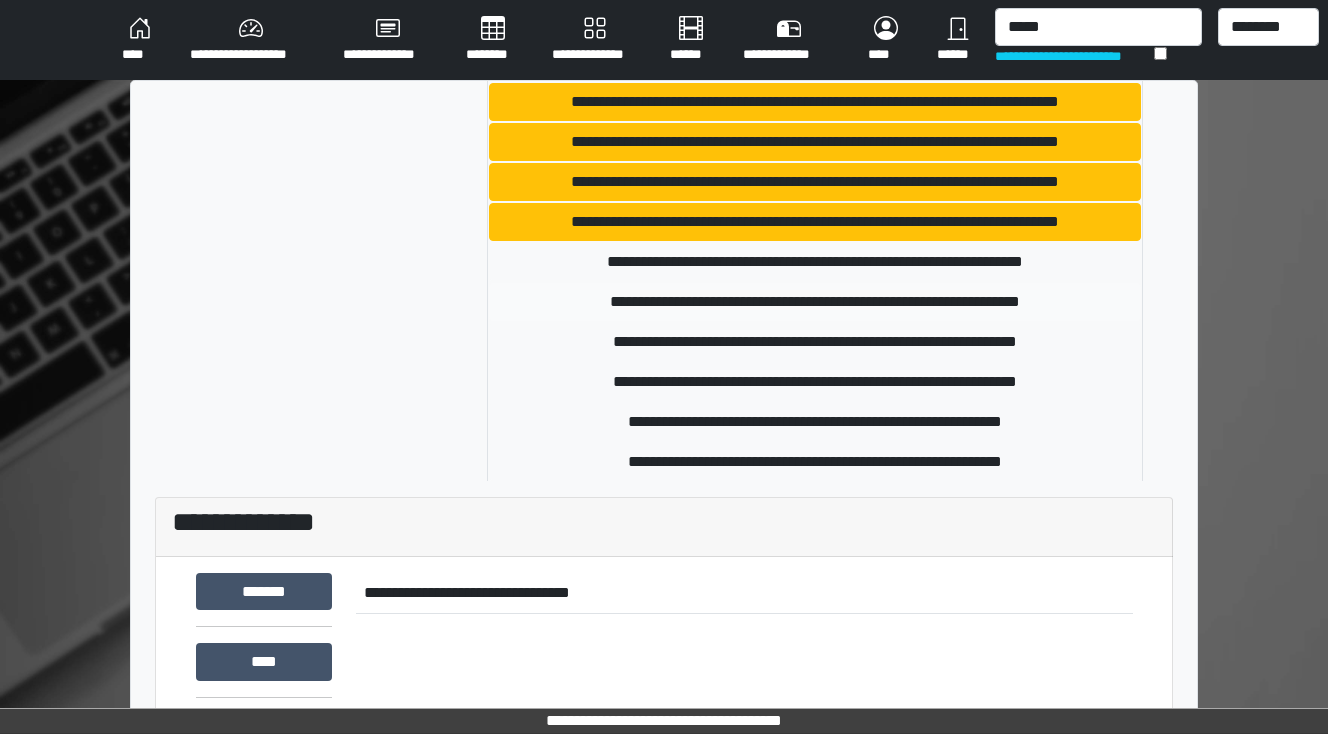 type 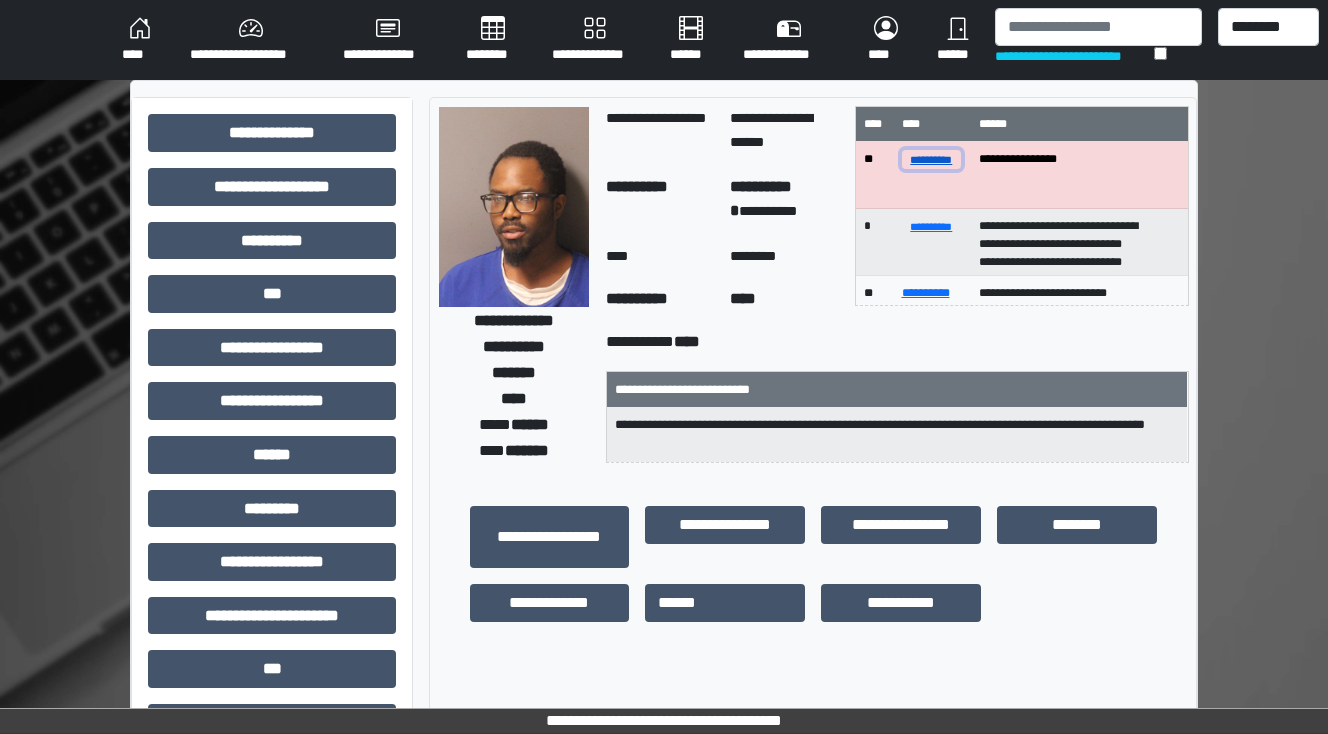 click on "**********" at bounding box center (932, 159) 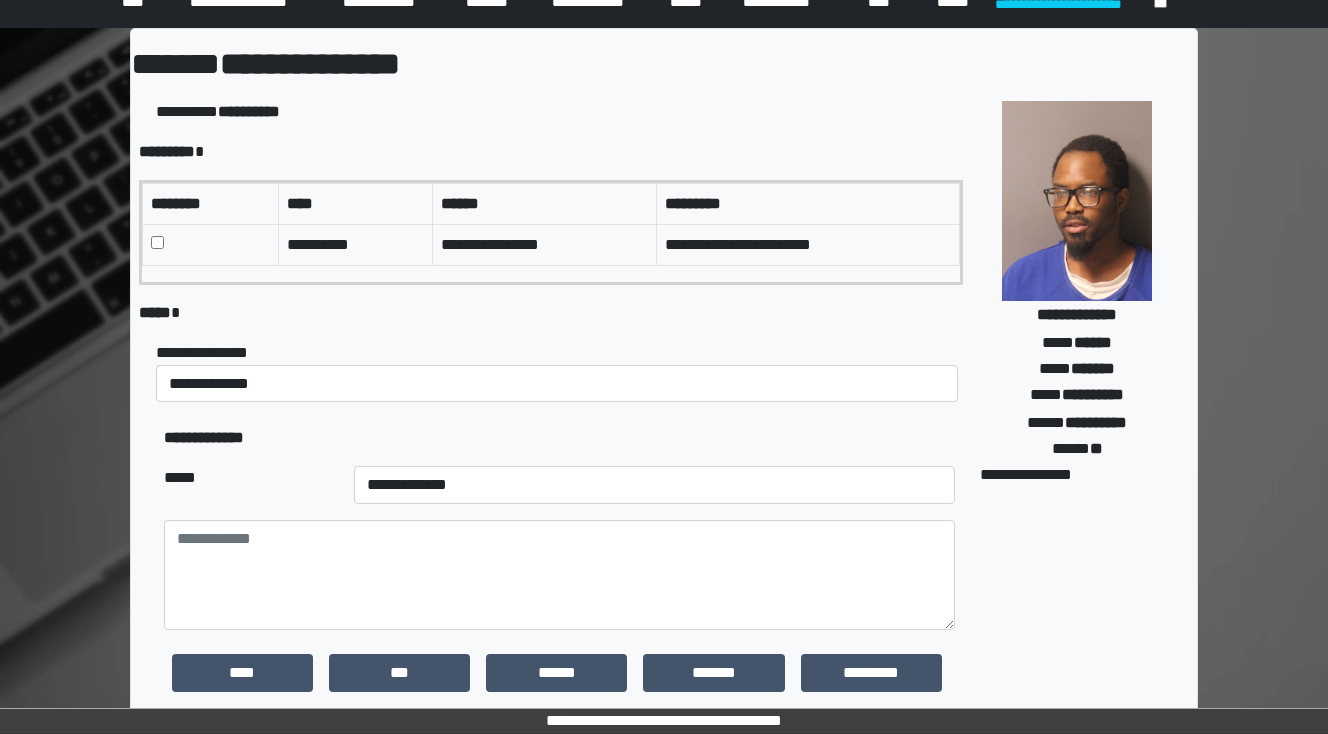 scroll, scrollTop: 80, scrollLeft: 0, axis: vertical 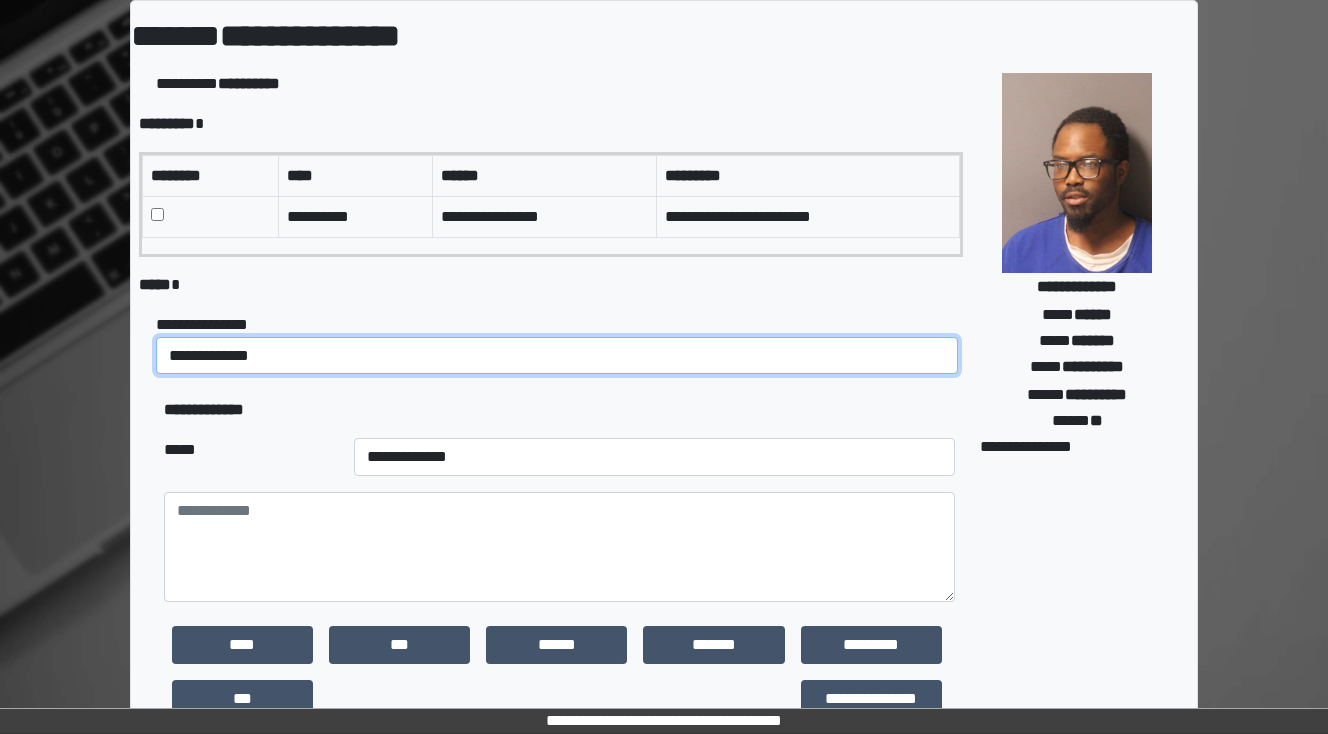 click on "**********" at bounding box center [557, 356] 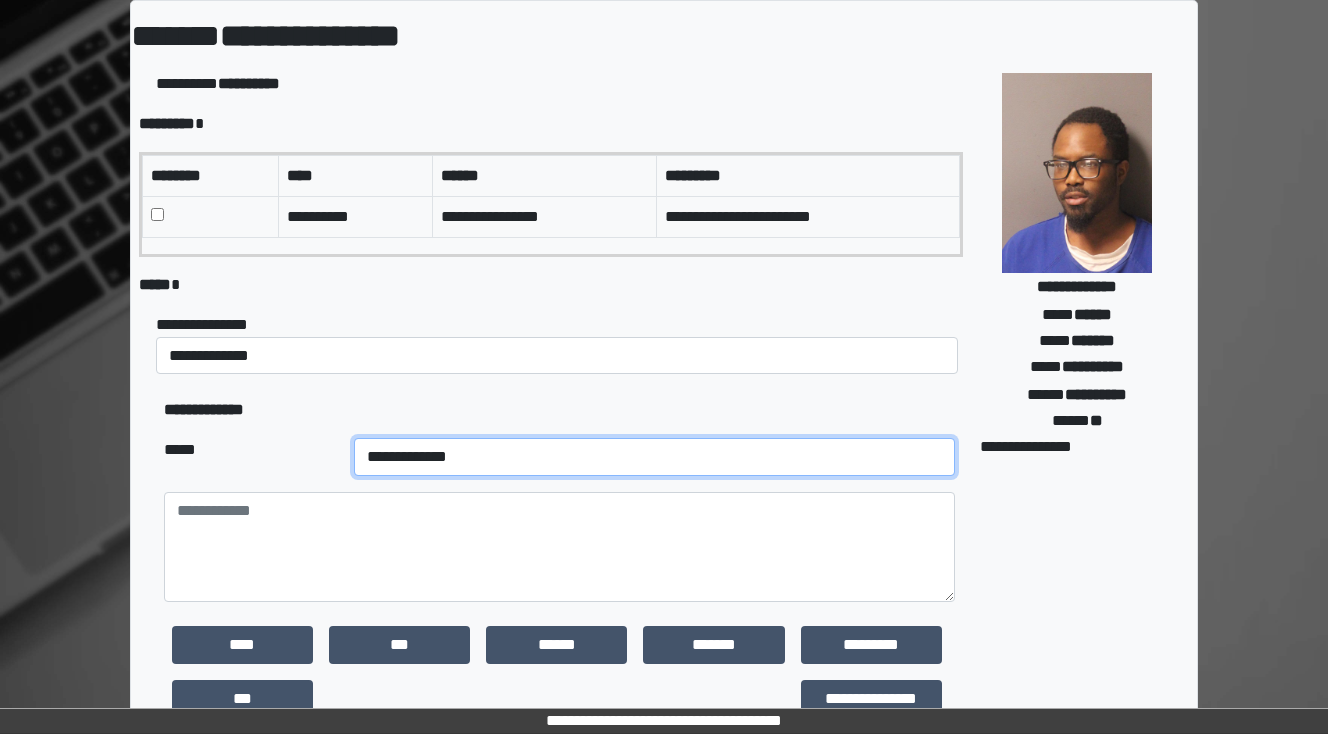 click on "**********" at bounding box center [654, 457] 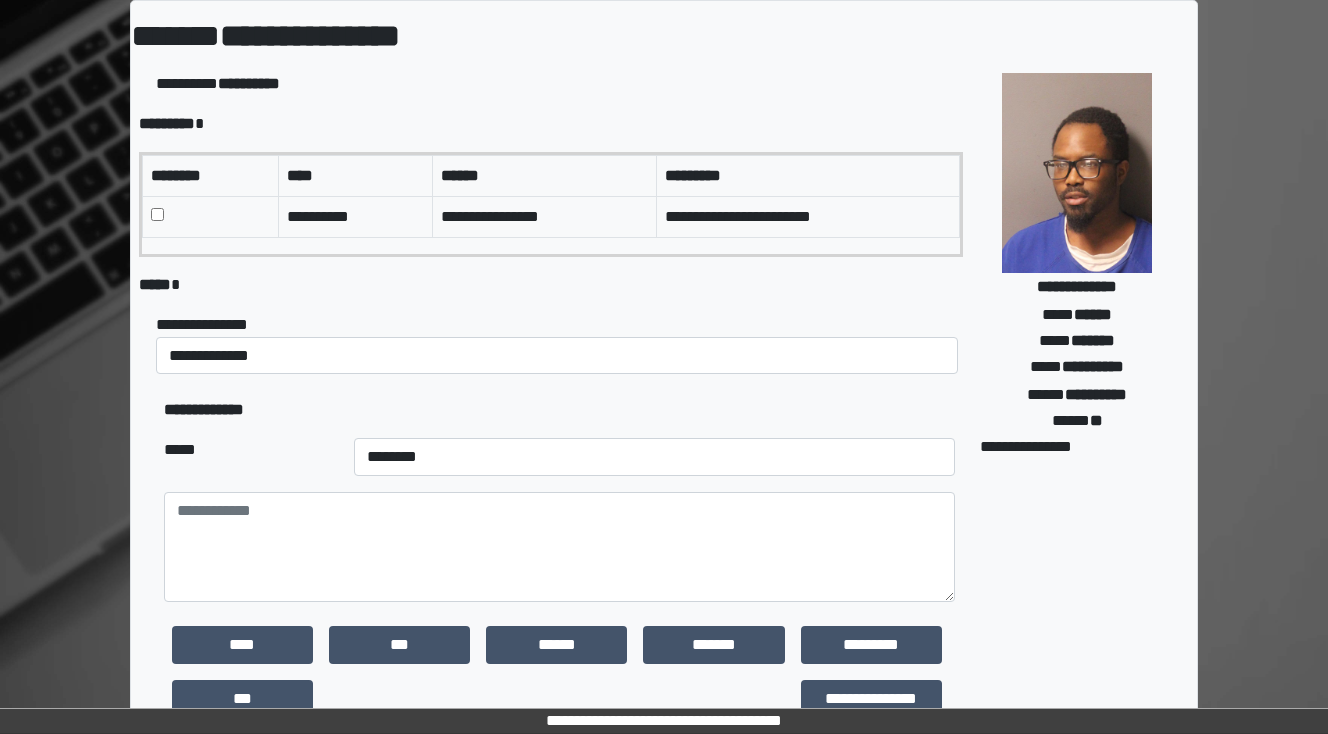click on "**********" at bounding box center (559, 410) 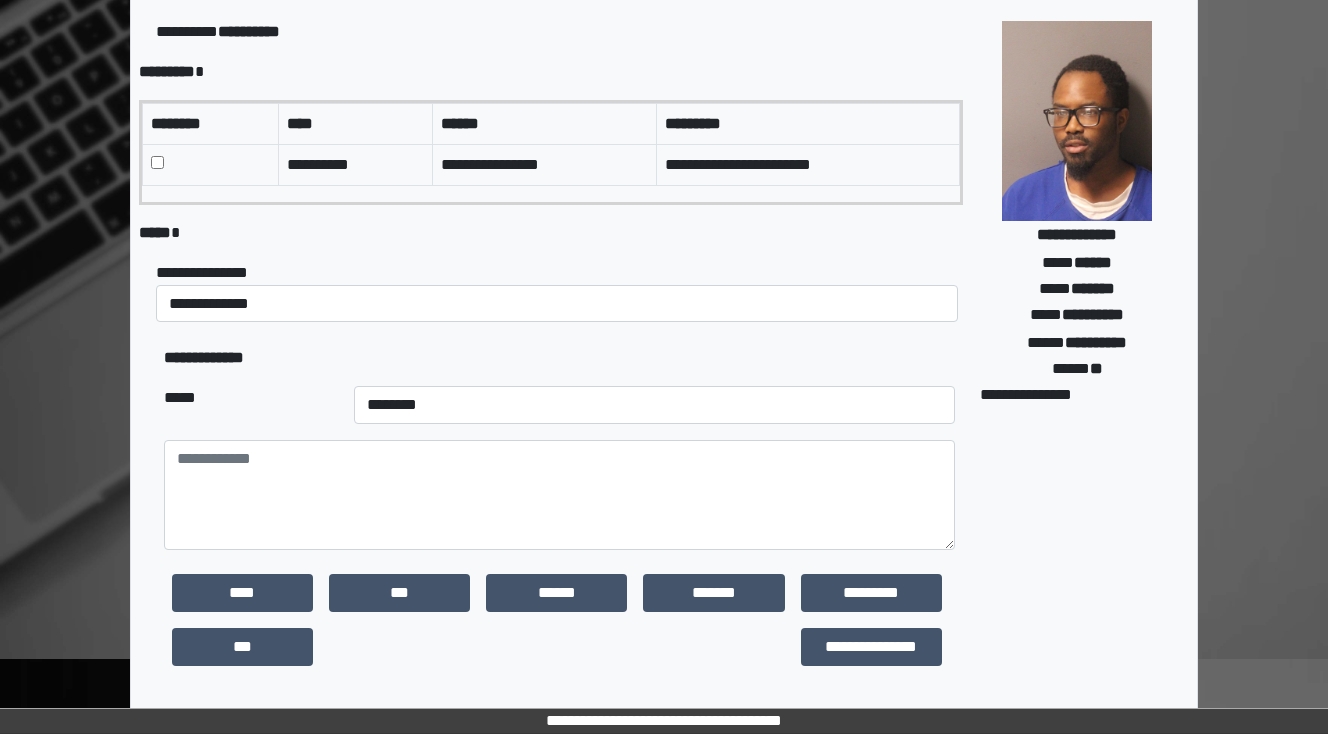 scroll, scrollTop: 160, scrollLeft: 0, axis: vertical 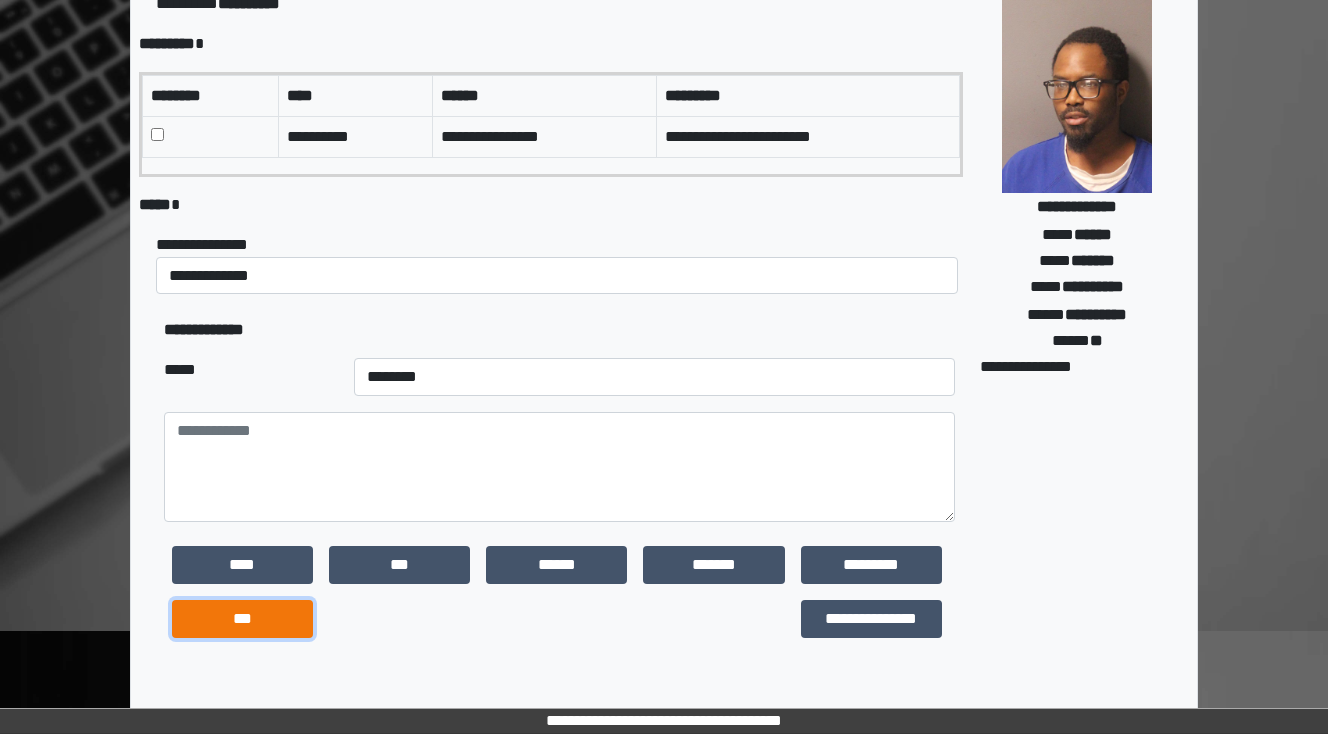click on "***" at bounding box center (242, 619) 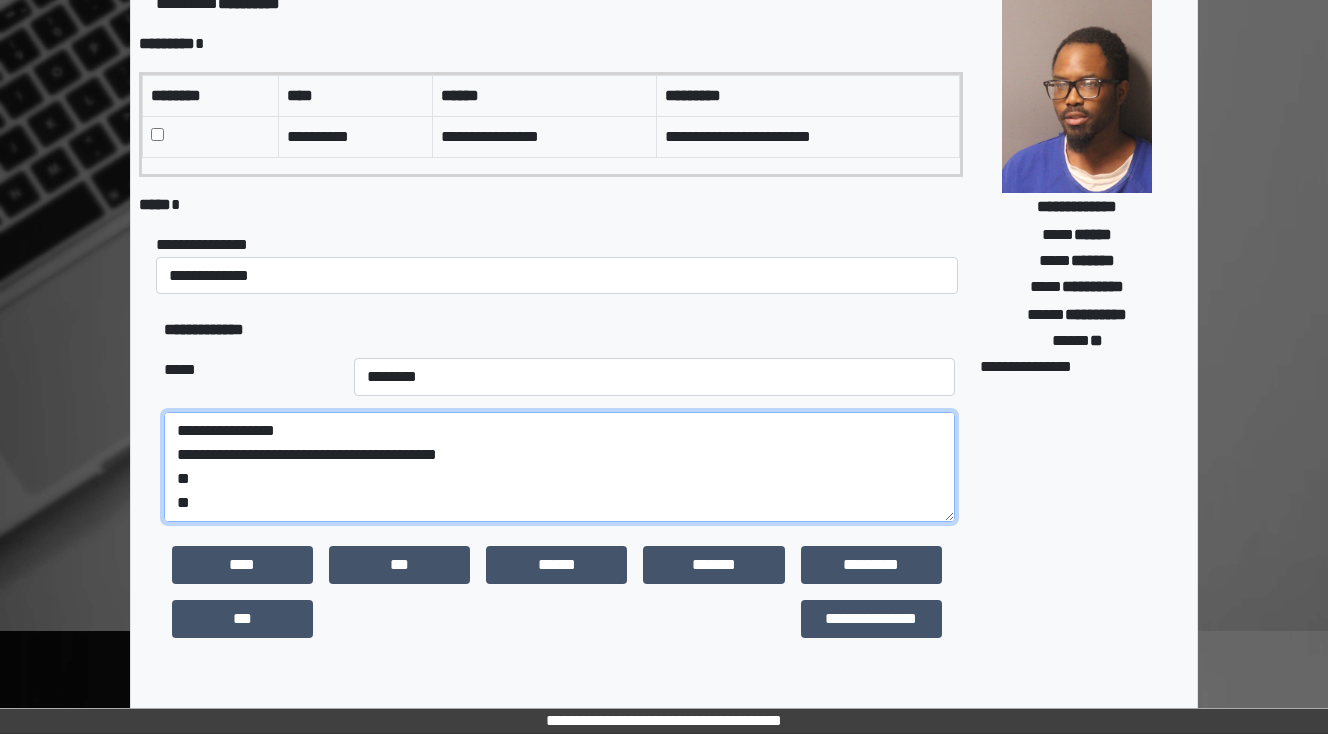 click on "**********" at bounding box center (559, 467) 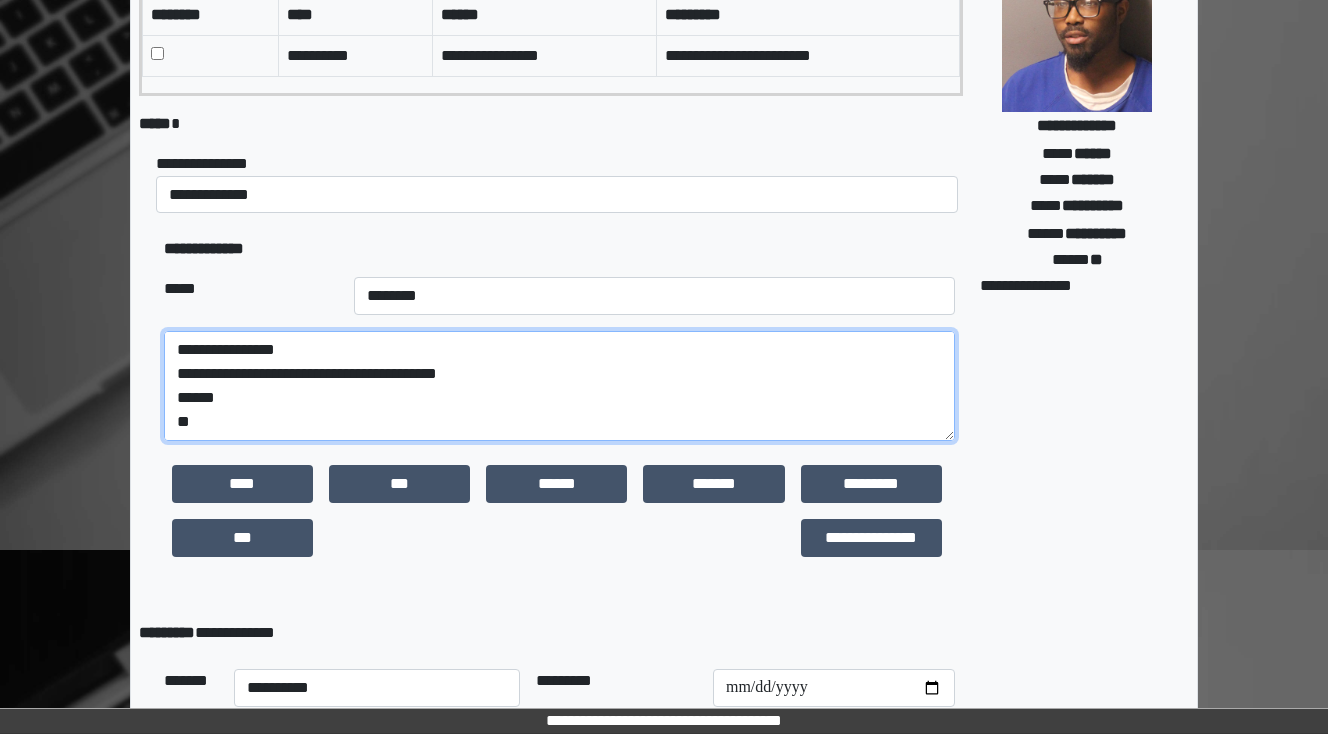 scroll, scrollTop: 240, scrollLeft: 0, axis: vertical 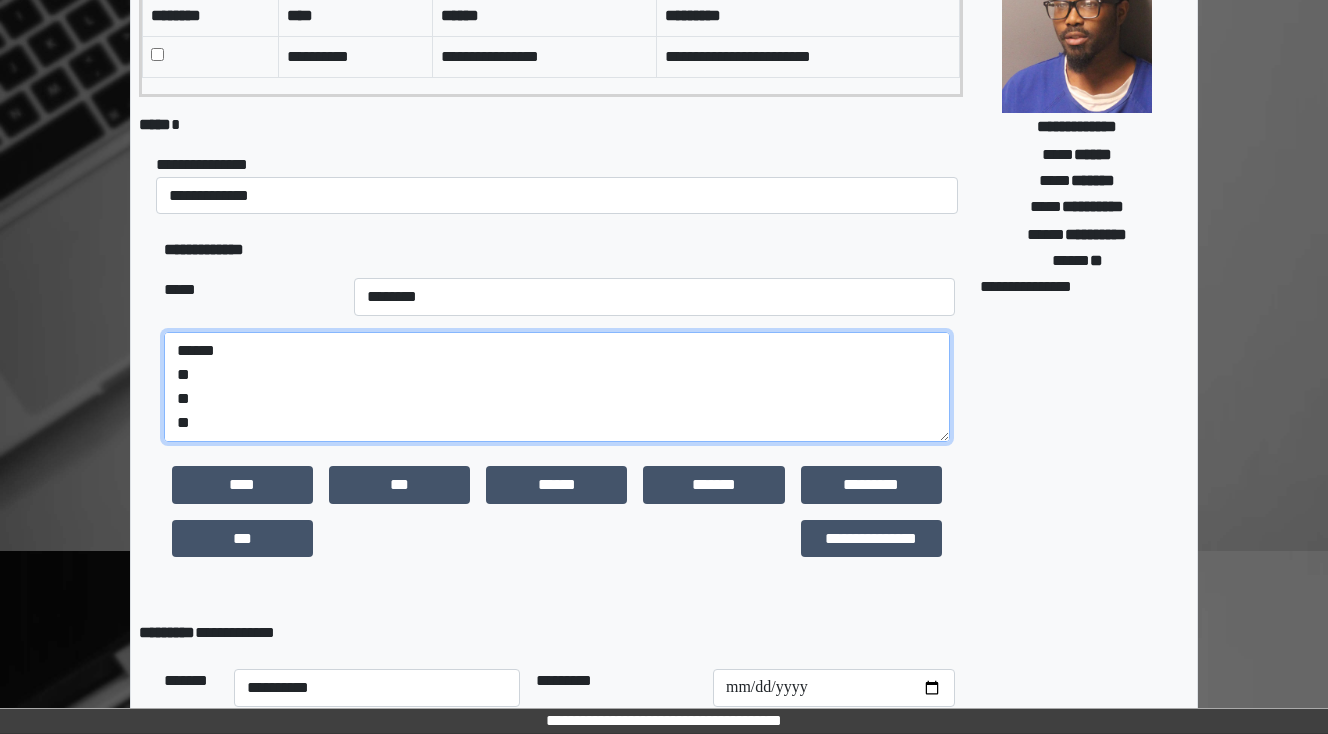 click on "**********" at bounding box center [557, 387] 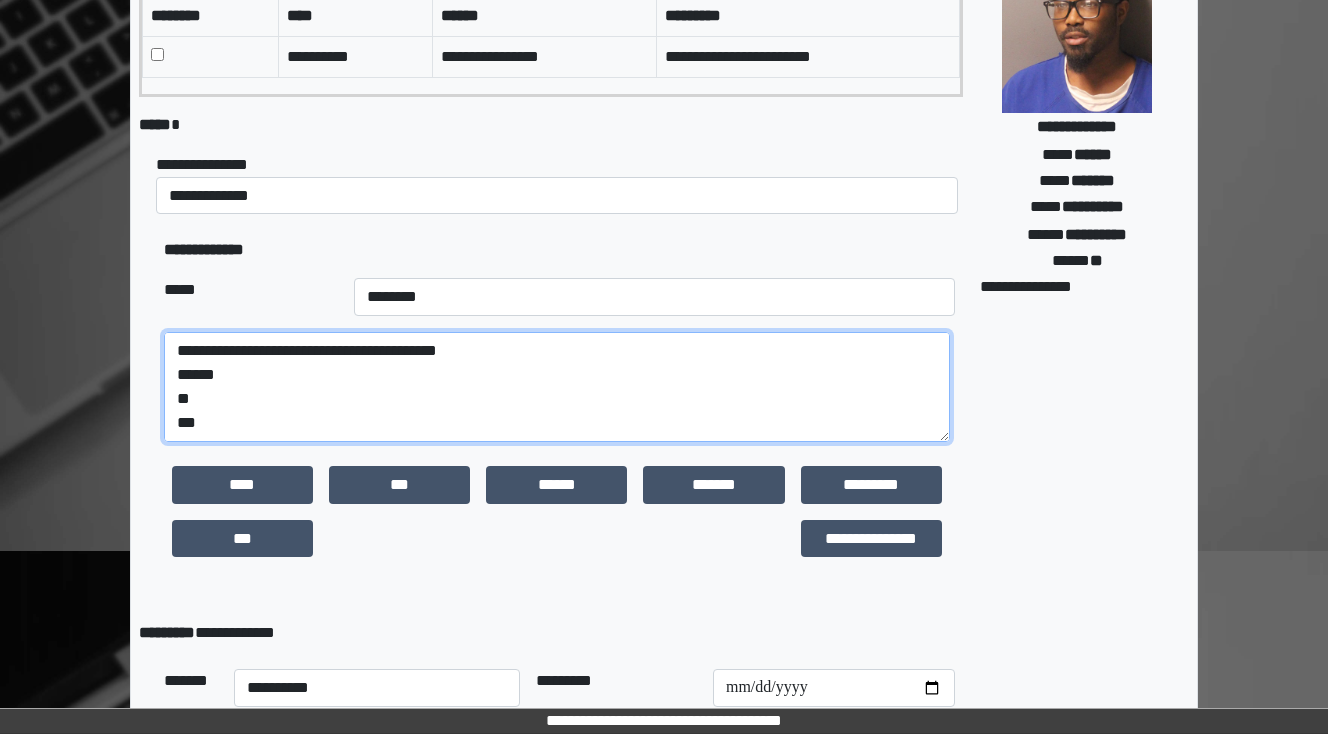 click on "**********" at bounding box center [557, 387] 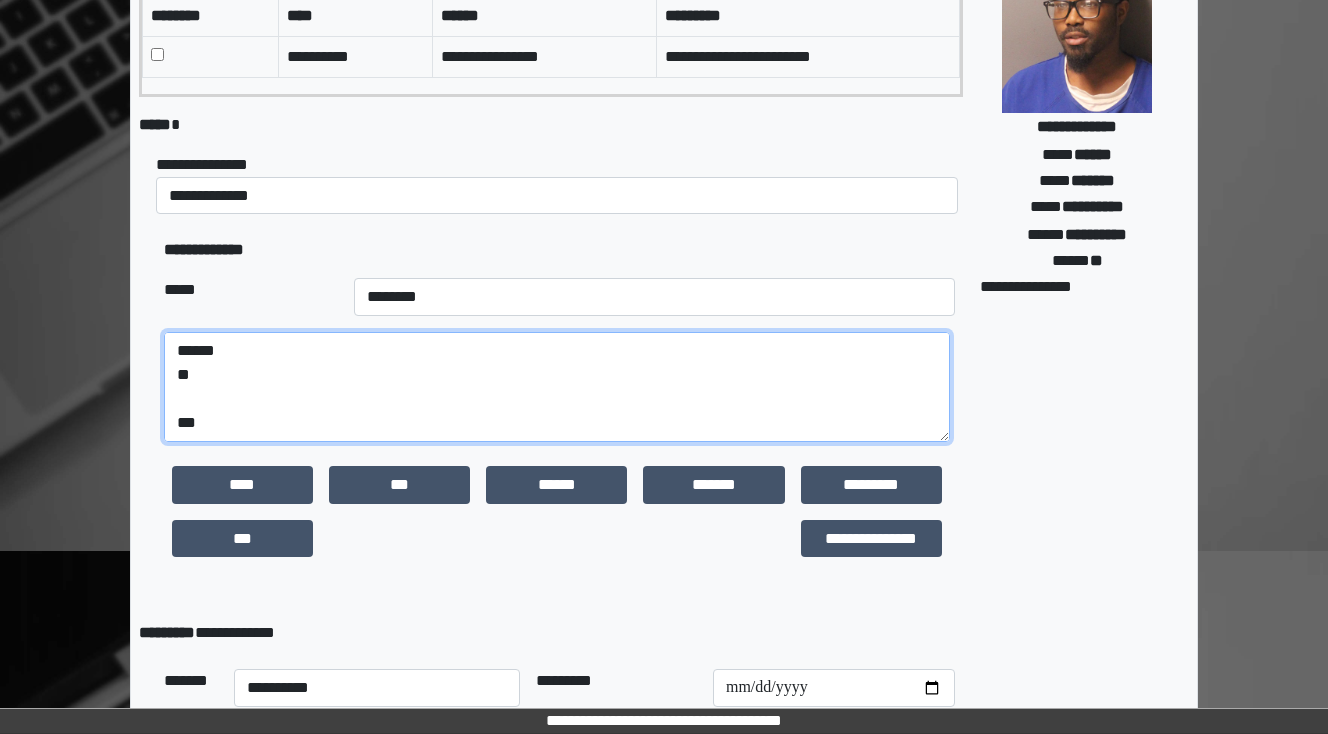 scroll, scrollTop: 72, scrollLeft: 0, axis: vertical 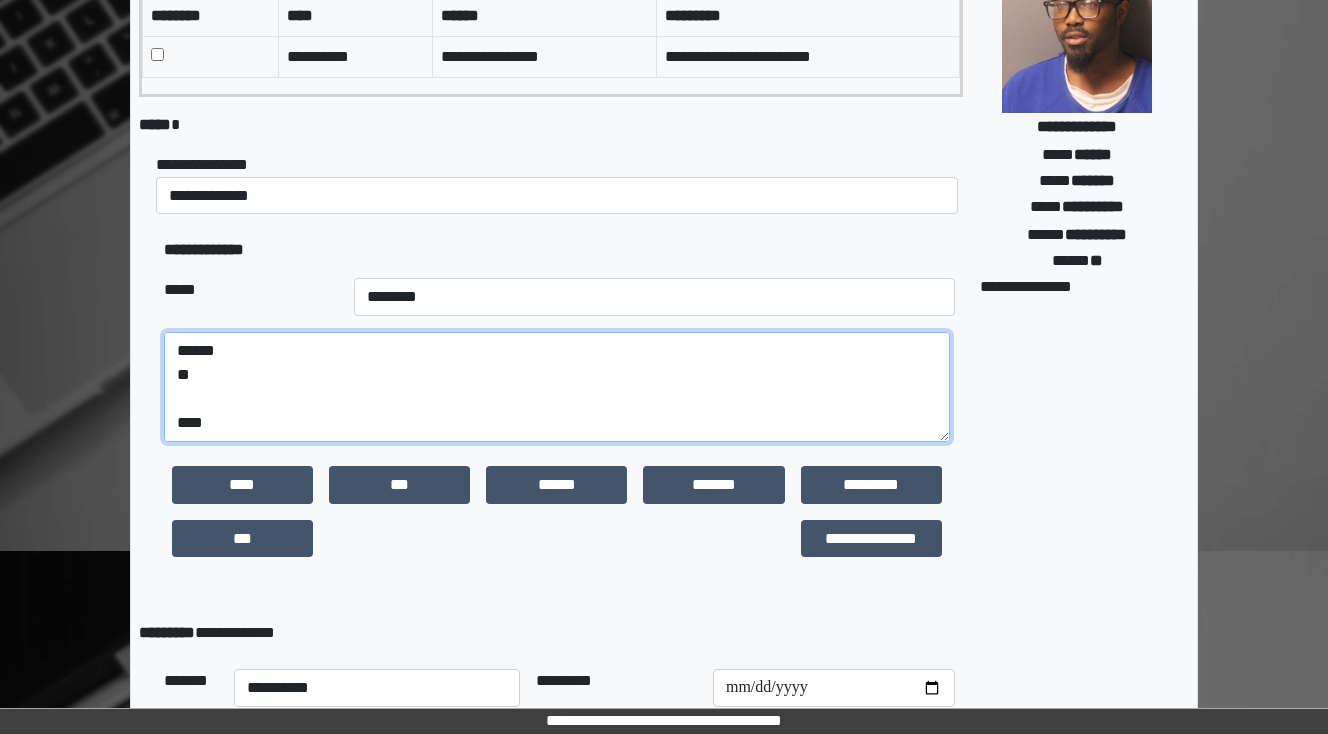 paste on "**********" 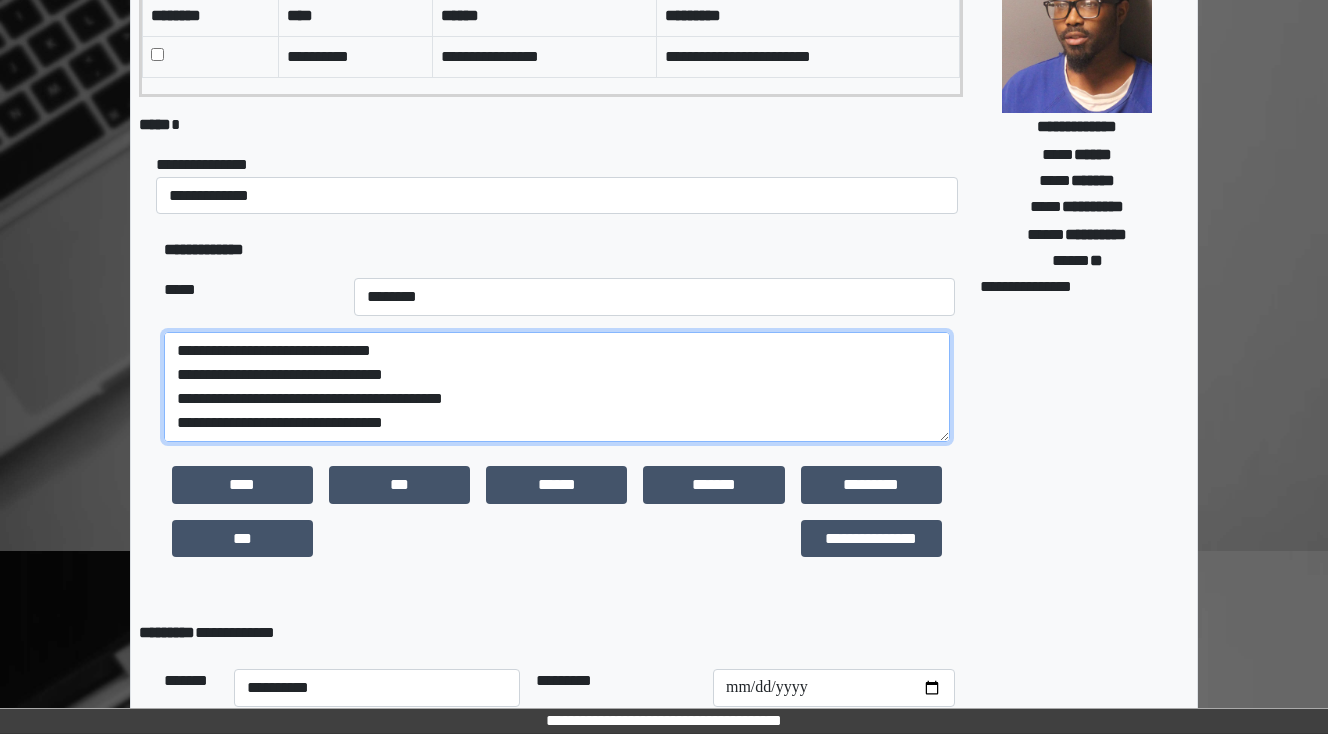 scroll, scrollTop: 168, scrollLeft: 0, axis: vertical 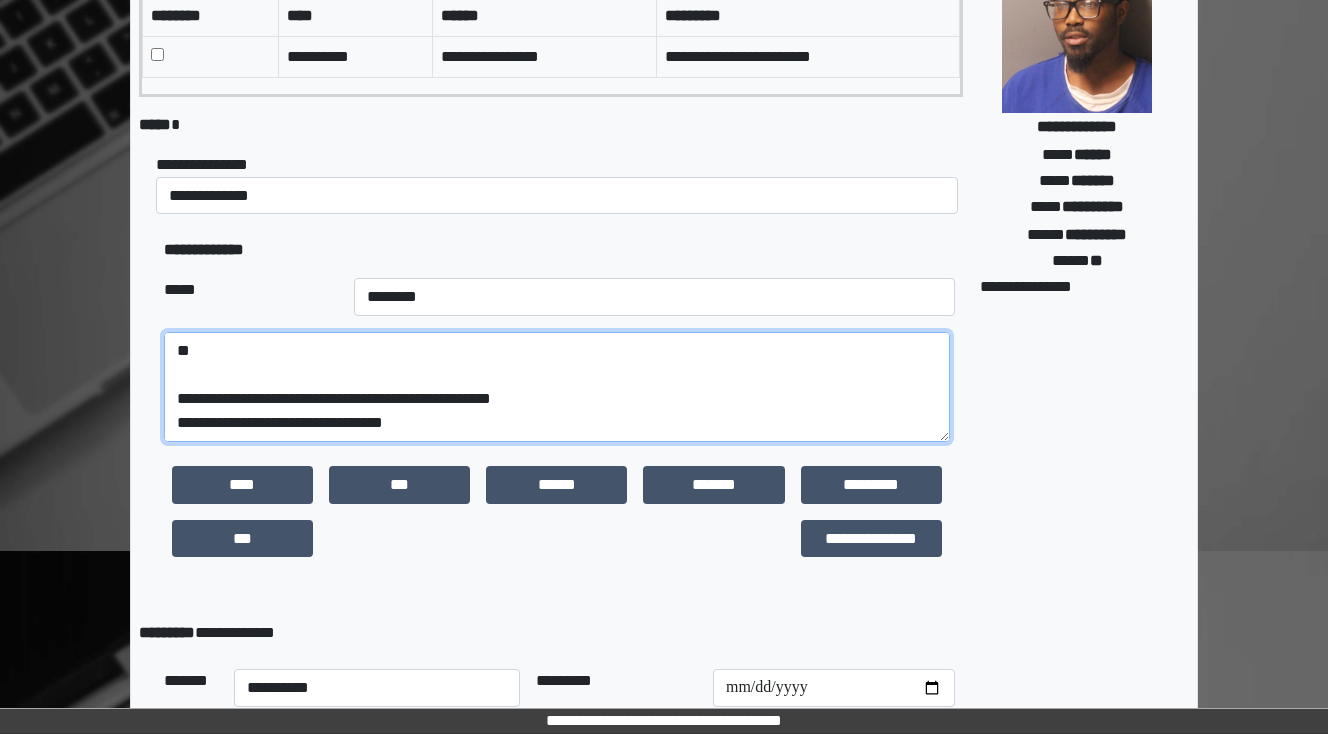 drag, startPoint x: 209, startPoint y: 348, endPoint x: 455, endPoint y: 373, distance: 247.26706 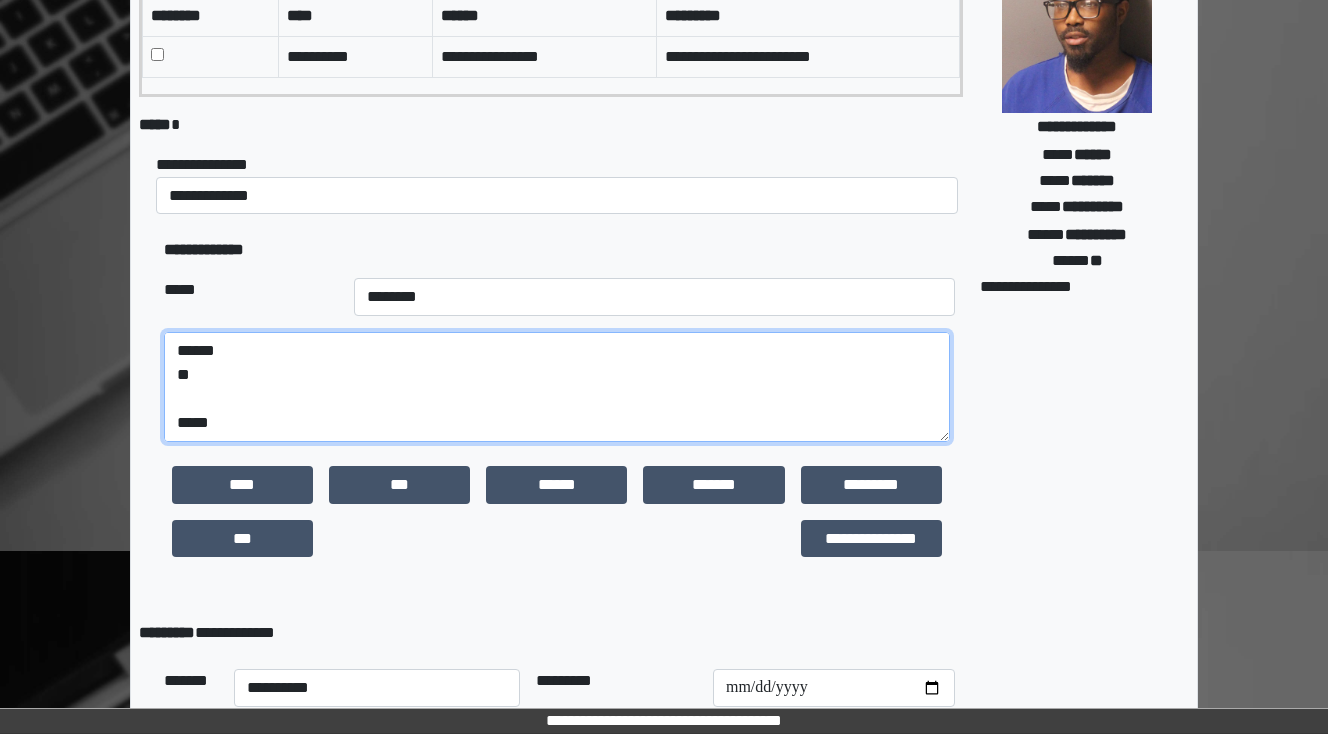 scroll, scrollTop: 72, scrollLeft: 0, axis: vertical 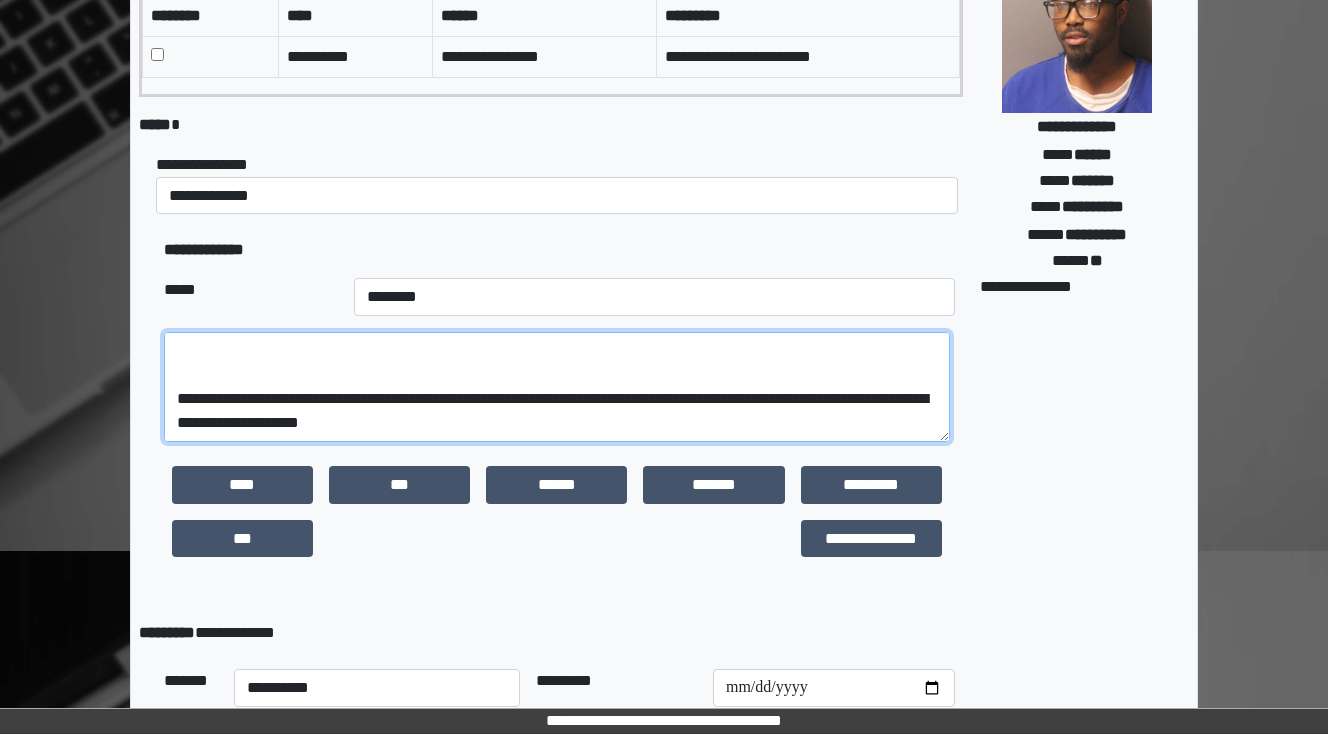 click on "**********" at bounding box center [557, 387] 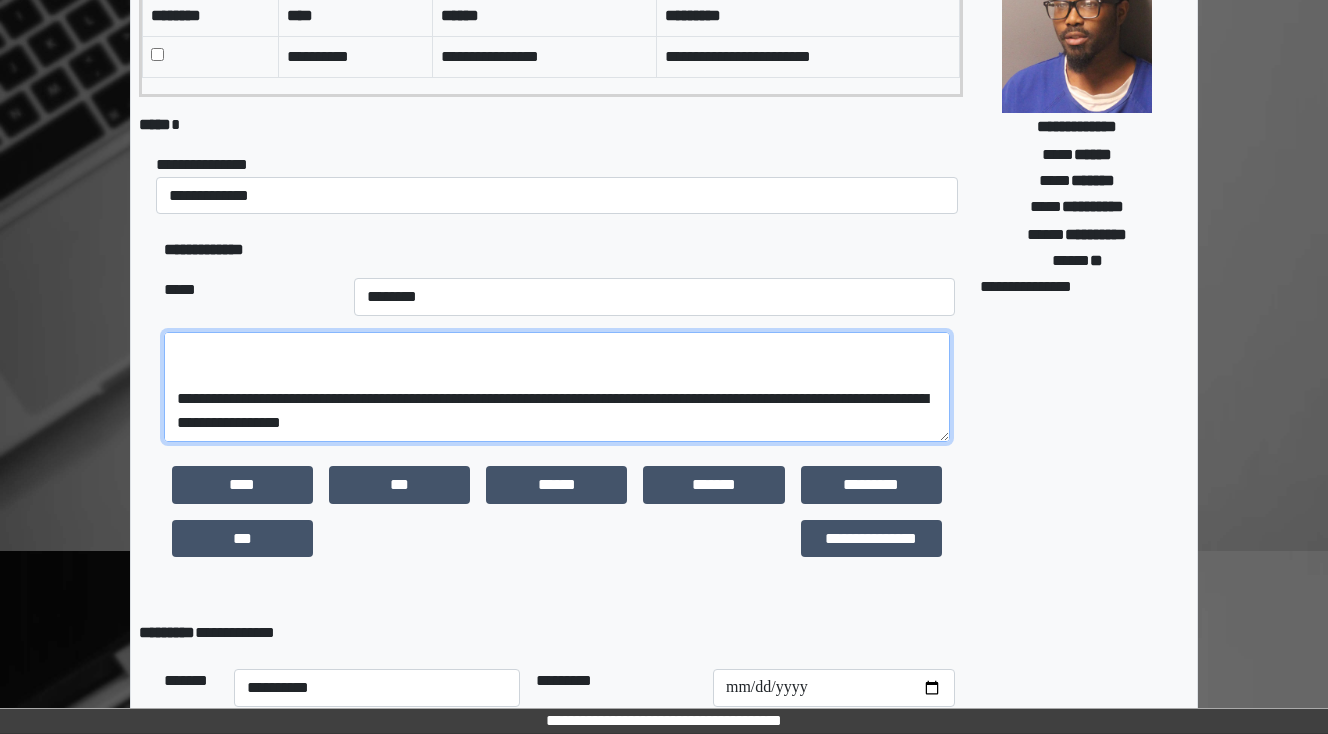 scroll, scrollTop: 240, scrollLeft: 0, axis: vertical 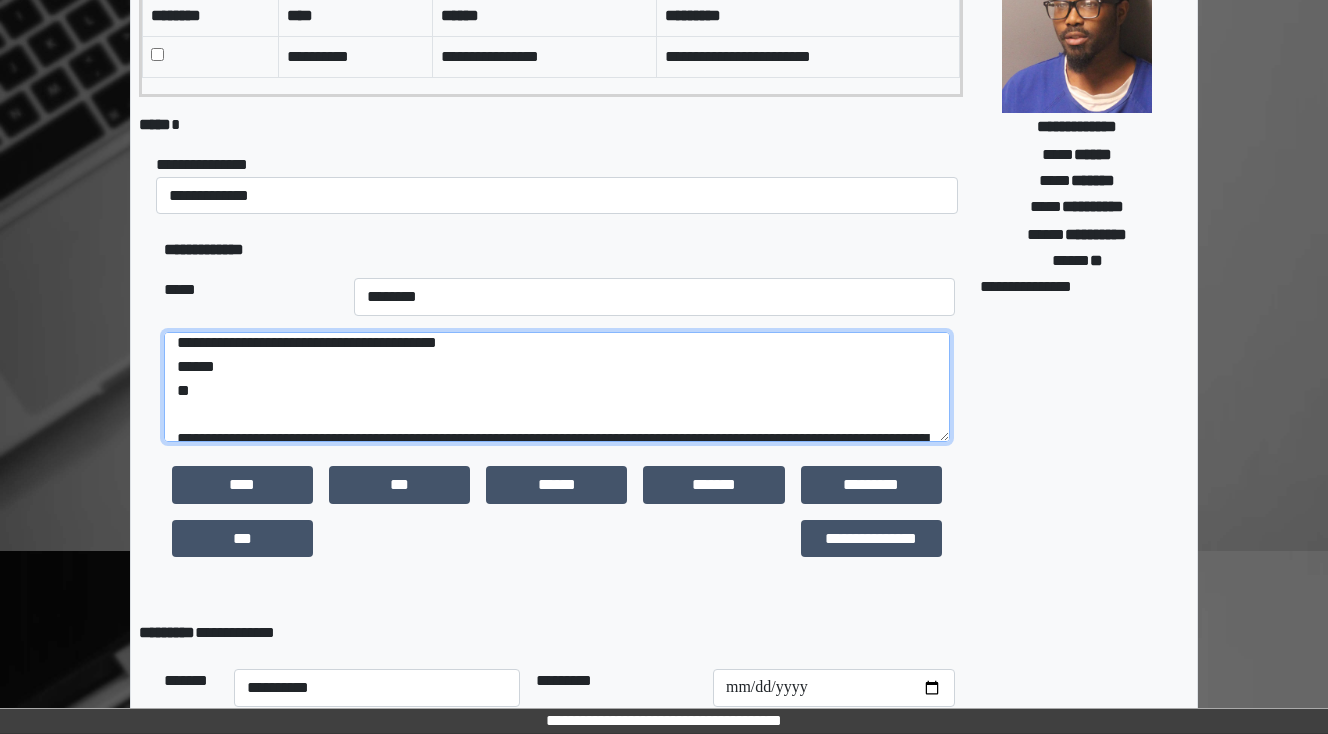 click on "**********" at bounding box center [557, 387] 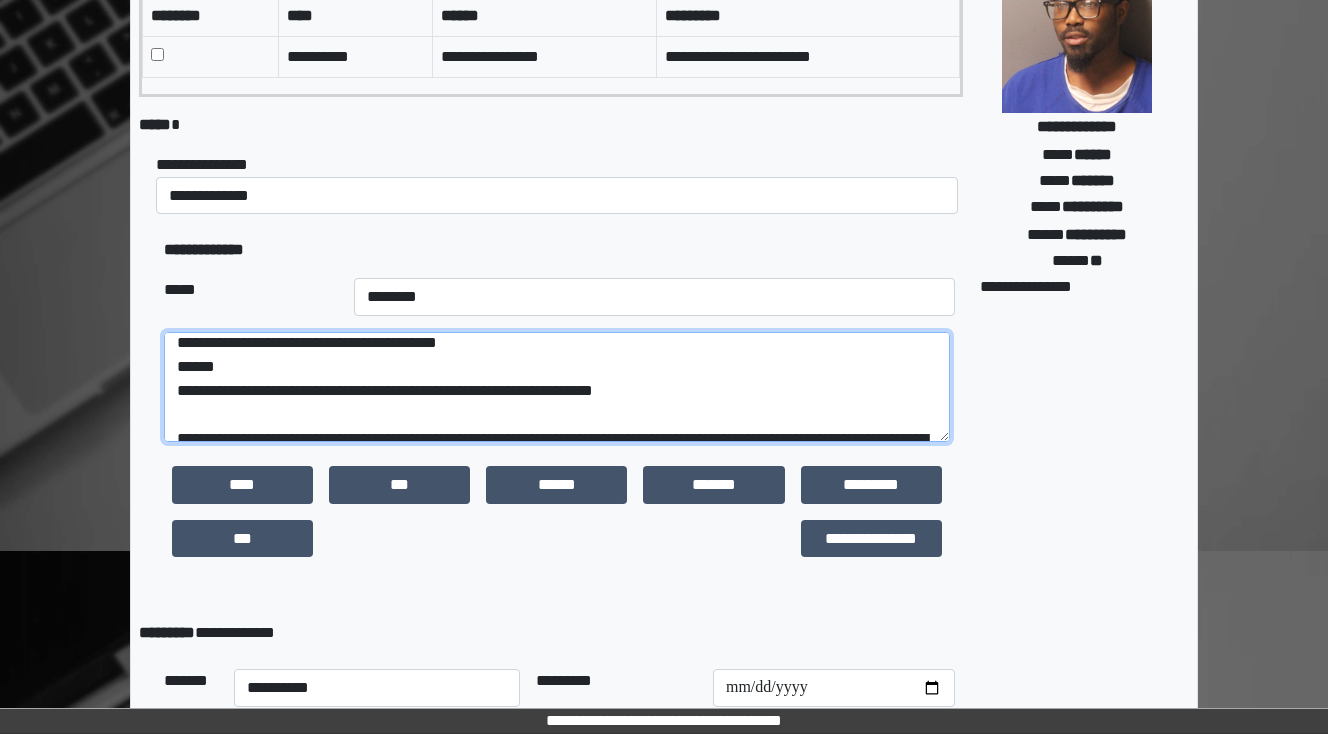 type on "**********" 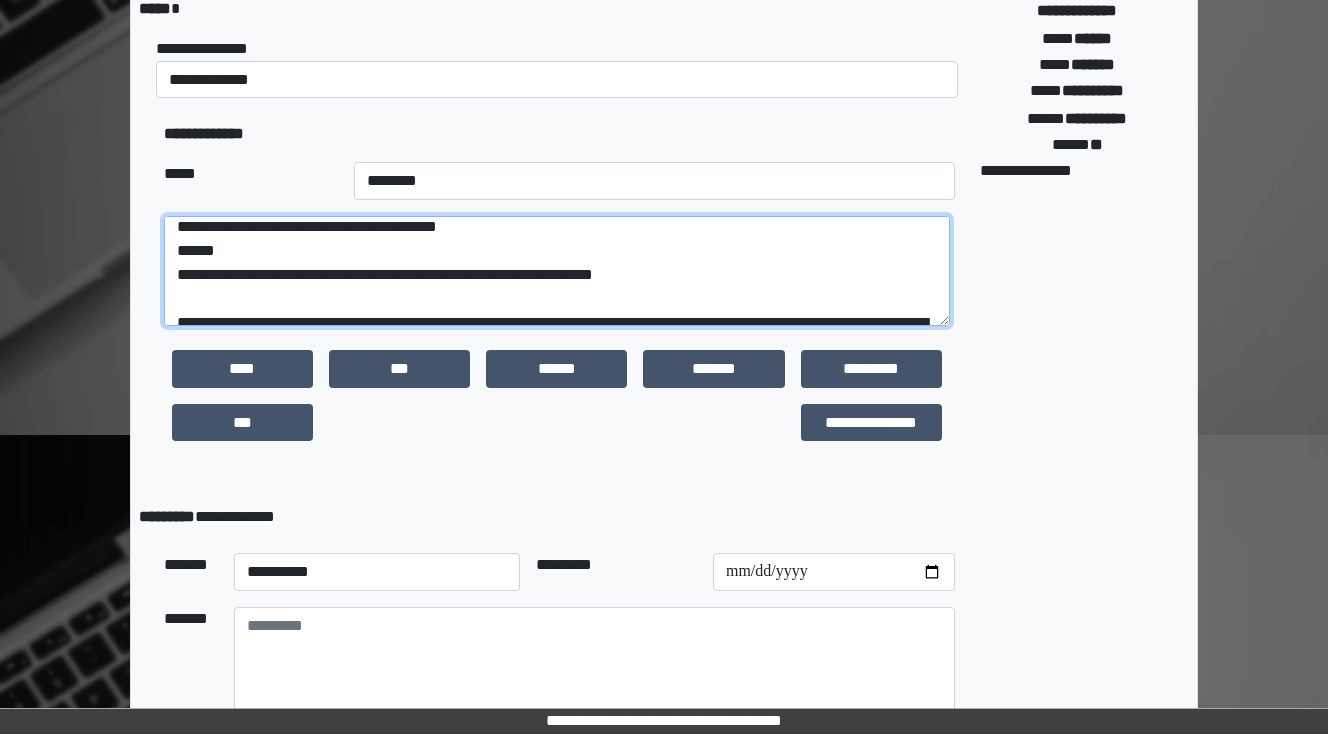 scroll, scrollTop: 470, scrollLeft: 0, axis: vertical 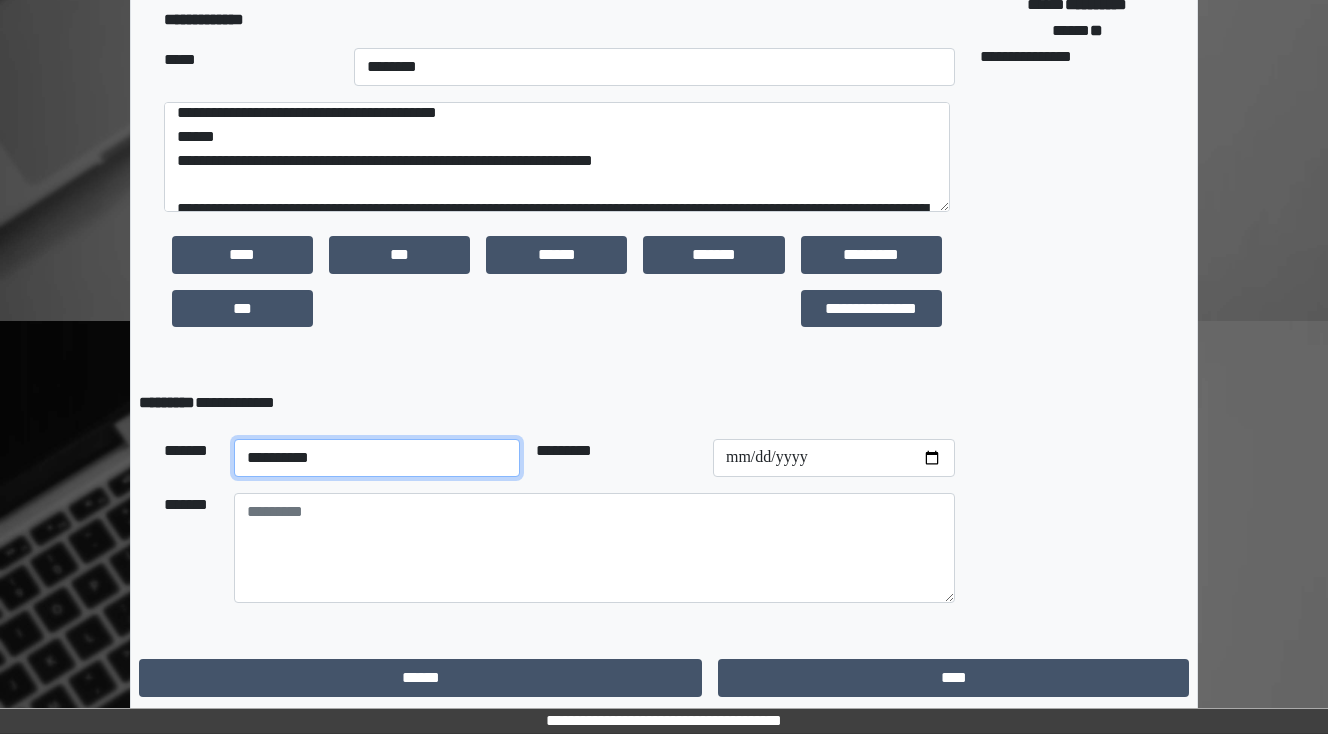 click on "**********" at bounding box center (377, 458) 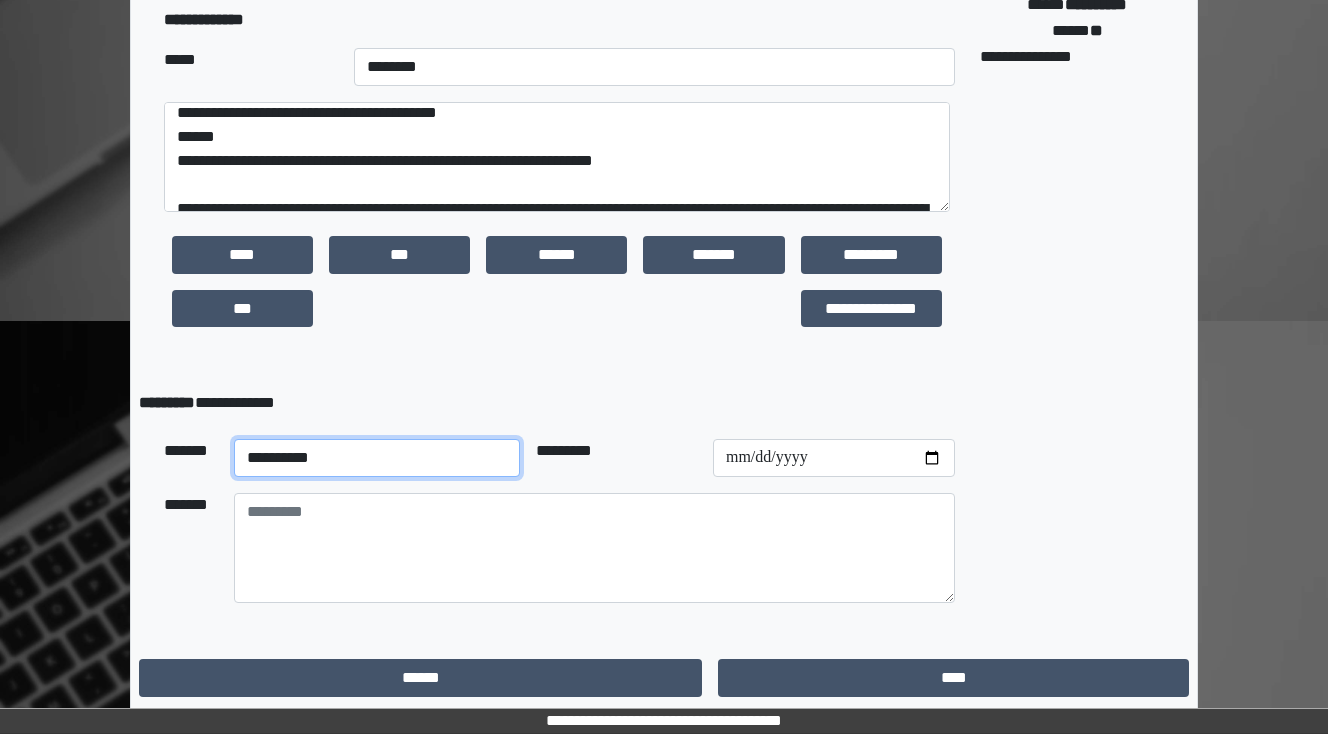 select on "**" 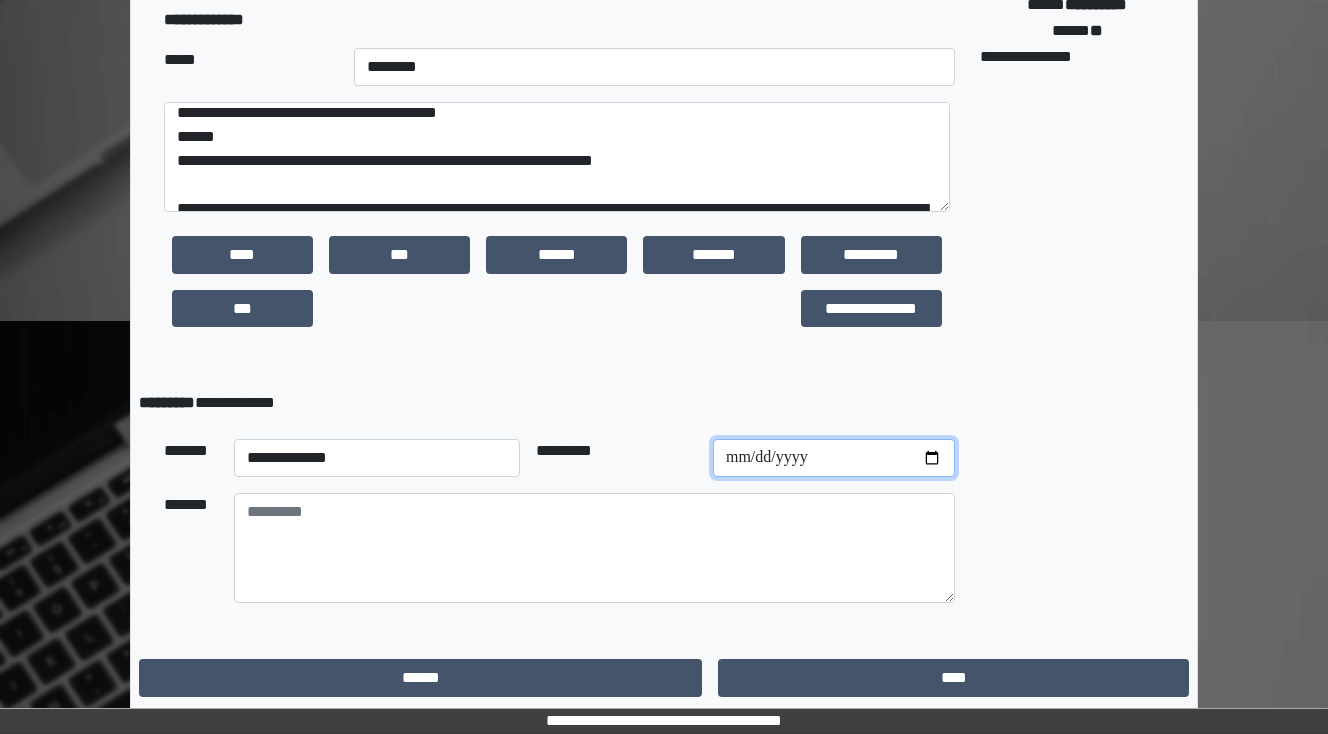 click at bounding box center [834, 458] 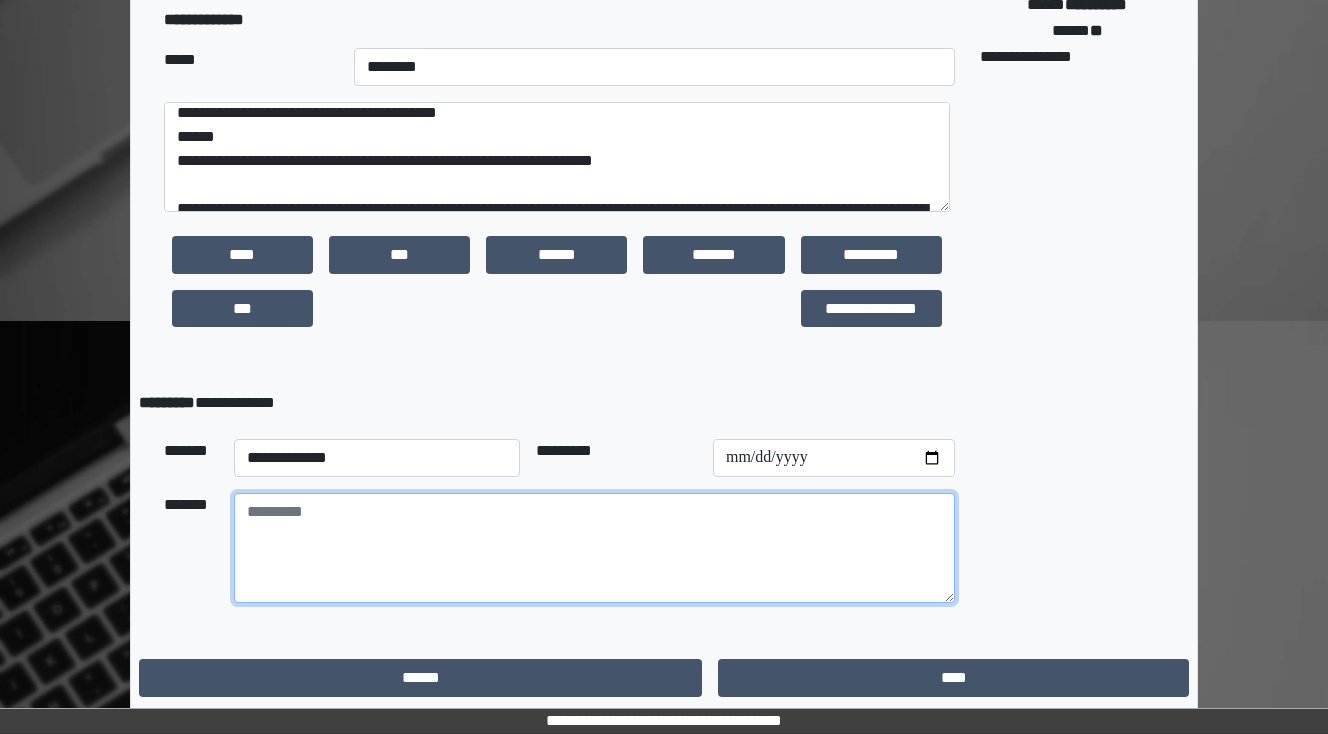 click at bounding box center (594, 548) 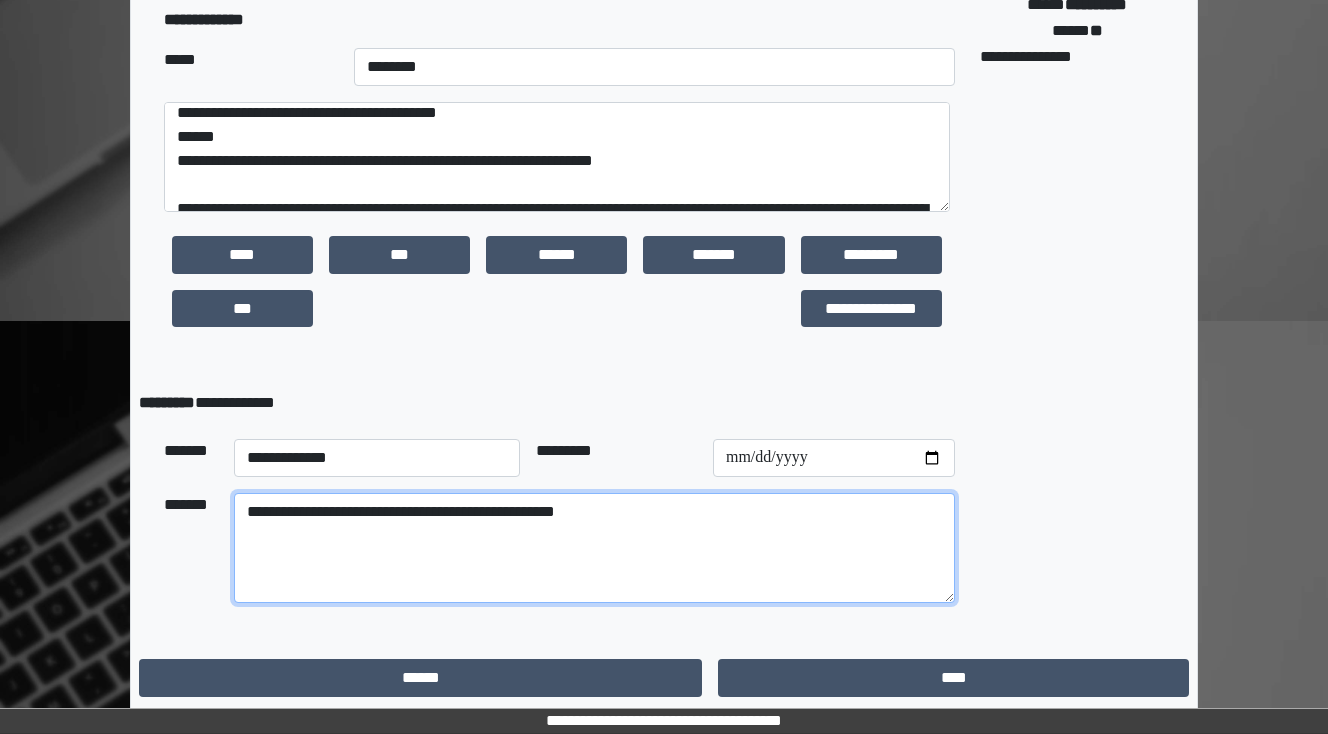 click on "**********" at bounding box center (594, 548) 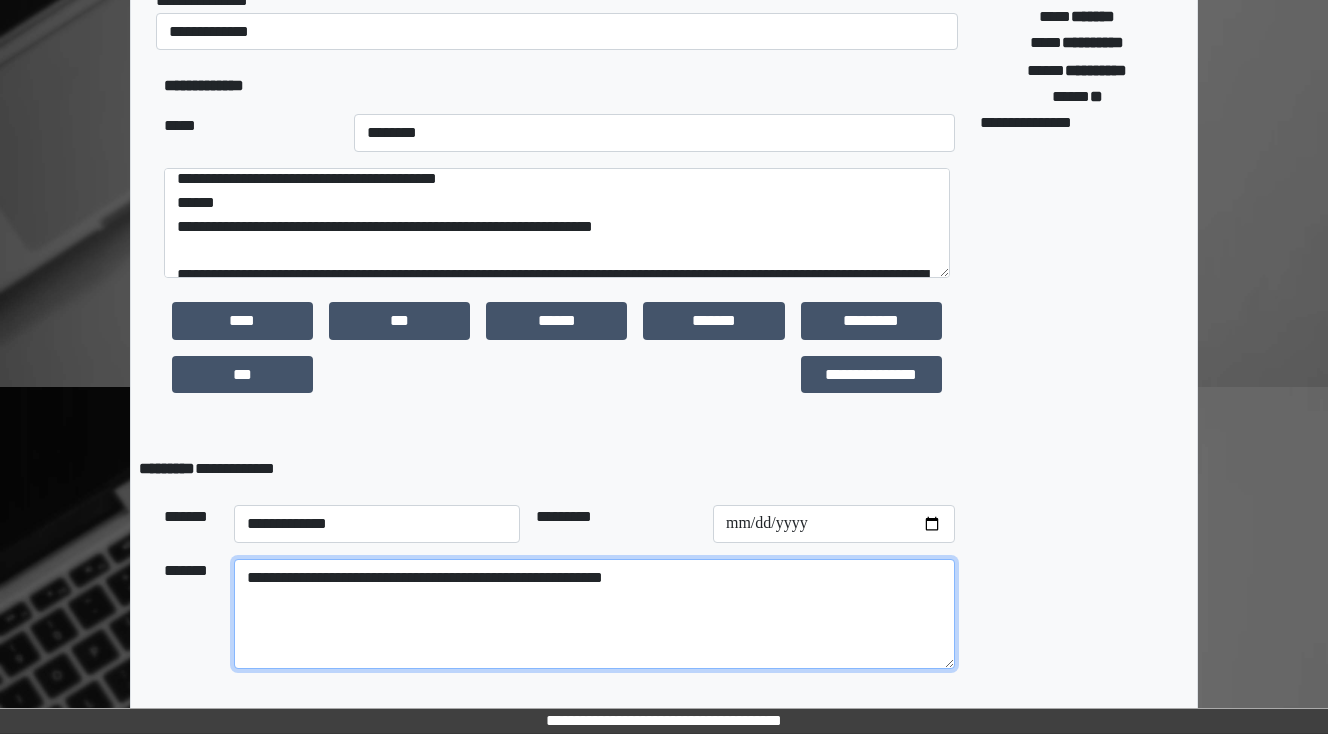 scroll, scrollTop: 310, scrollLeft: 0, axis: vertical 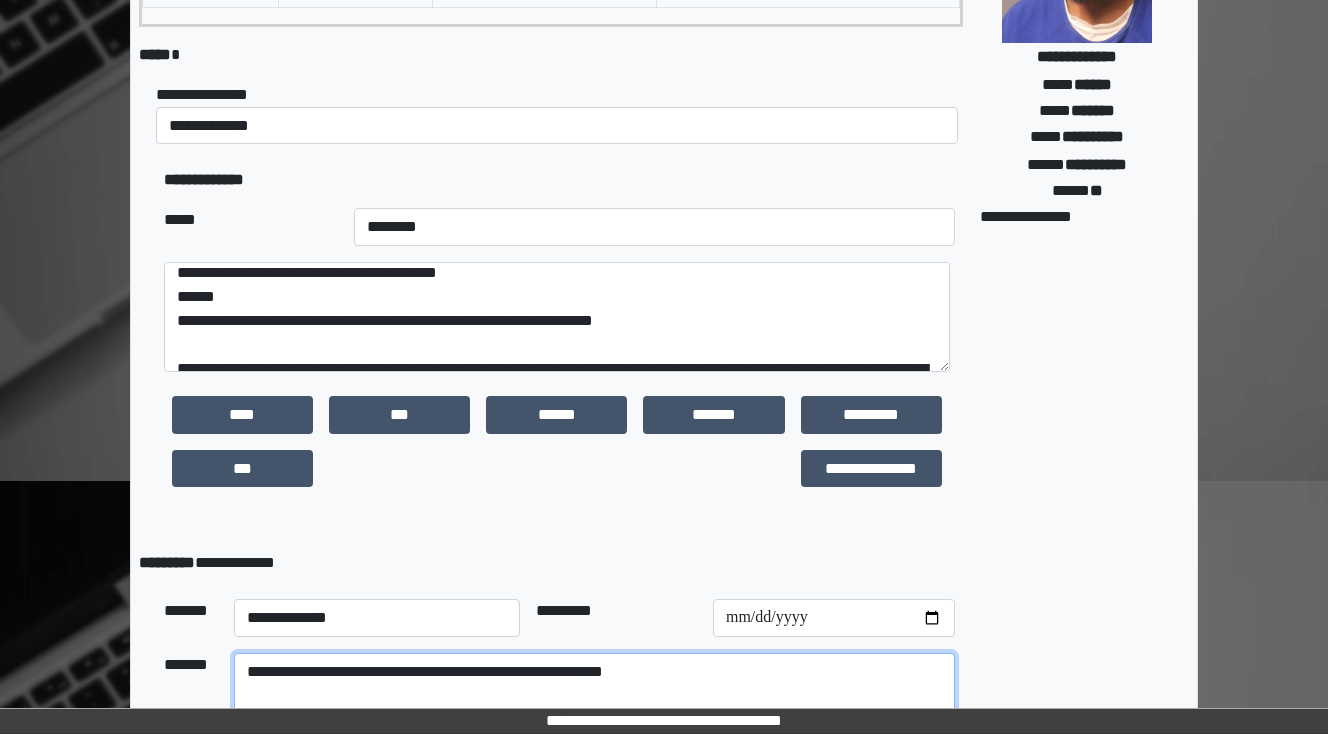 type on "**********" 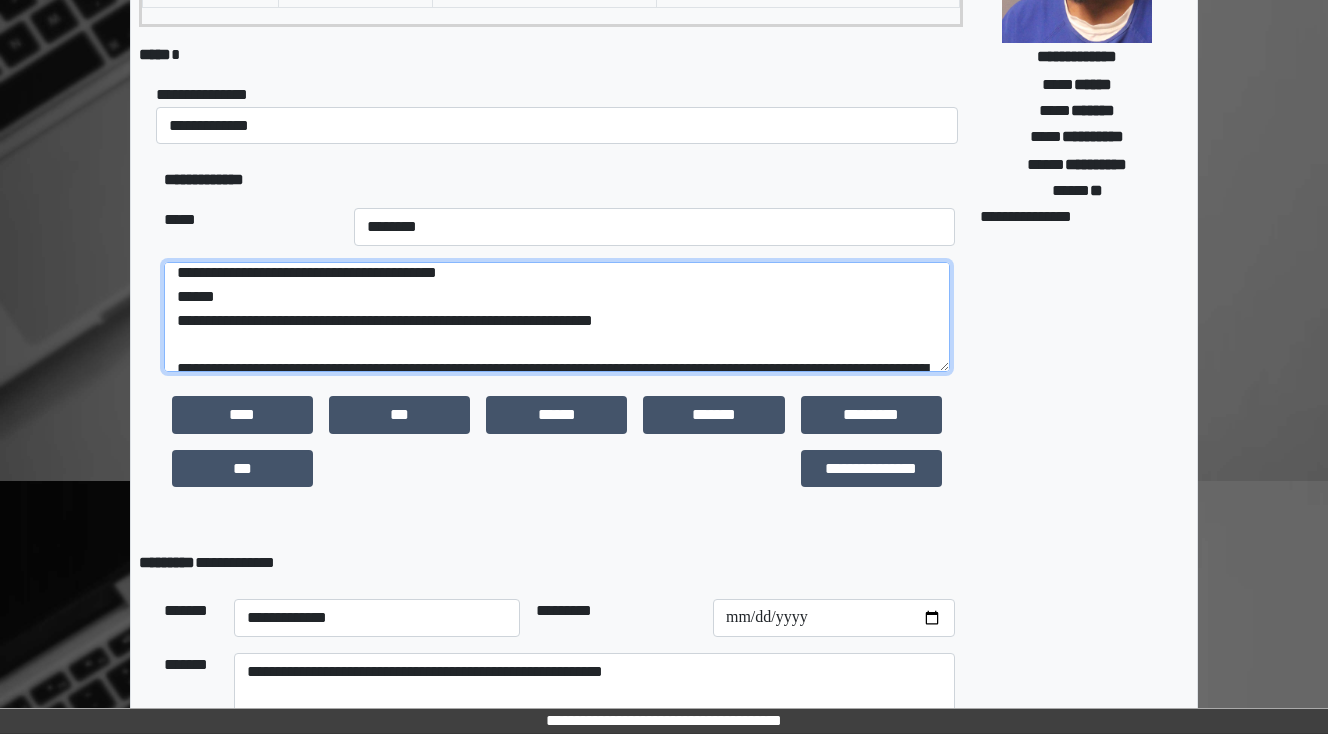 click on "**********" at bounding box center (557, 317) 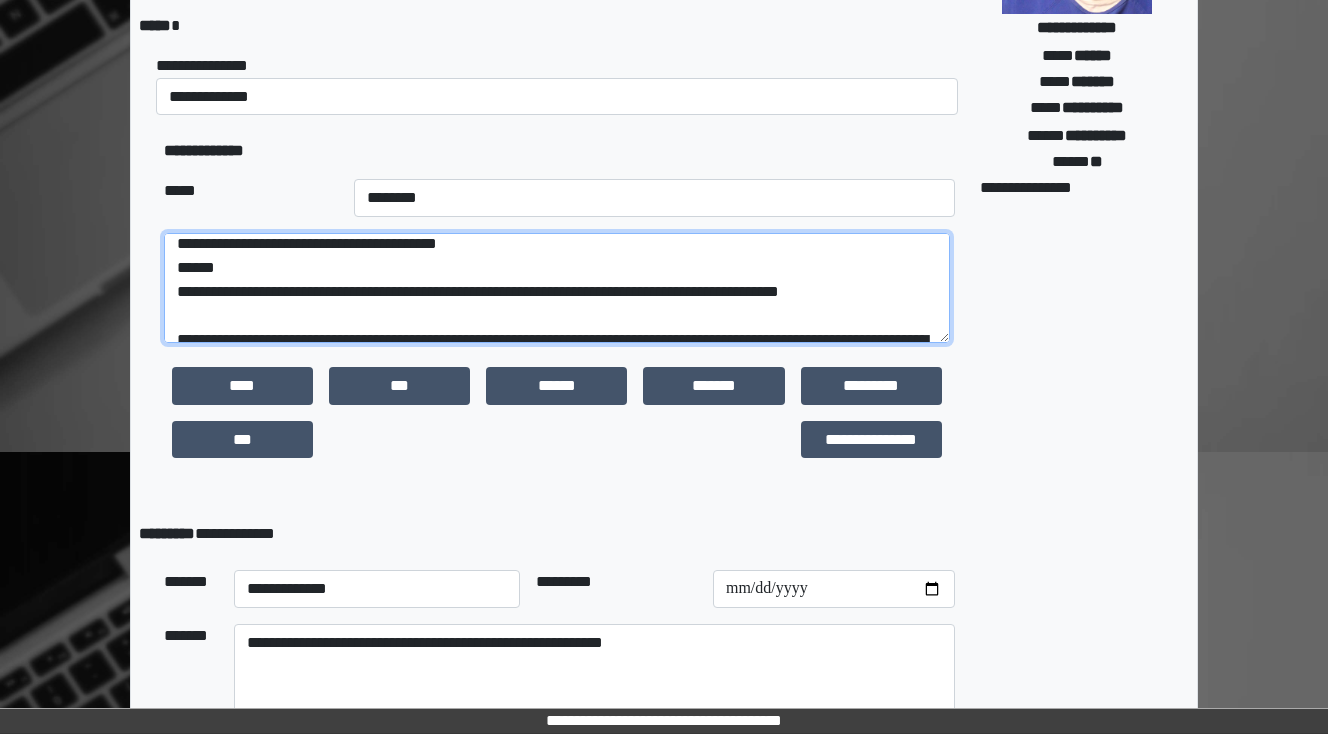 scroll, scrollTop: 310, scrollLeft: 0, axis: vertical 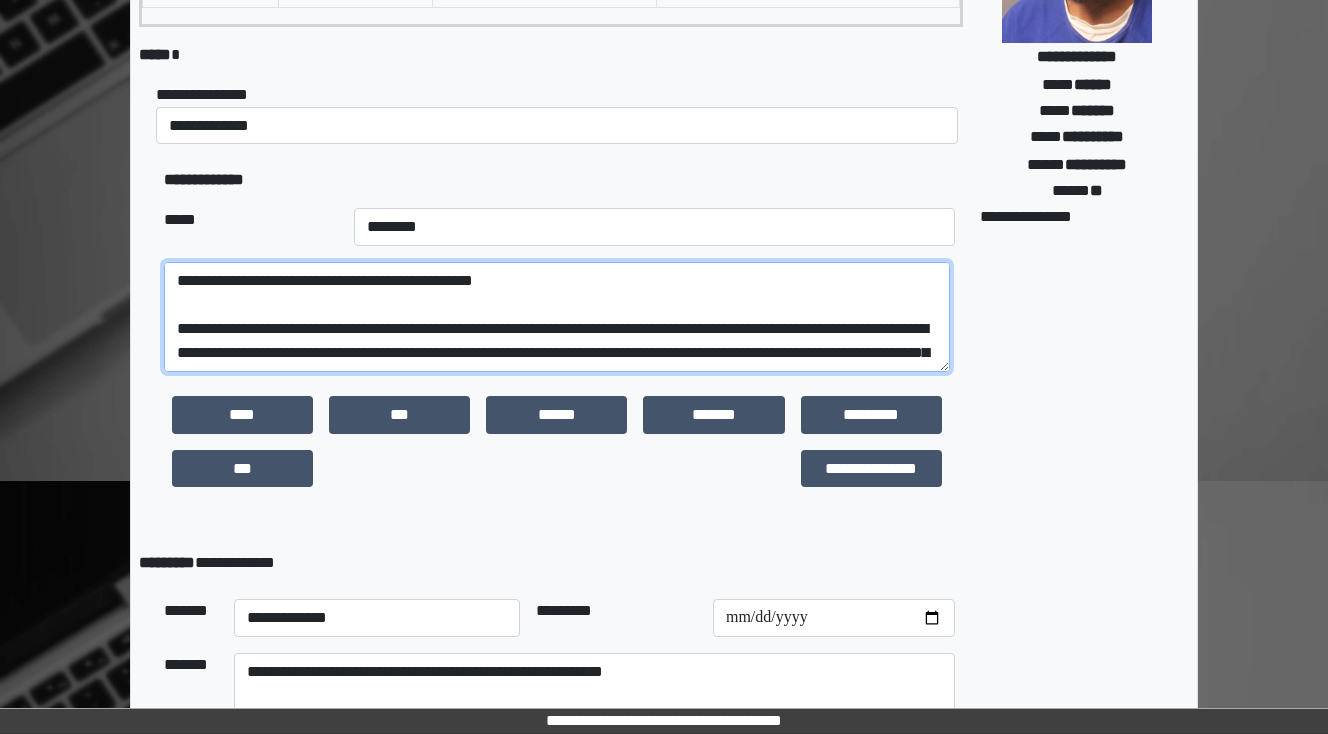 drag, startPoint x: 465, startPoint y: 325, endPoint x: 372, endPoint y: 330, distance: 93.13431 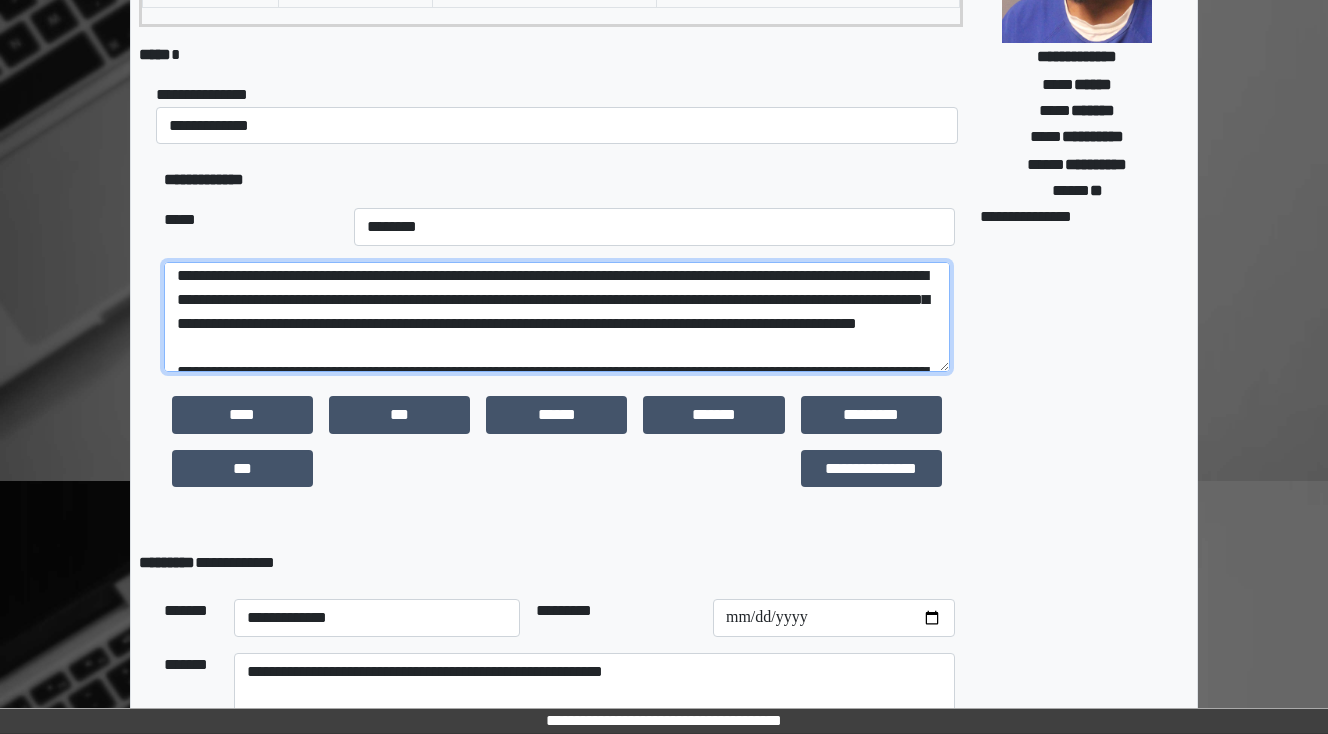 scroll, scrollTop: 200, scrollLeft: 0, axis: vertical 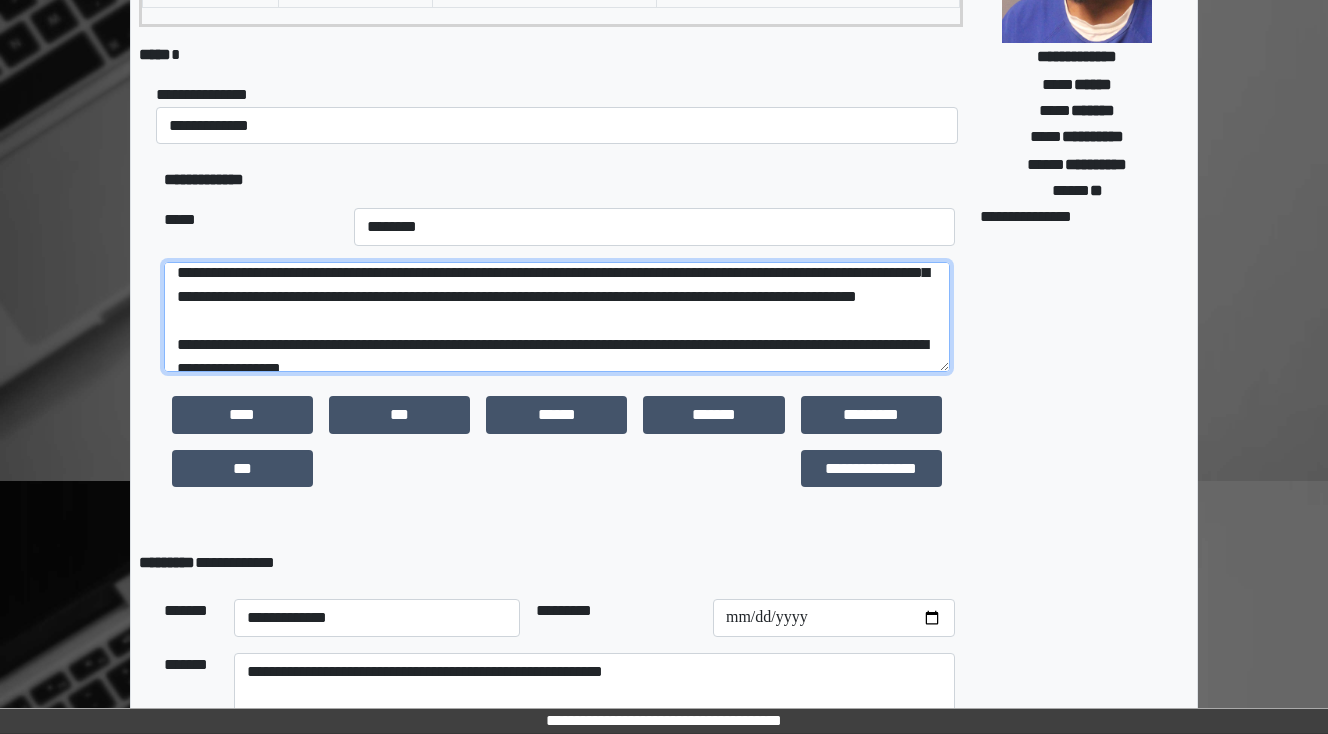 drag, startPoint x: 620, startPoint y: 298, endPoint x: 437, endPoint y: 298, distance: 183 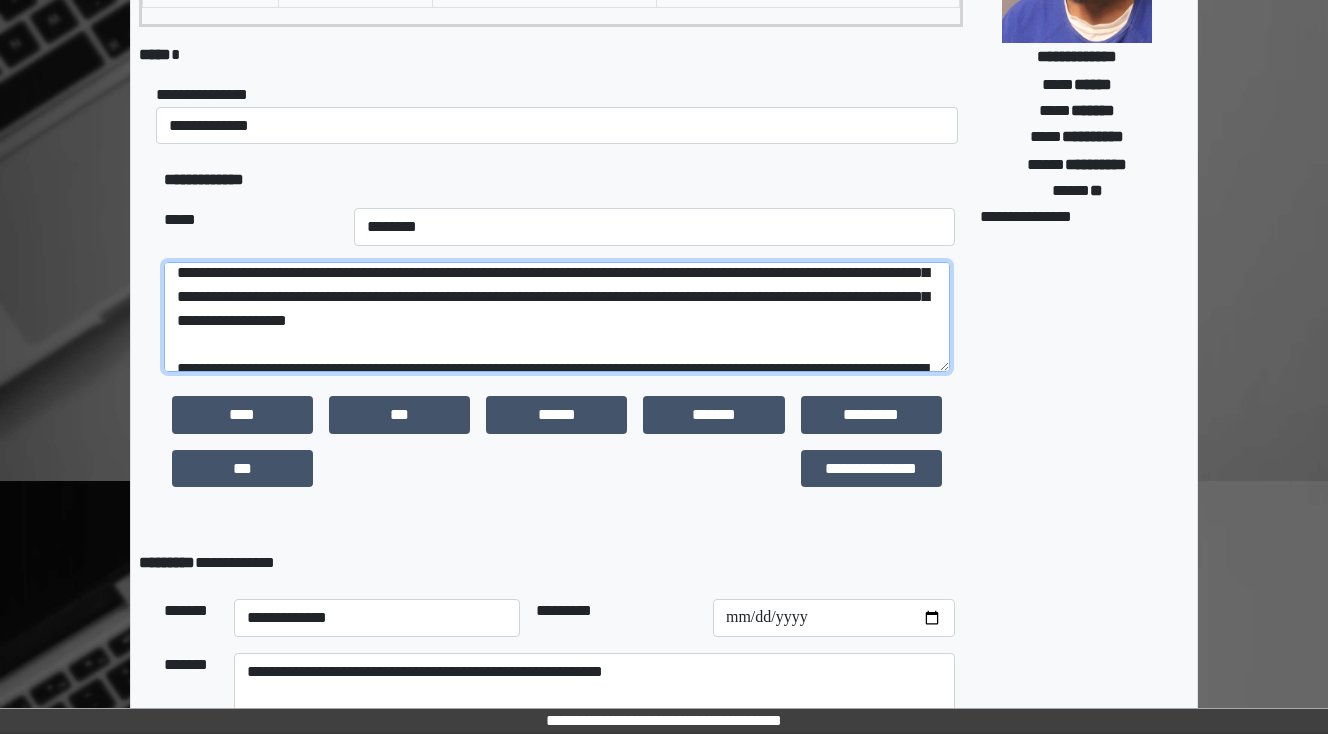 click on "**********" at bounding box center [557, 317] 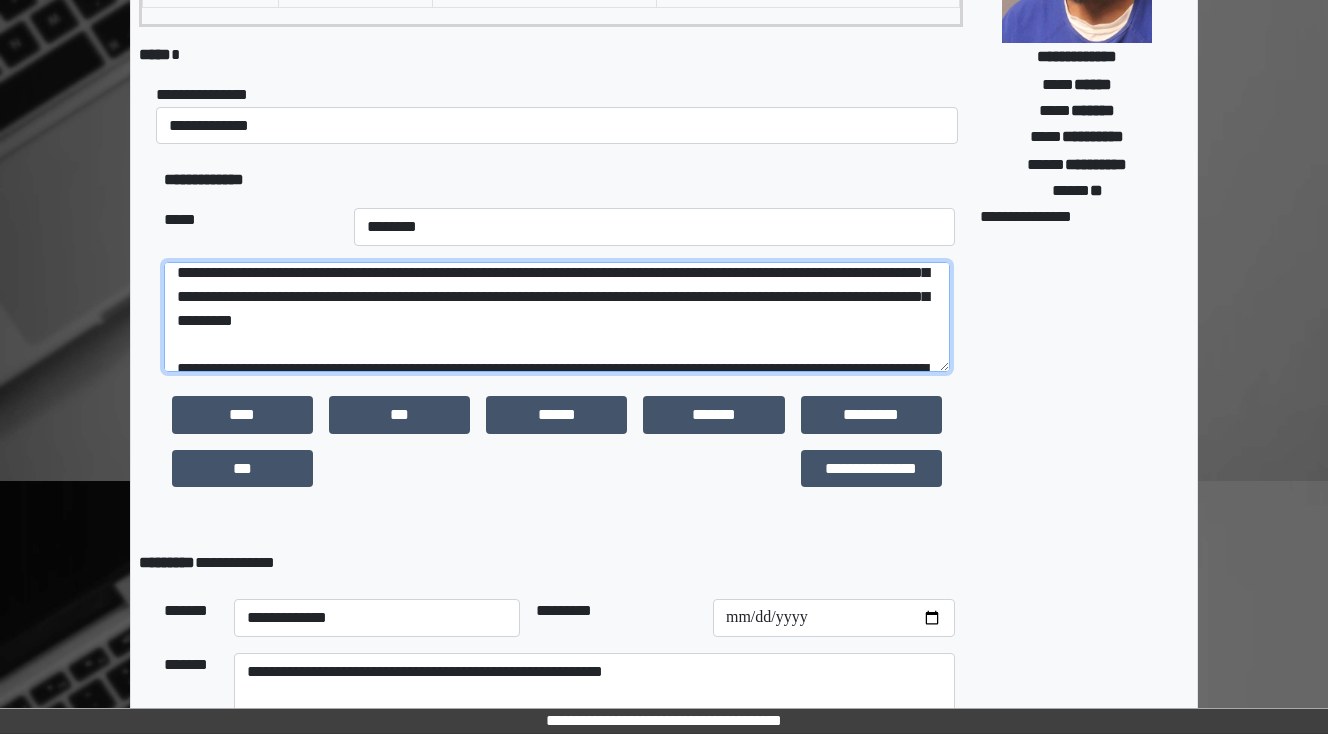 click on "**********" at bounding box center (557, 317) 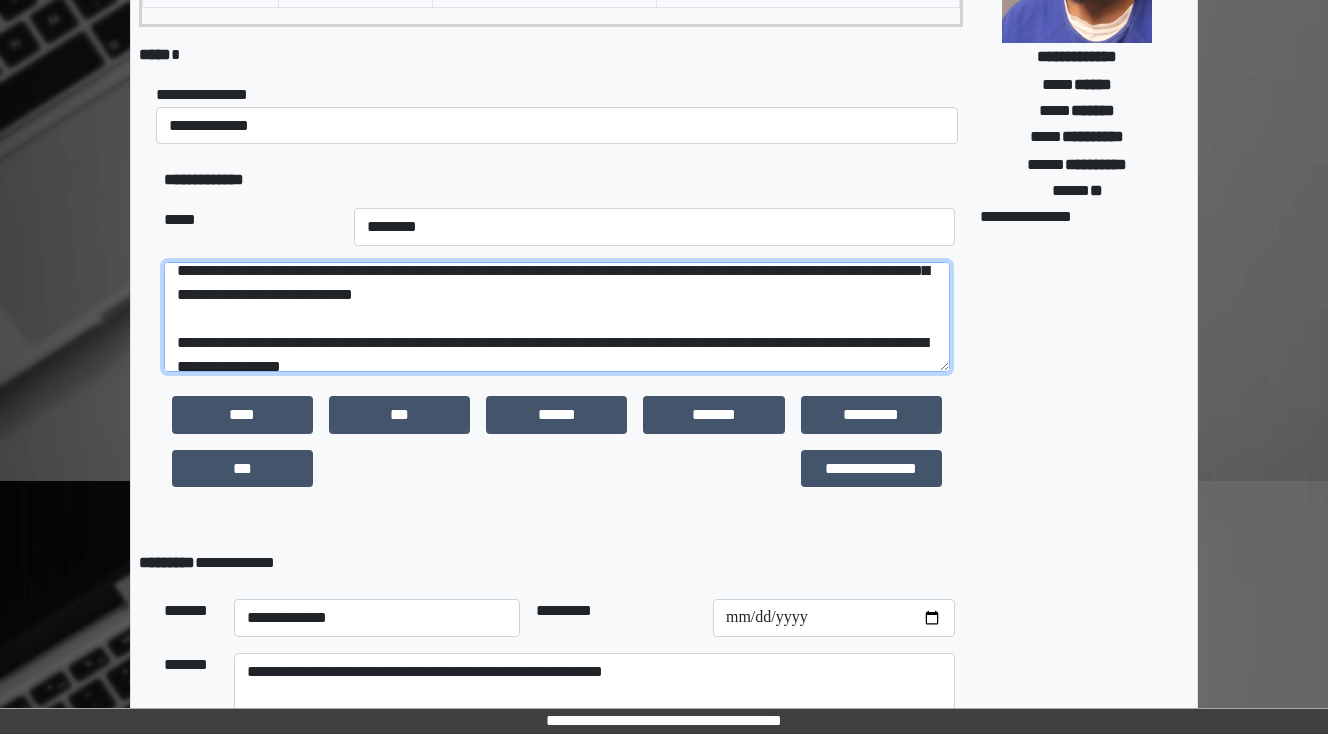 scroll, scrollTop: 240, scrollLeft: 0, axis: vertical 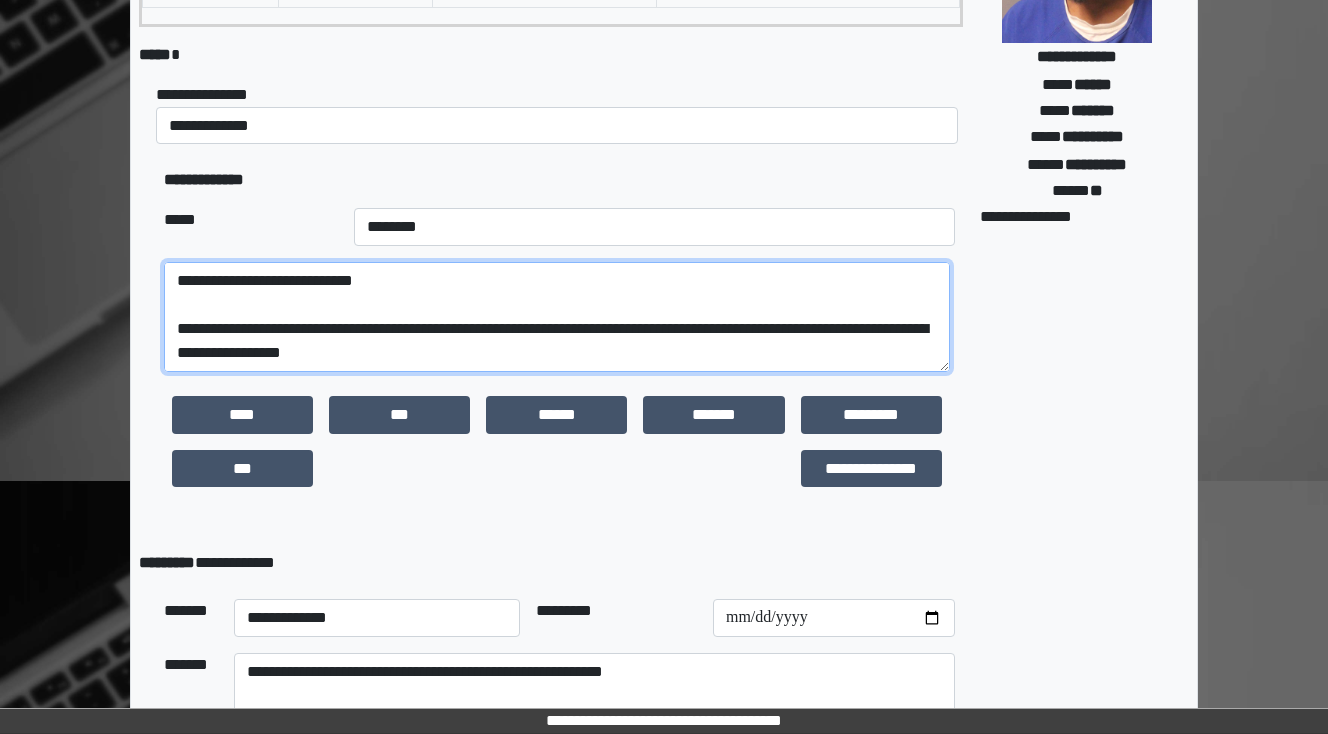 click on "**********" at bounding box center (557, 317) 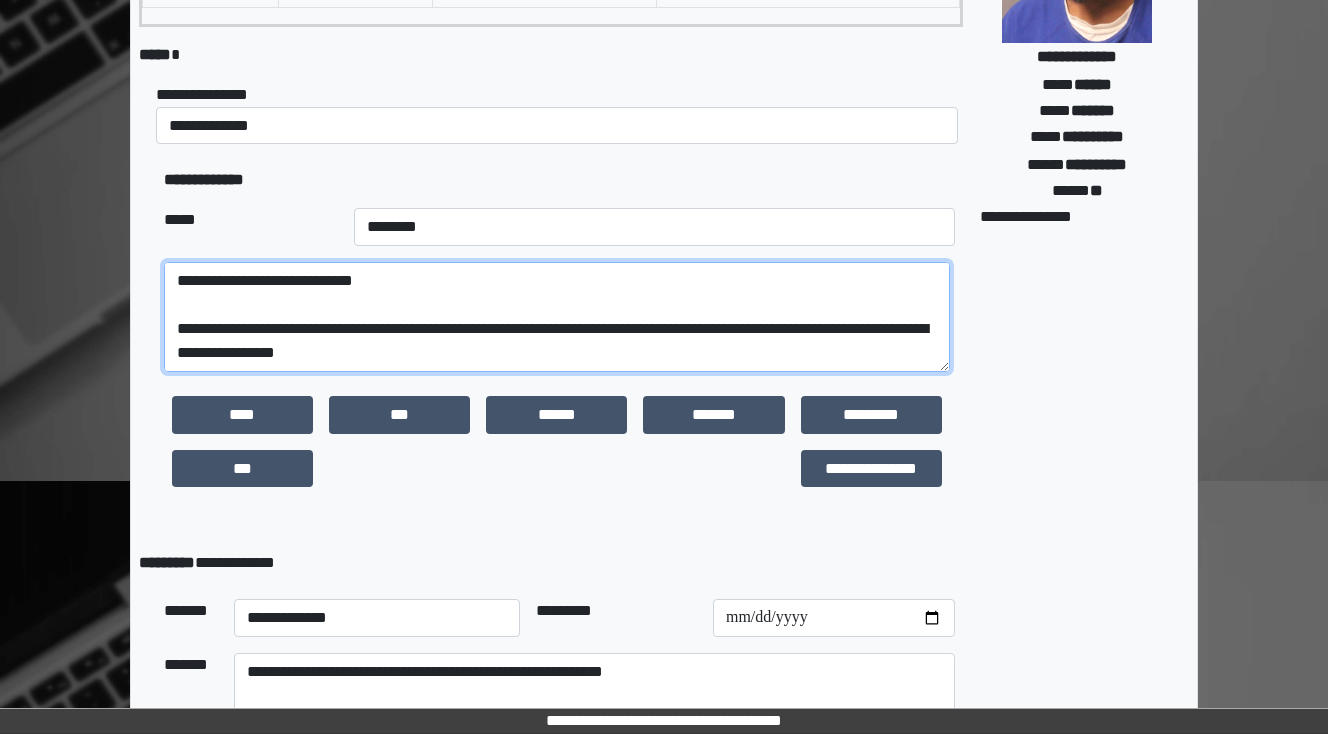click on "**********" at bounding box center [557, 317] 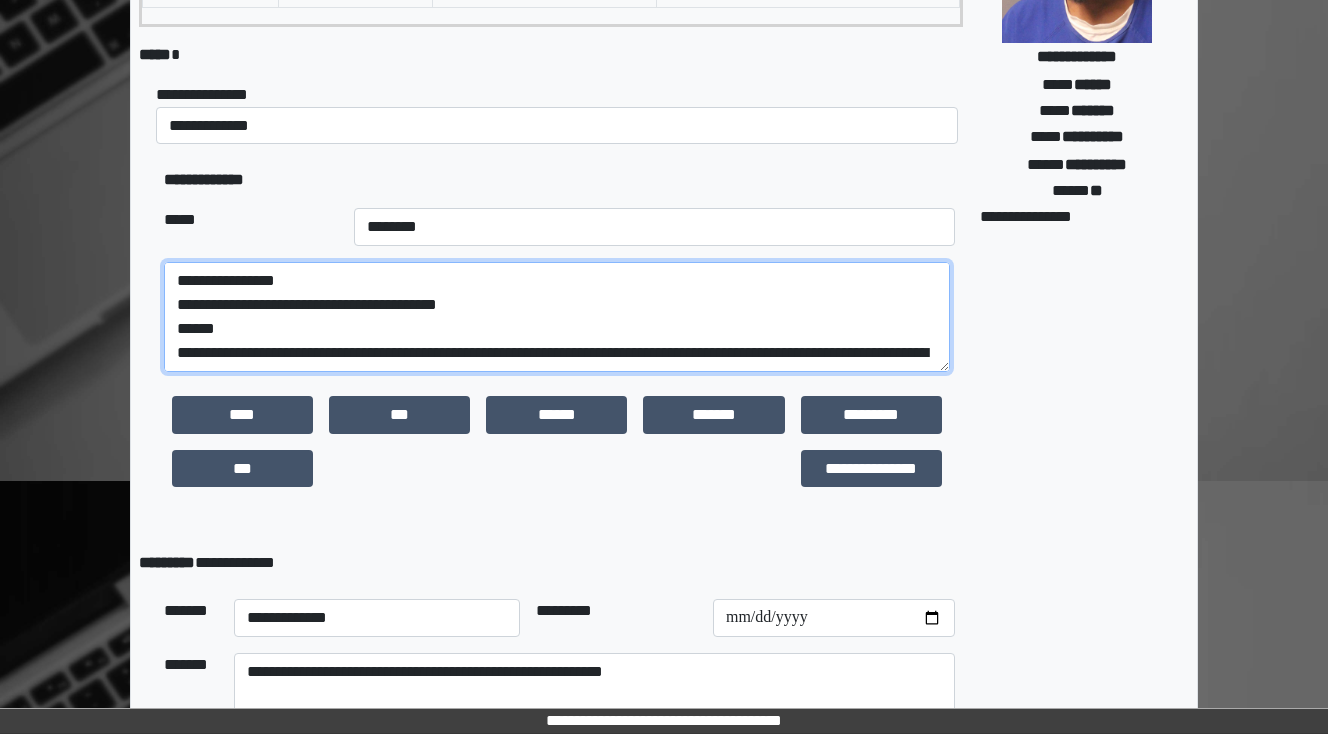 scroll, scrollTop: 80, scrollLeft: 0, axis: vertical 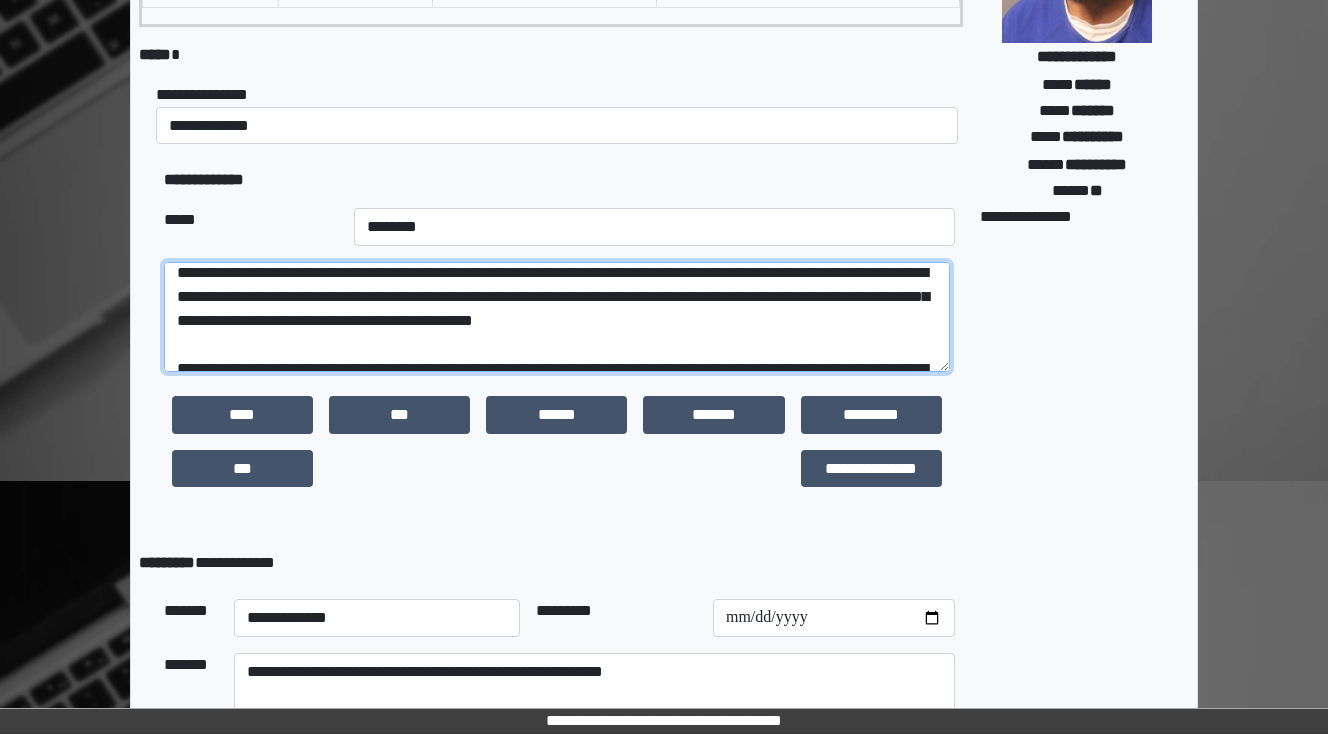 click on "**********" at bounding box center (557, 317) 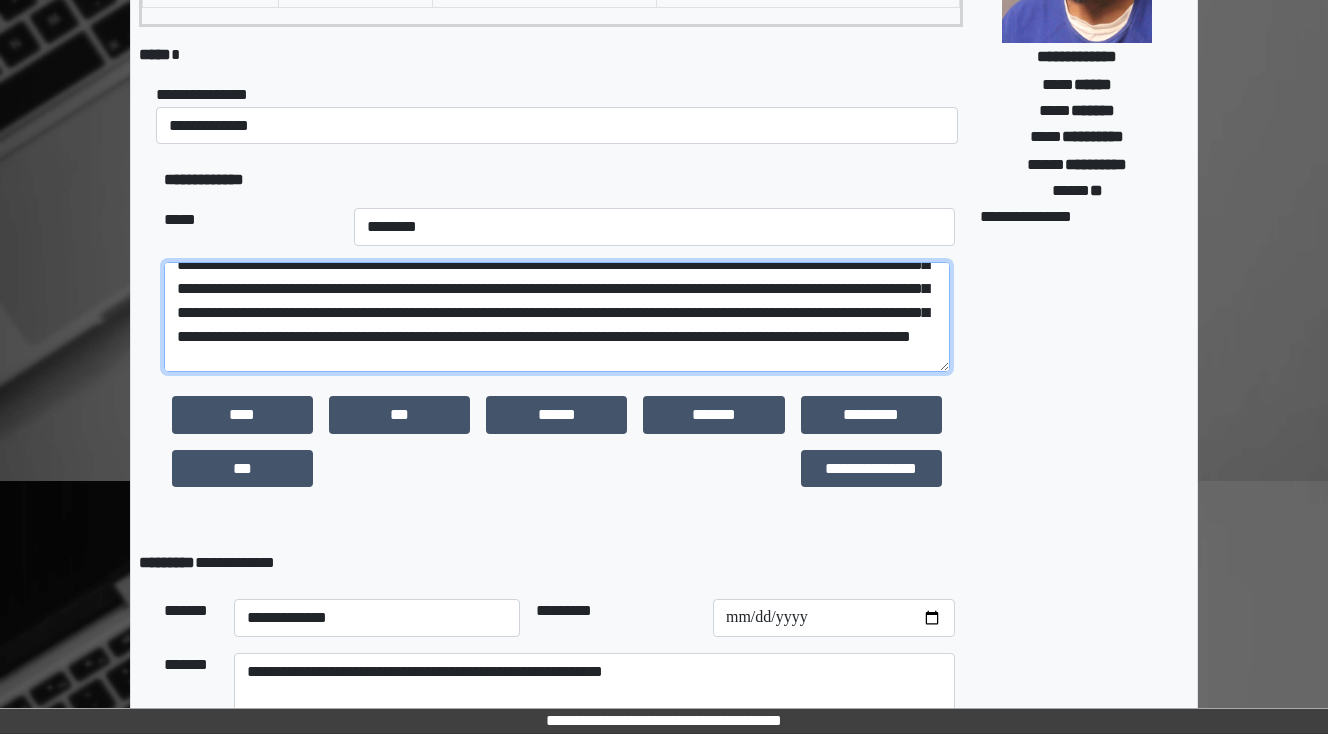 scroll, scrollTop: 136, scrollLeft: 0, axis: vertical 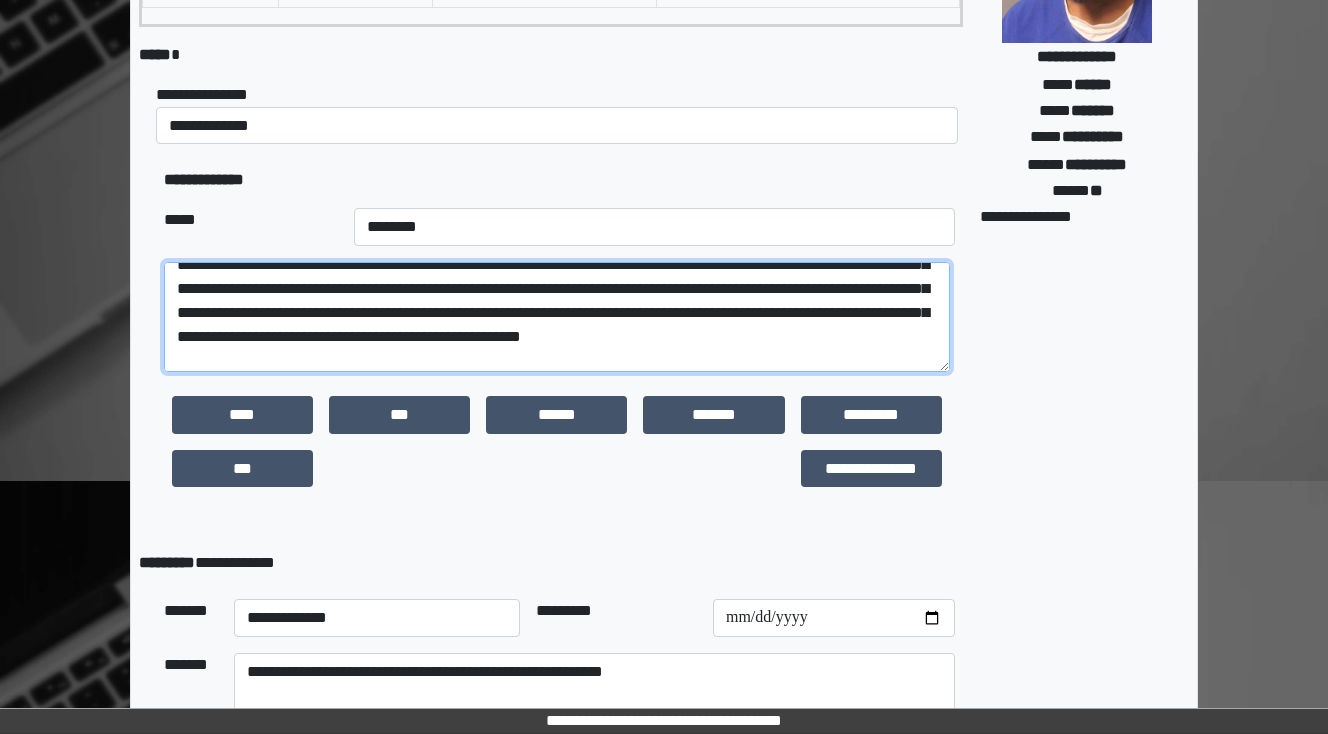 click at bounding box center [557, 317] 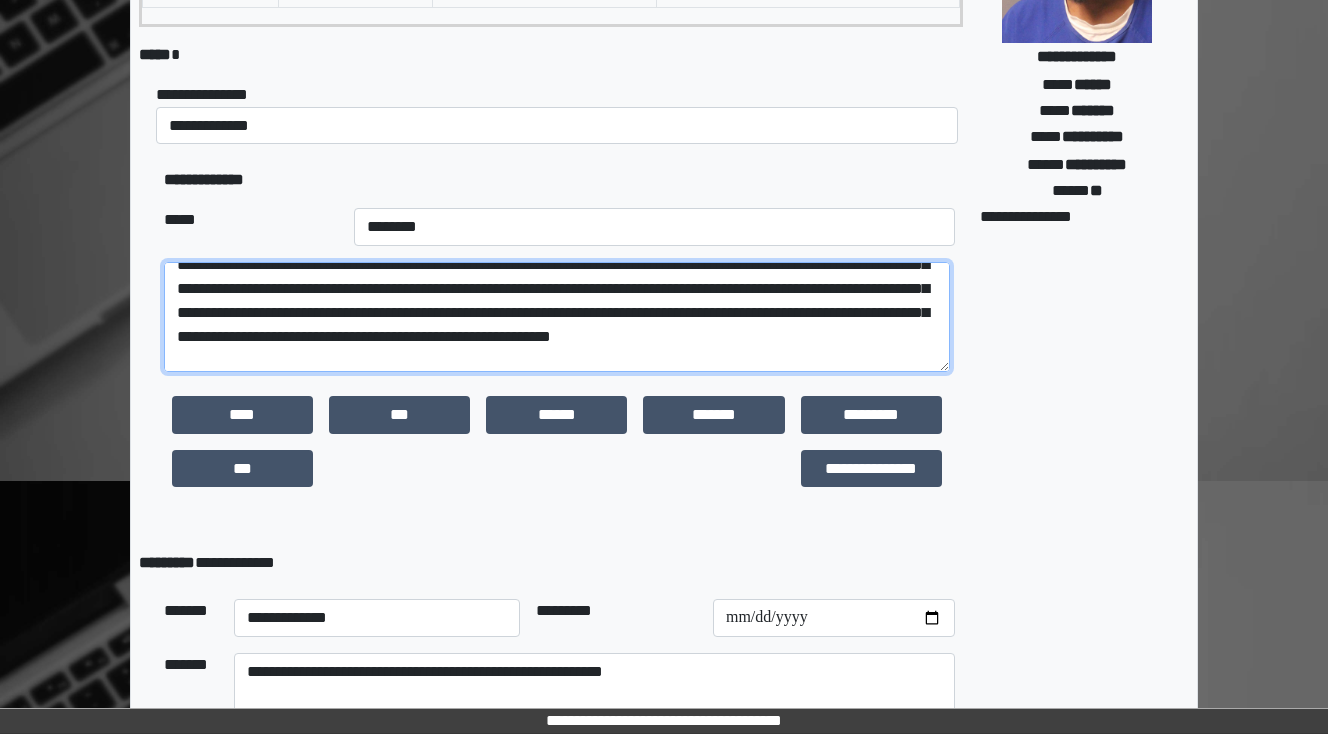 click at bounding box center [557, 317] 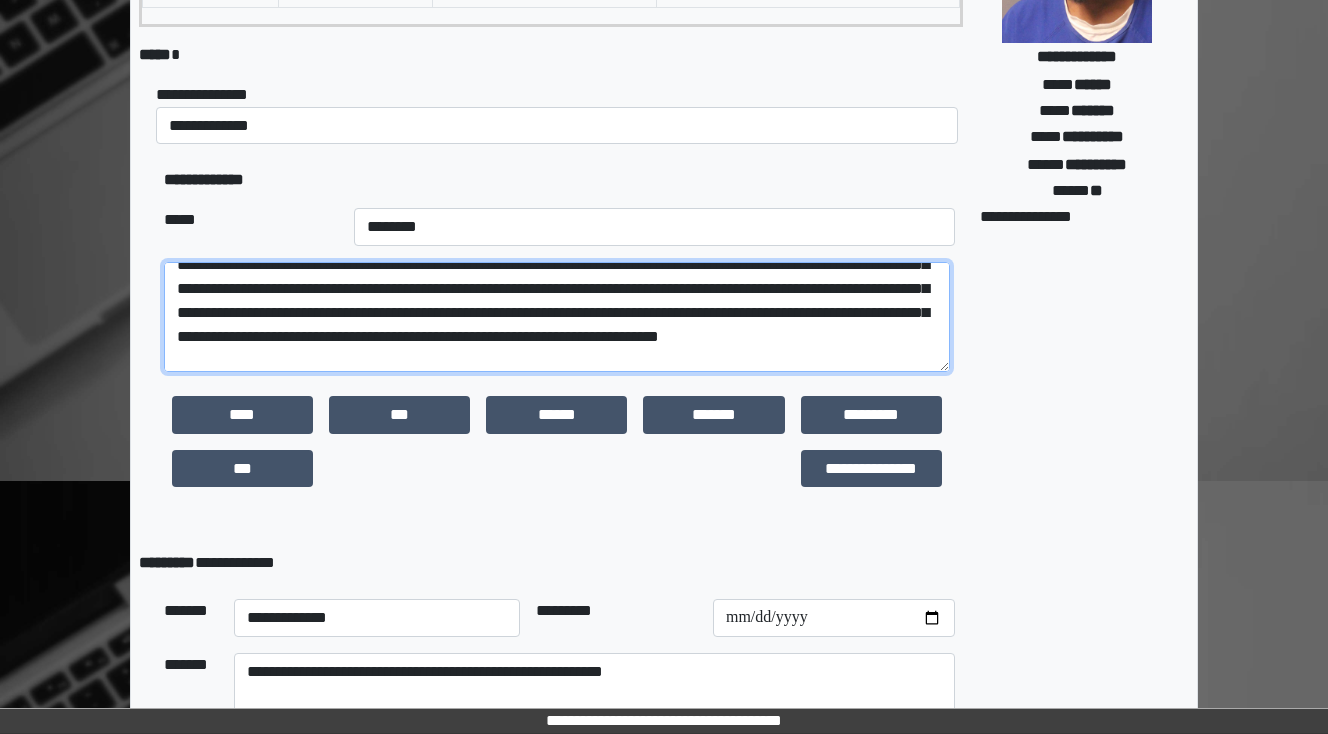 click at bounding box center (557, 317) 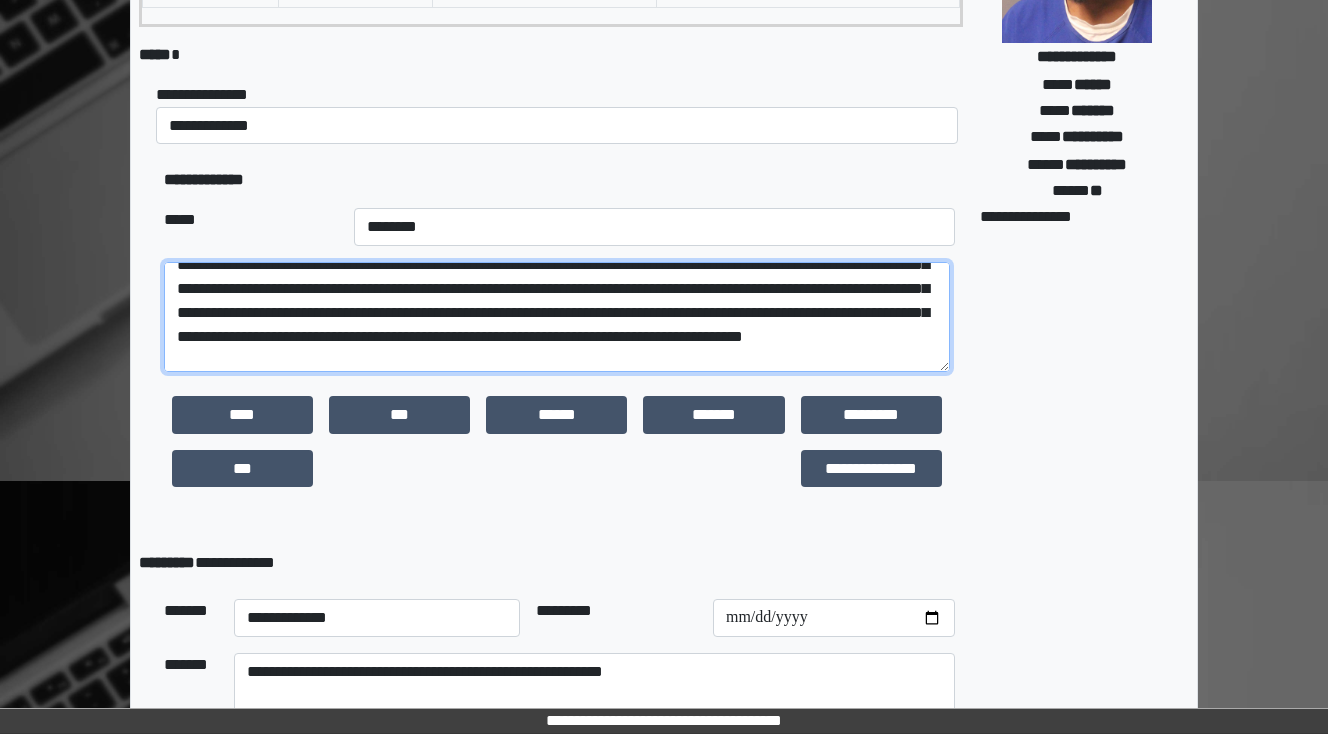 scroll, scrollTop: 160, scrollLeft: 0, axis: vertical 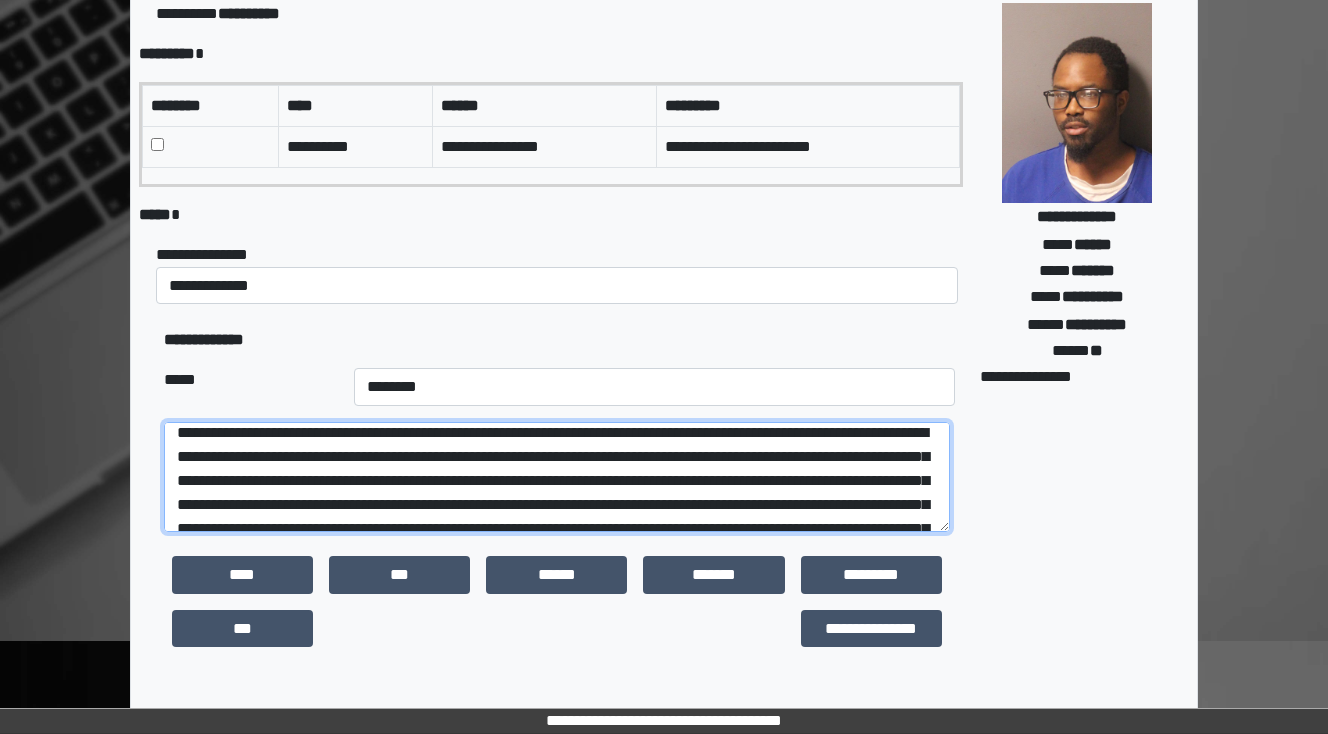 click at bounding box center (557, 477) 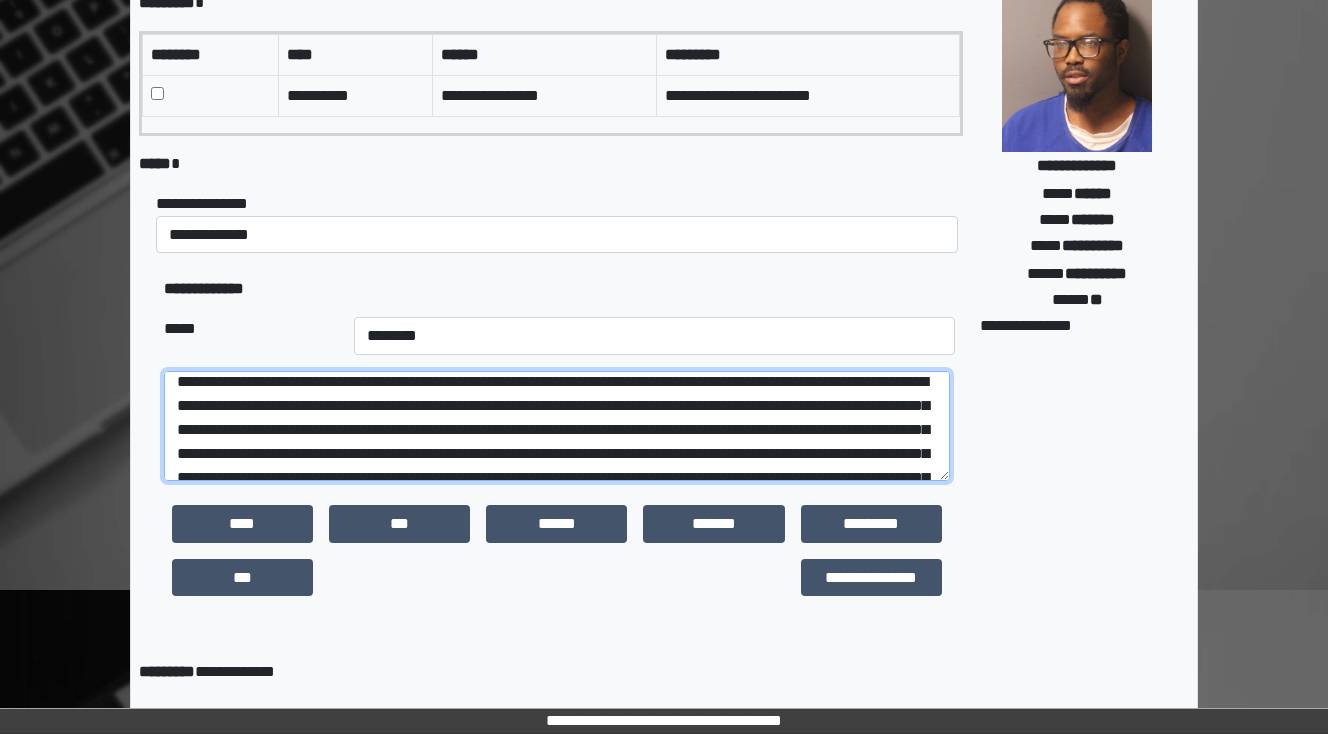 scroll, scrollTop: 230, scrollLeft: 0, axis: vertical 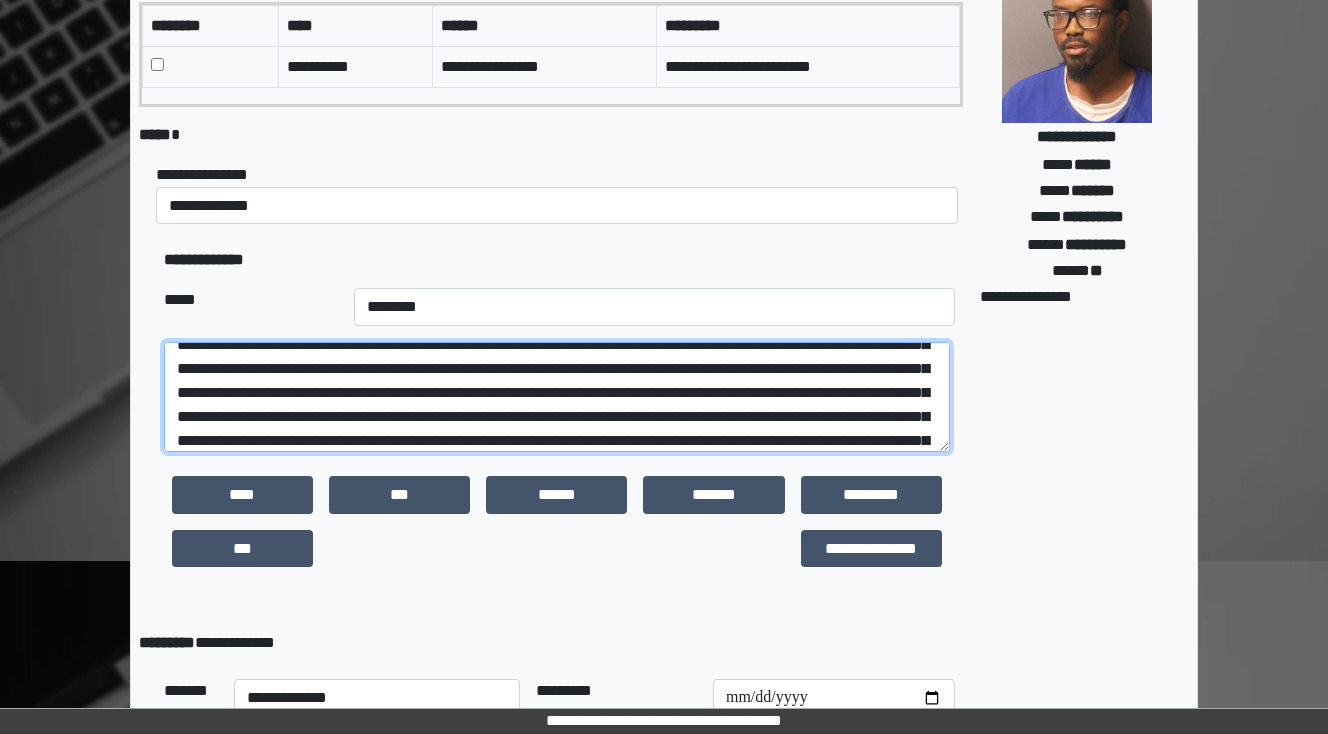 click at bounding box center [557, 397] 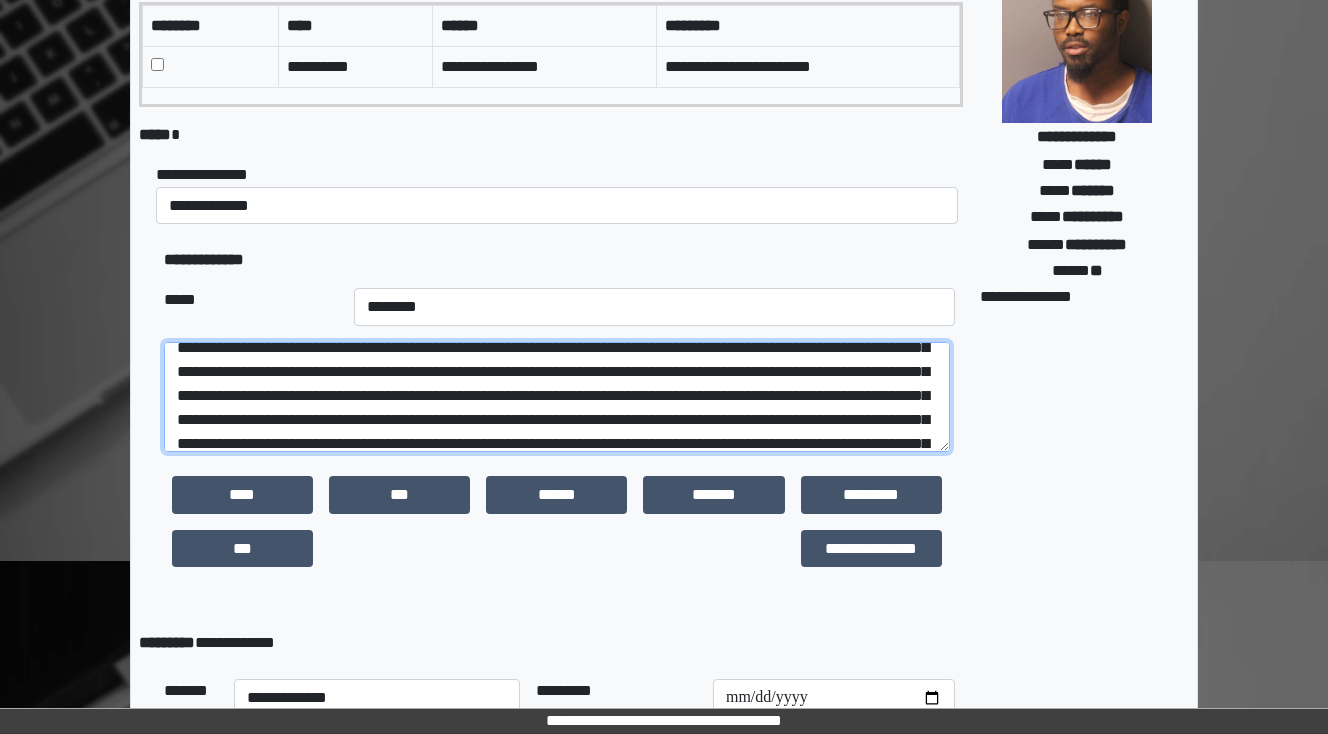 scroll, scrollTop: 80, scrollLeft: 0, axis: vertical 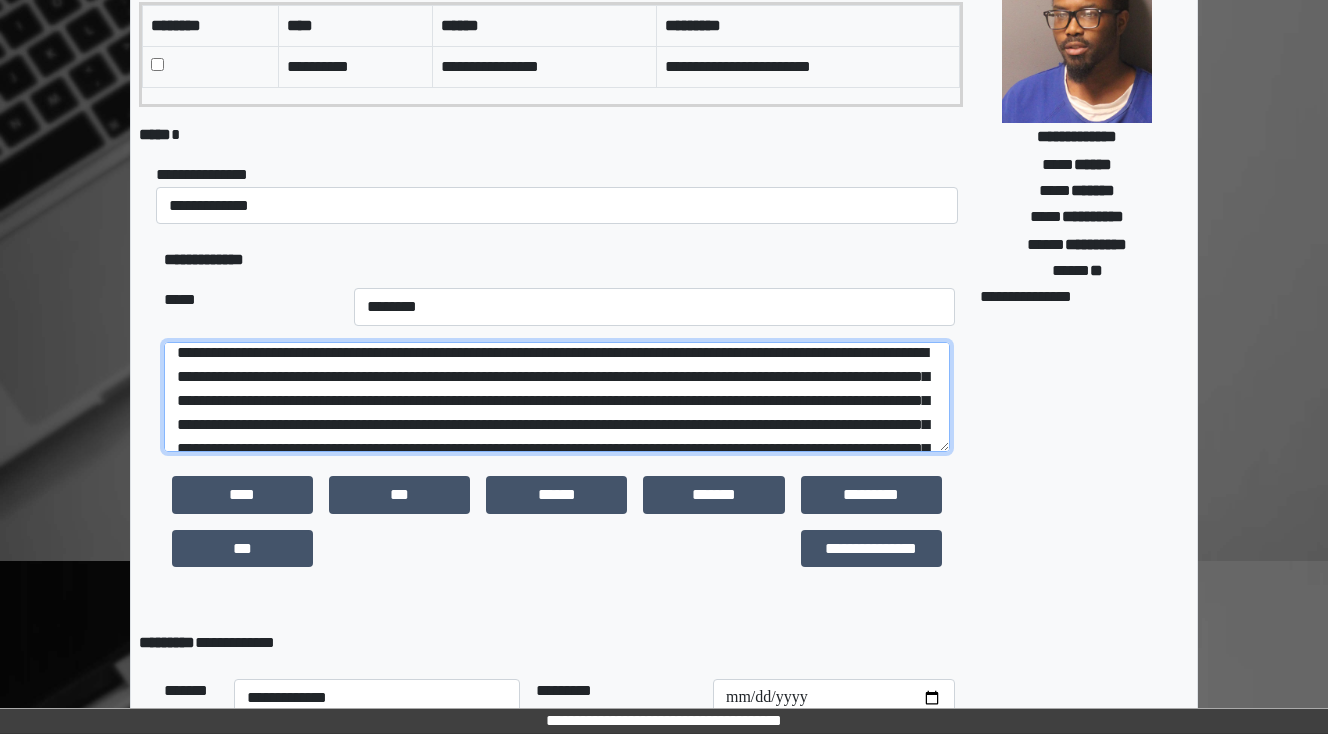 click at bounding box center (557, 397) 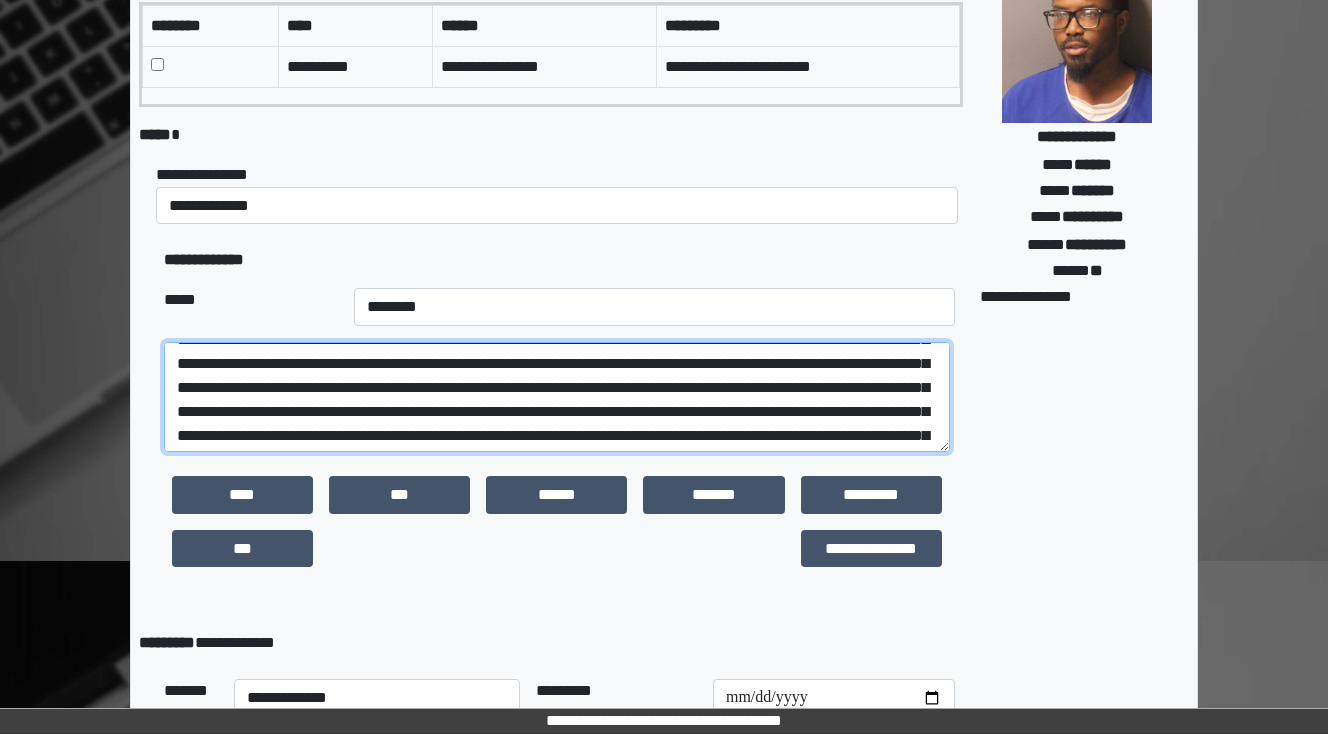 scroll, scrollTop: 88, scrollLeft: 0, axis: vertical 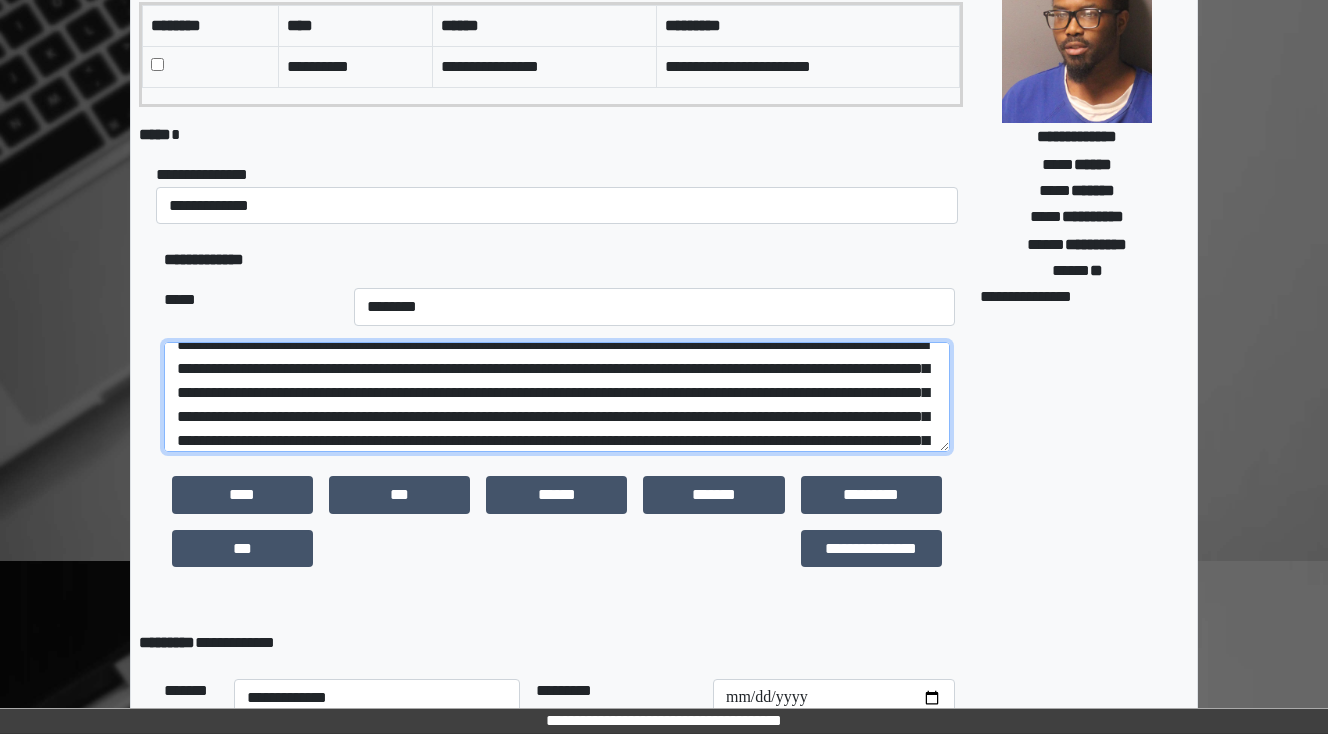 click at bounding box center [557, 397] 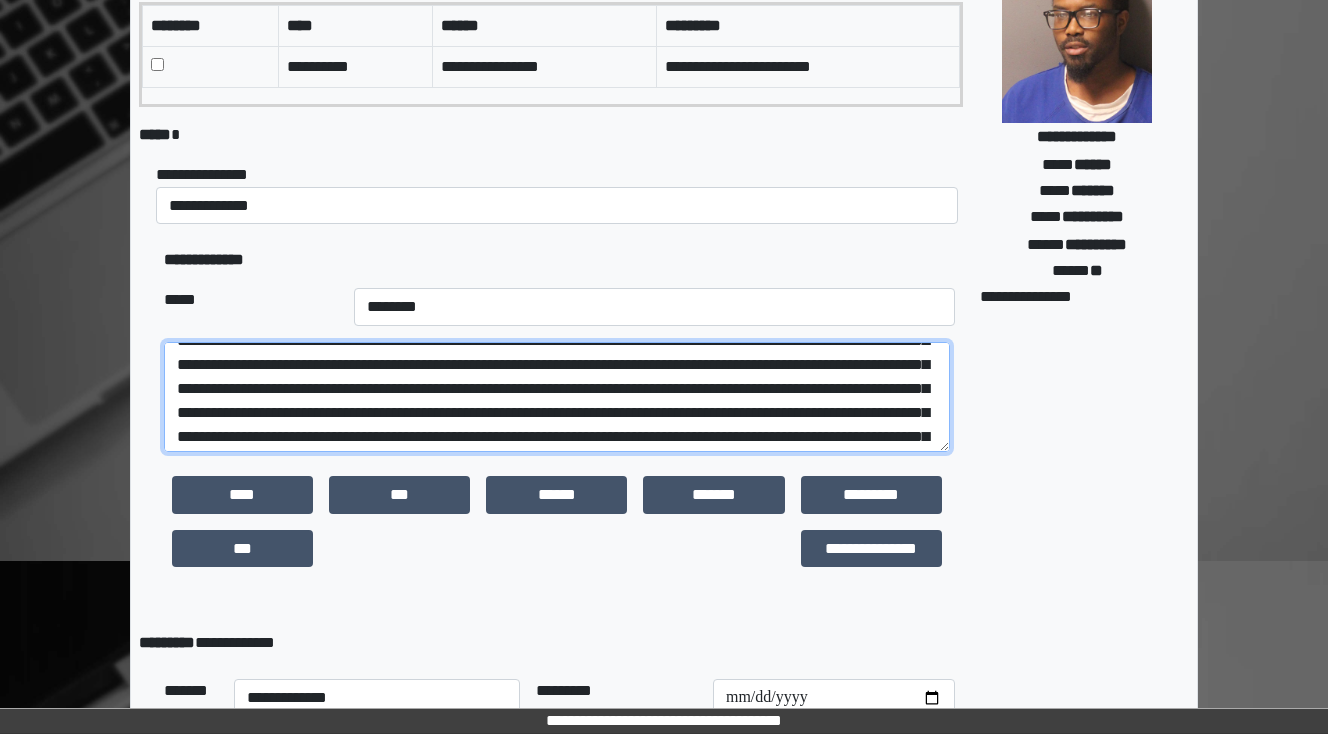 scroll, scrollTop: 168, scrollLeft: 0, axis: vertical 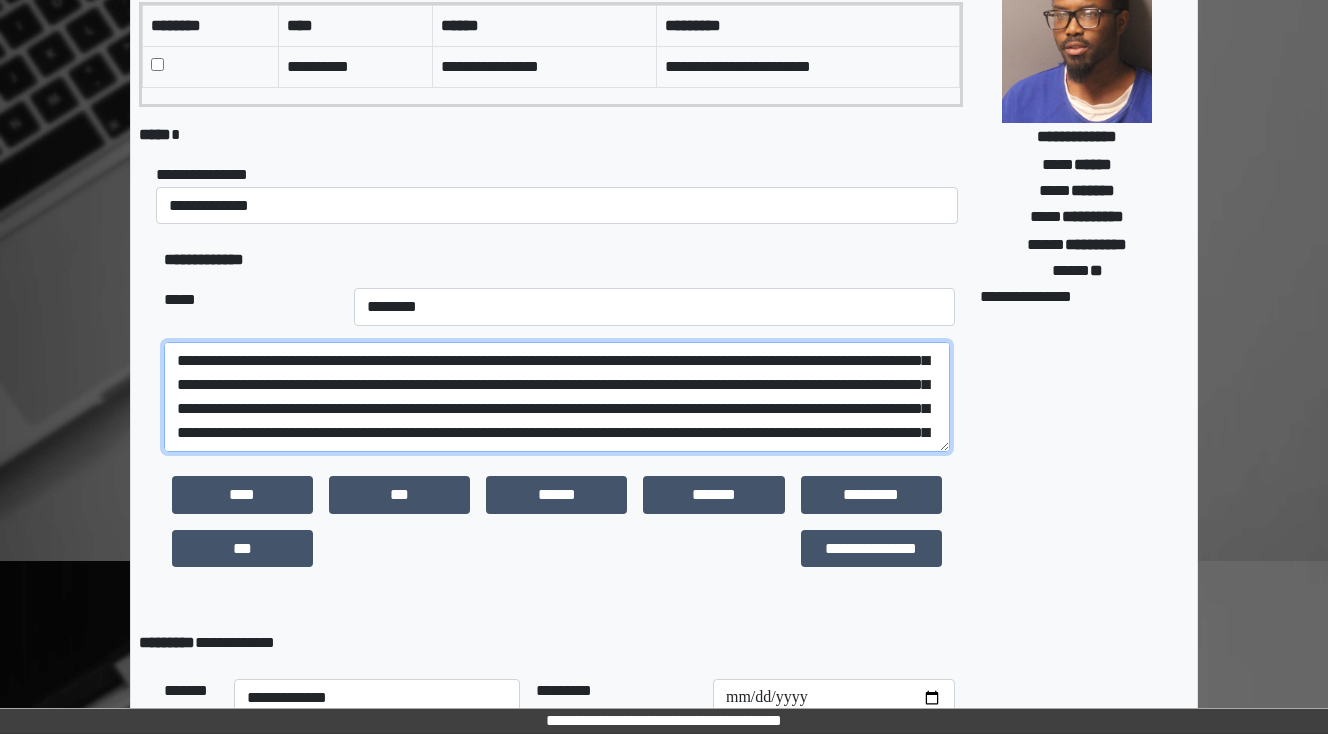 click at bounding box center (557, 397) 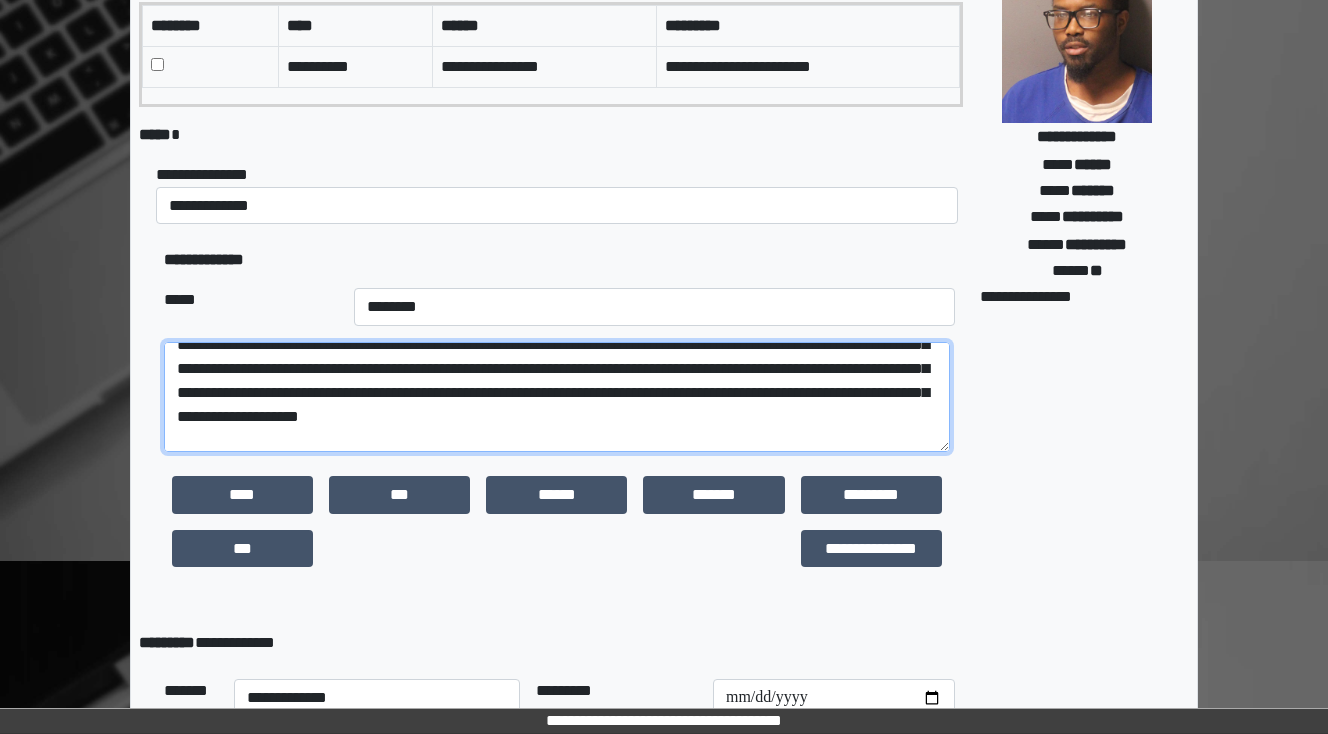 scroll, scrollTop: 328, scrollLeft: 0, axis: vertical 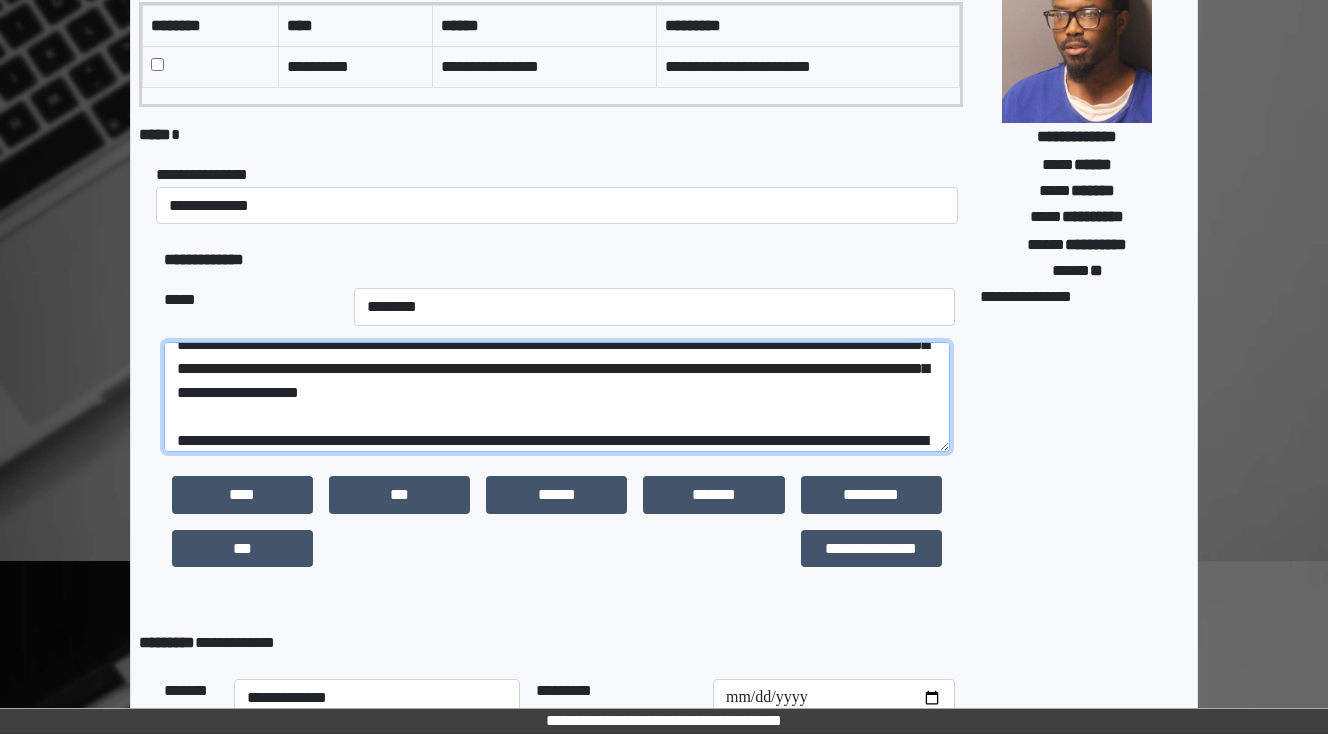 click at bounding box center [557, 397] 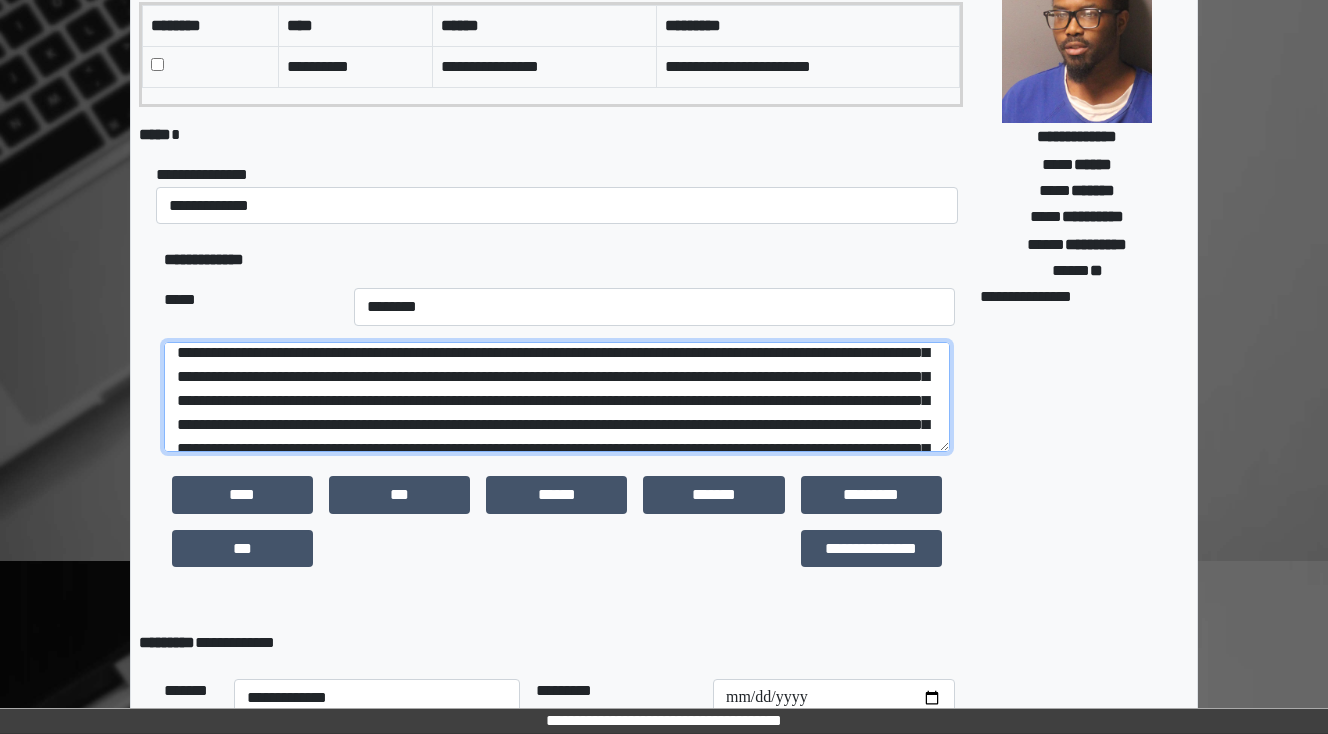 scroll, scrollTop: 328, scrollLeft: 0, axis: vertical 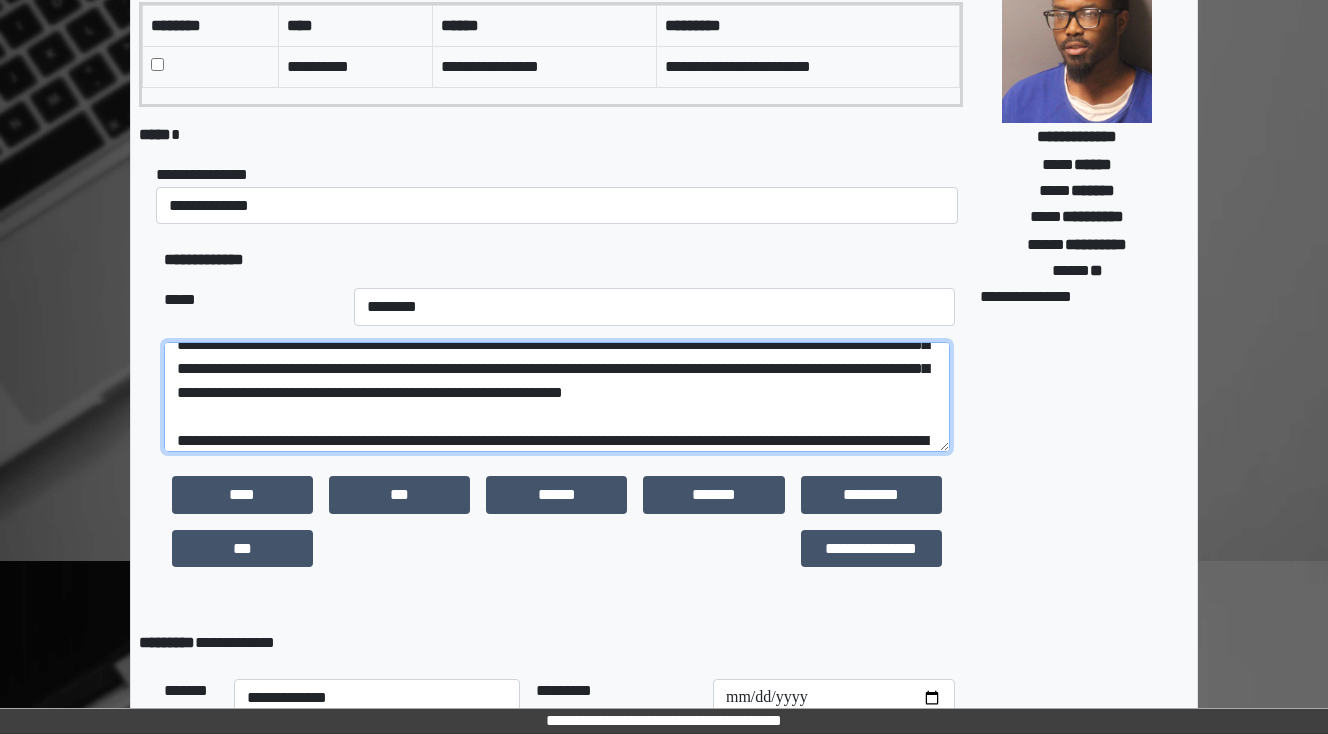 click at bounding box center (557, 397) 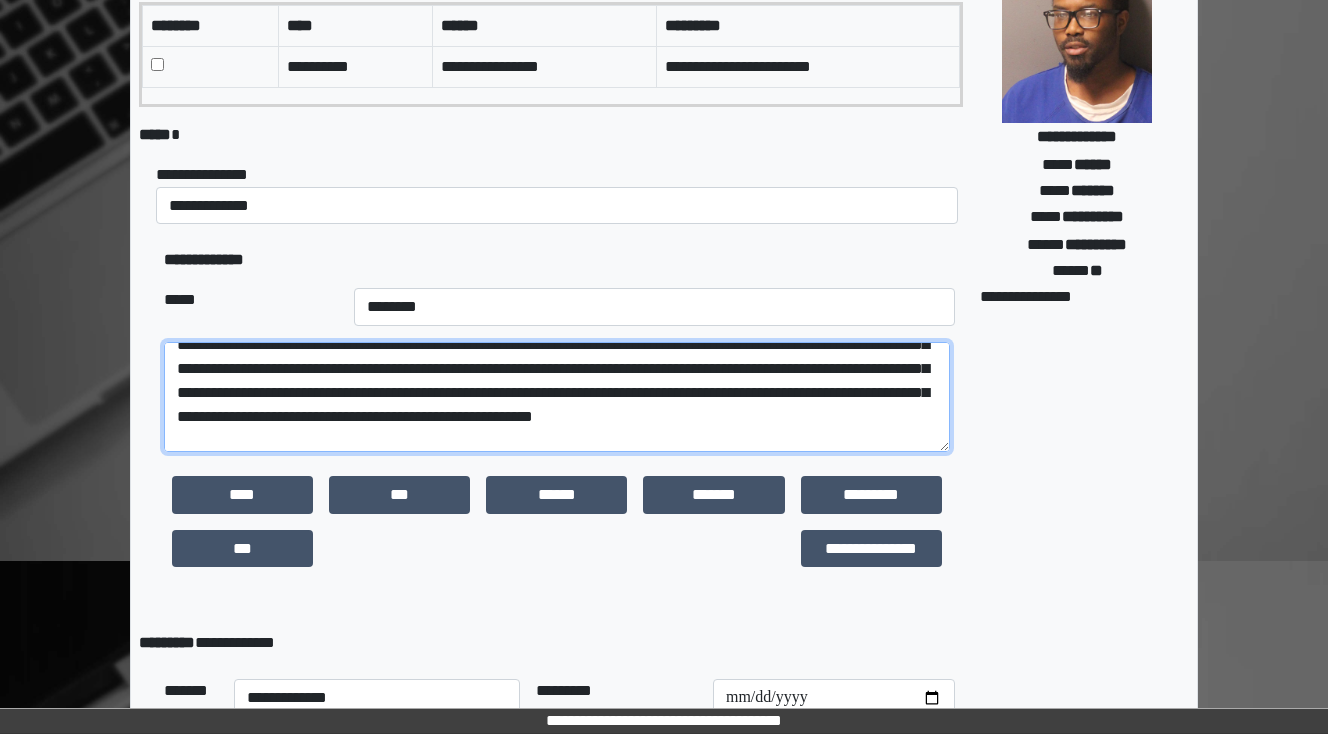 scroll, scrollTop: 352, scrollLeft: 0, axis: vertical 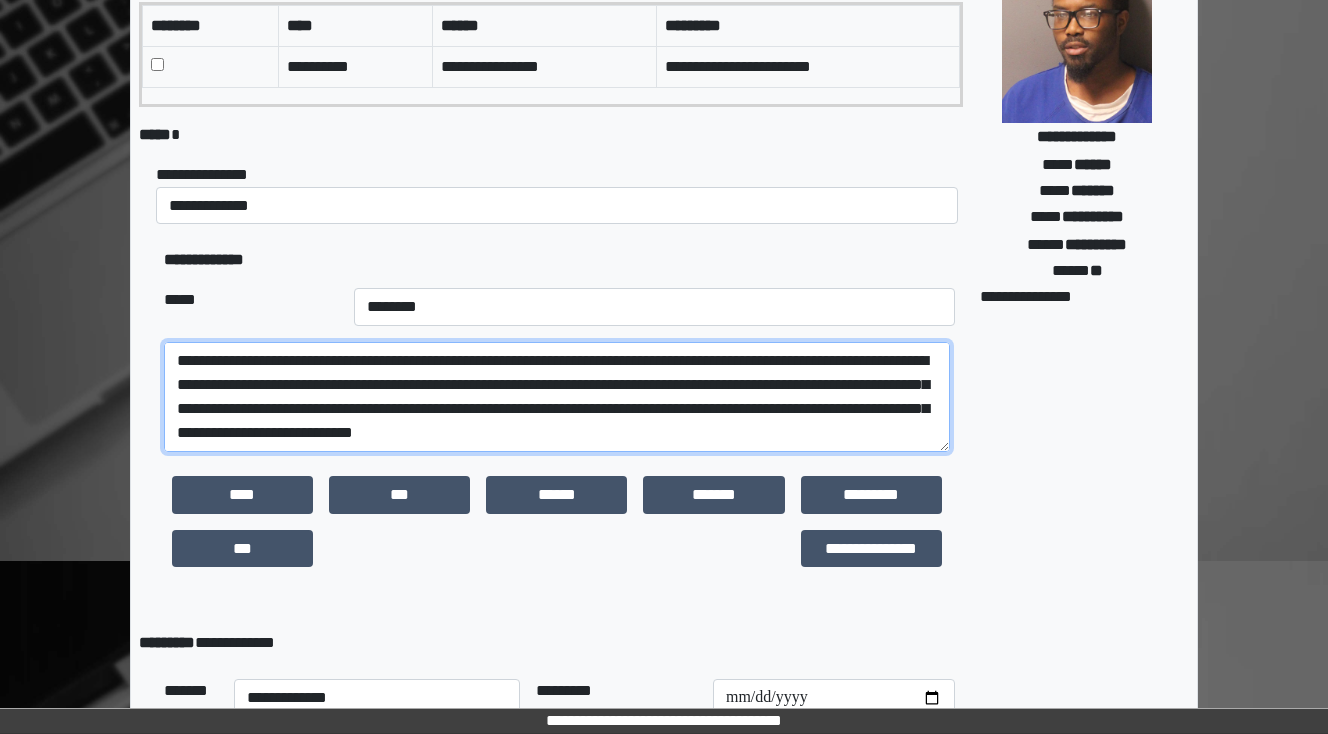 click at bounding box center [557, 397] 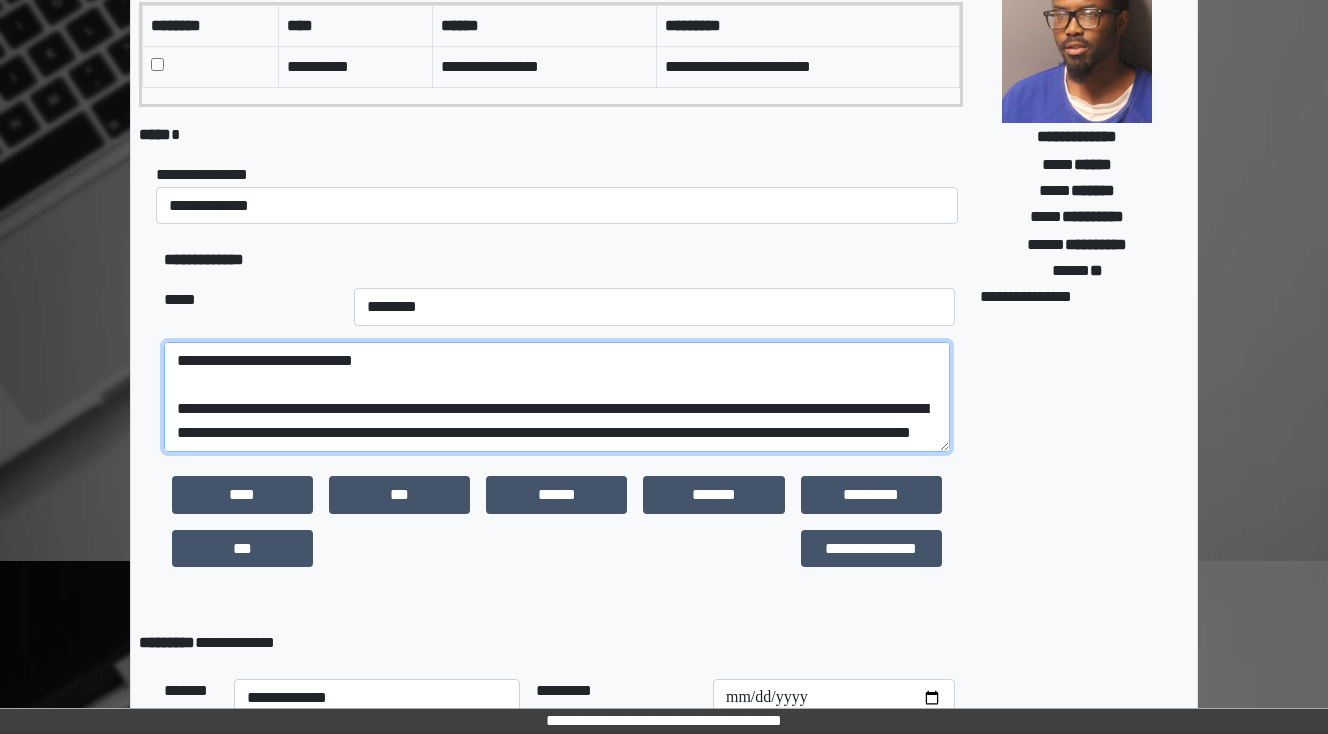 scroll, scrollTop: 592, scrollLeft: 0, axis: vertical 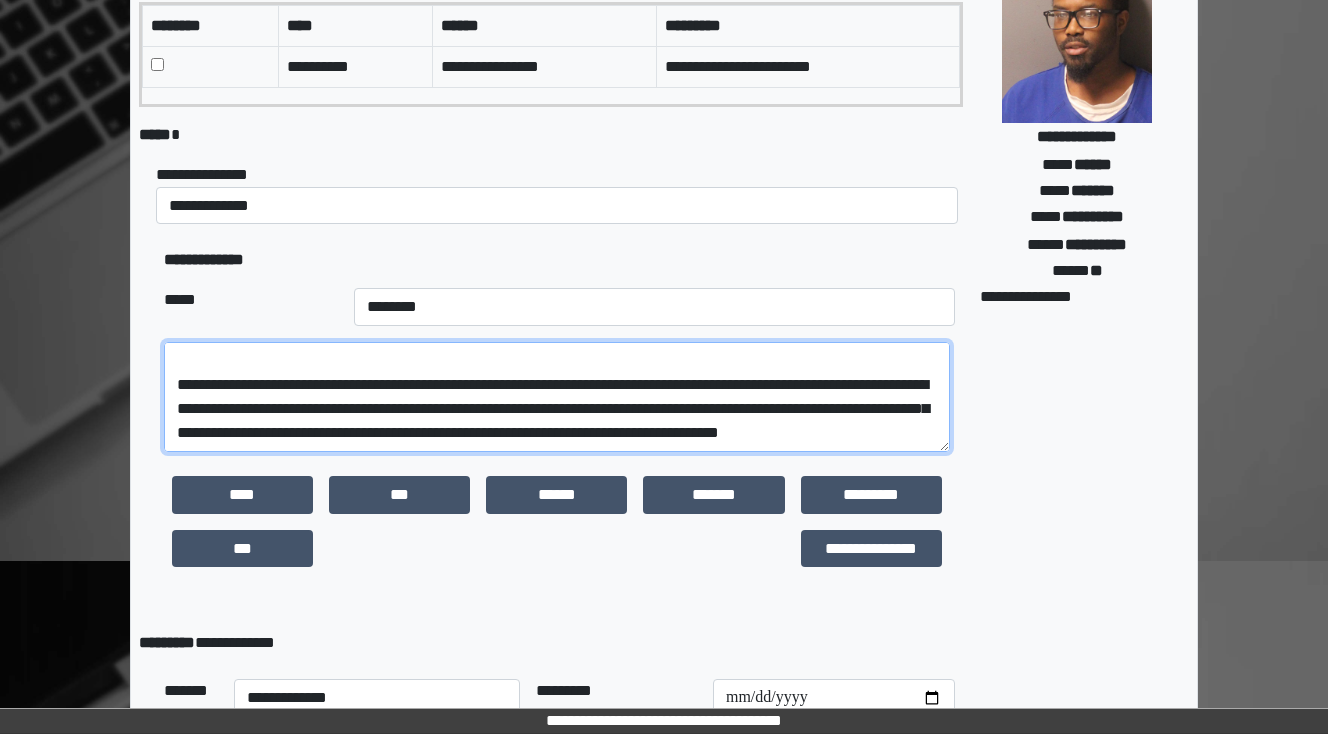 click at bounding box center (557, 397) 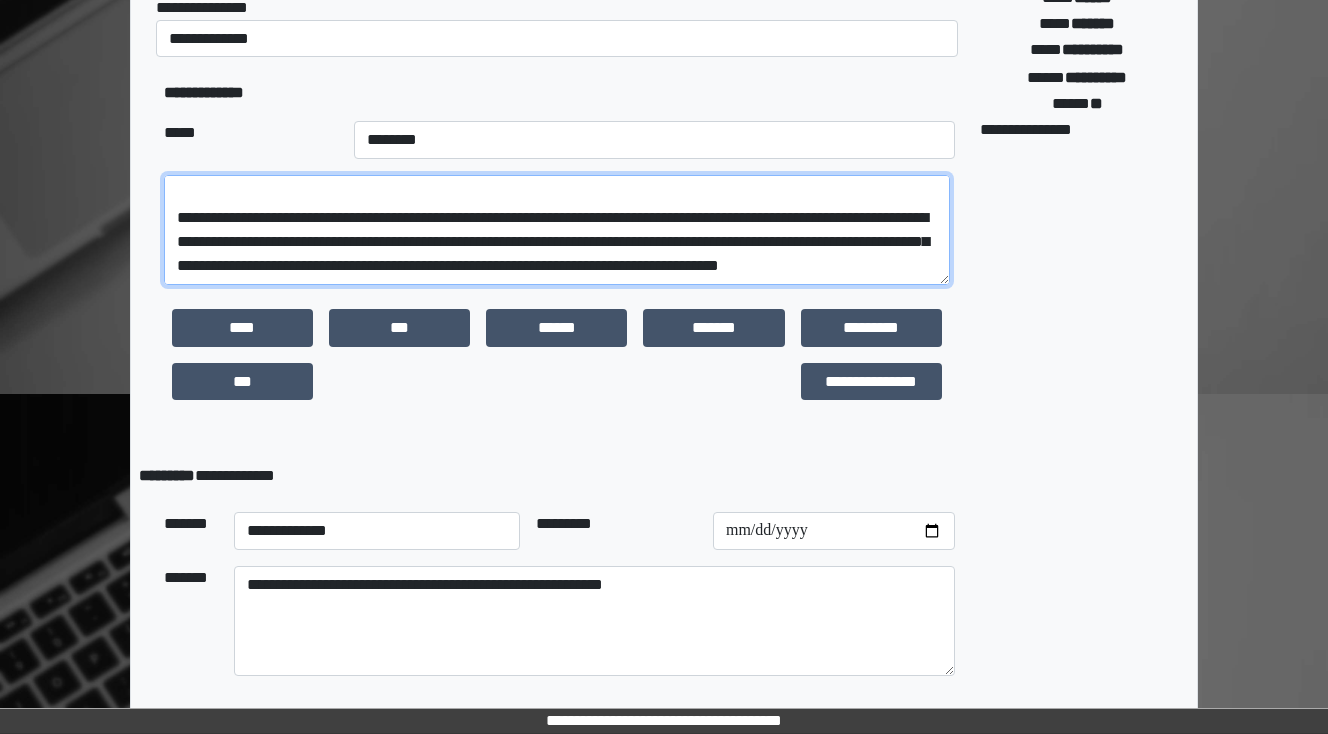scroll, scrollTop: 470, scrollLeft: 0, axis: vertical 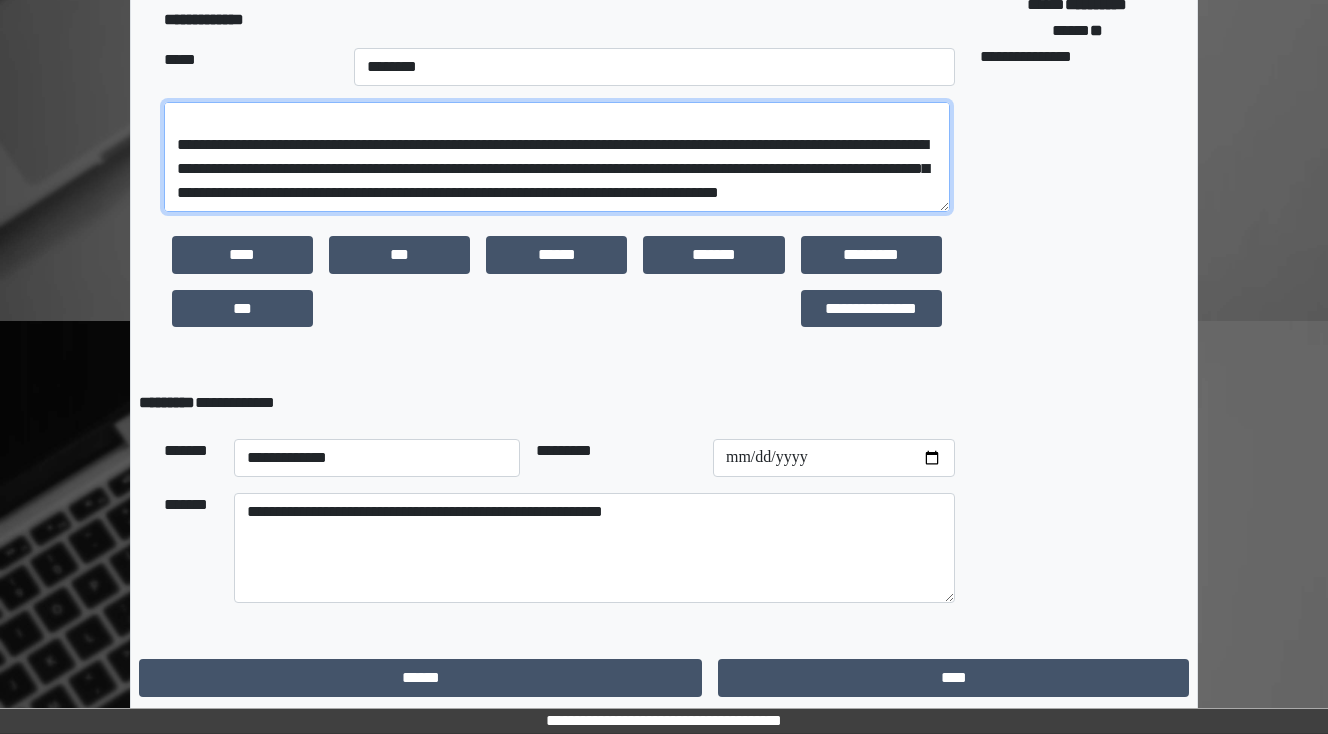 type on "**********" 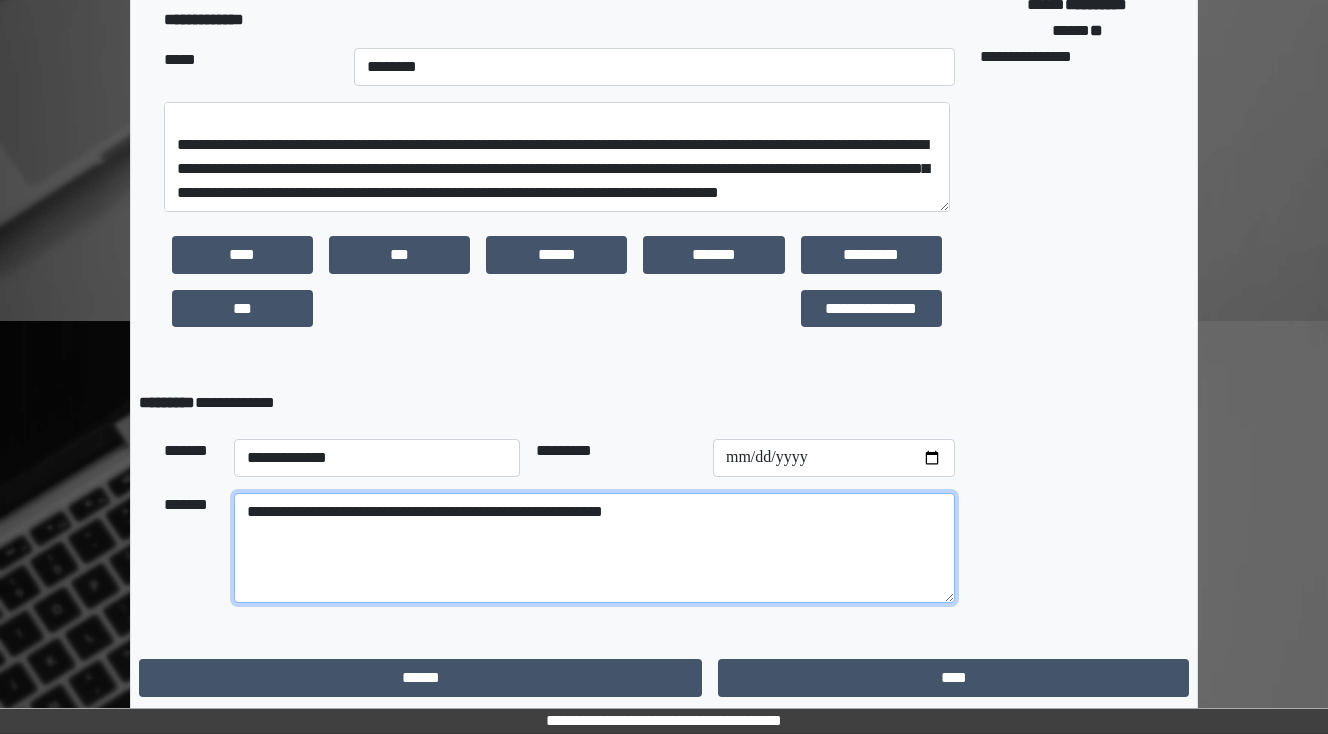 click on "**********" at bounding box center [594, 548] 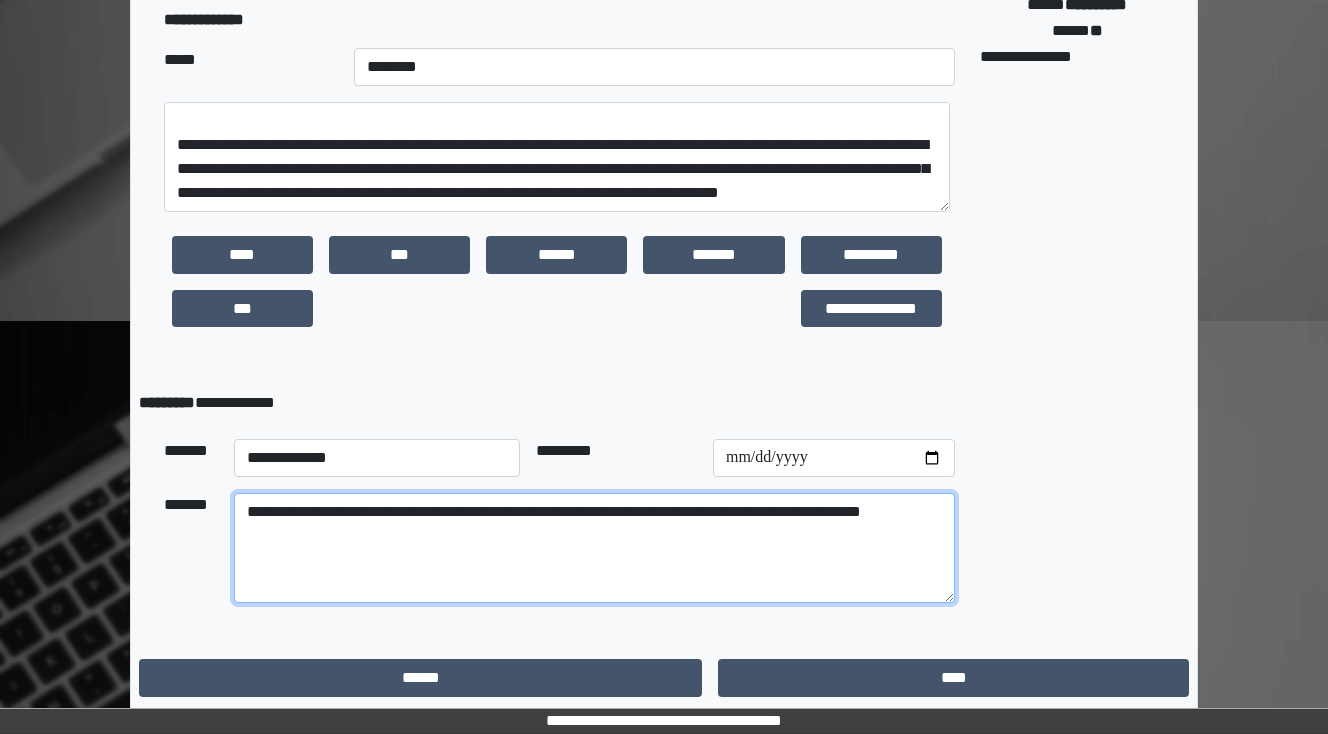 drag, startPoint x: 668, startPoint y: 512, endPoint x: 502, endPoint y: 511, distance: 166.003 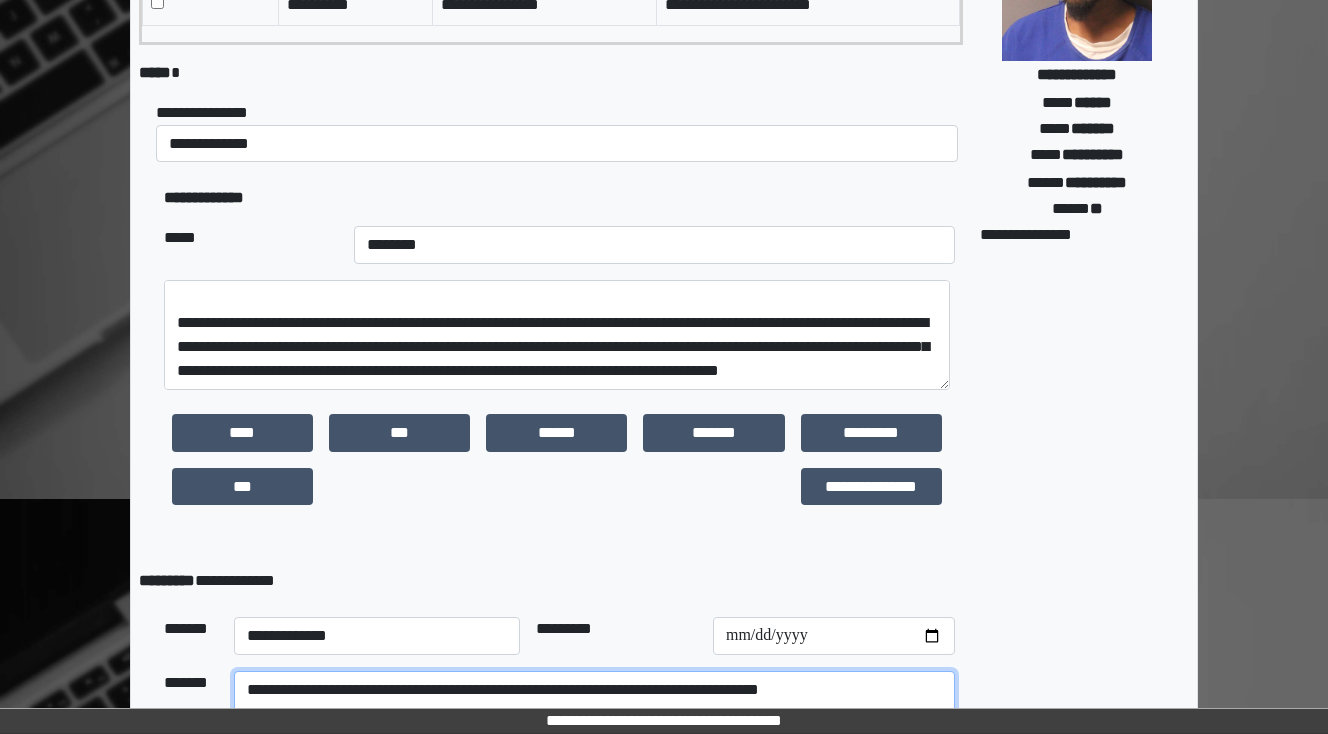 scroll, scrollTop: 230, scrollLeft: 0, axis: vertical 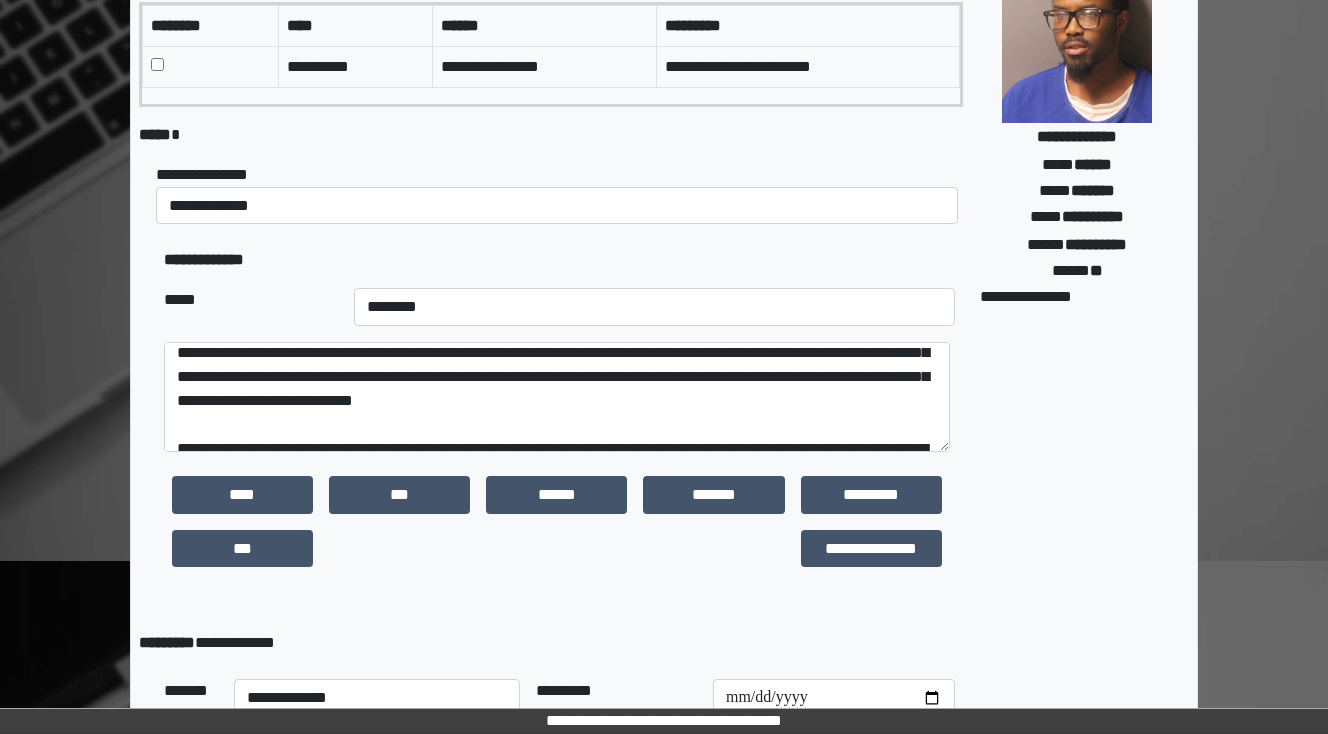 type on "**********" 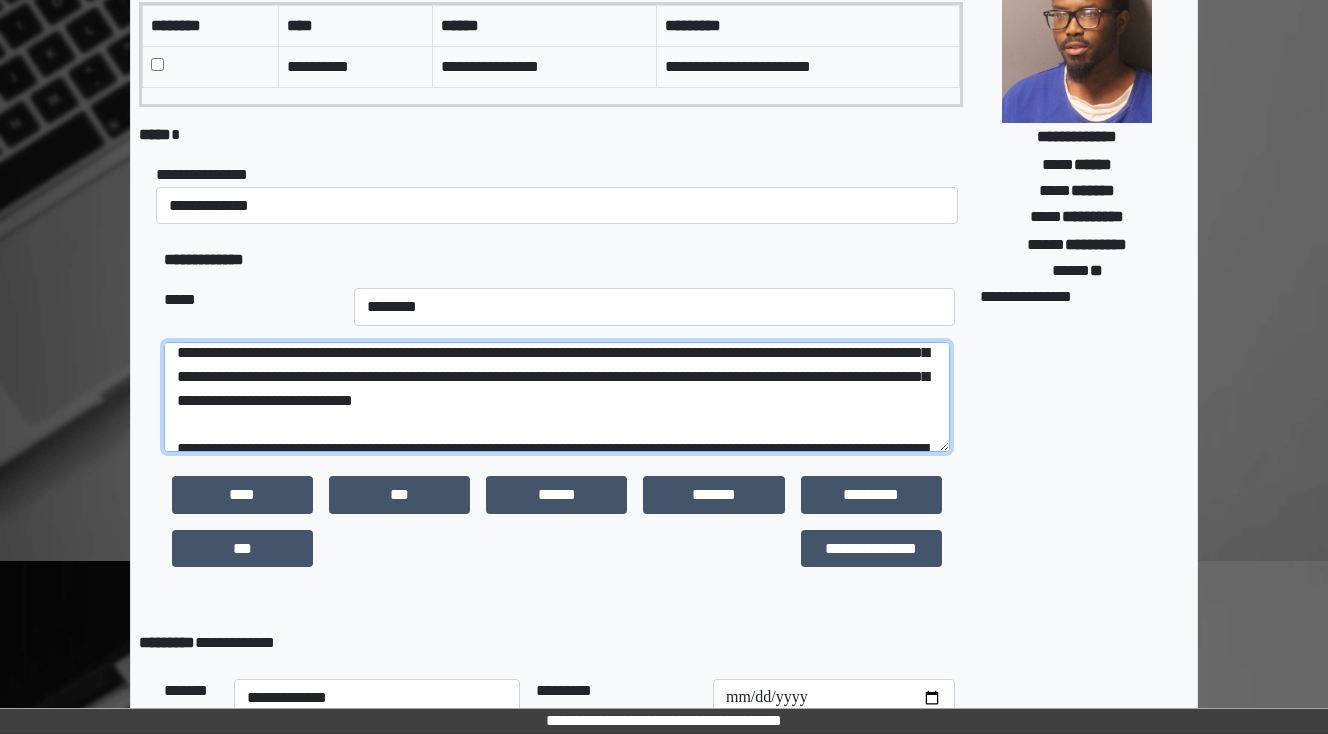 click at bounding box center [557, 397] 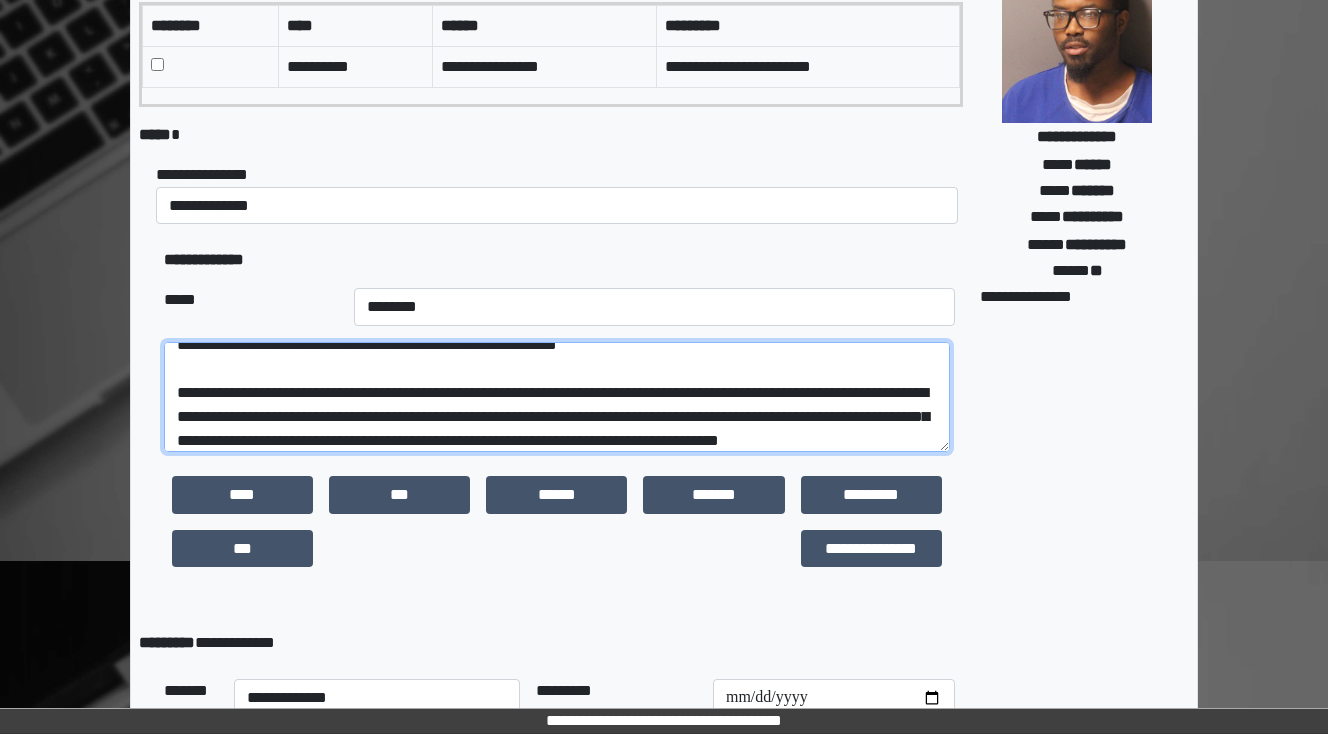 scroll, scrollTop: 568, scrollLeft: 0, axis: vertical 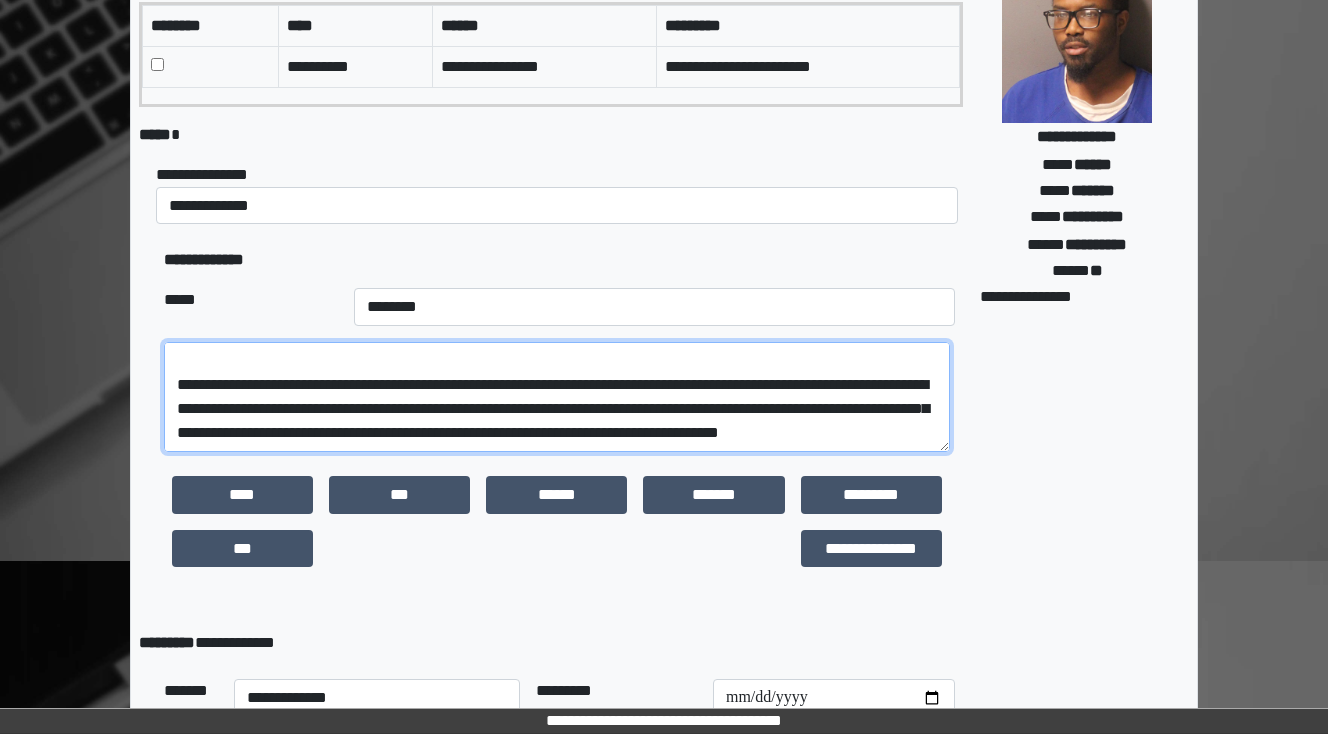 click at bounding box center (557, 397) 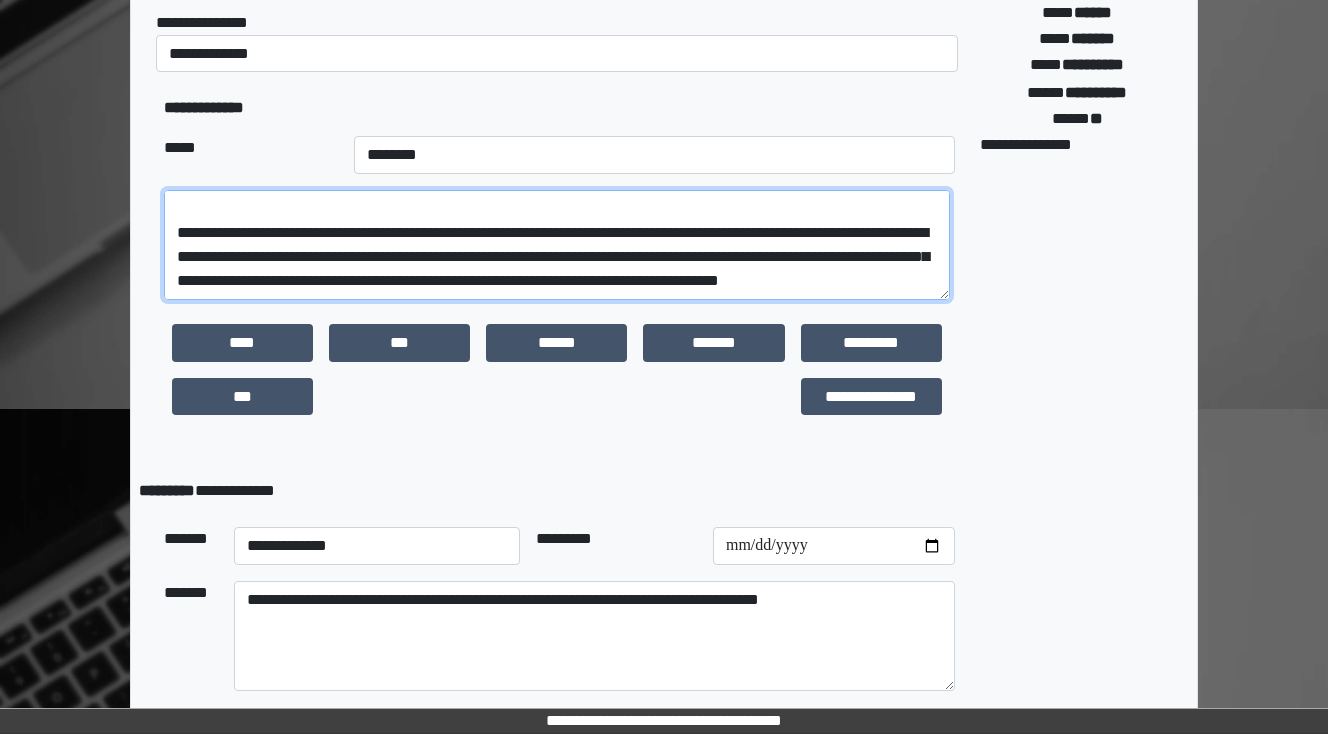 scroll, scrollTop: 470, scrollLeft: 0, axis: vertical 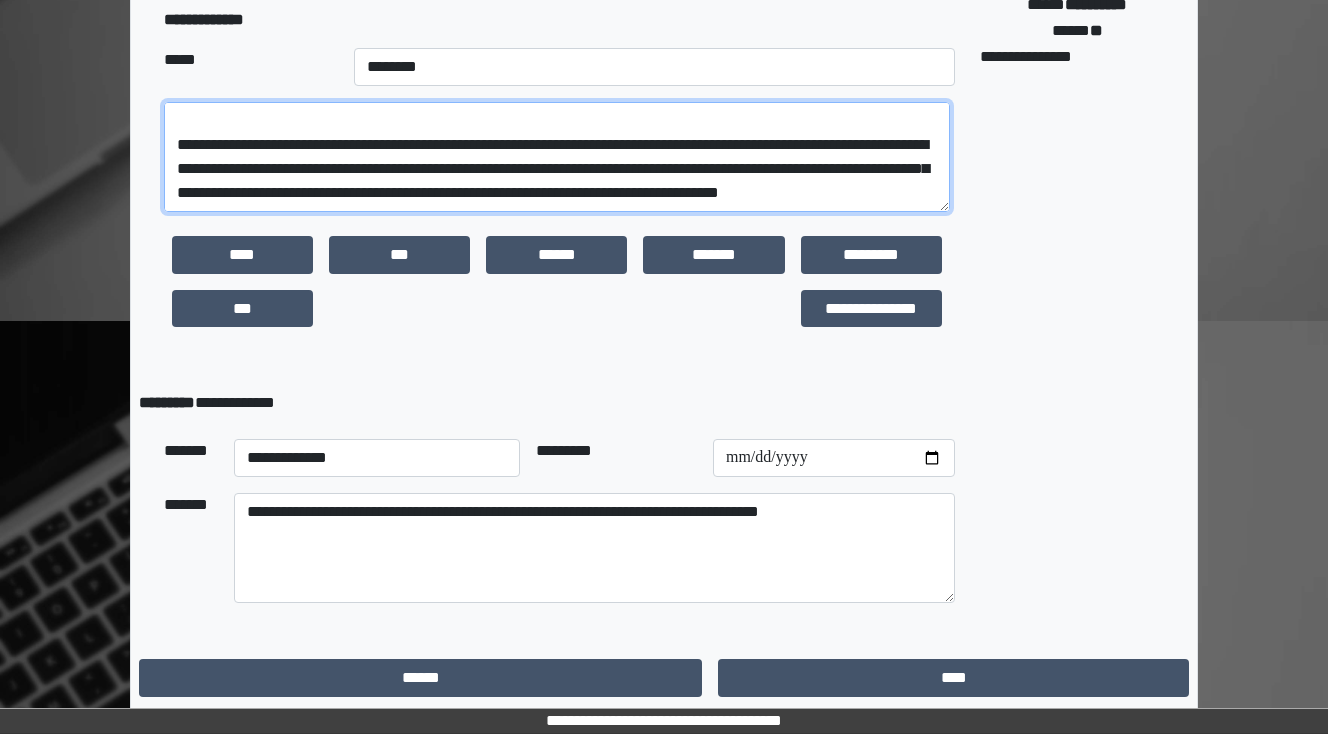 type on "**********" 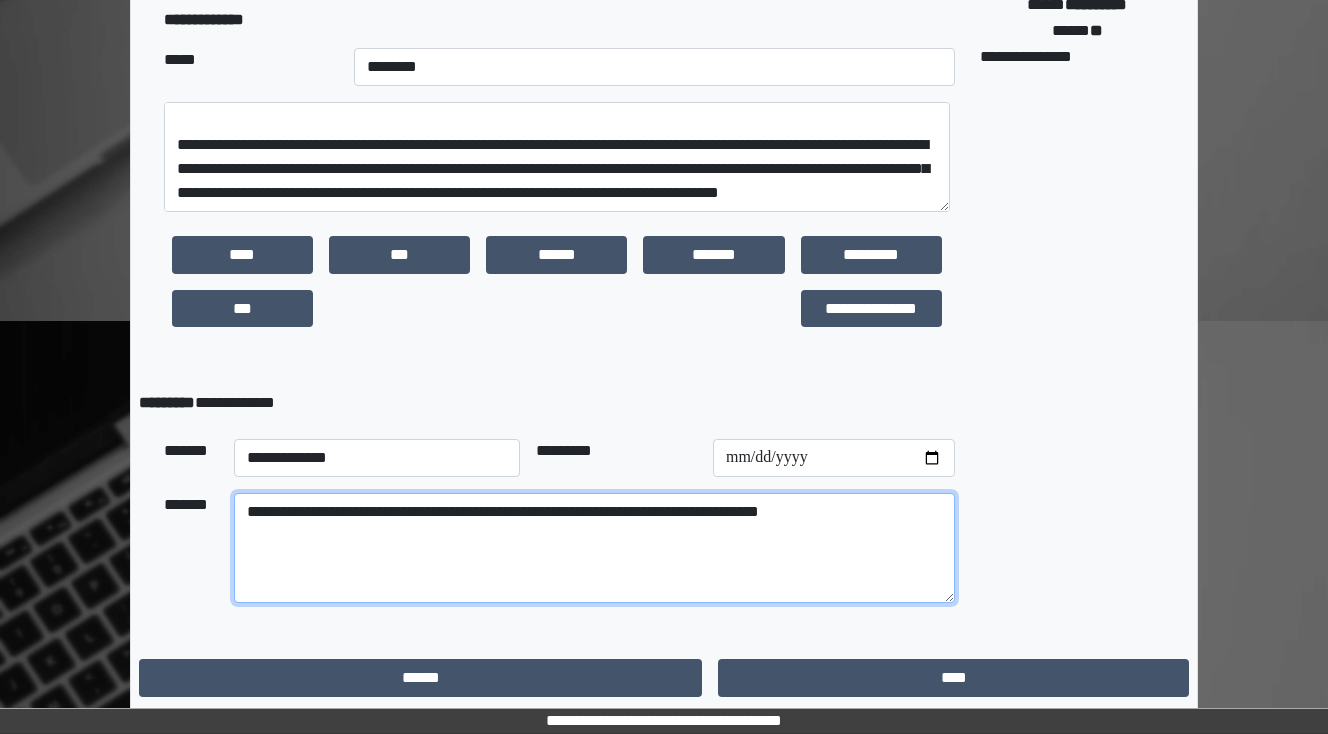 click on "**********" at bounding box center [594, 548] 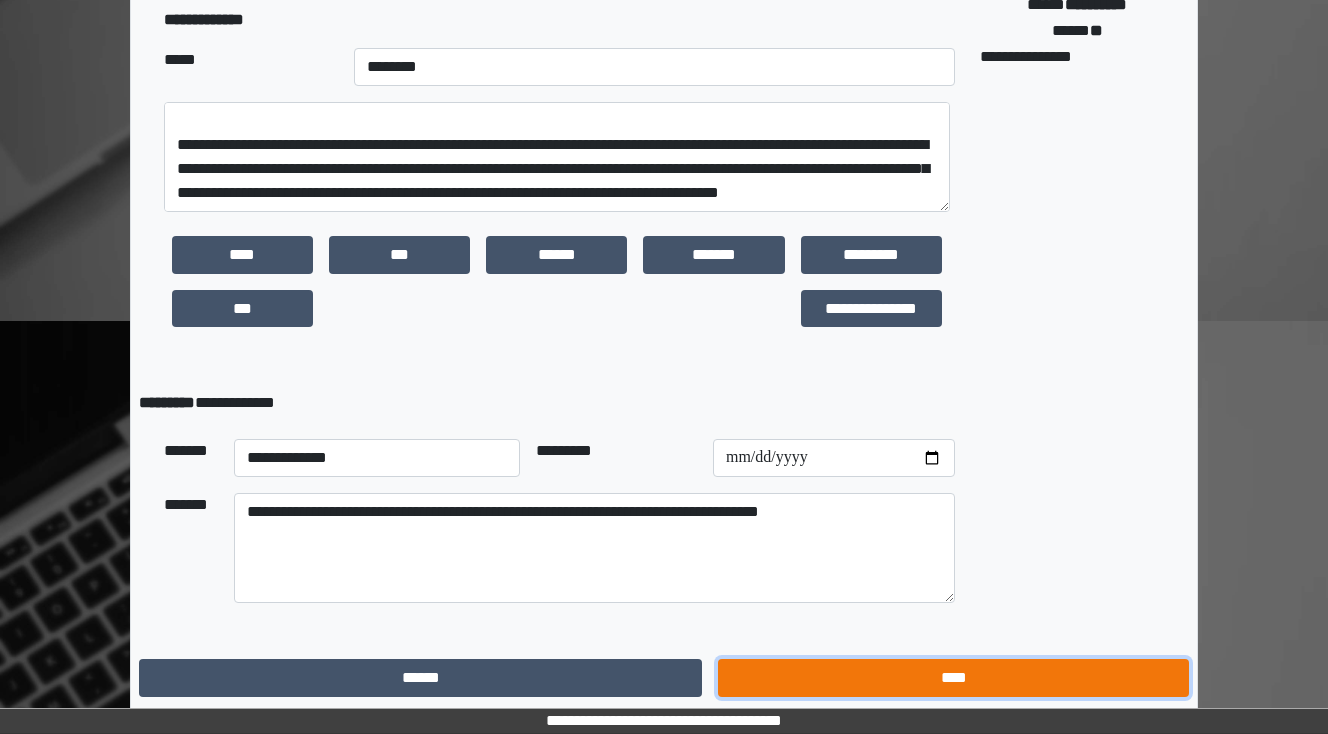 click on "****" at bounding box center (953, 678) 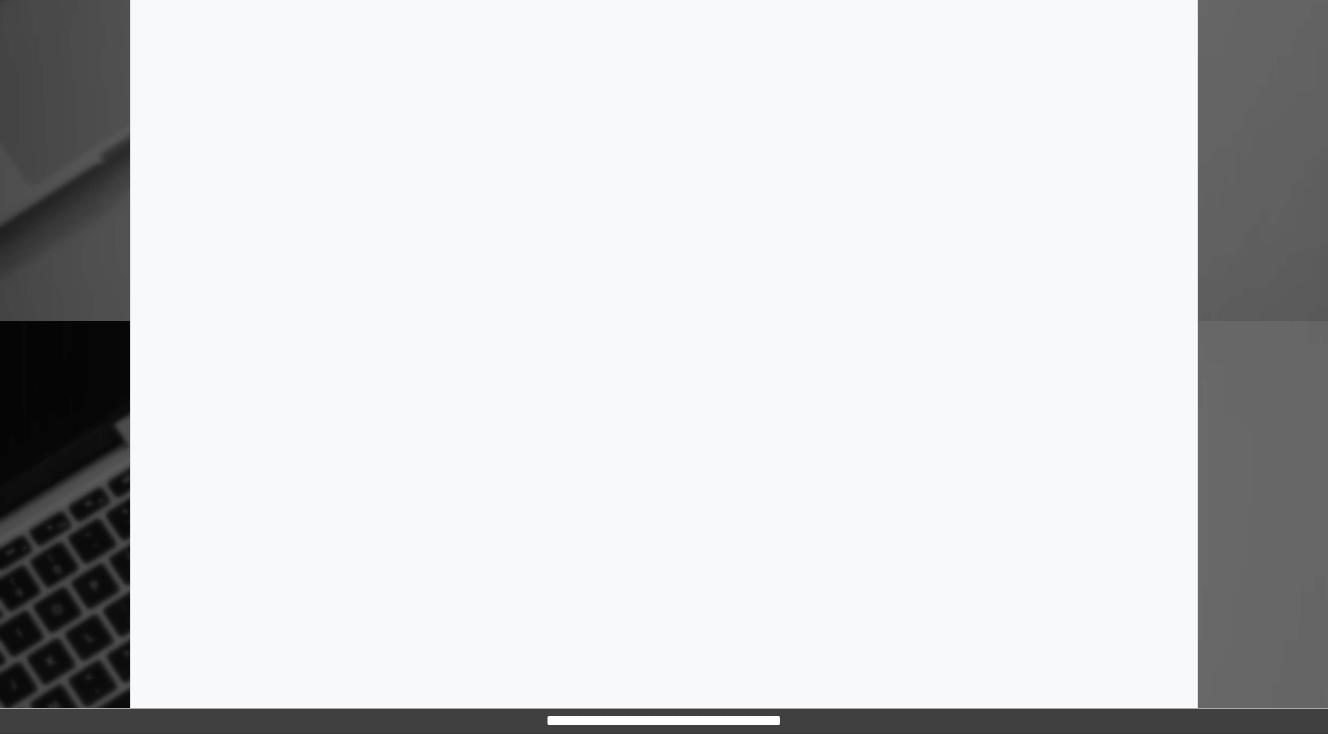 scroll, scrollTop: 0, scrollLeft: 0, axis: both 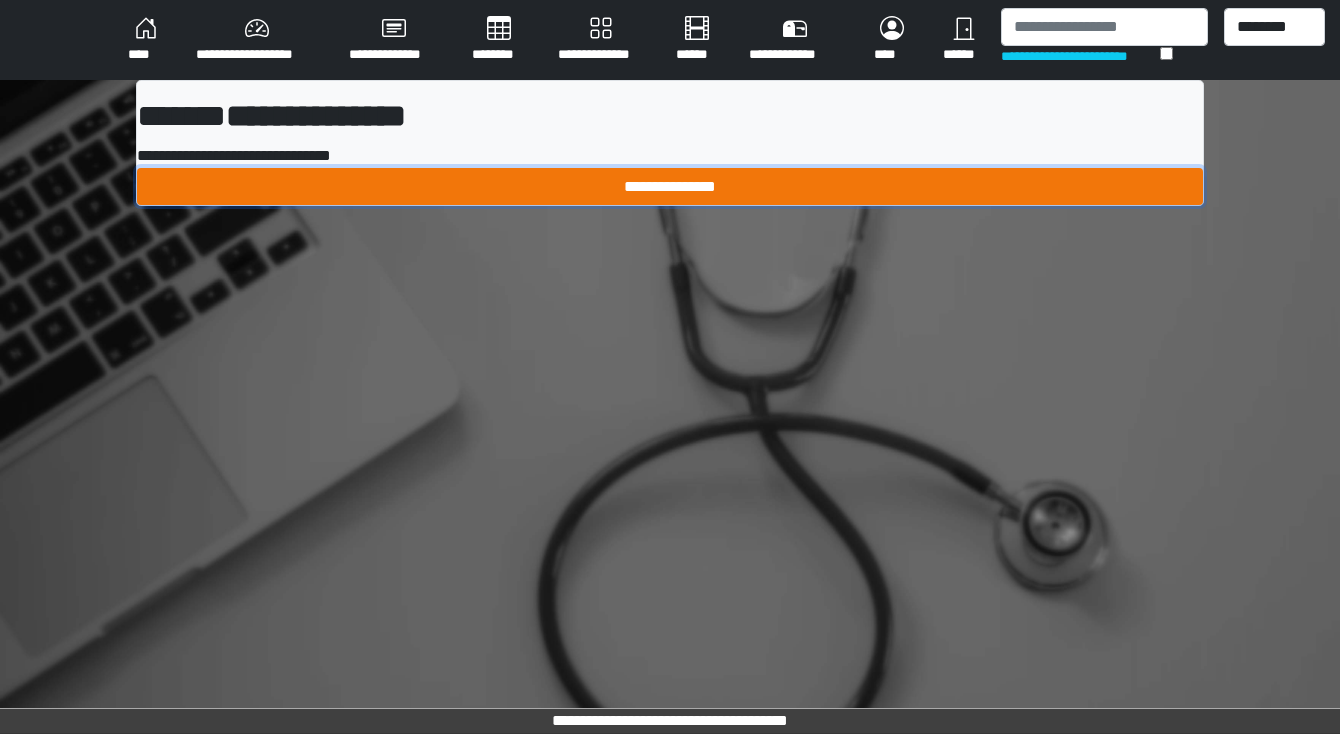 click on "**********" at bounding box center [670, 187] 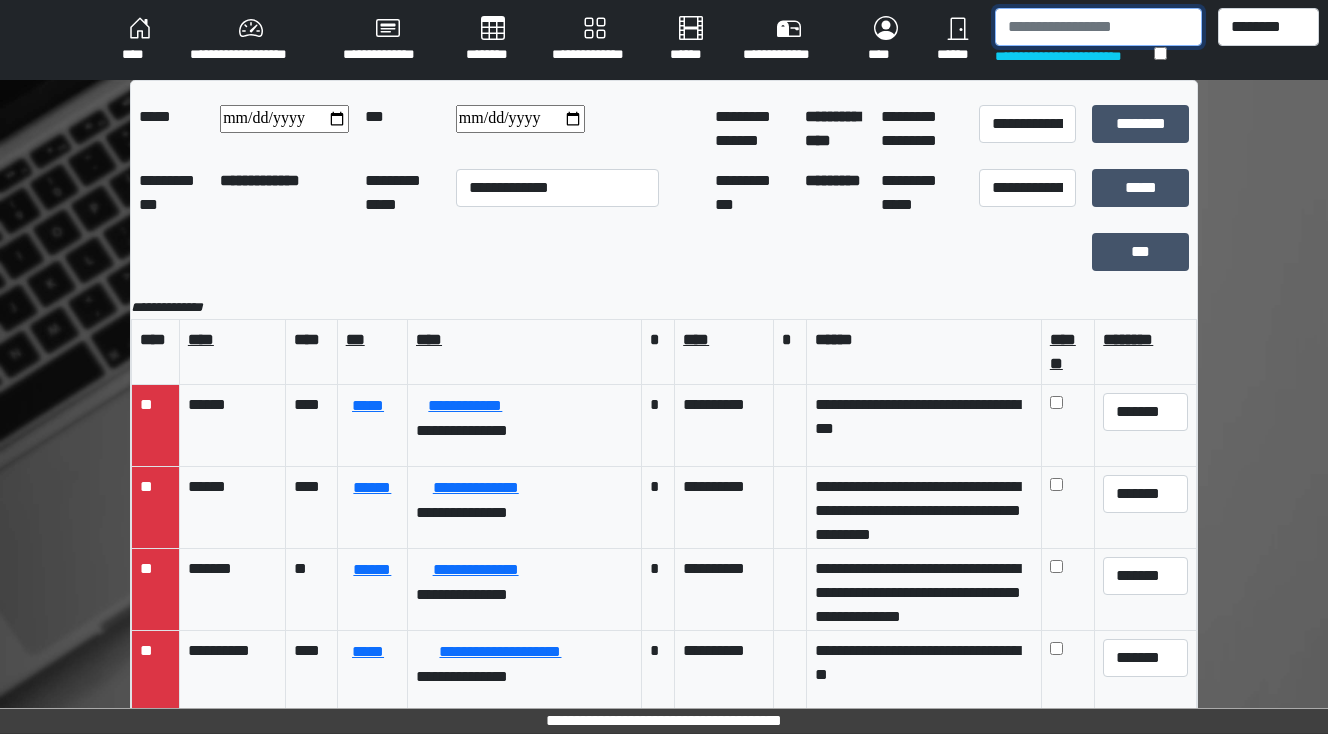 click at bounding box center (1098, 27) 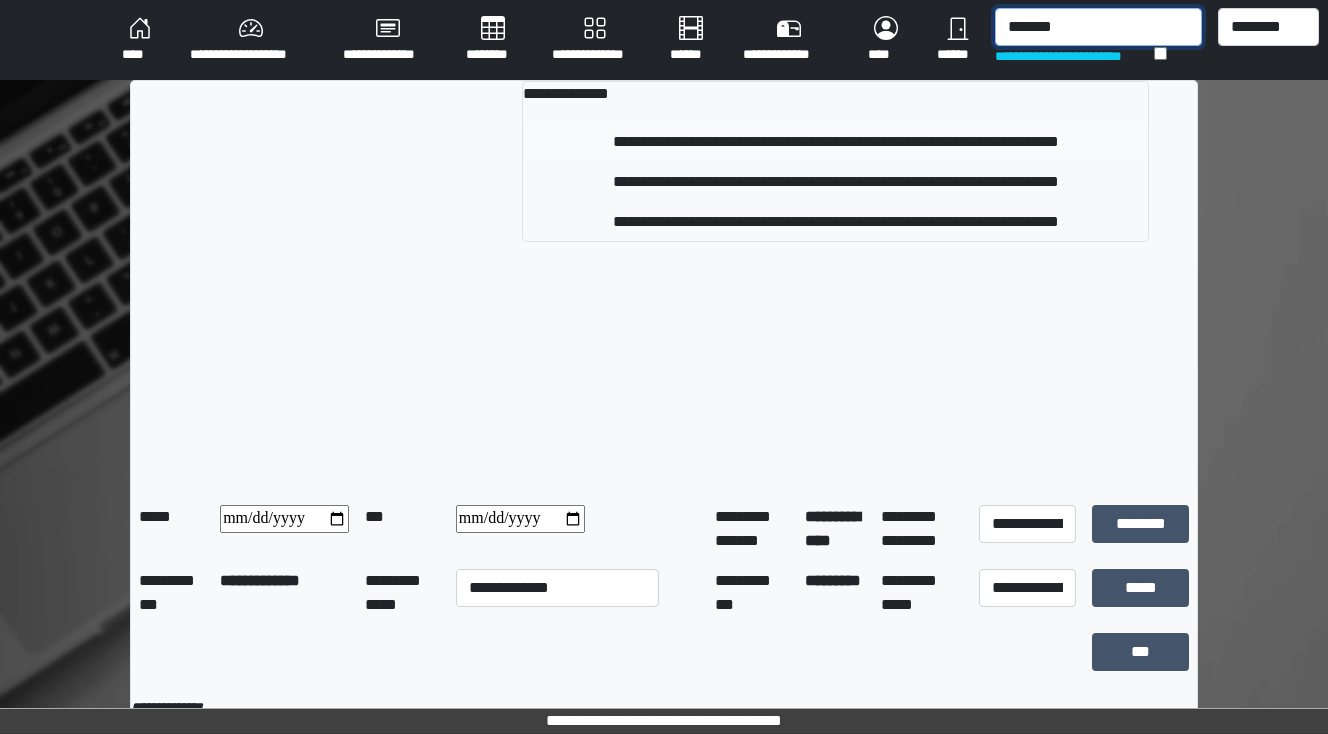 type on "*******" 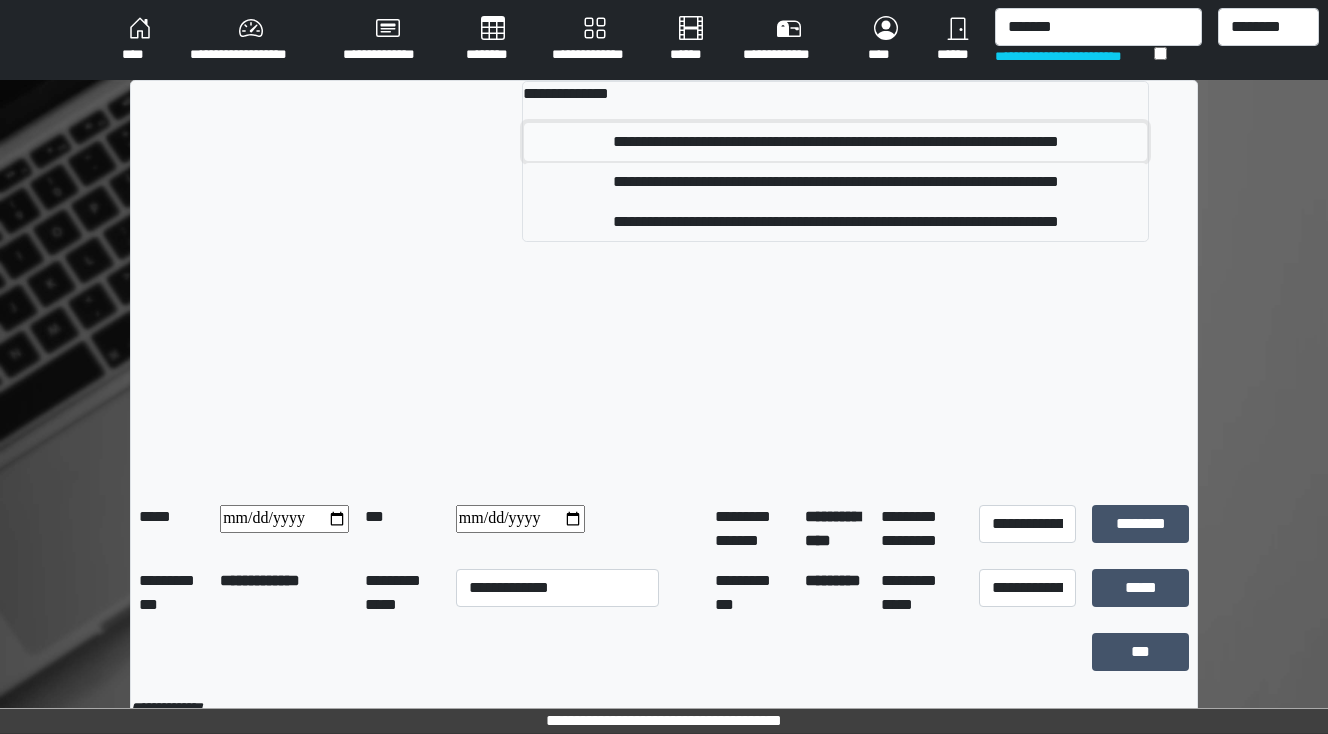 click on "**********" at bounding box center (836, 142) 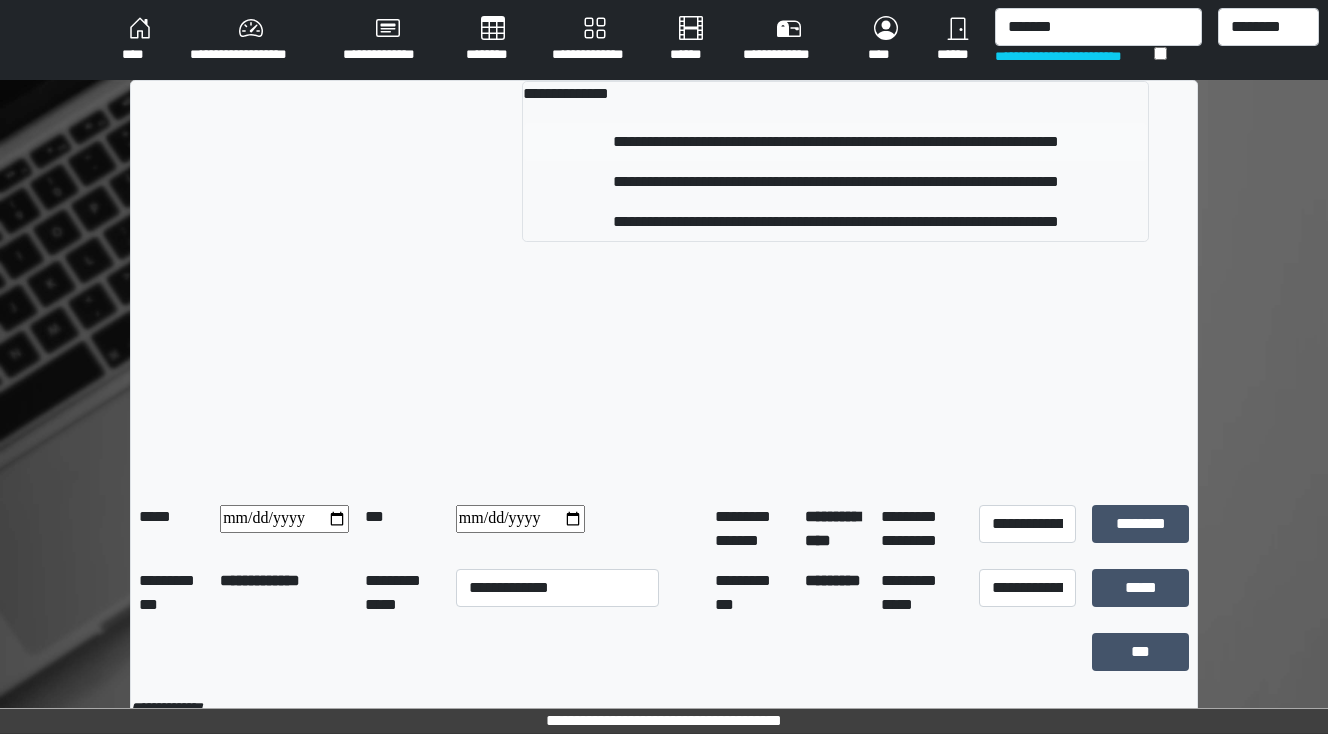 type 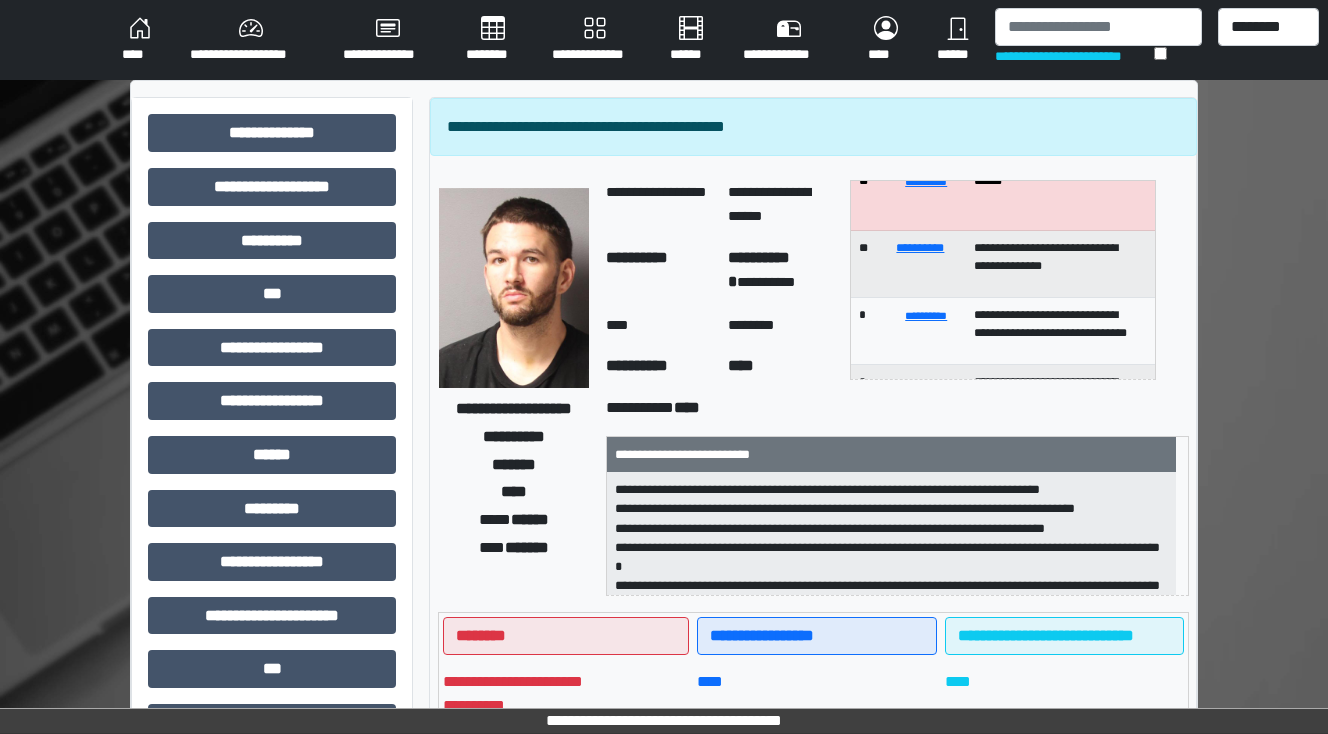 scroll, scrollTop: 80, scrollLeft: 0, axis: vertical 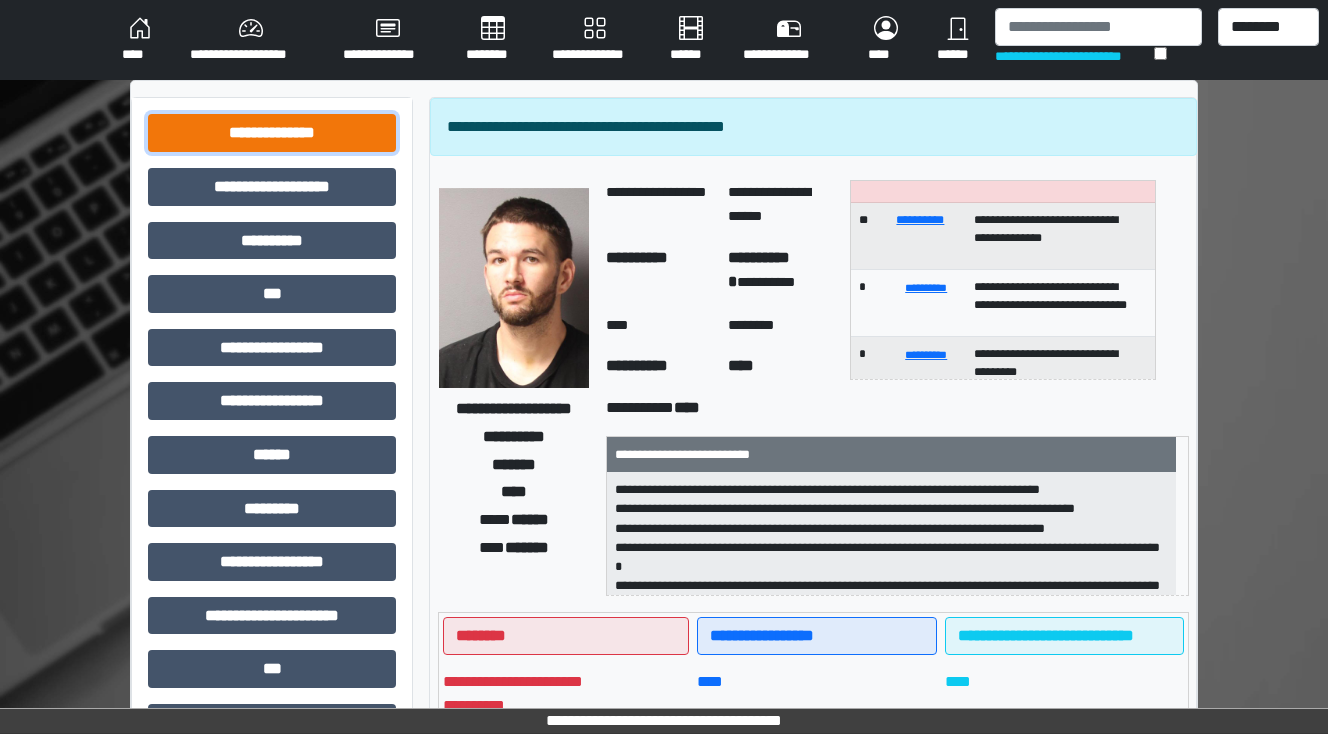click on "**********" at bounding box center (272, 133) 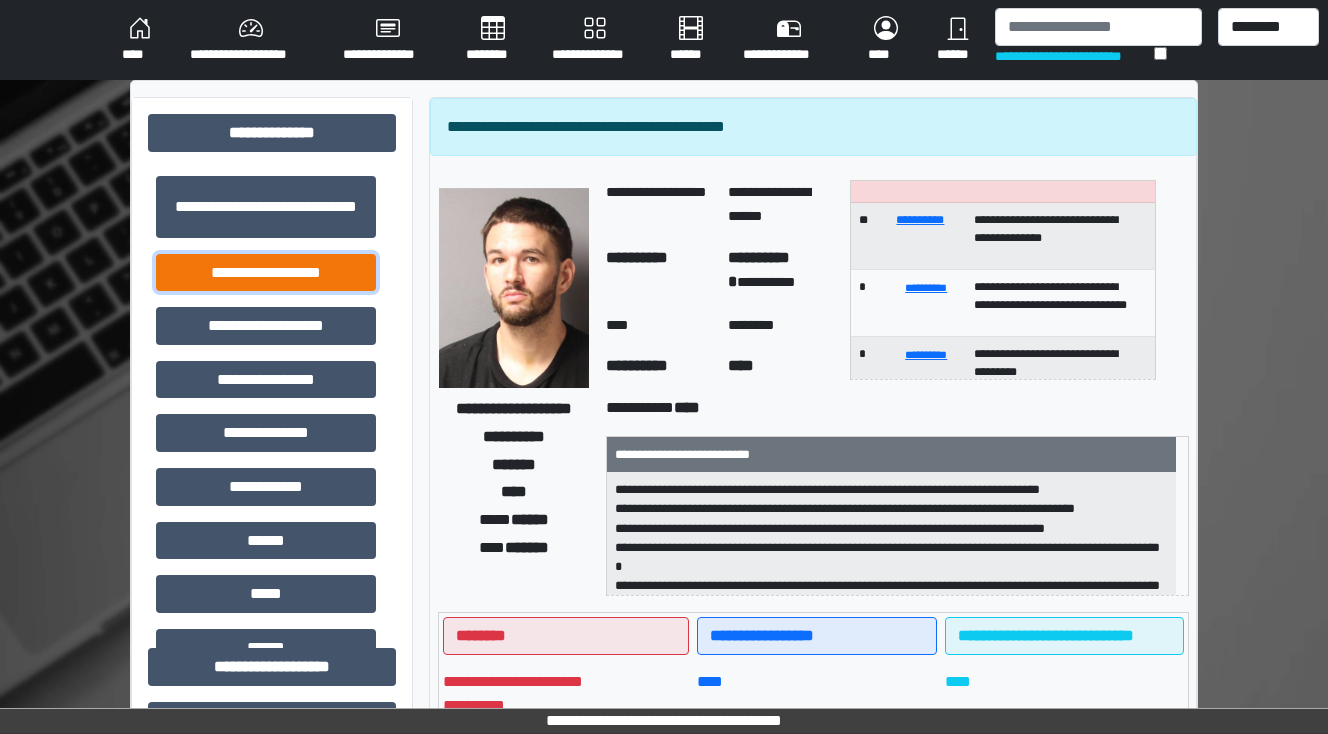 click on "**********" at bounding box center [266, 273] 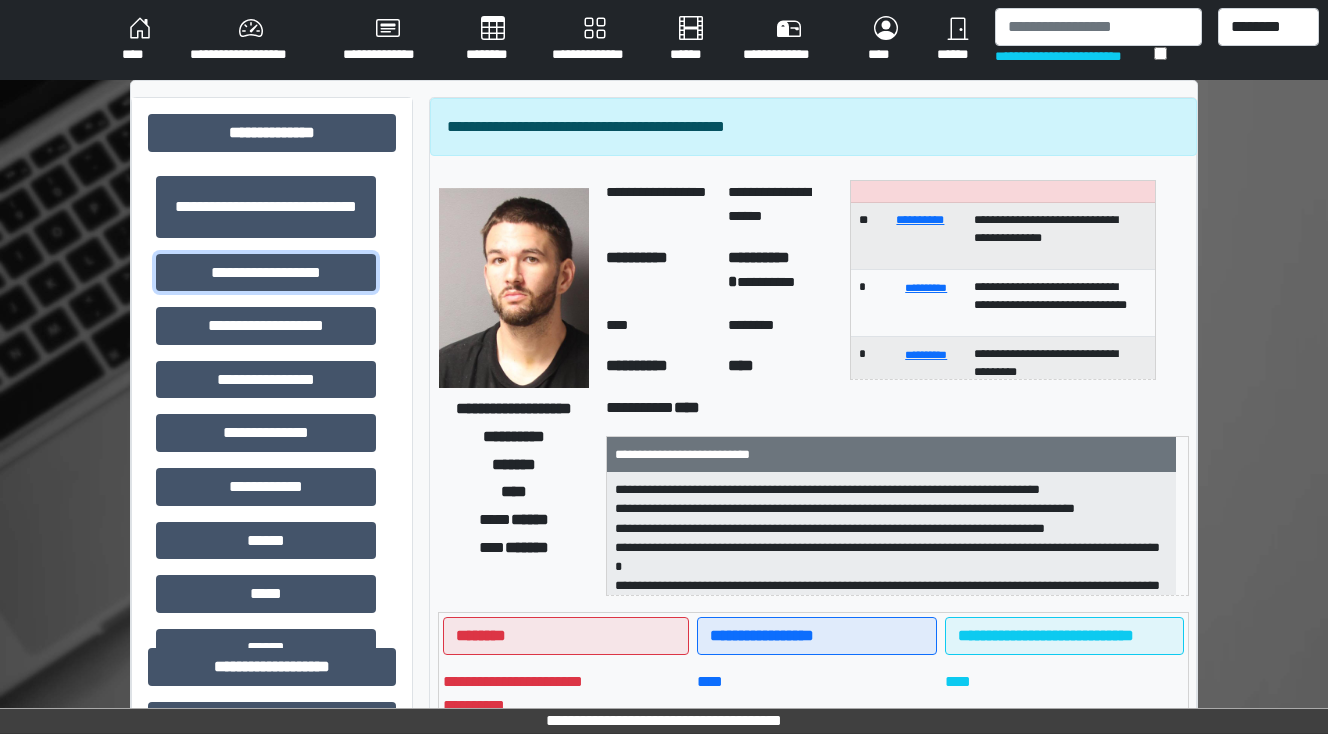 scroll, scrollTop: 4, scrollLeft: 0, axis: vertical 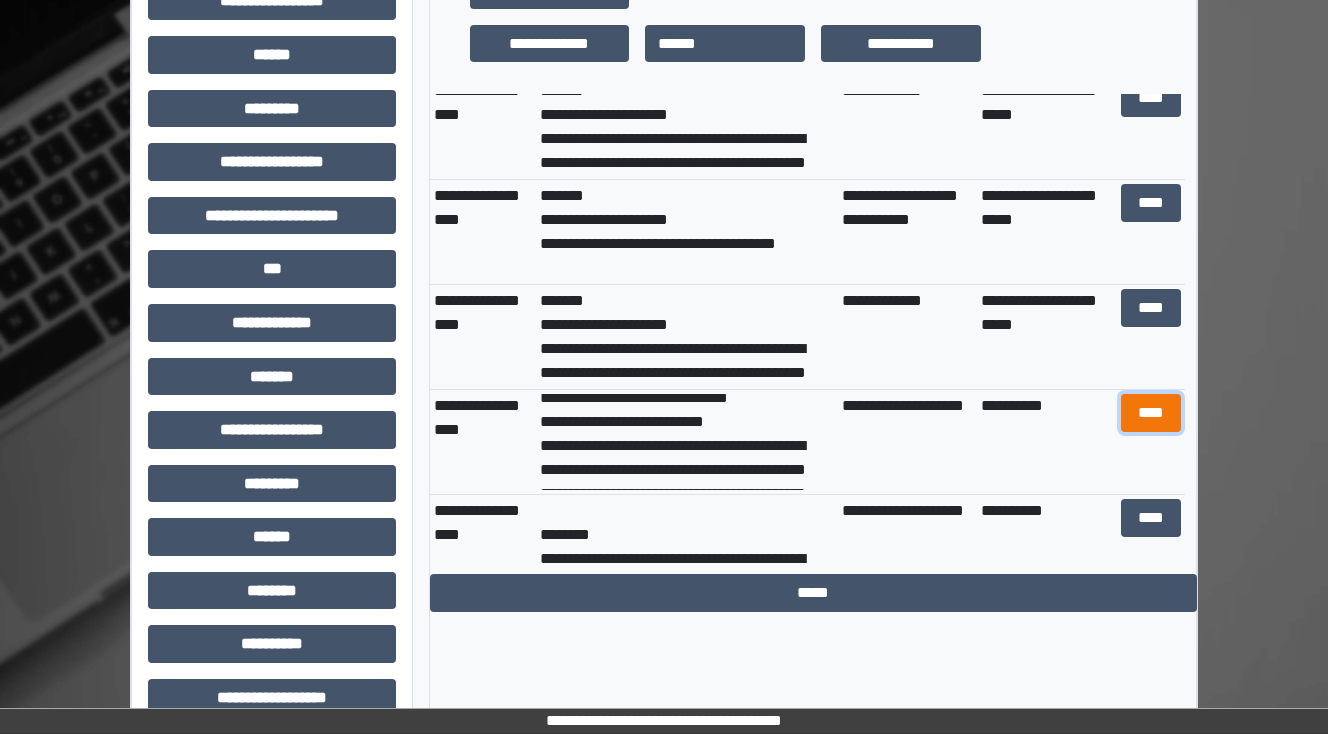 click on "****" at bounding box center [1150, 413] 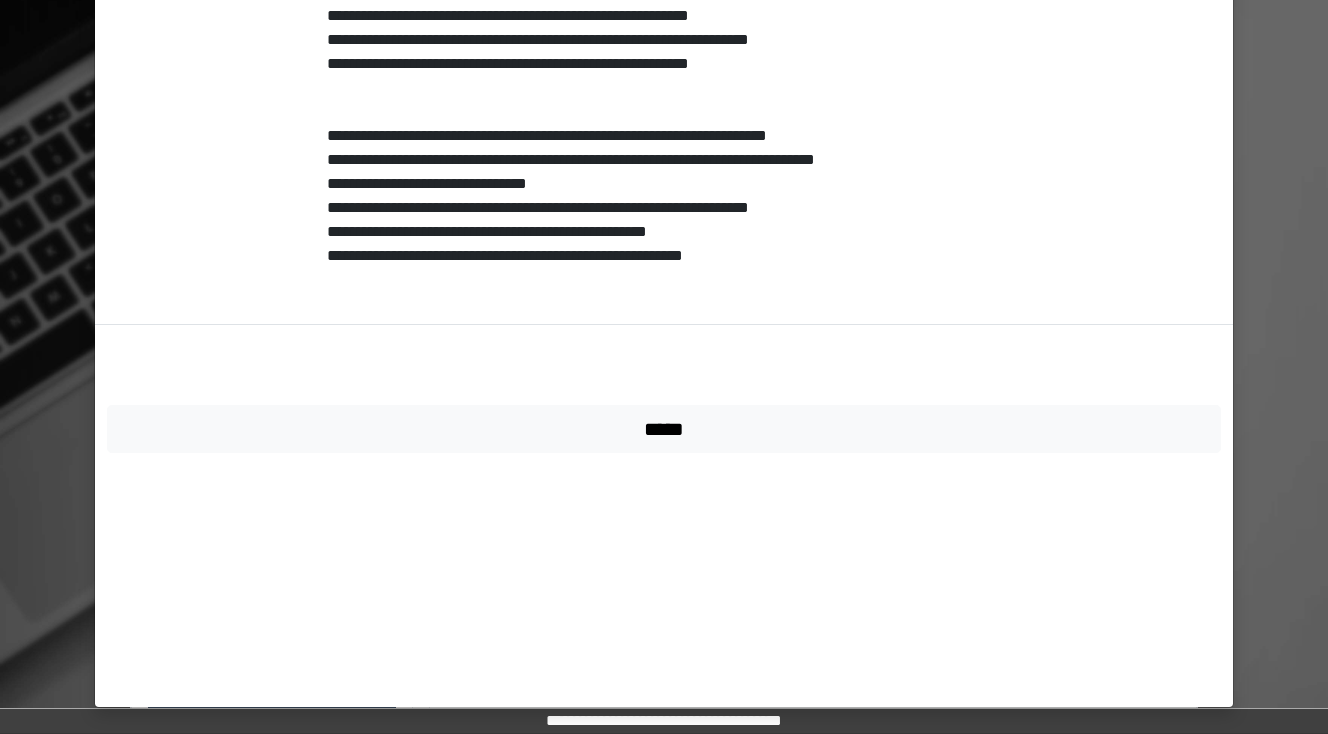 scroll, scrollTop: 2355, scrollLeft: 0, axis: vertical 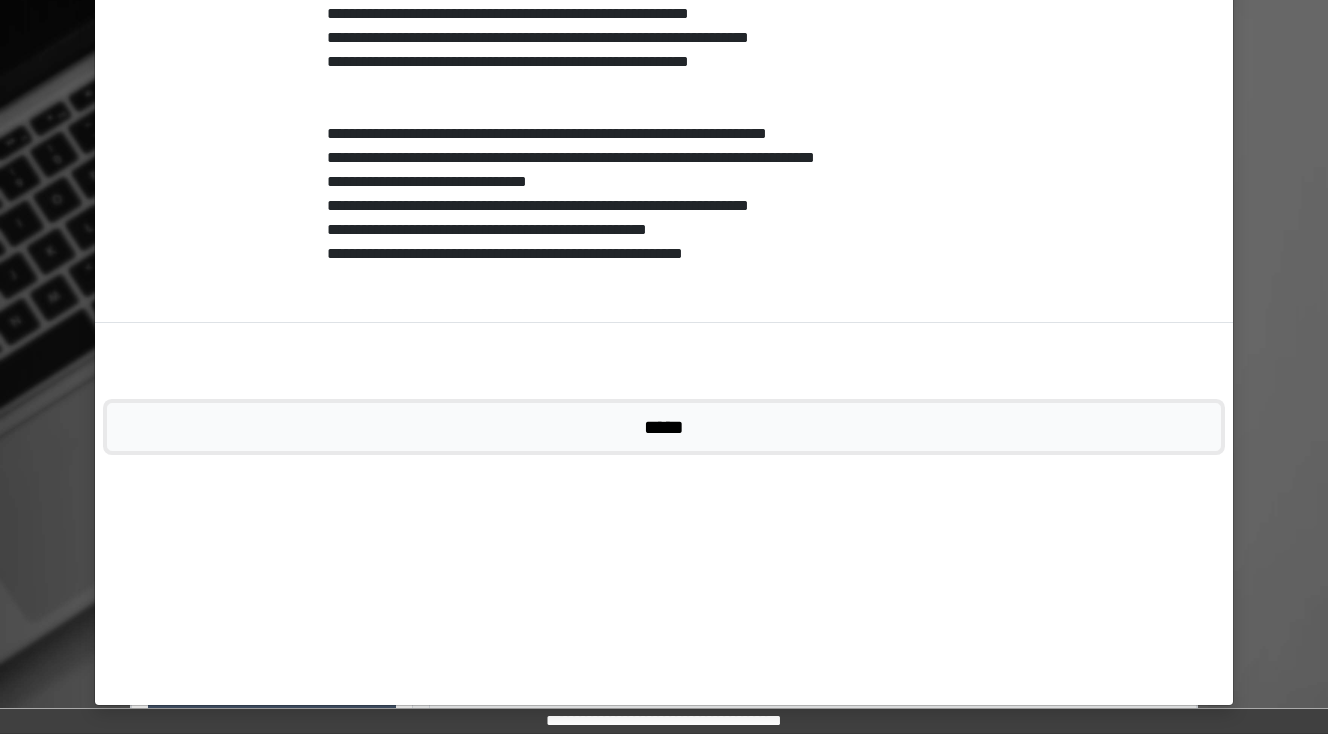 click on "*****" at bounding box center (664, 427) 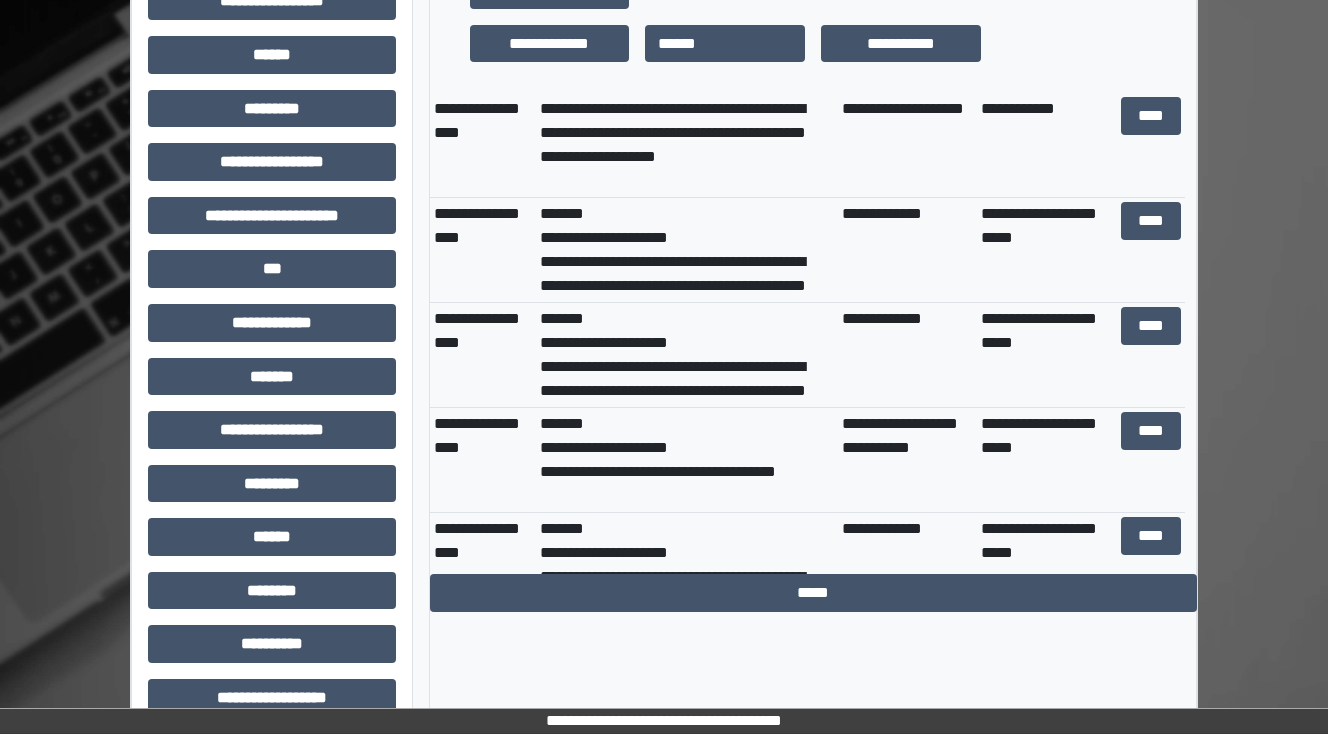 scroll, scrollTop: 240, scrollLeft: 0, axis: vertical 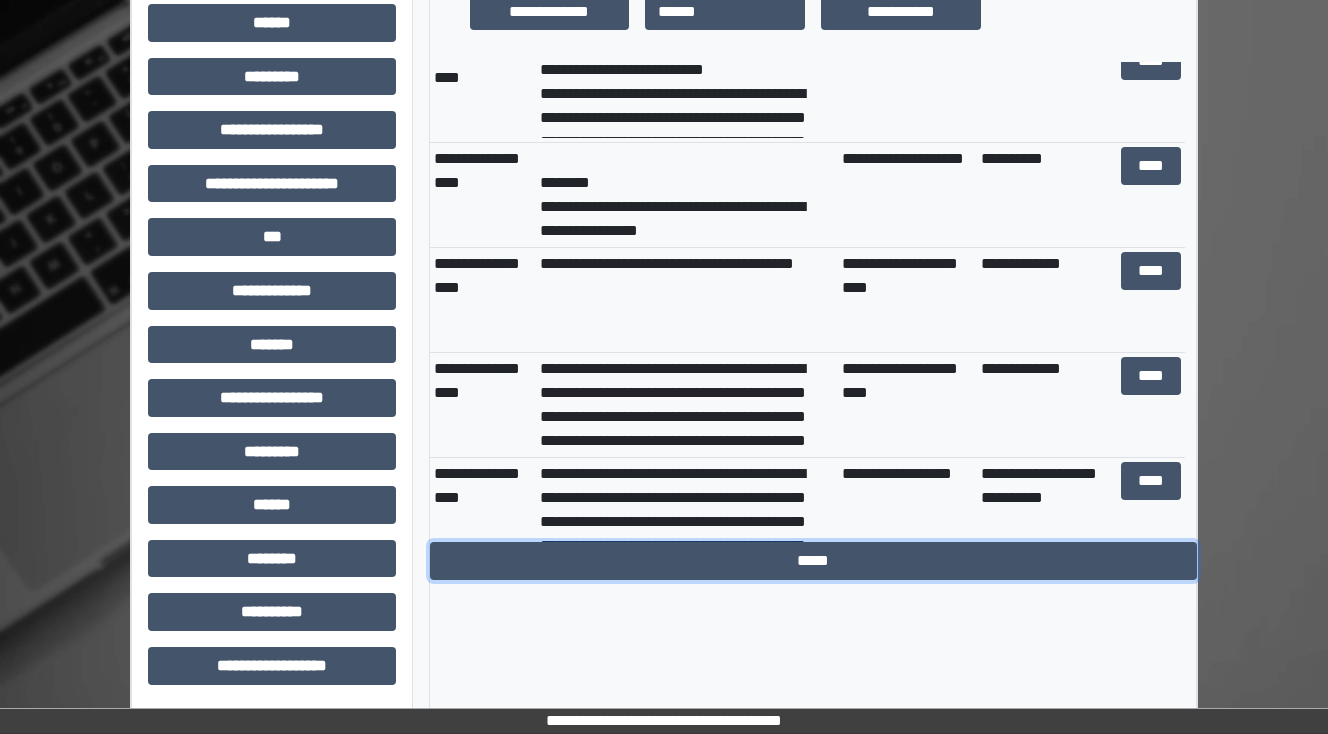 click on "*****" at bounding box center [813, 561] 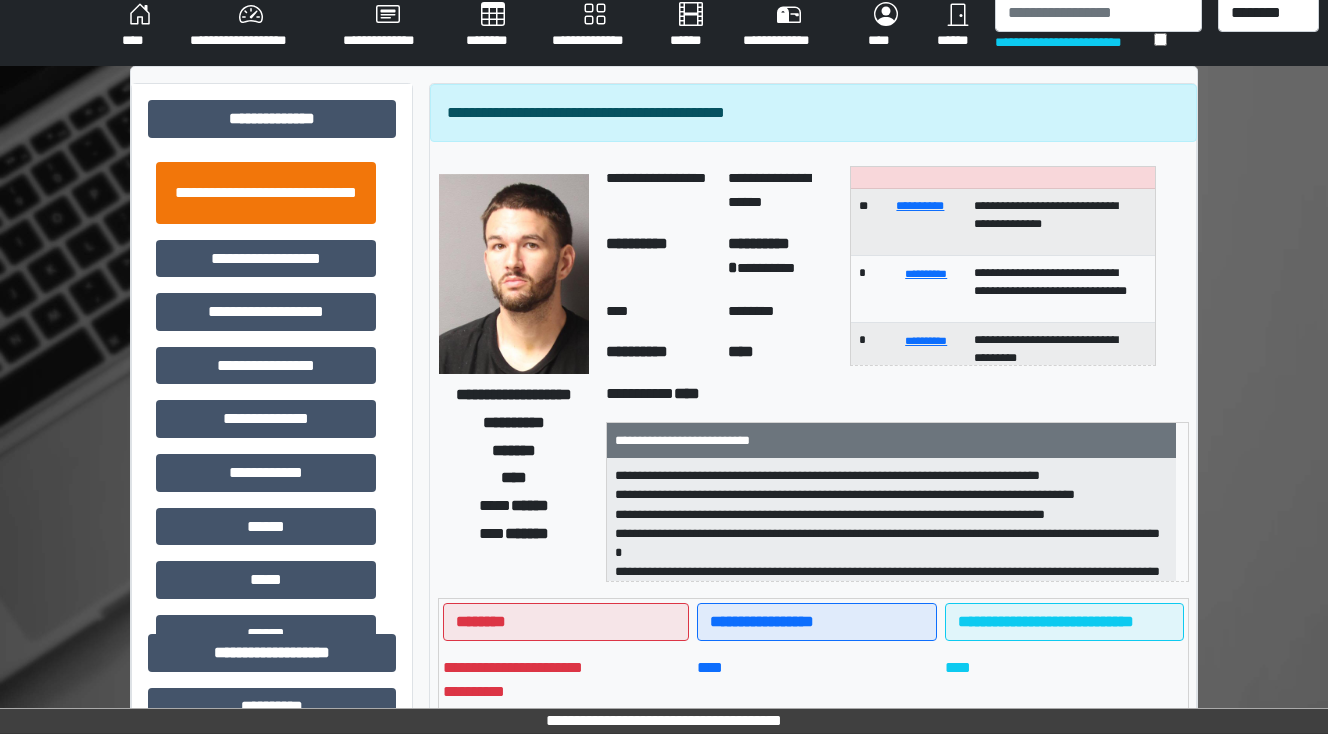 scroll, scrollTop: 0, scrollLeft: 0, axis: both 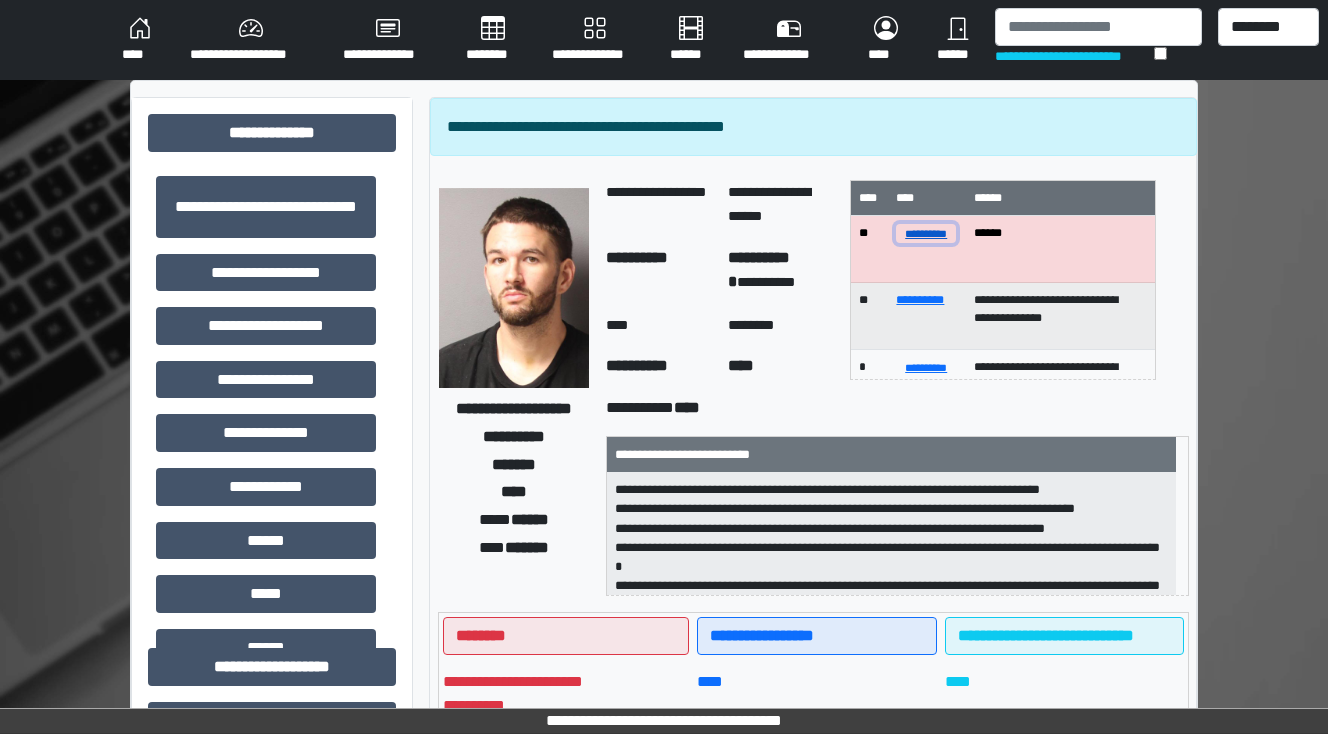 click on "**********" at bounding box center [926, 233] 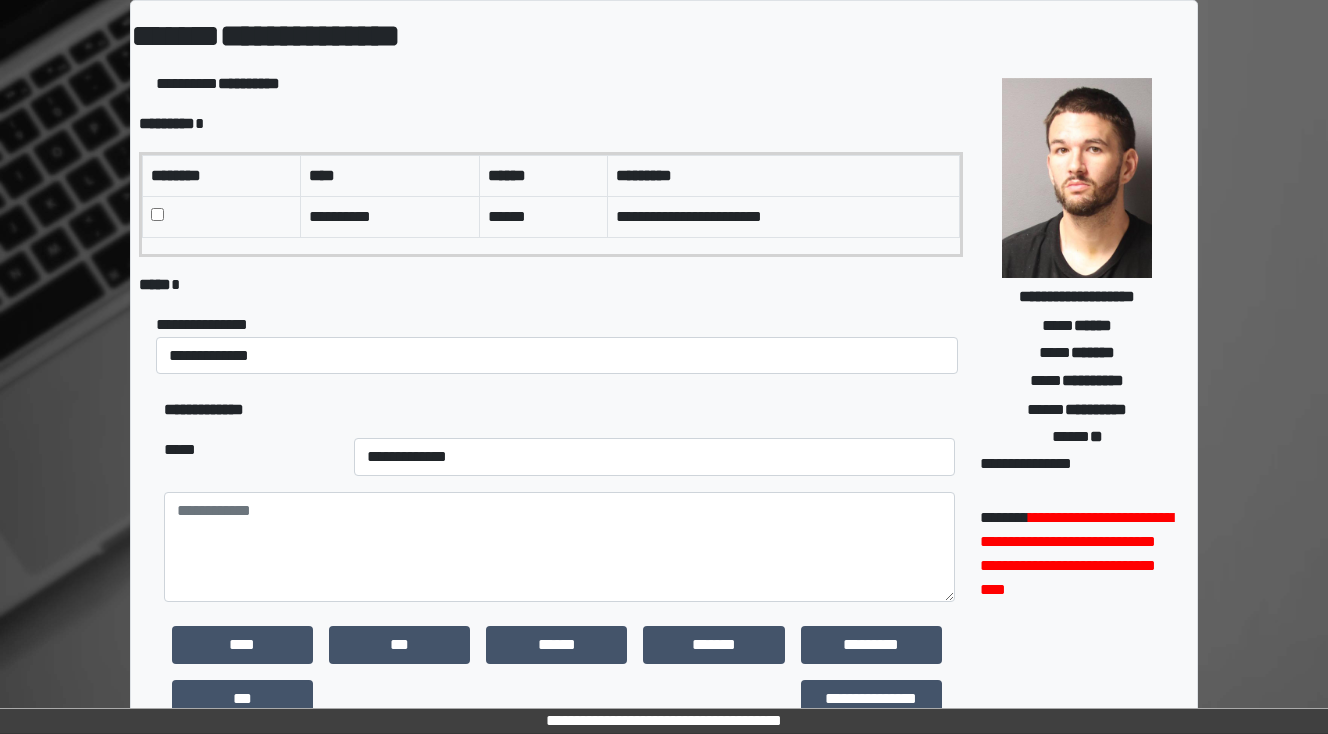 scroll, scrollTop: 160, scrollLeft: 0, axis: vertical 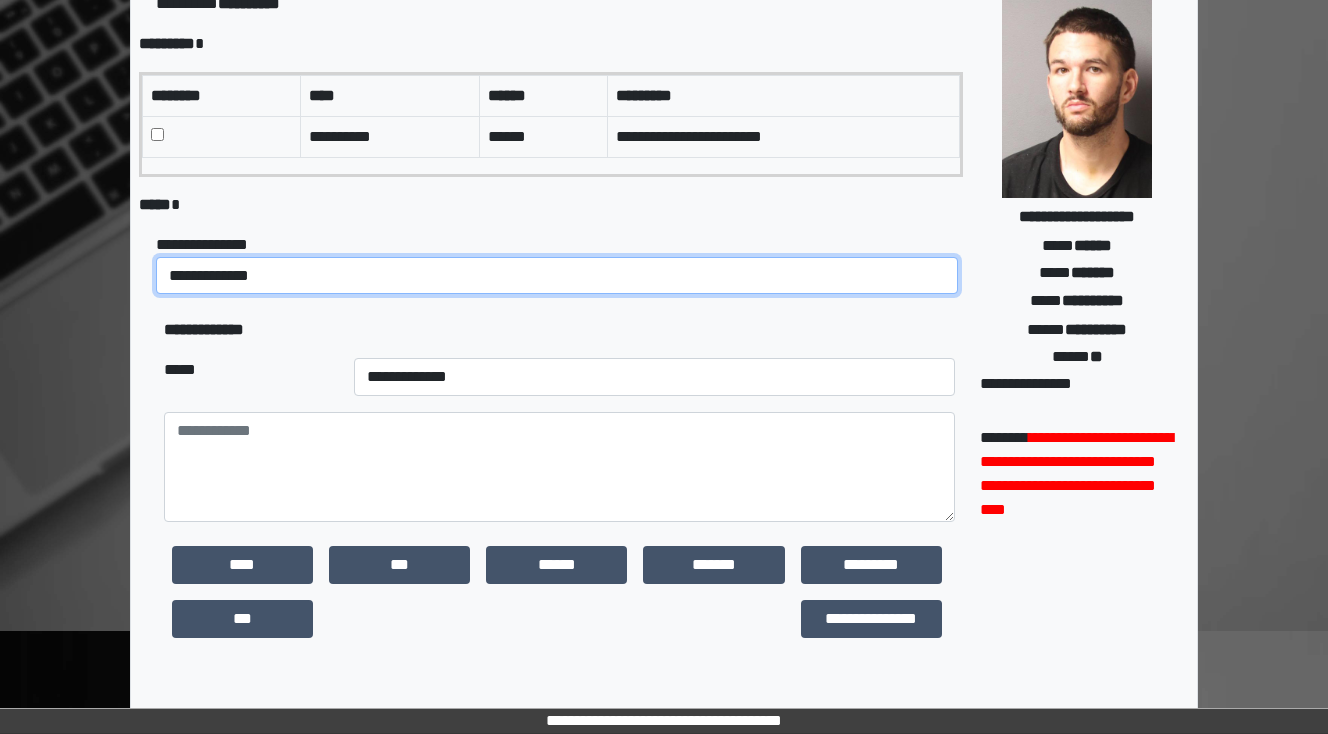 click on "**********" at bounding box center (557, 276) 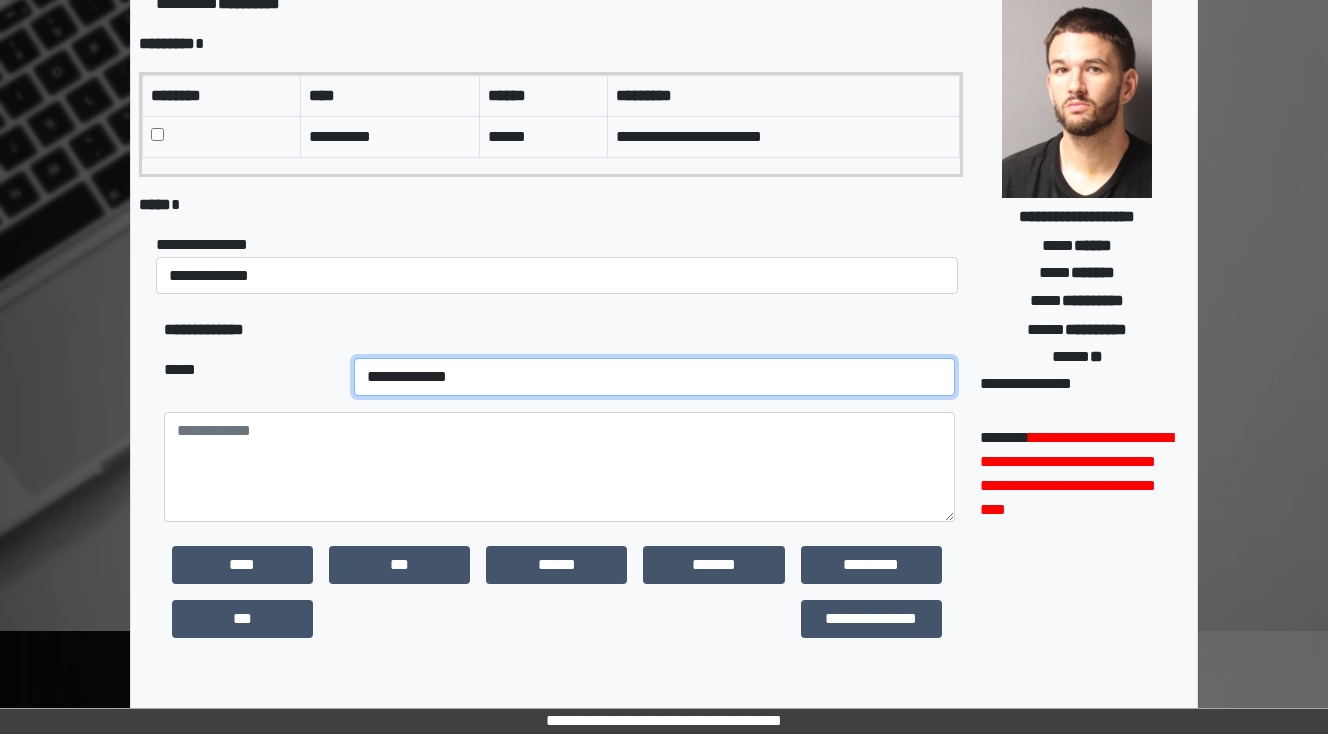 click on "**********" at bounding box center (654, 377) 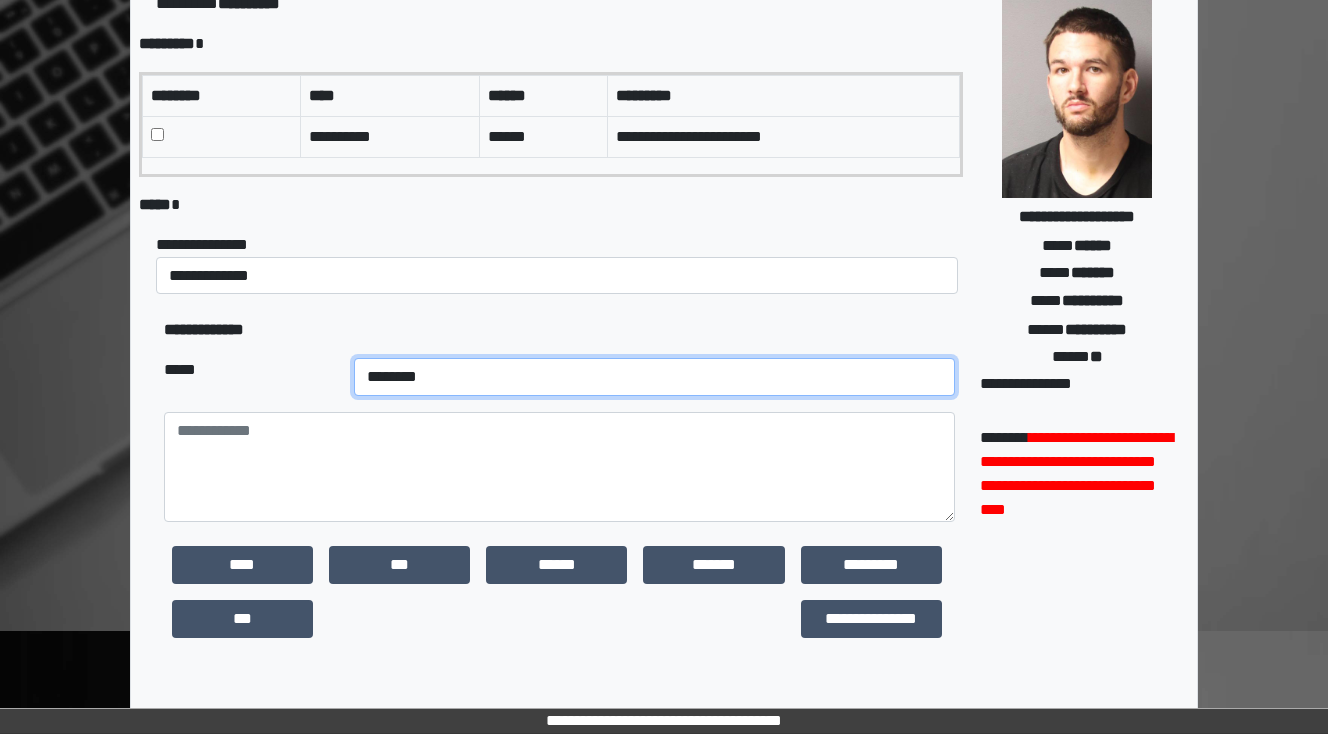 click on "**********" at bounding box center (654, 377) 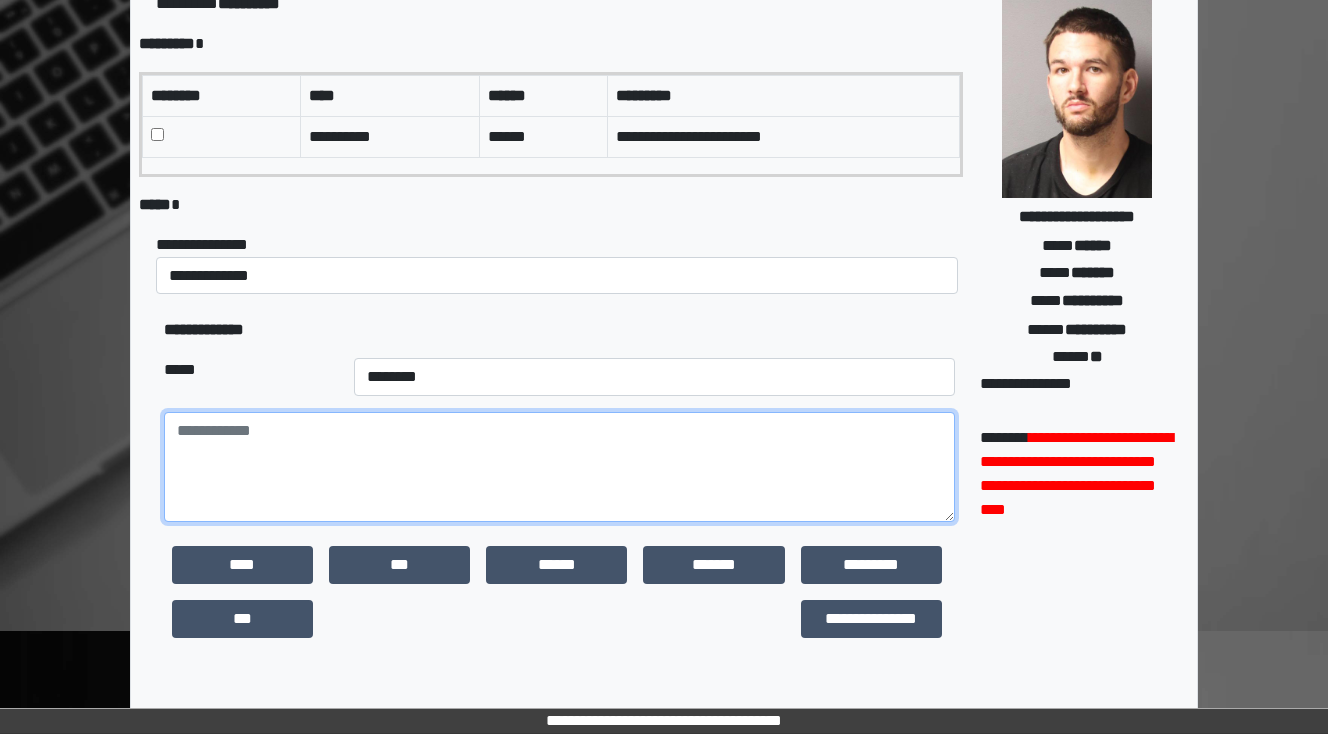 click at bounding box center [559, 467] 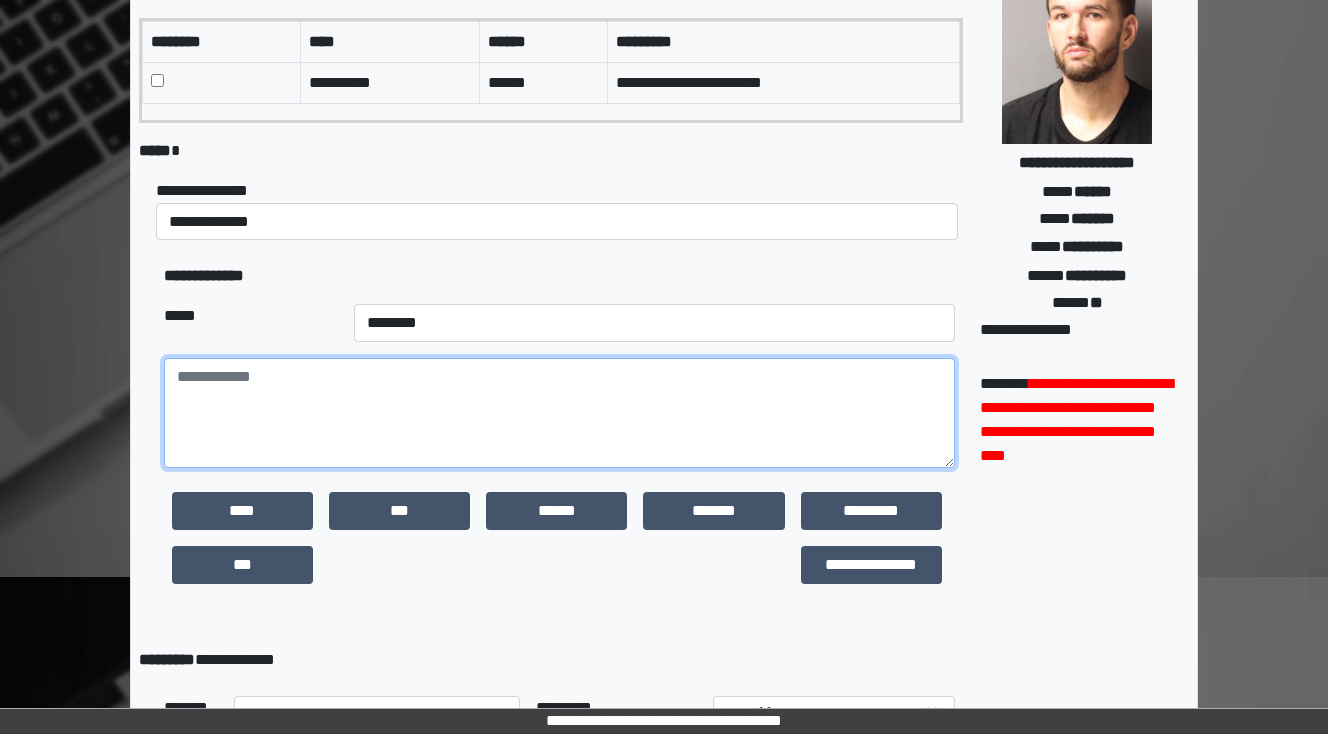 scroll, scrollTop: 240, scrollLeft: 0, axis: vertical 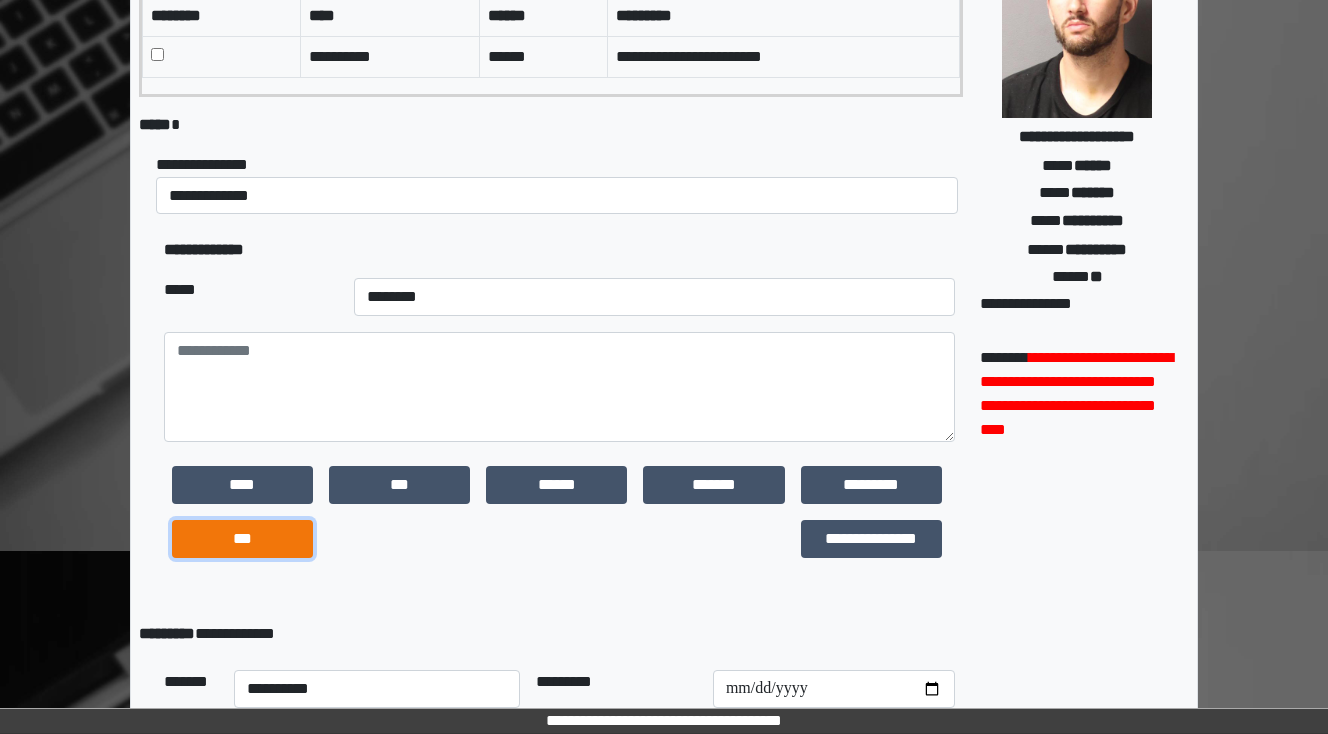 click on "***" at bounding box center (242, 539) 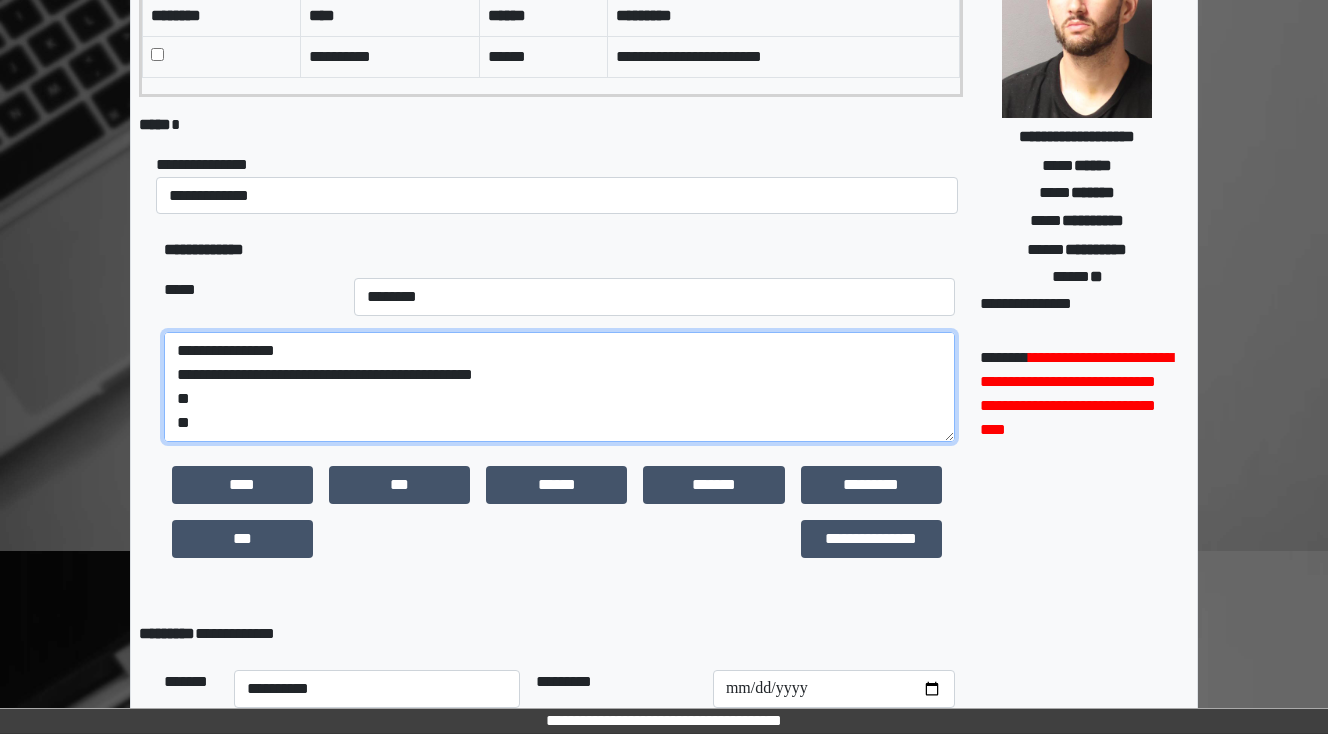click on "**********" at bounding box center [559, 387] 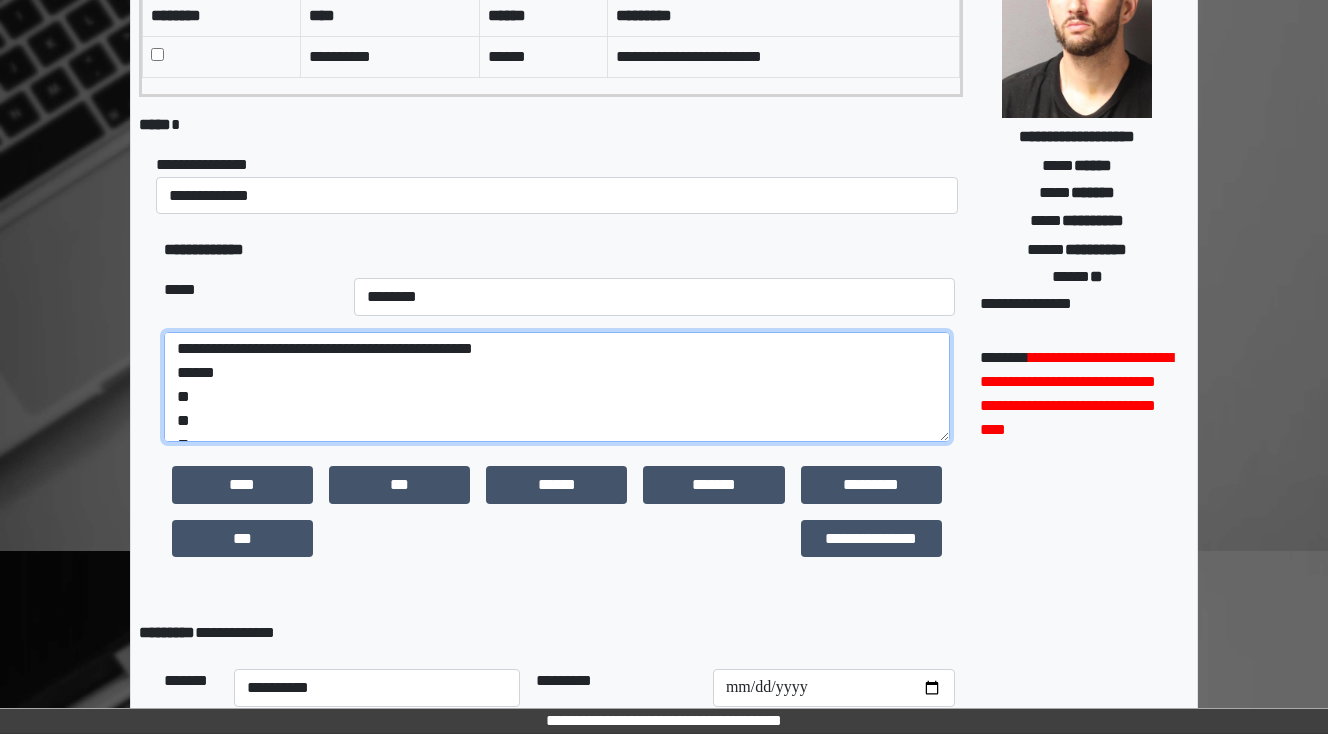scroll, scrollTop: 48, scrollLeft: 0, axis: vertical 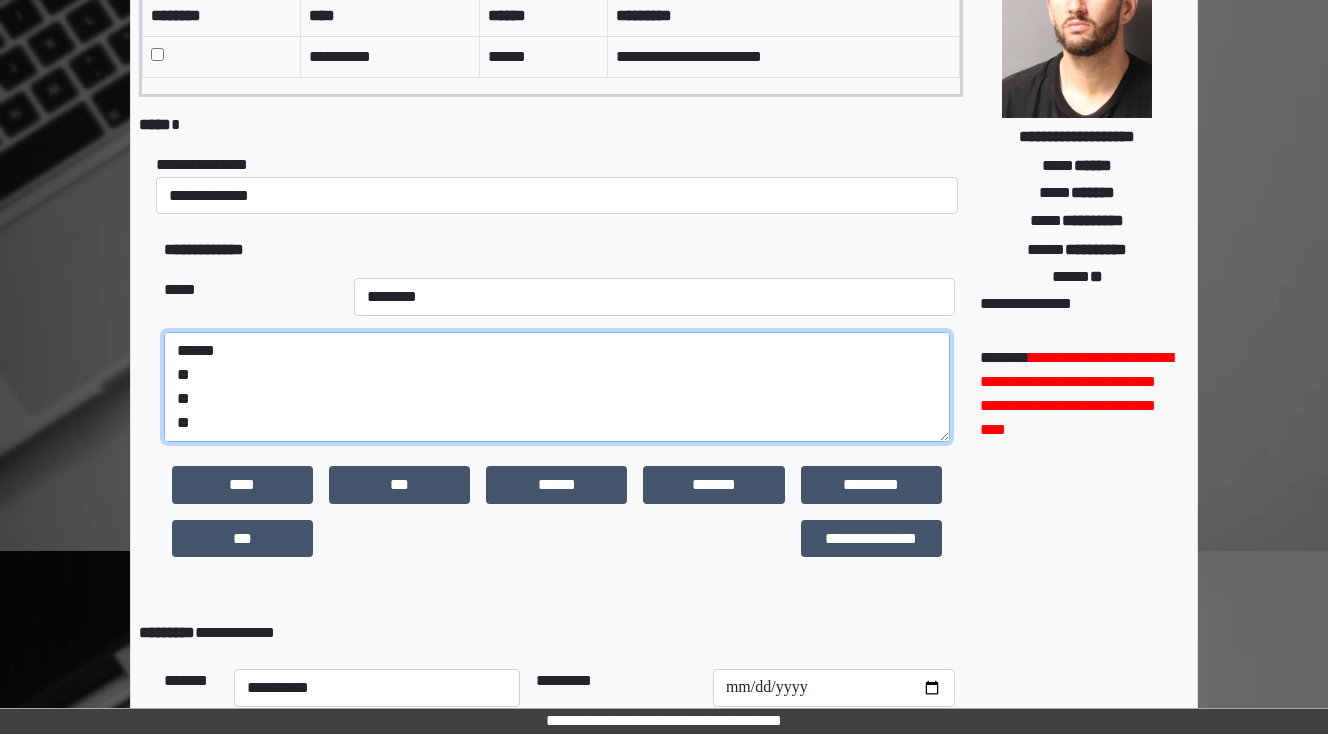 click on "**********" at bounding box center [557, 387] 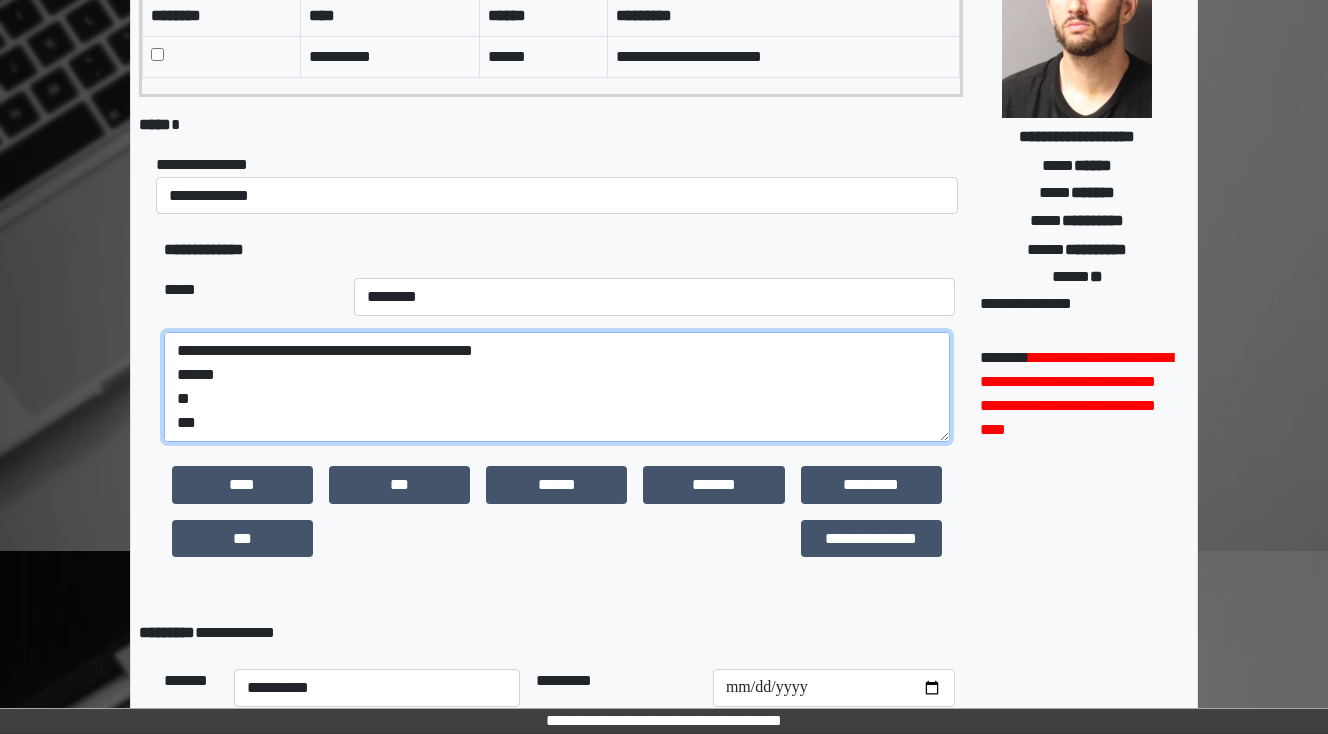 click on "**********" at bounding box center (557, 387) 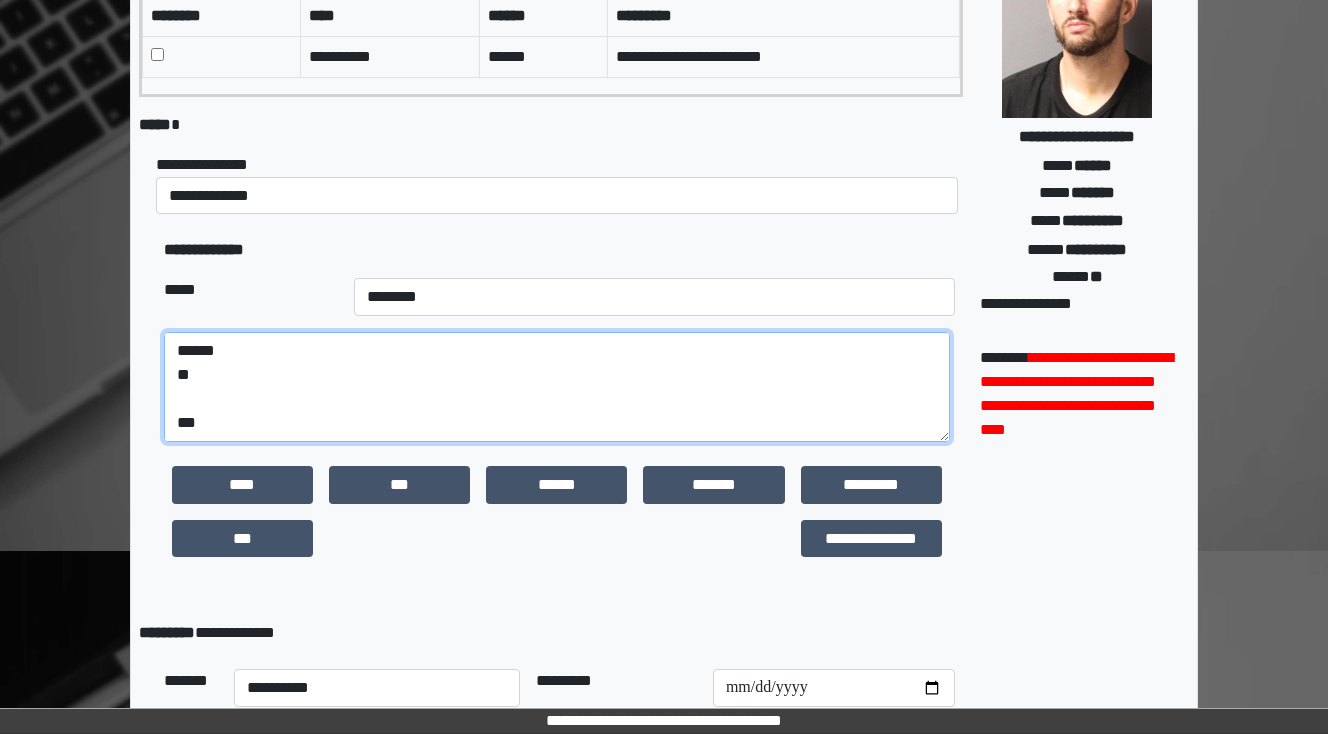 scroll, scrollTop: 72, scrollLeft: 0, axis: vertical 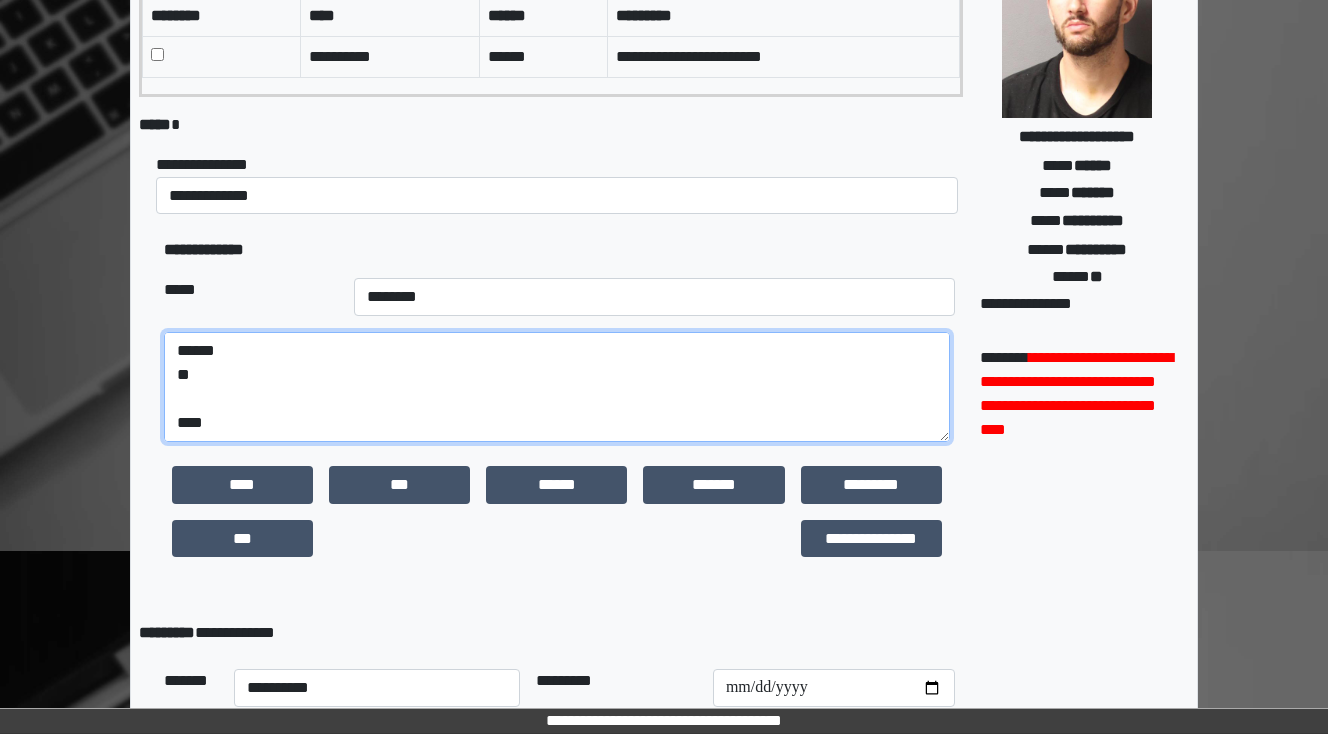 paste on "**********" 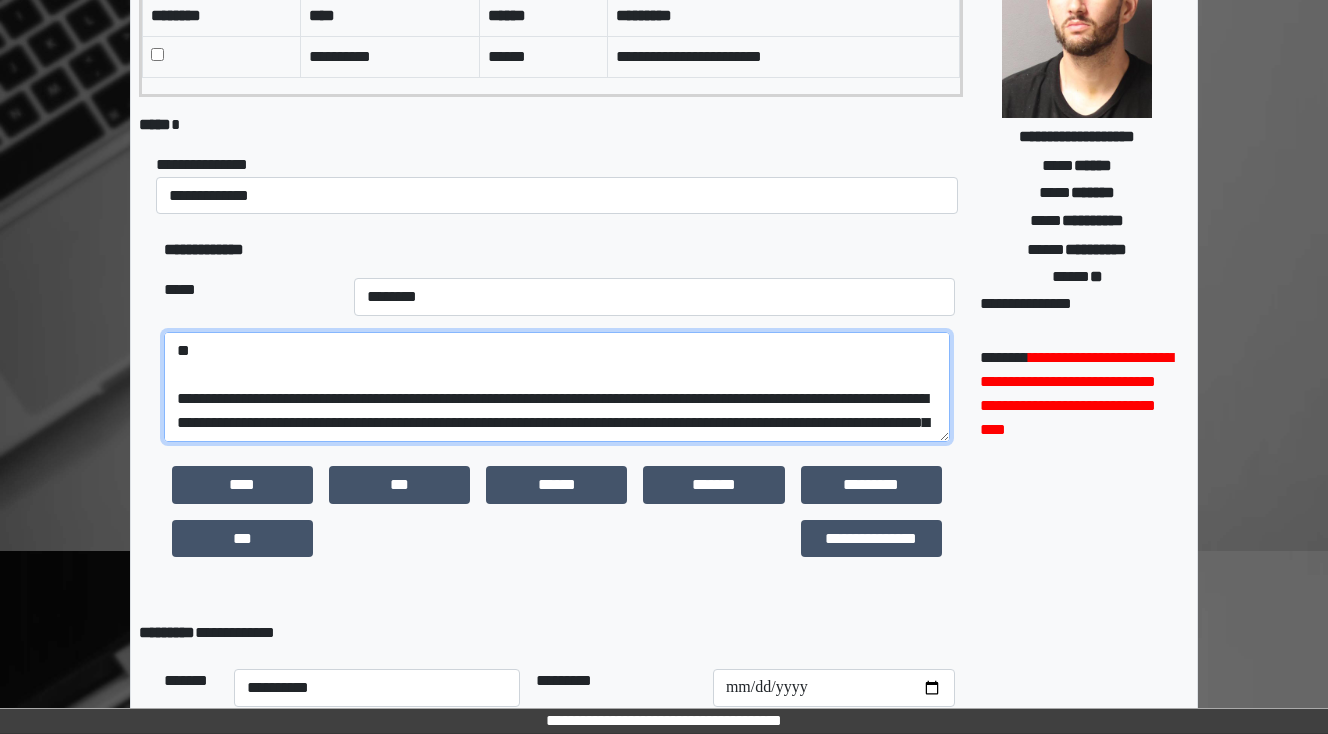scroll, scrollTop: 256, scrollLeft: 0, axis: vertical 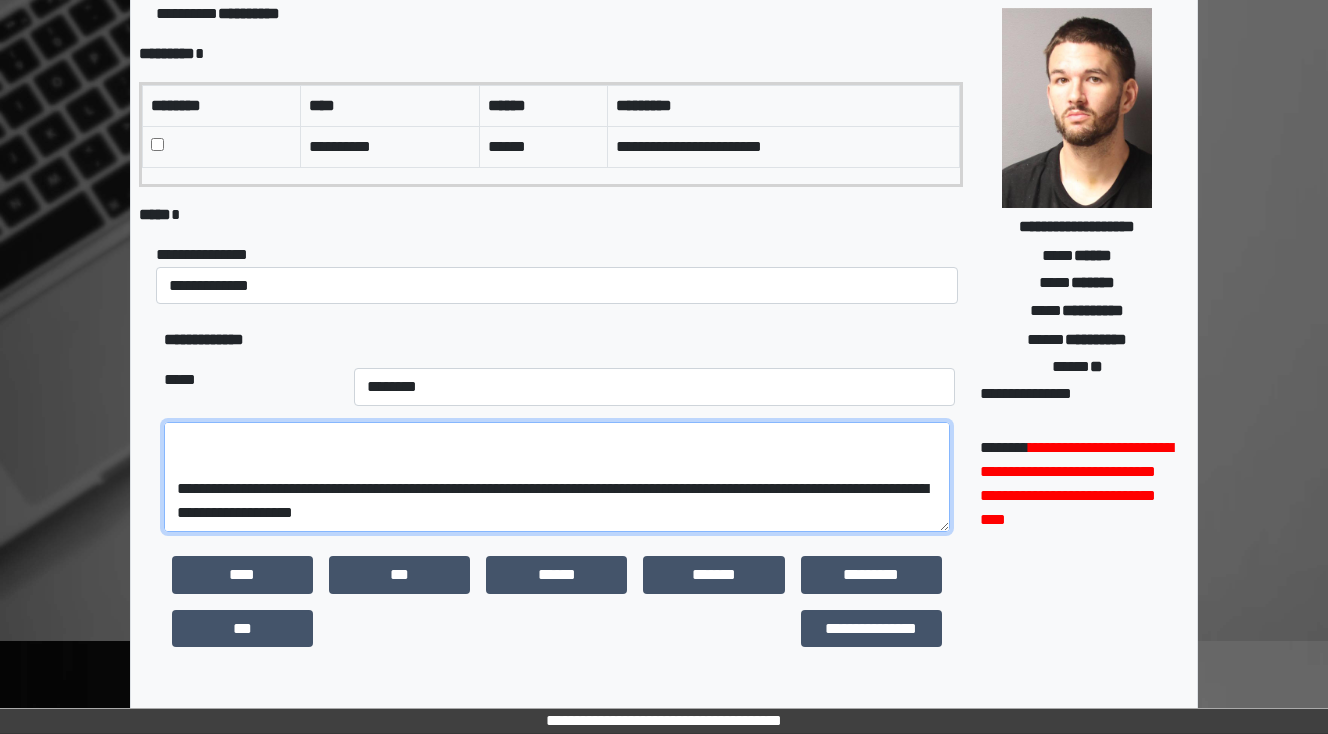 click on "**********" at bounding box center [557, 477] 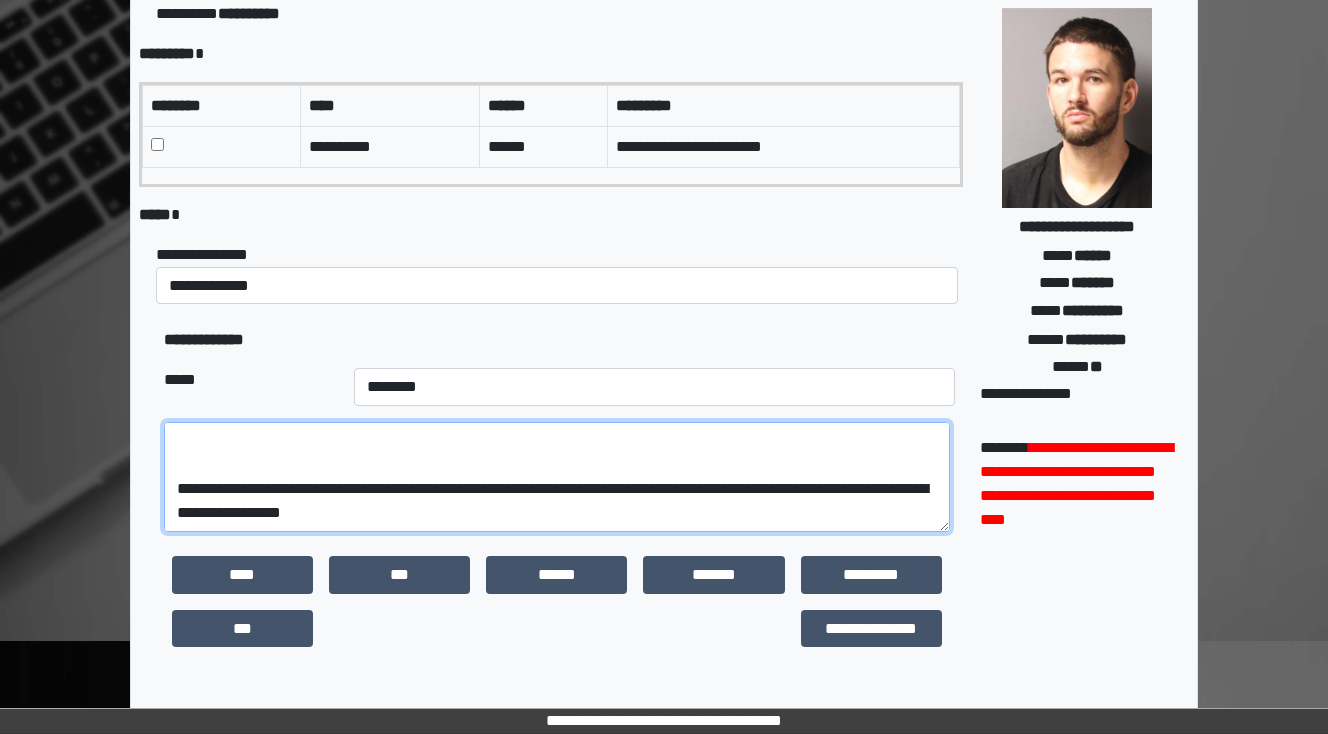 scroll, scrollTop: 240, scrollLeft: 0, axis: vertical 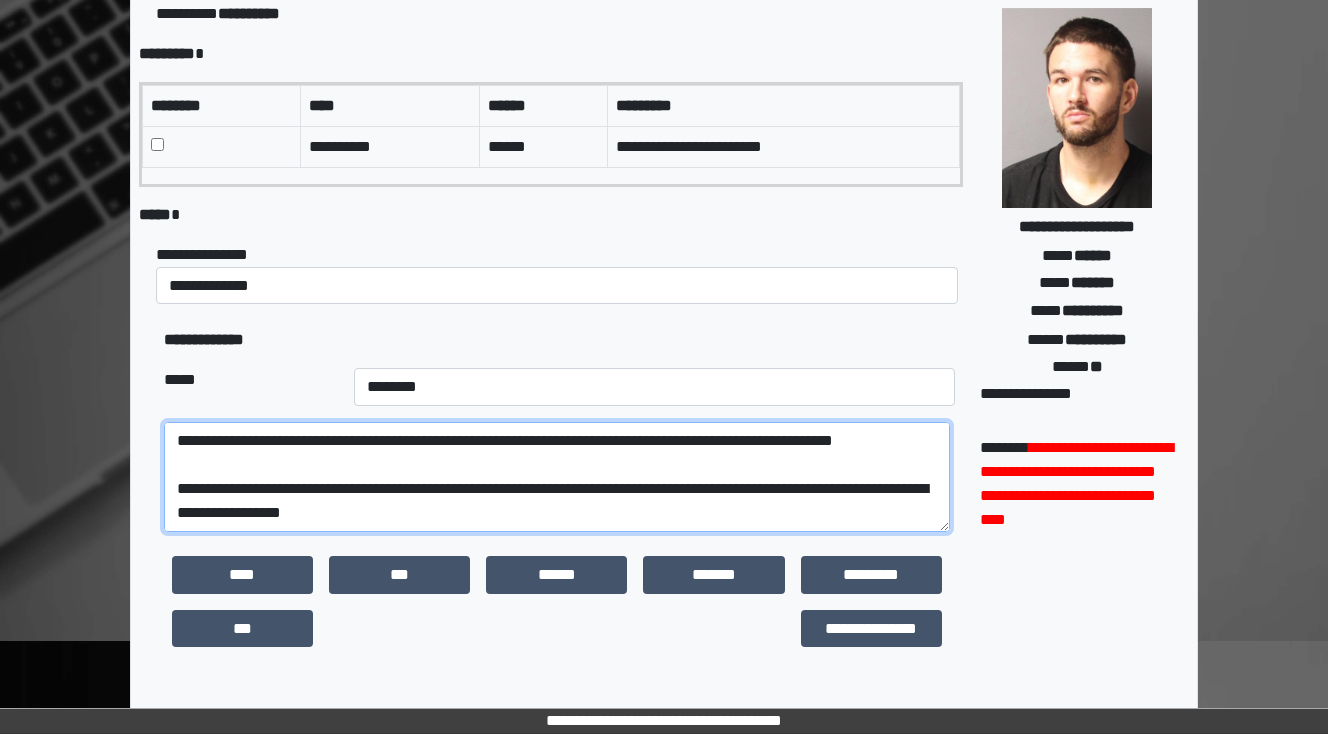 click on "**********" at bounding box center [557, 477] 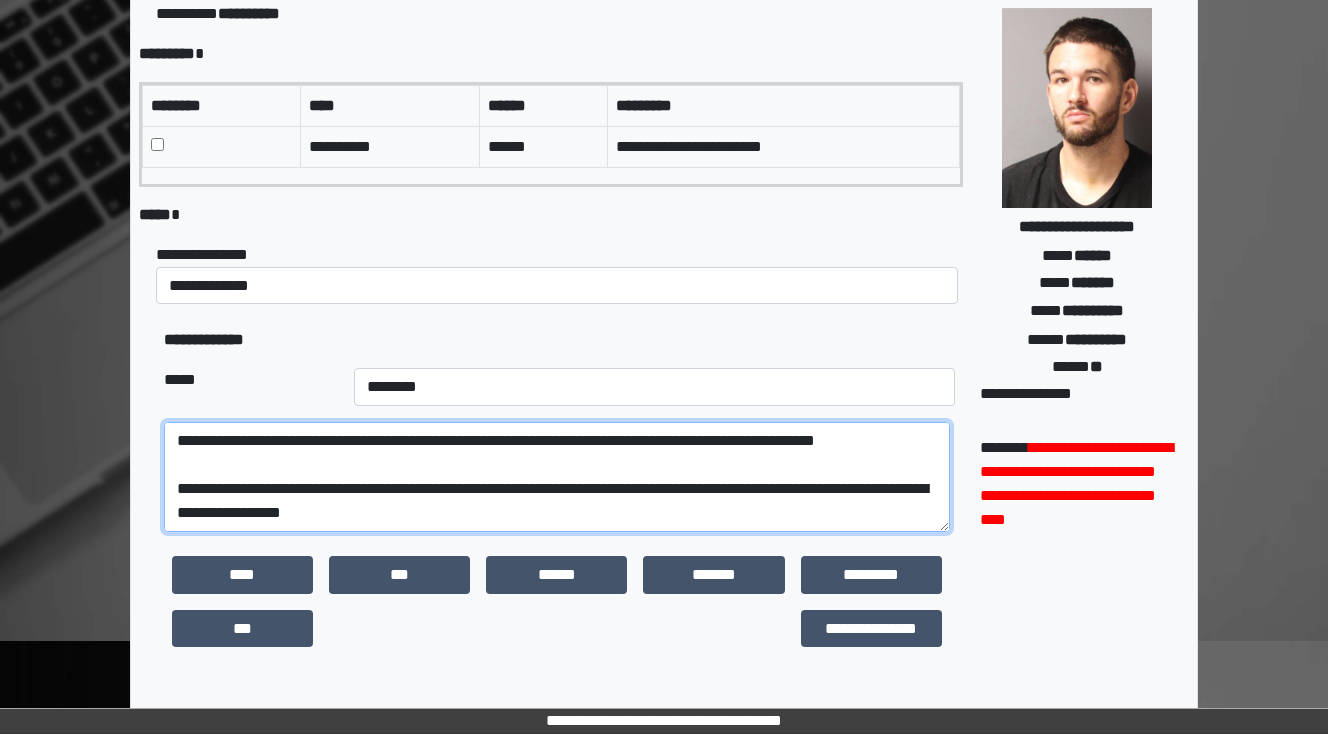scroll, scrollTop: 175, scrollLeft: 0, axis: vertical 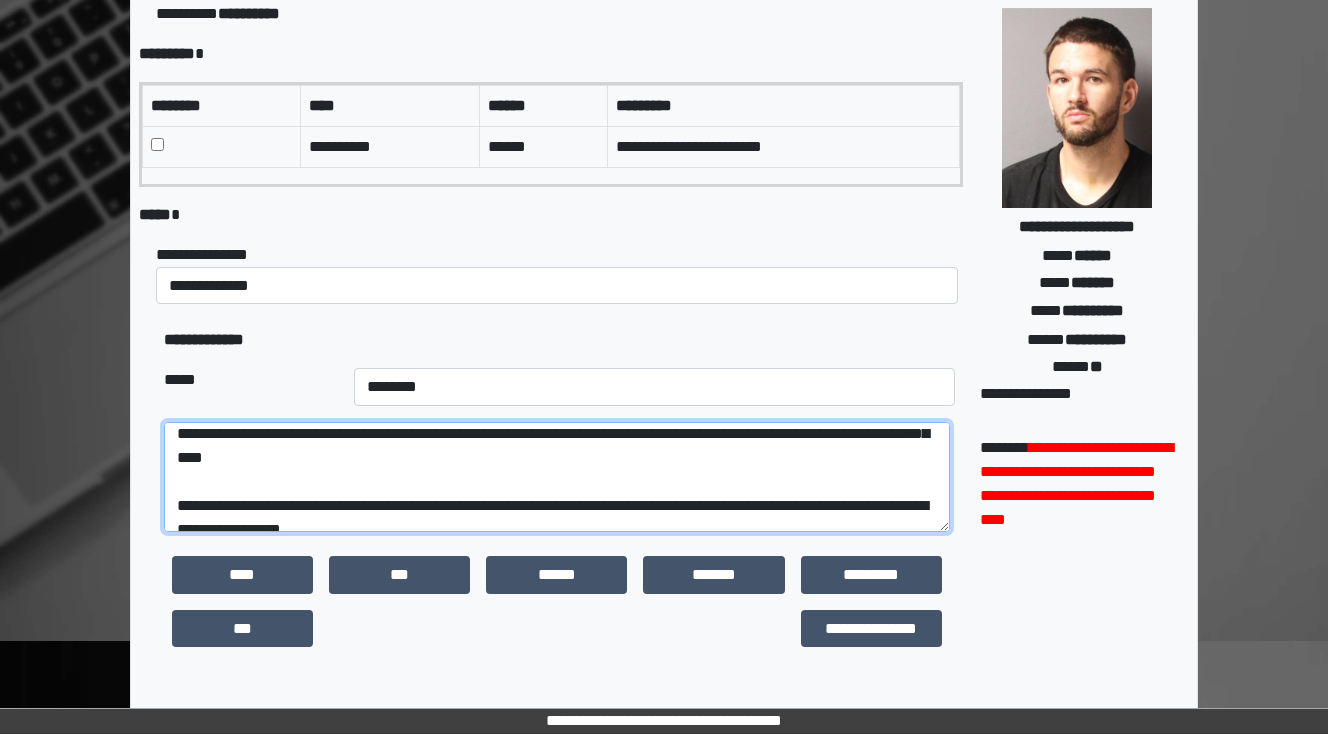 click on "**********" at bounding box center (557, 477) 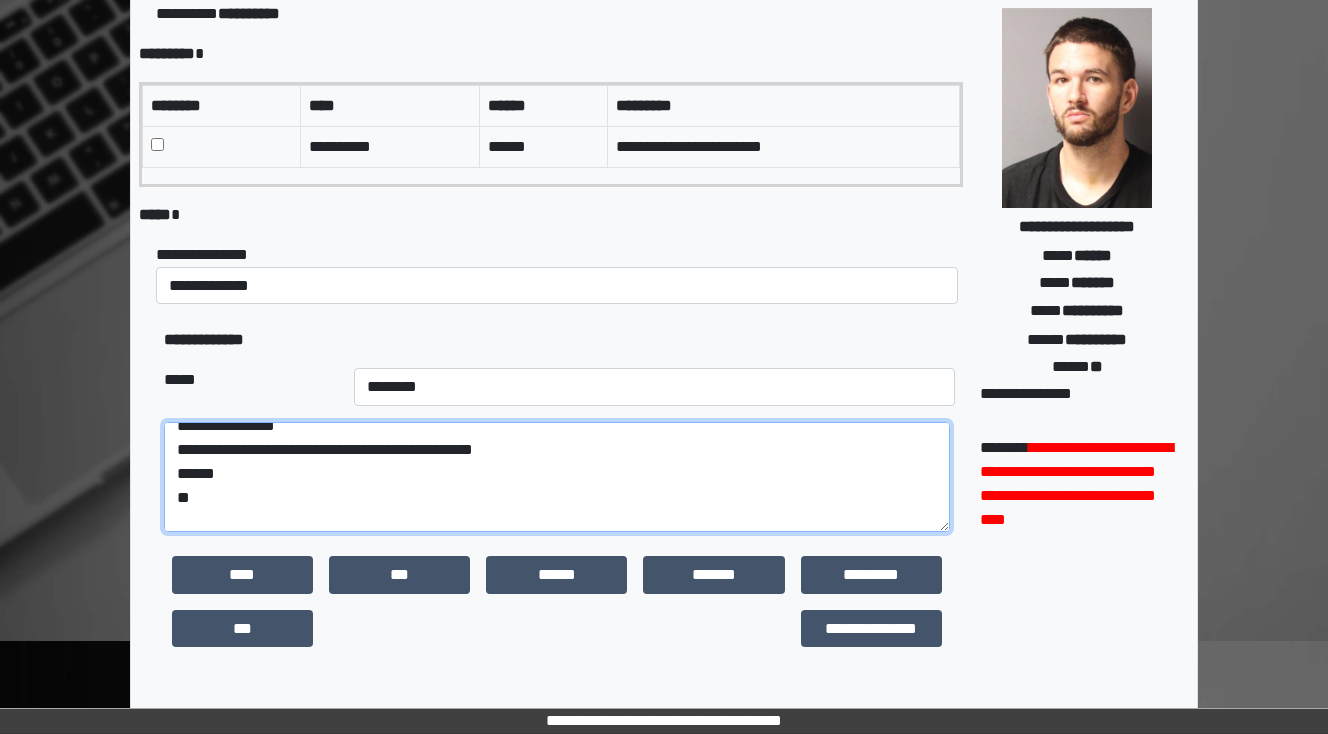 scroll, scrollTop: 95, scrollLeft: 0, axis: vertical 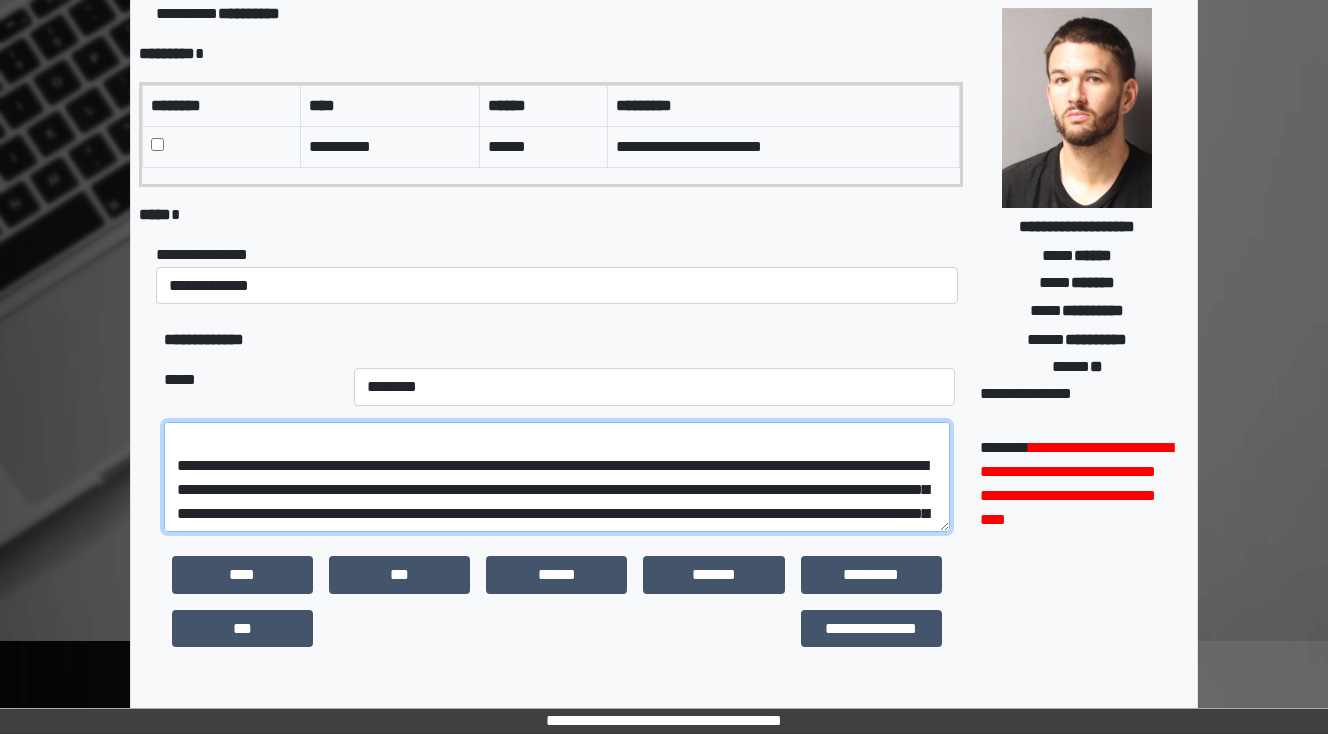 click on "**********" at bounding box center [557, 477] 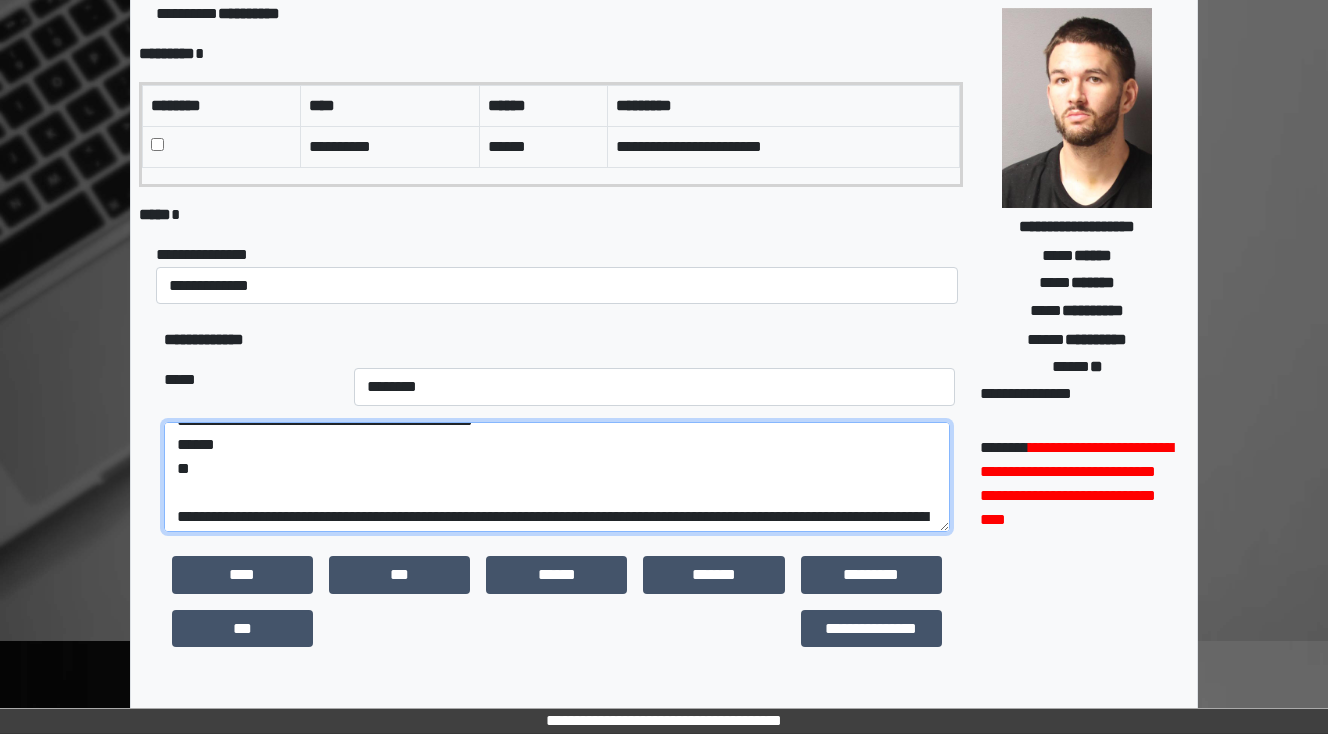 scroll, scrollTop: 15, scrollLeft: 0, axis: vertical 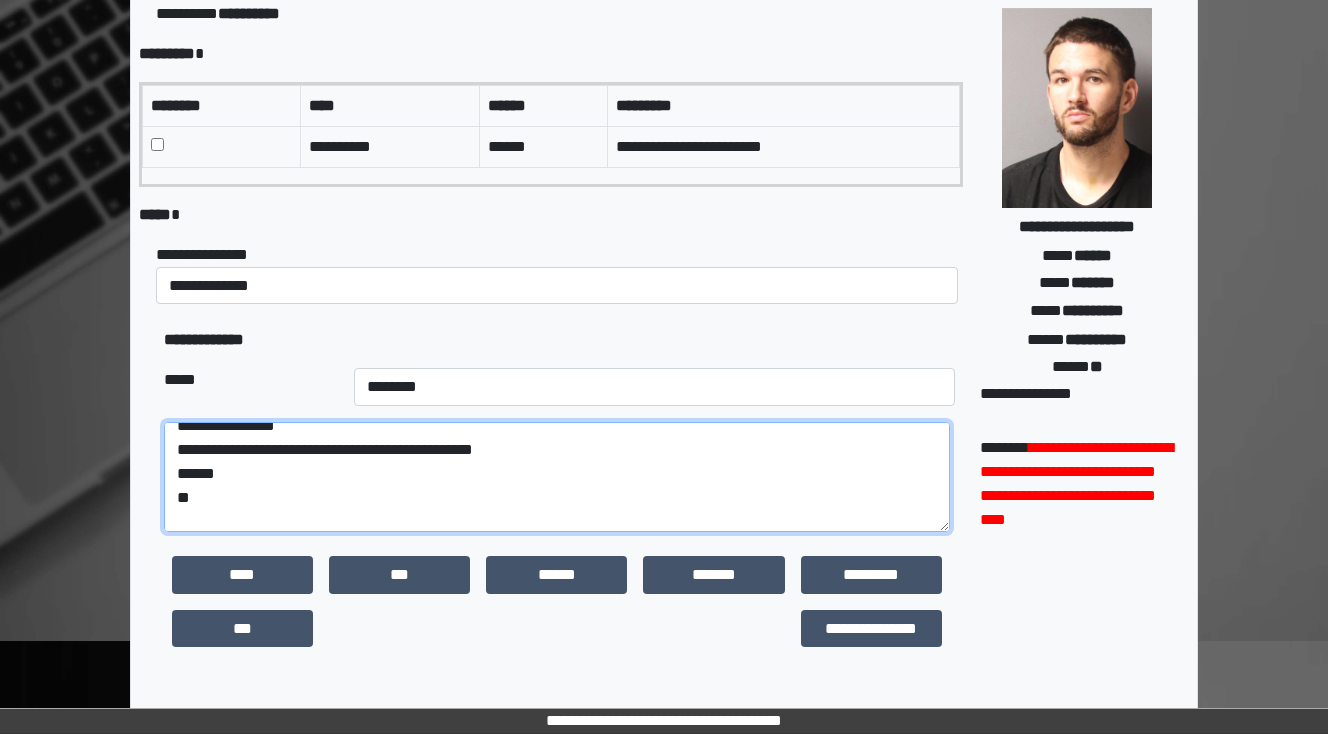 click on "**********" at bounding box center (557, 477) 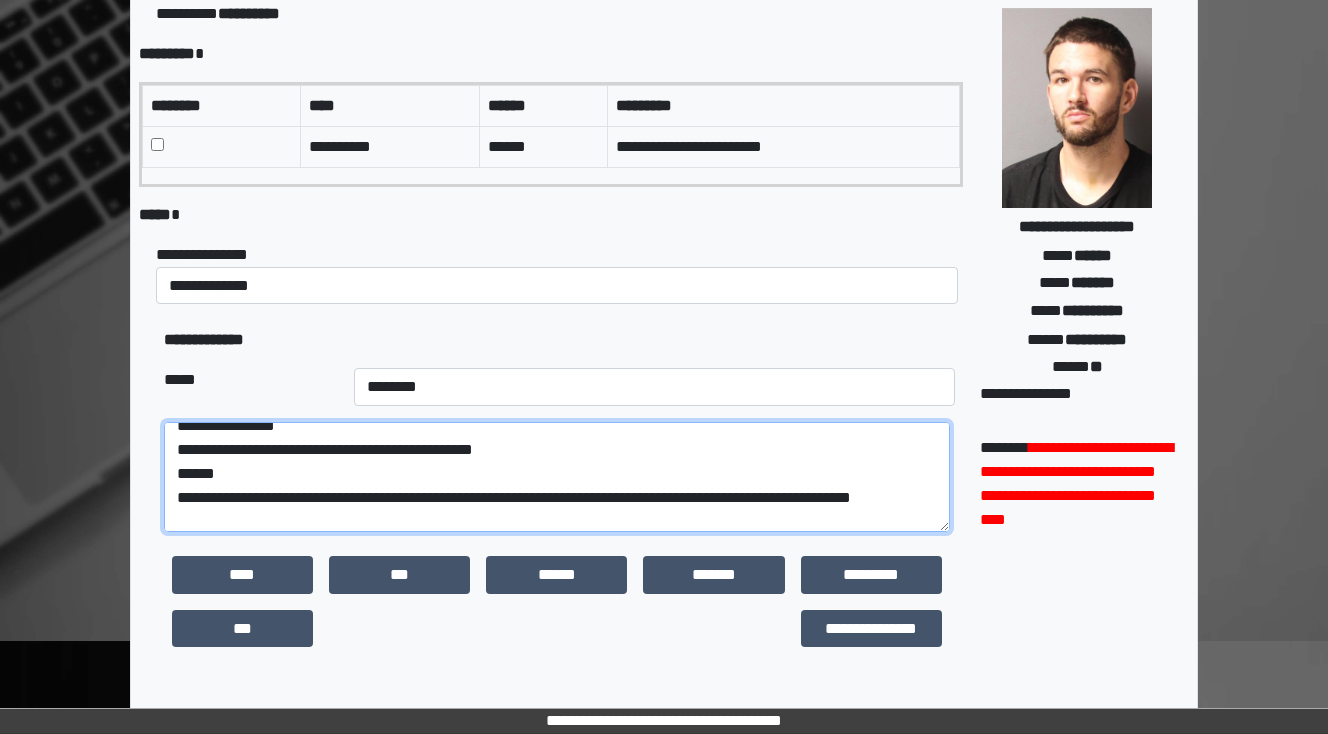 scroll, scrollTop: 16, scrollLeft: 0, axis: vertical 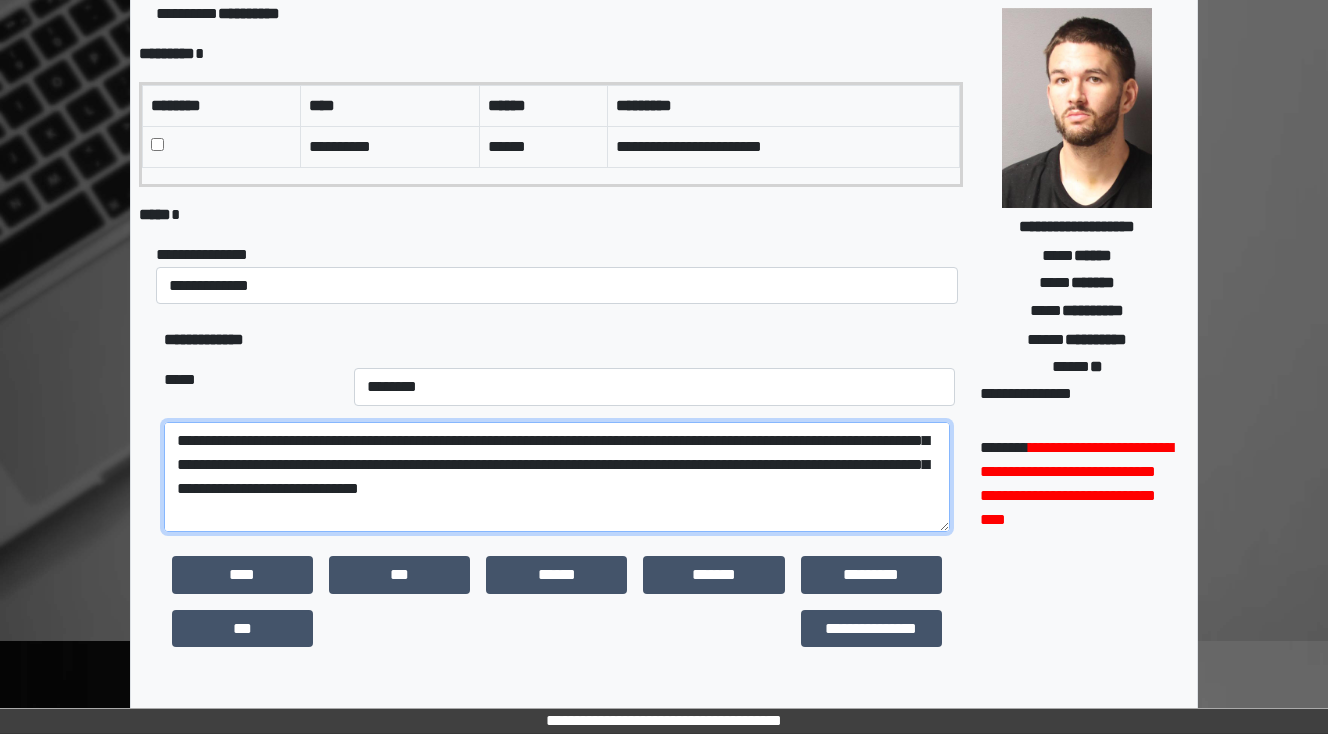click at bounding box center (557, 477) 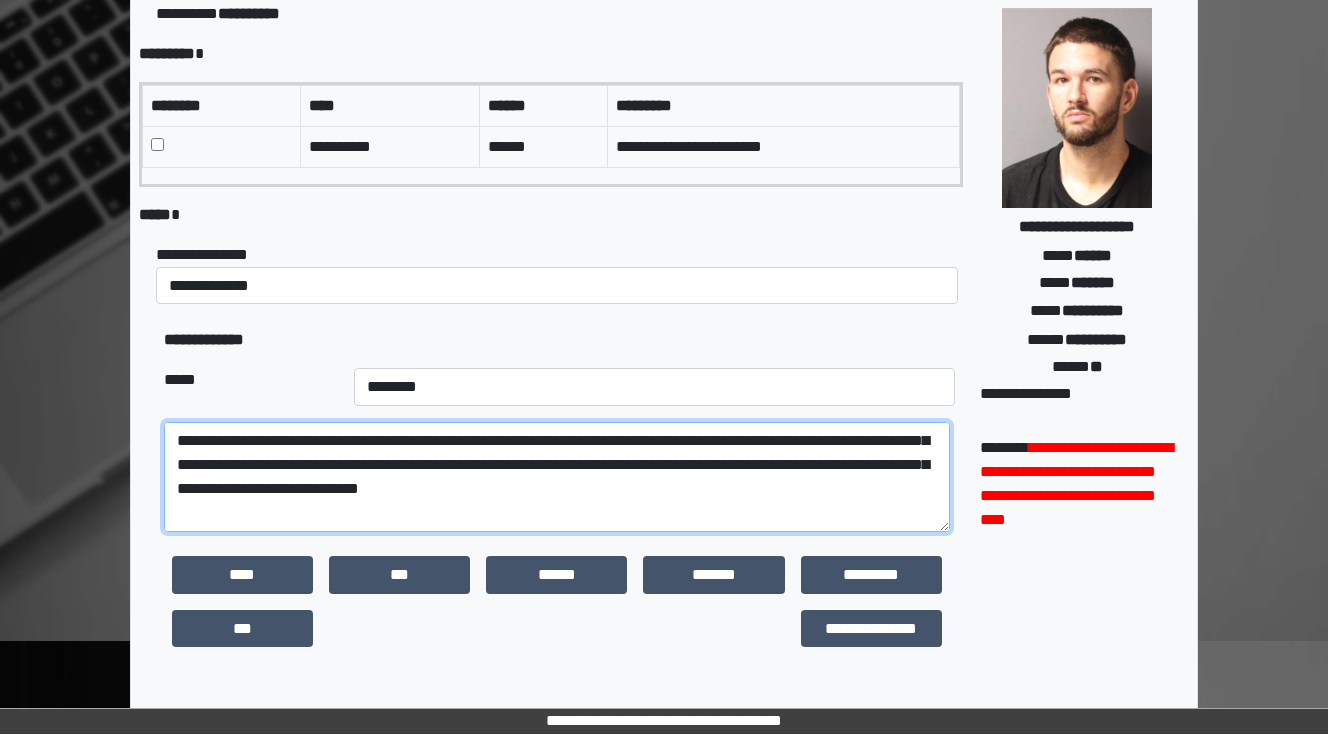 click at bounding box center [557, 477] 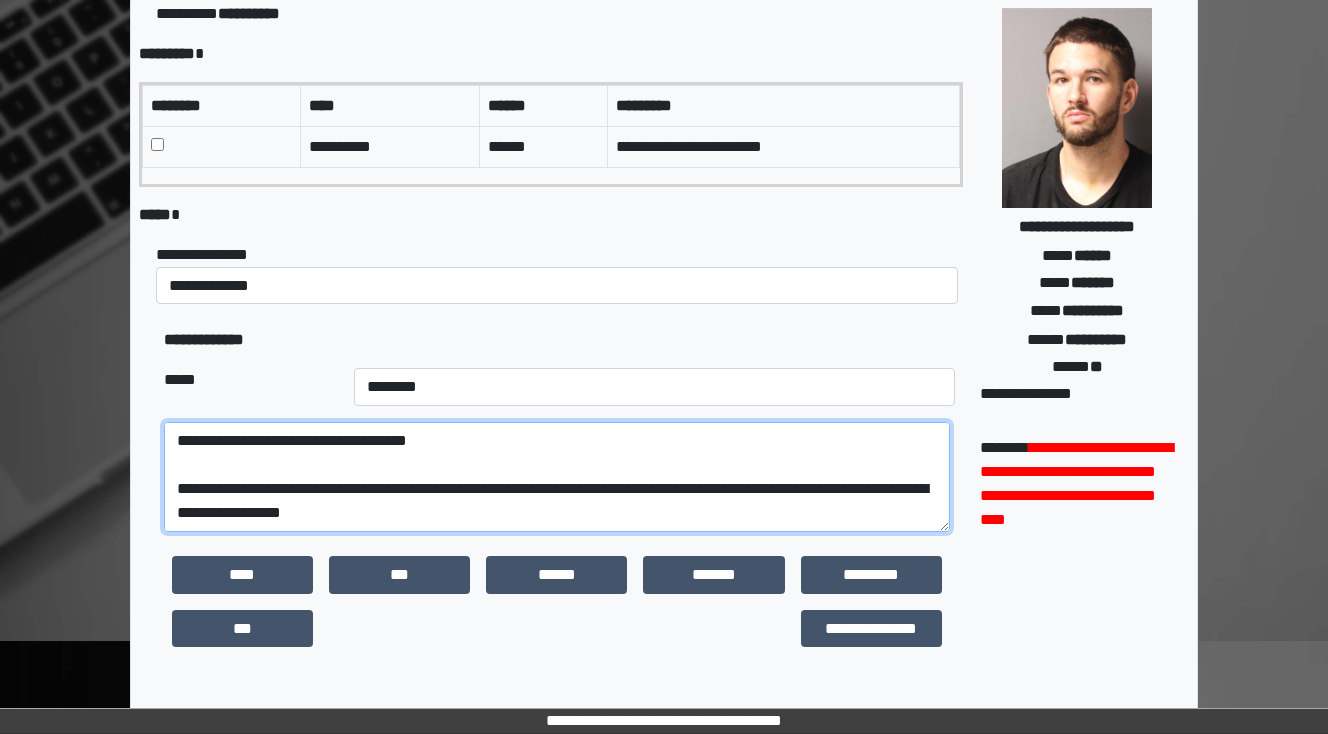 scroll, scrollTop: 336, scrollLeft: 0, axis: vertical 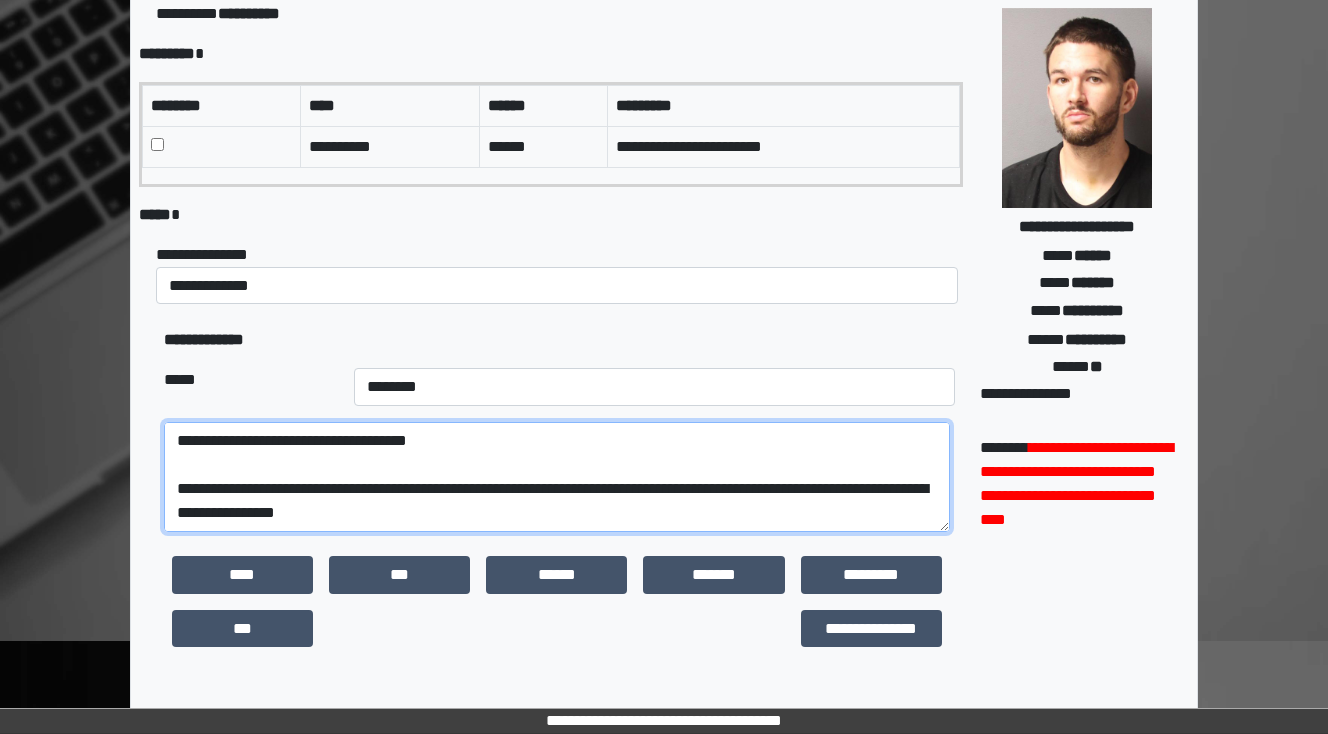 click at bounding box center [557, 477] 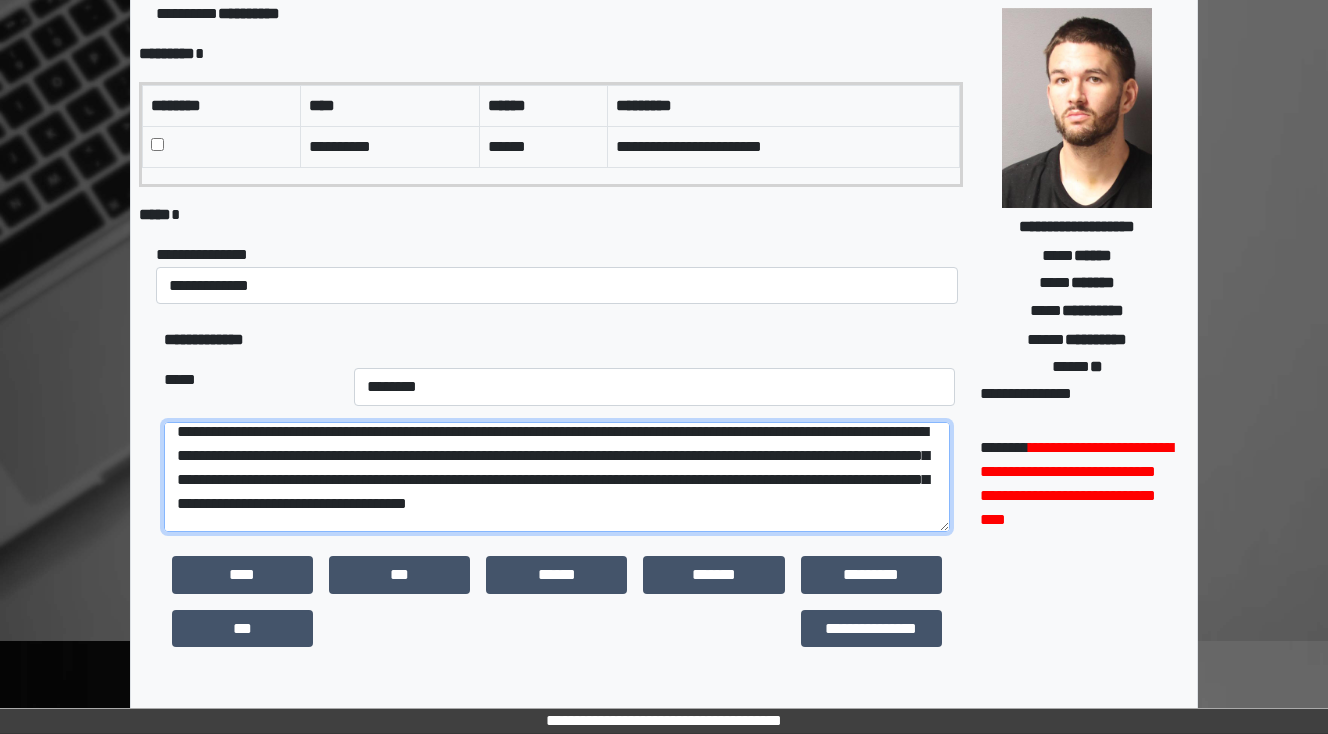 scroll, scrollTop: 176, scrollLeft: 0, axis: vertical 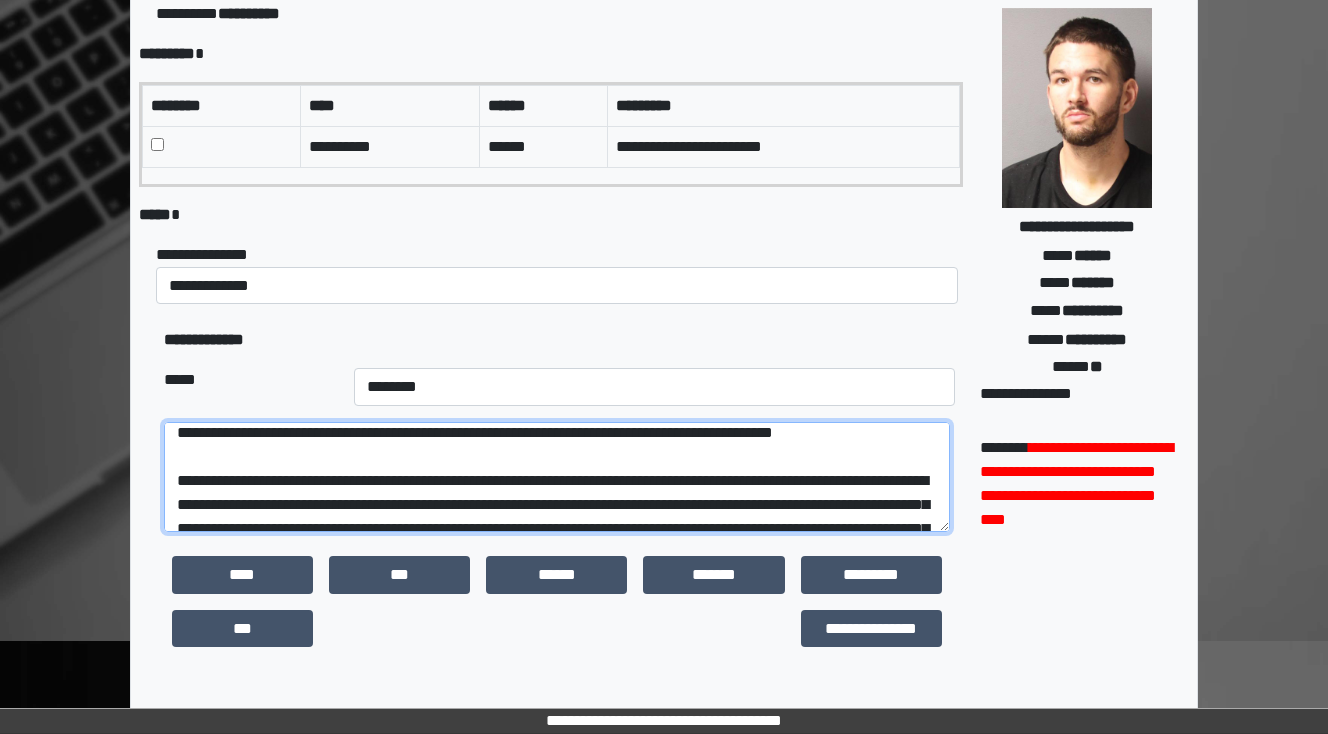 click at bounding box center (557, 477) 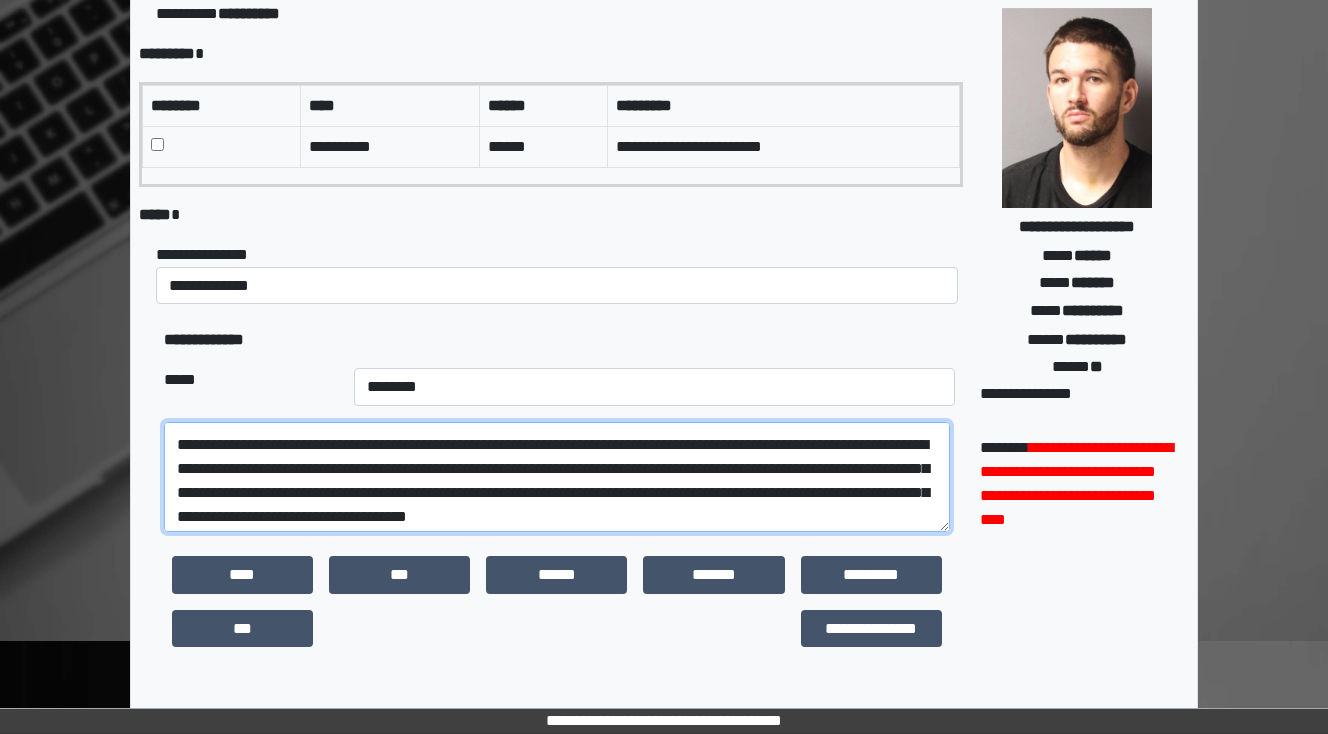scroll, scrollTop: 176, scrollLeft: 0, axis: vertical 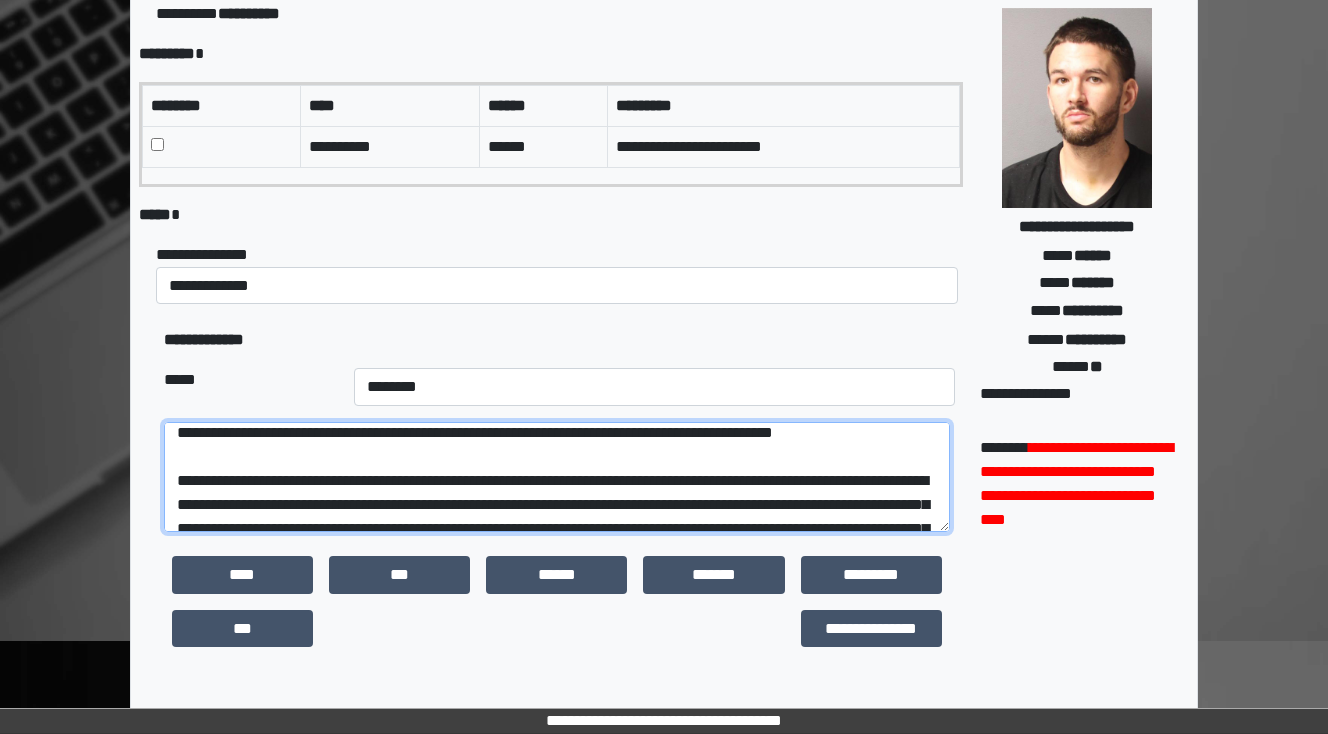click at bounding box center [557, 477] 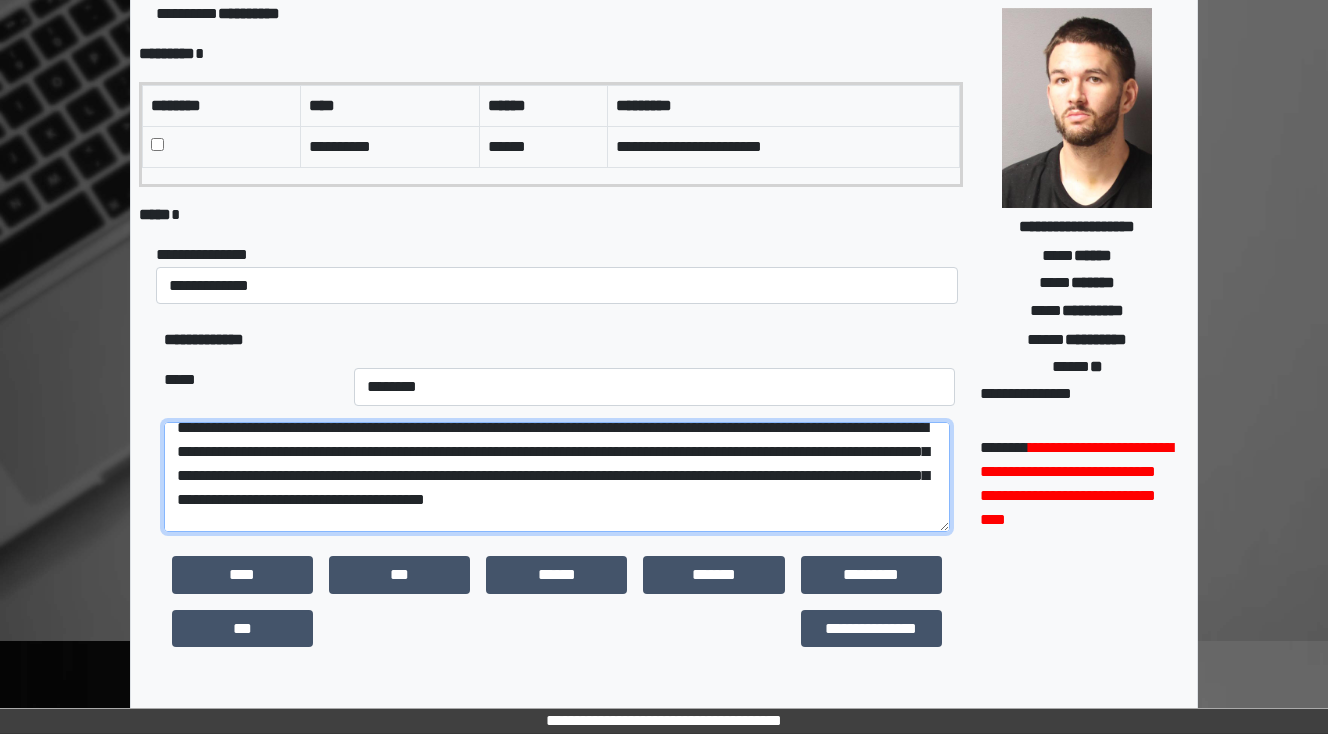 scroll, scrollTop: 256, scrollLeft: 0, axis: vertical 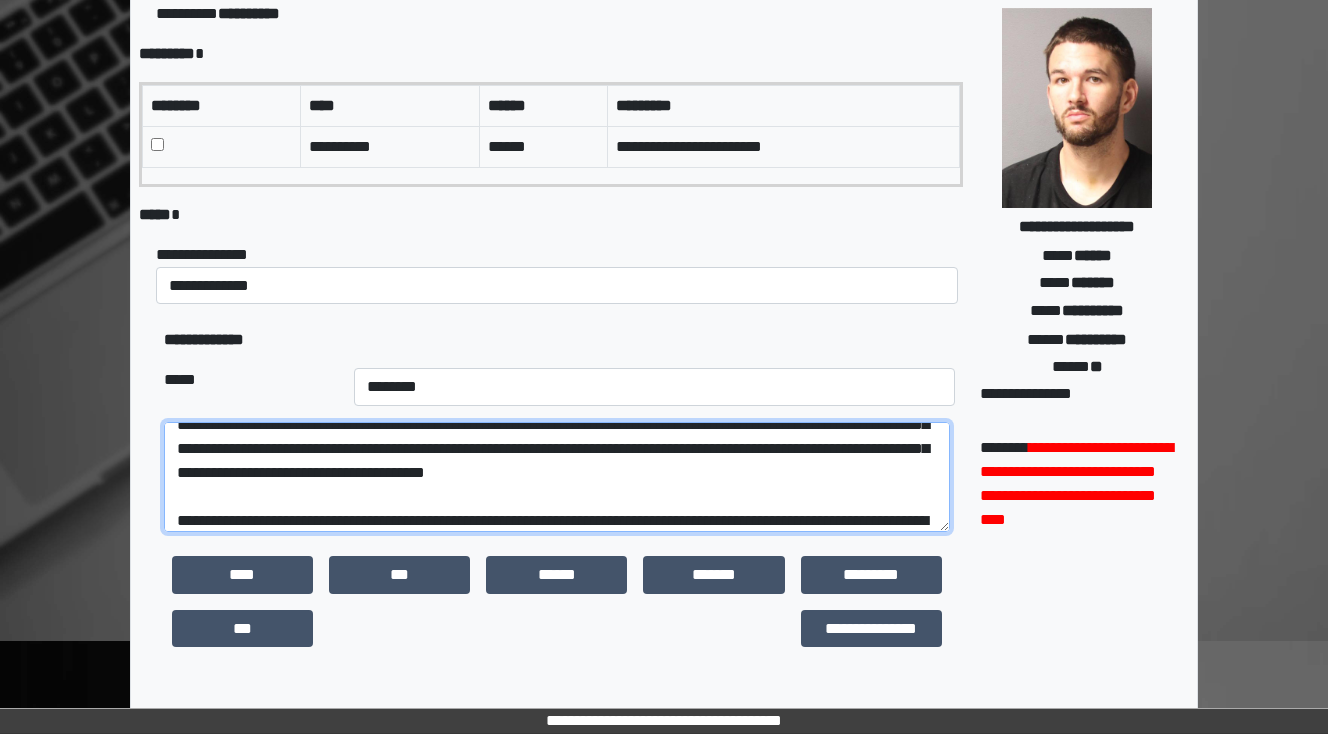 drag, startPoint x: 192, startPoint y: 449, endPoint x: 144, endPoint y: 435, distance: 50 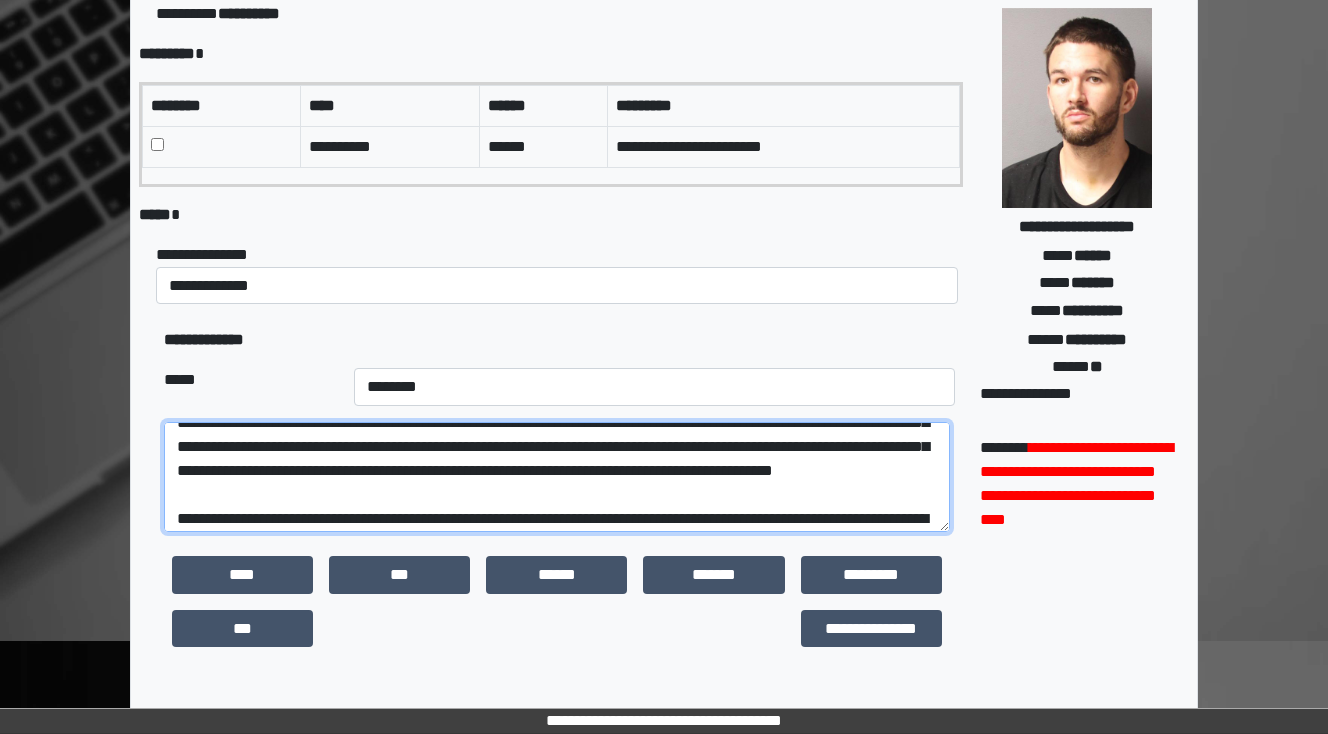 scroll, scrollTop: 167, scrollLeft: 0, axis: vertical 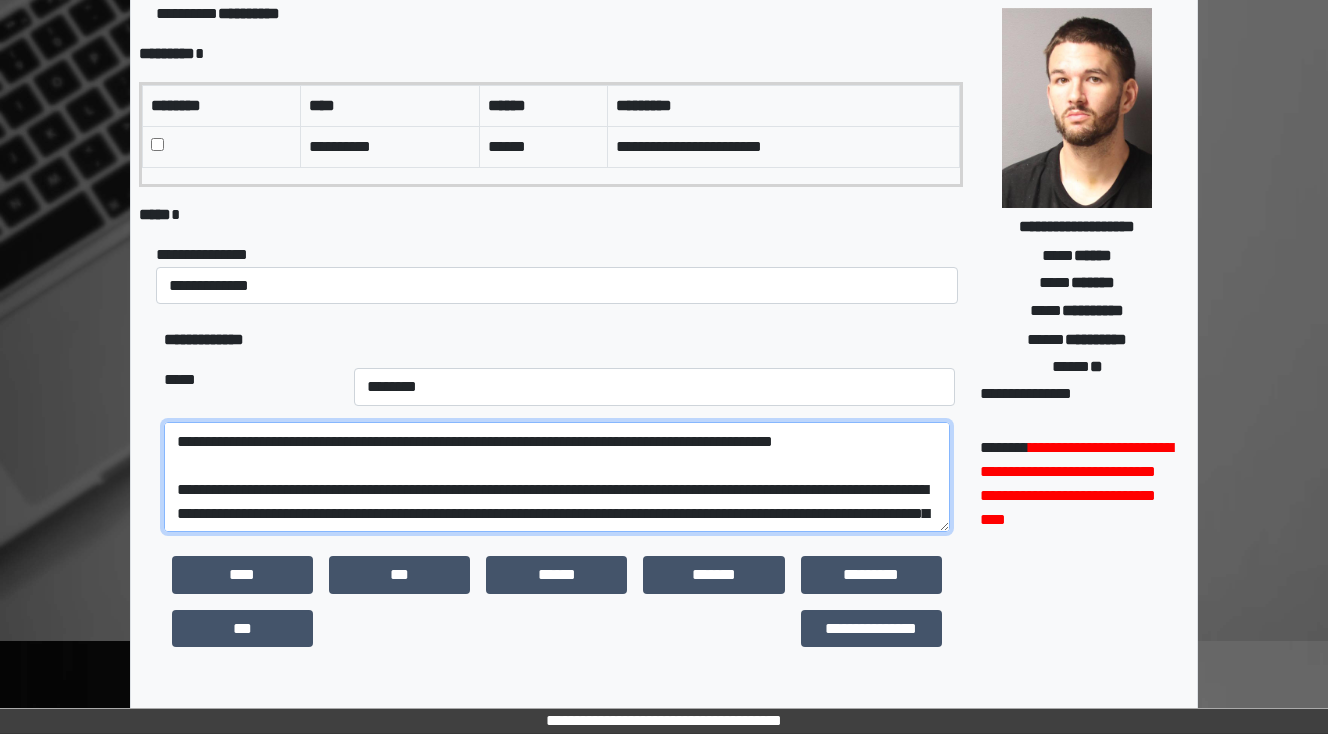 click at bounding box center [557, 477] 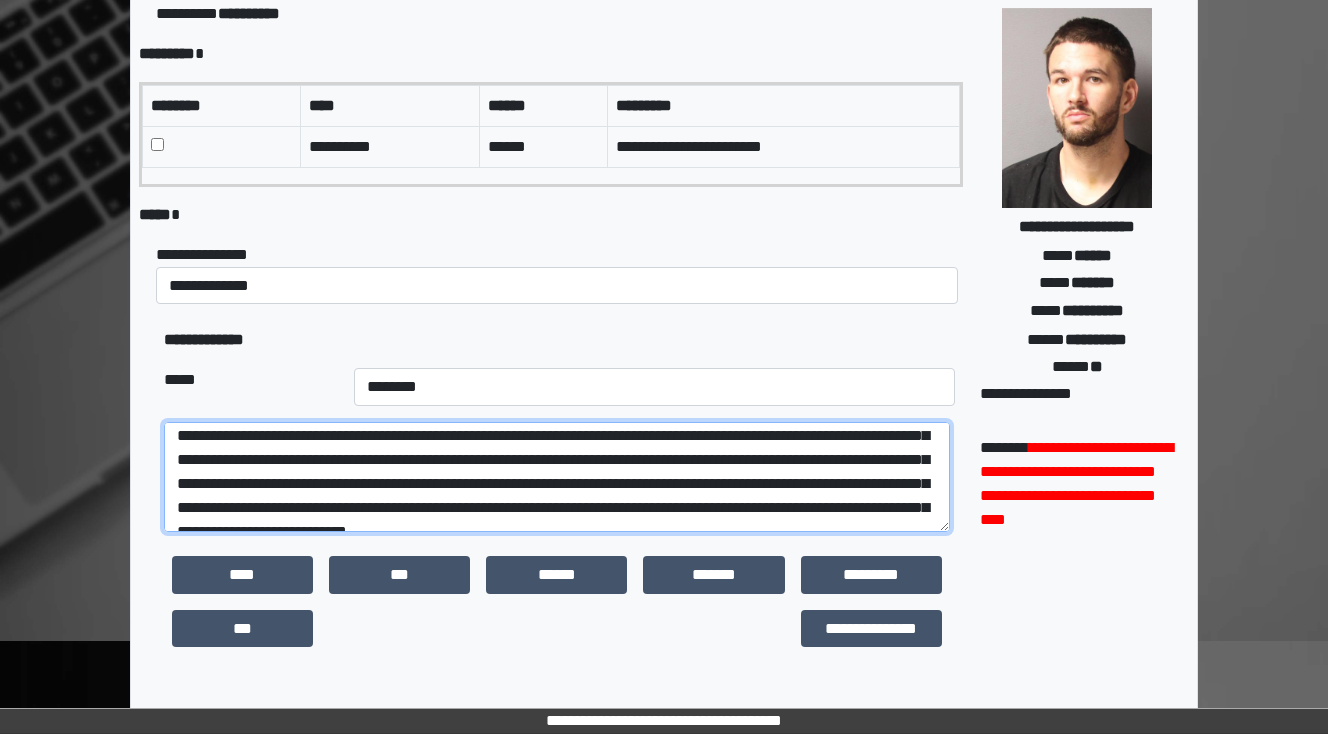 scroll, scrollTop: 160, scrollLeft: 0, axis: vertical 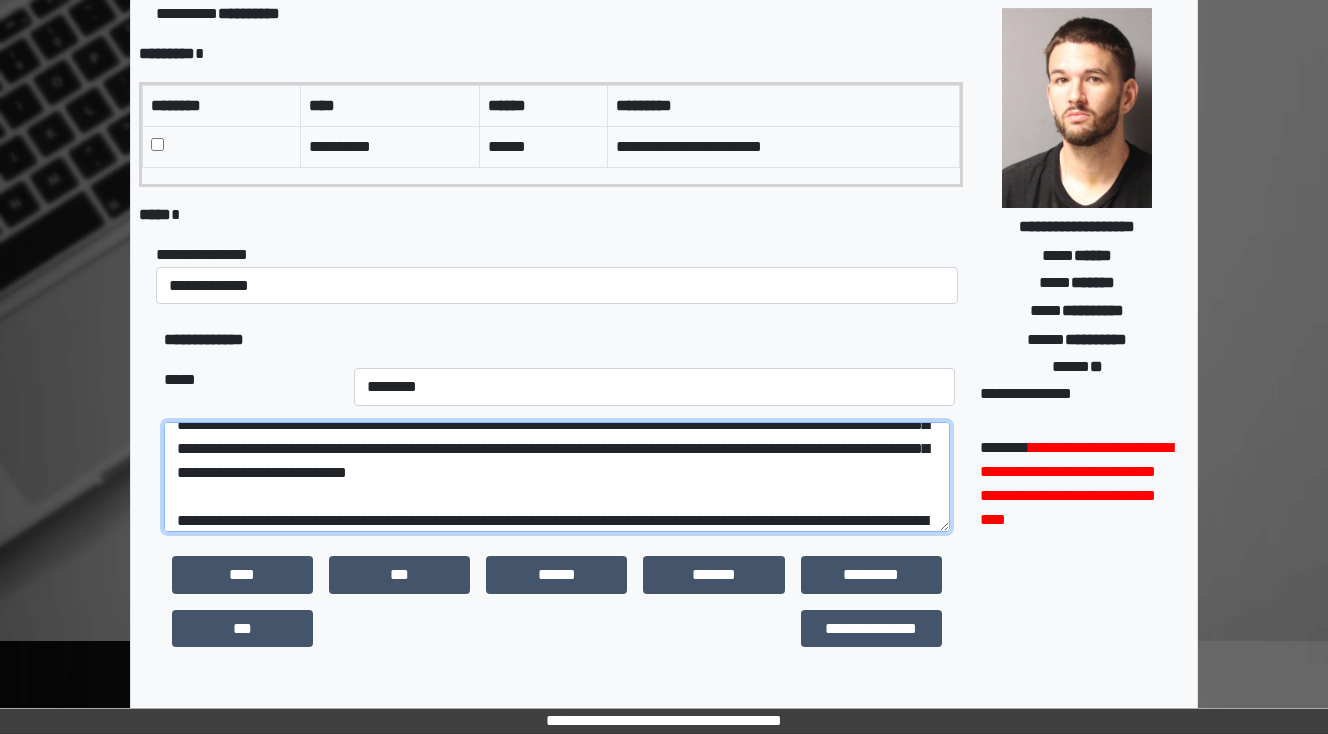 click at bounding box center [557, 477] 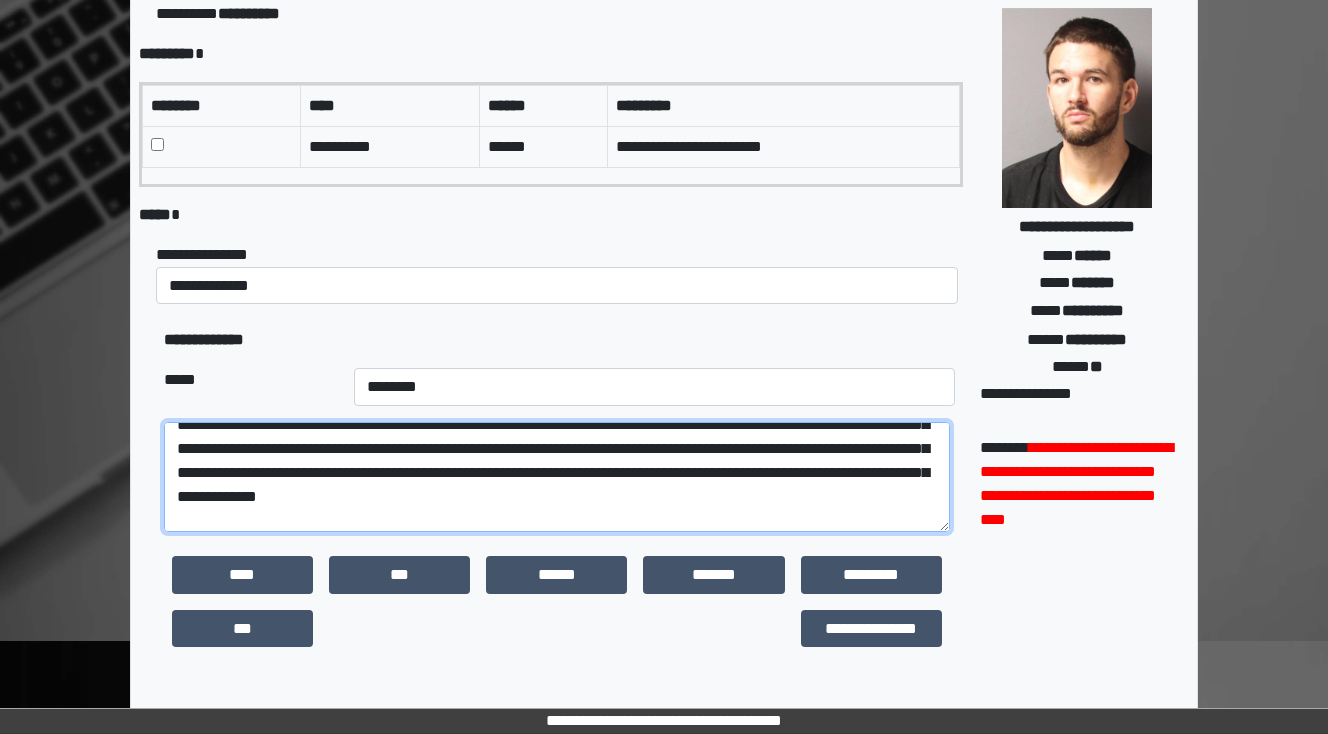 drag, startPoint x: 364, startPoint y: 496, endPoint x: 218, endPoint y: 500, distance: 146.05478 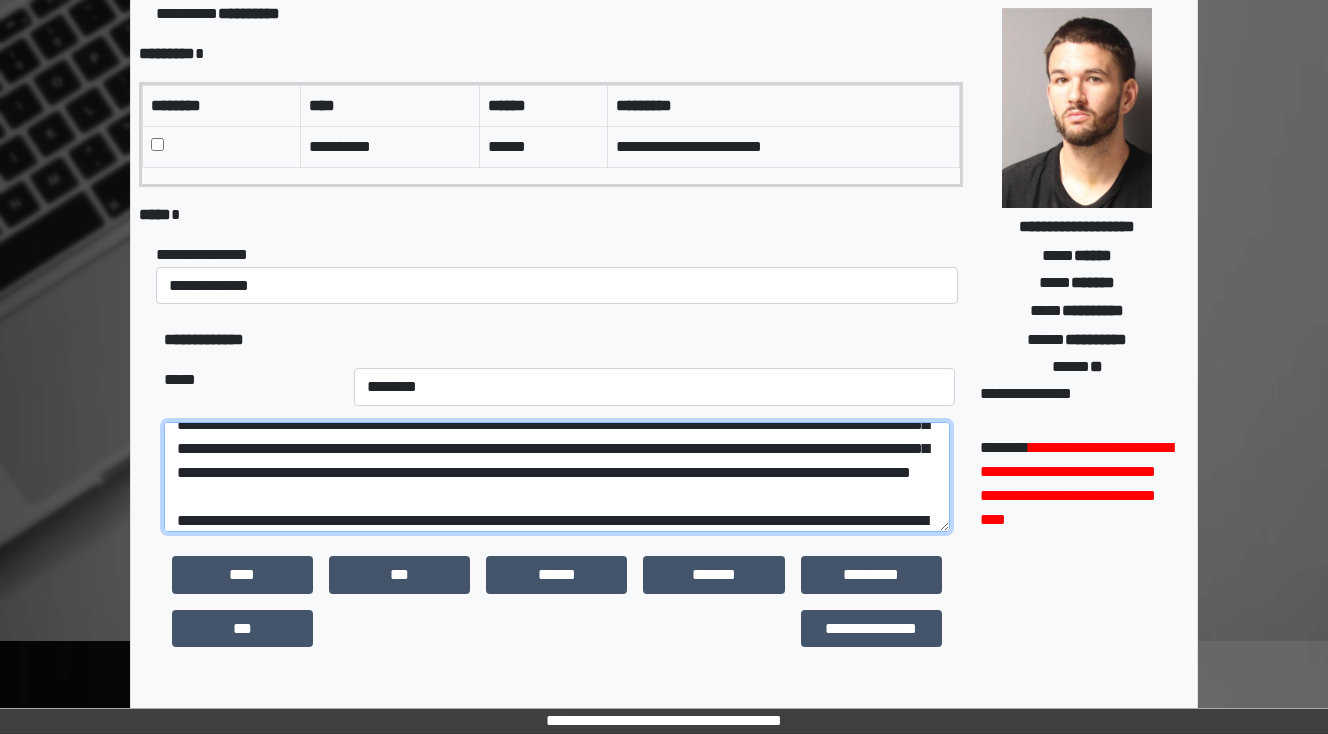 click at bounding box center (557, 477) 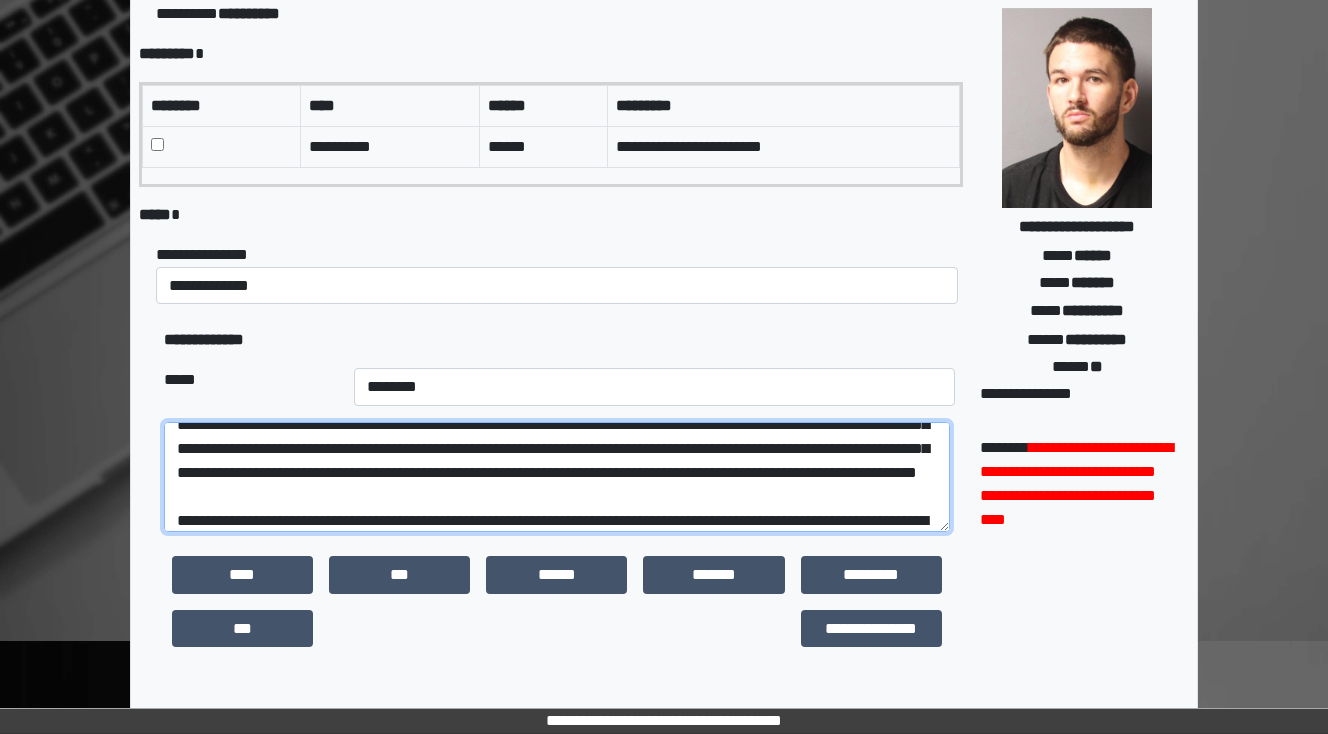 drag, startPoint x: 662, startPoint y: 476, endPoint x: 330, endPoint y: 472, distance: 332.0241 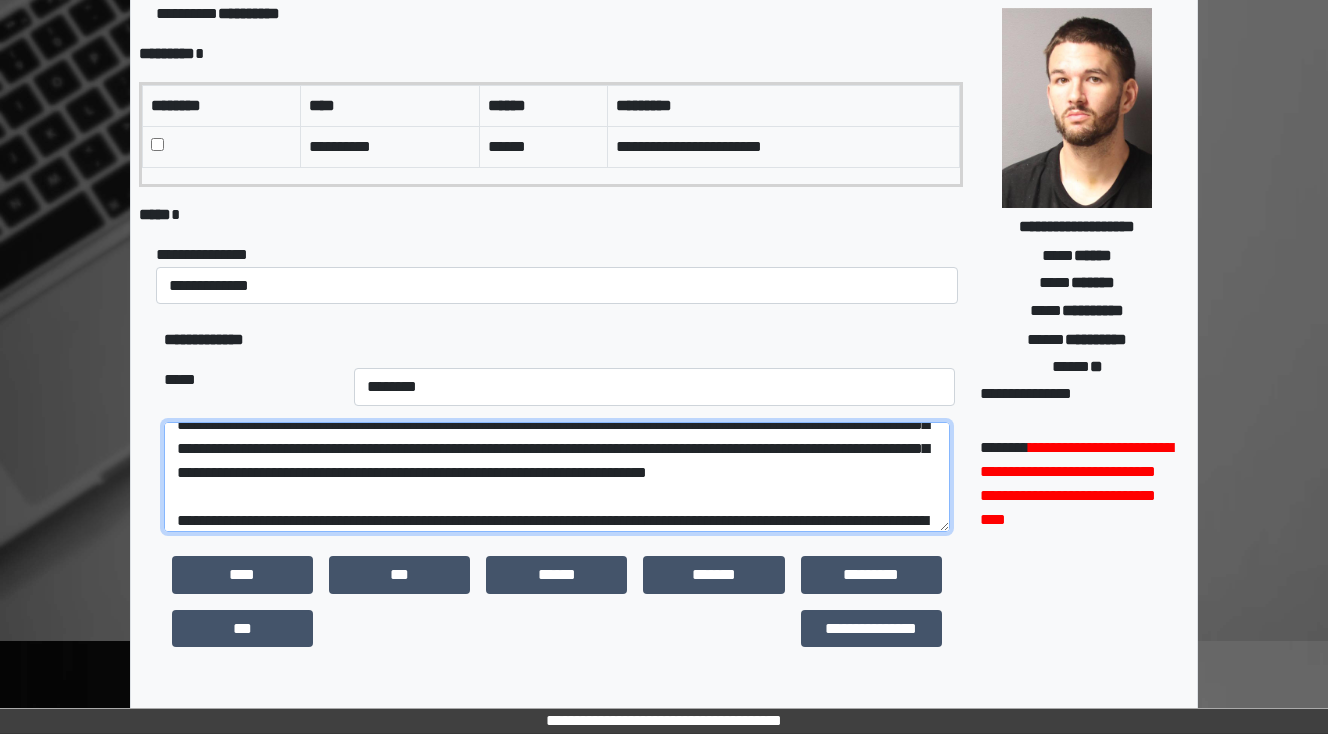 click at bounding box center [557, 477] 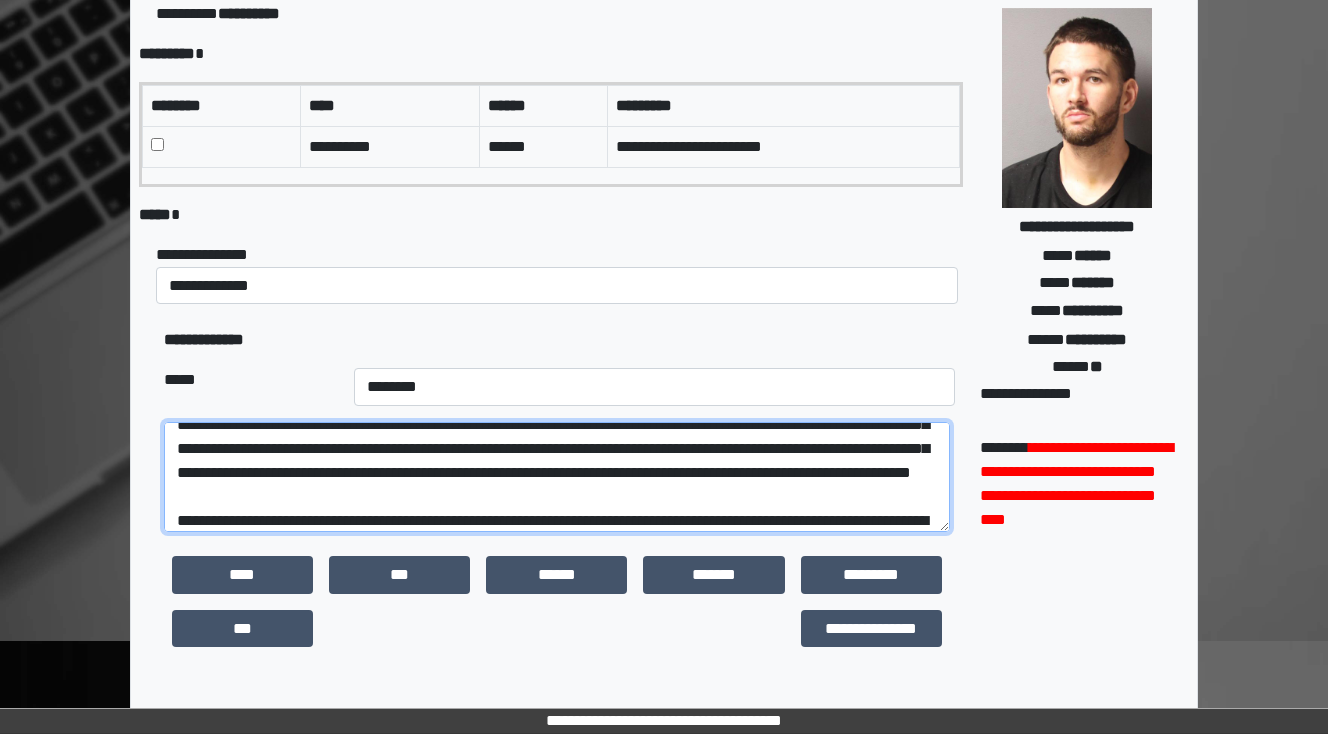 click at bounding box center [557, 477] 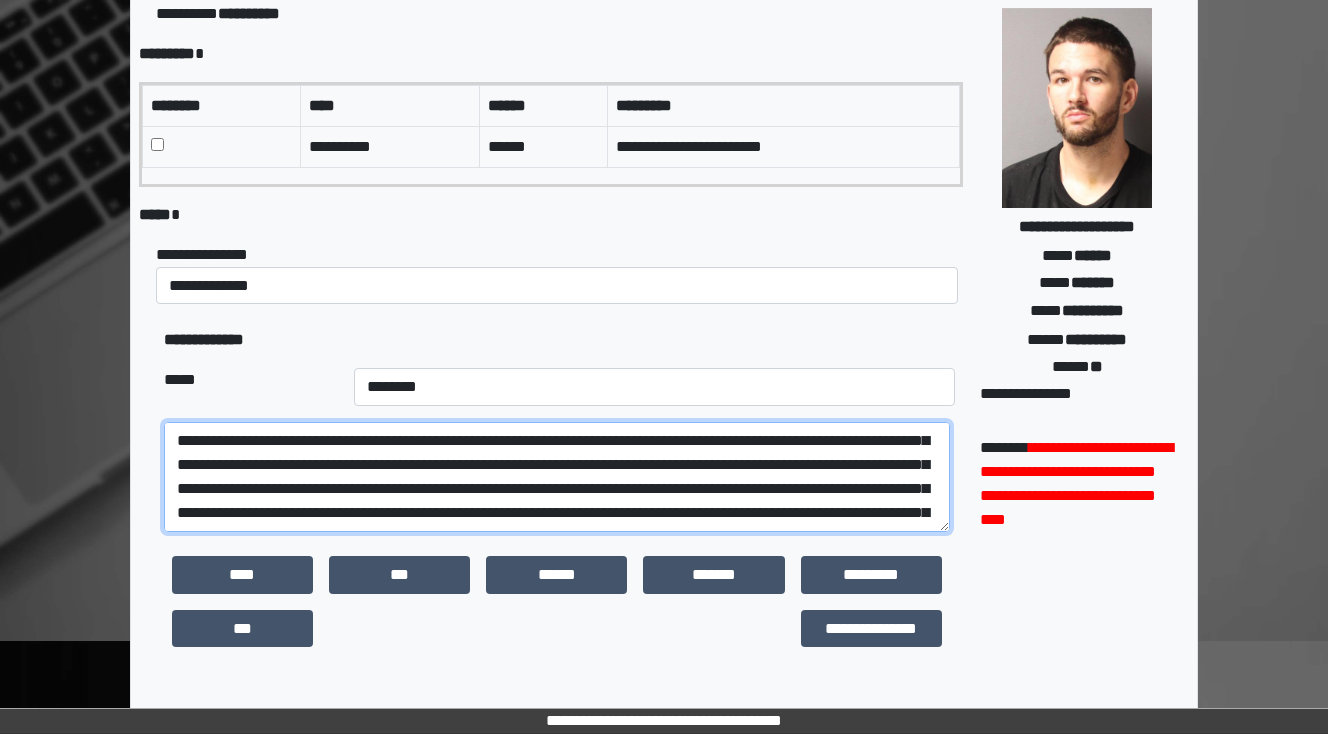 scroll, scrollTop: 160, scrollLeft: 0, axis: vertical 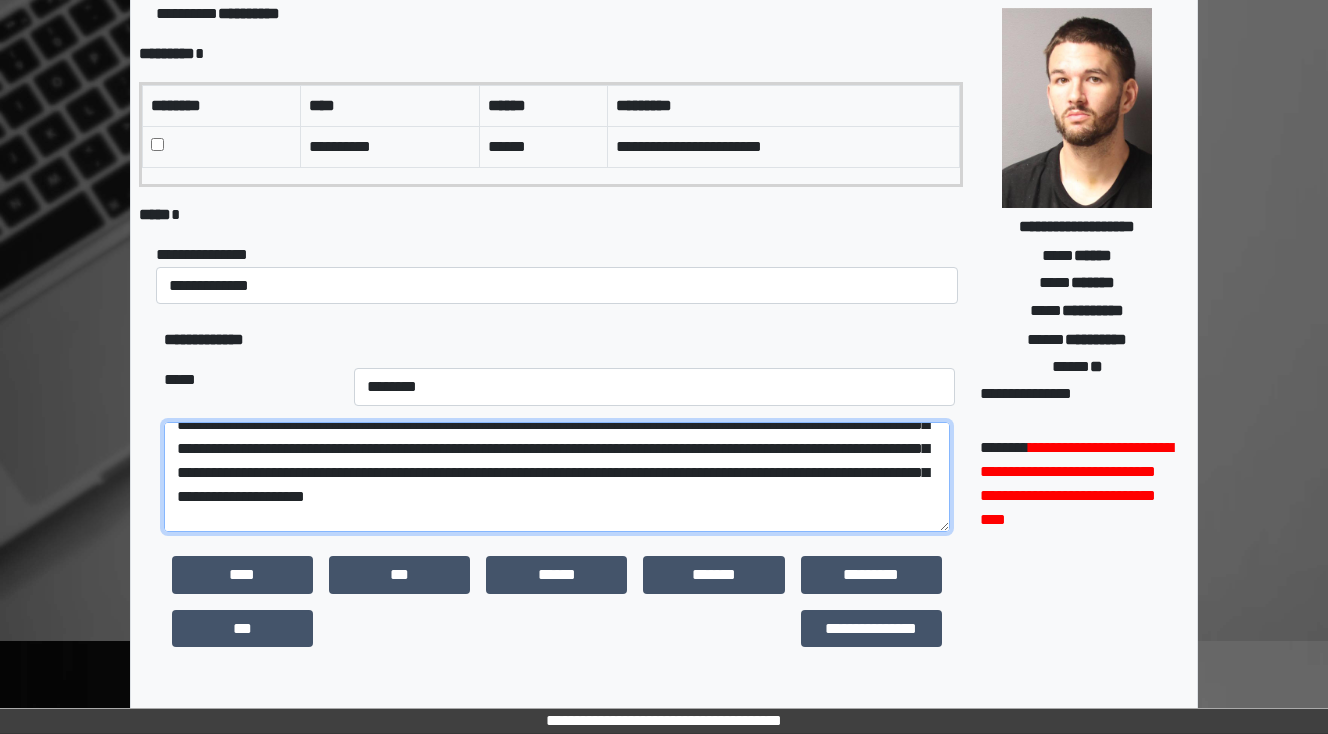 click at bounding box center [557, 477] 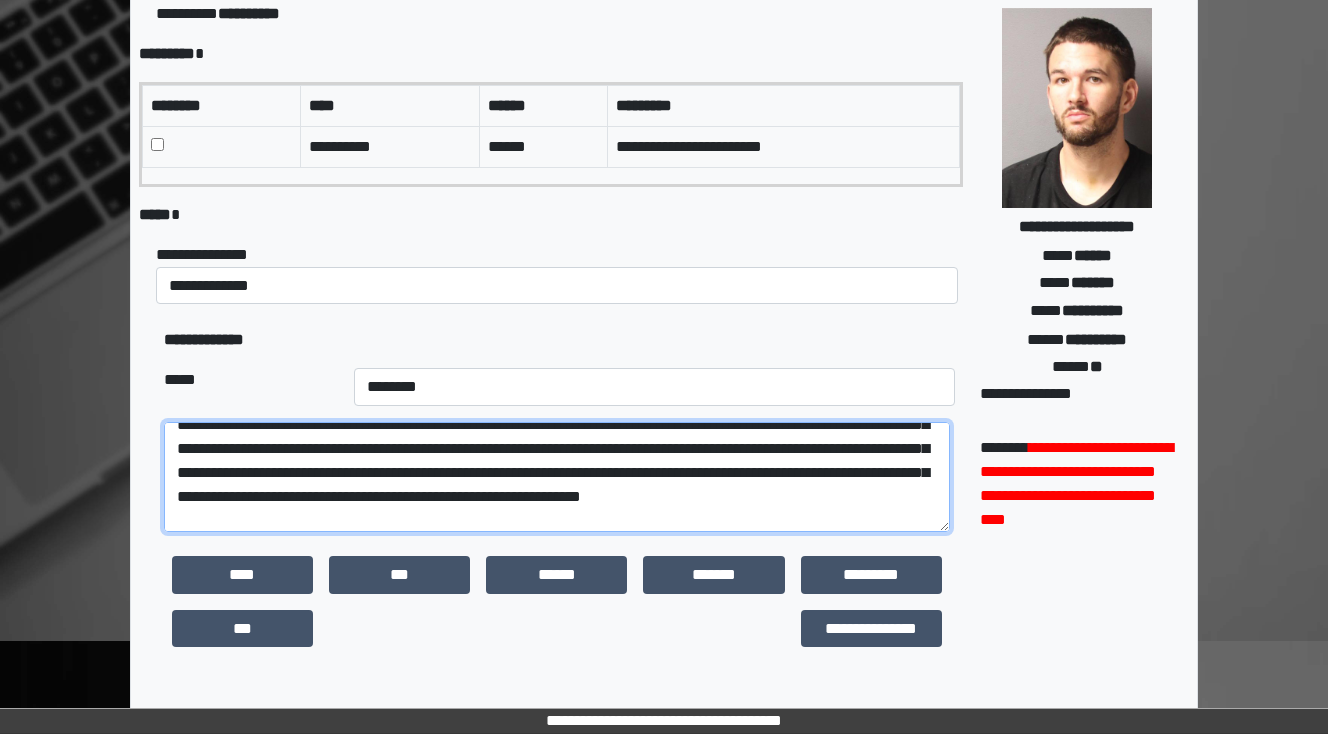click at bounding box center [557, 477] 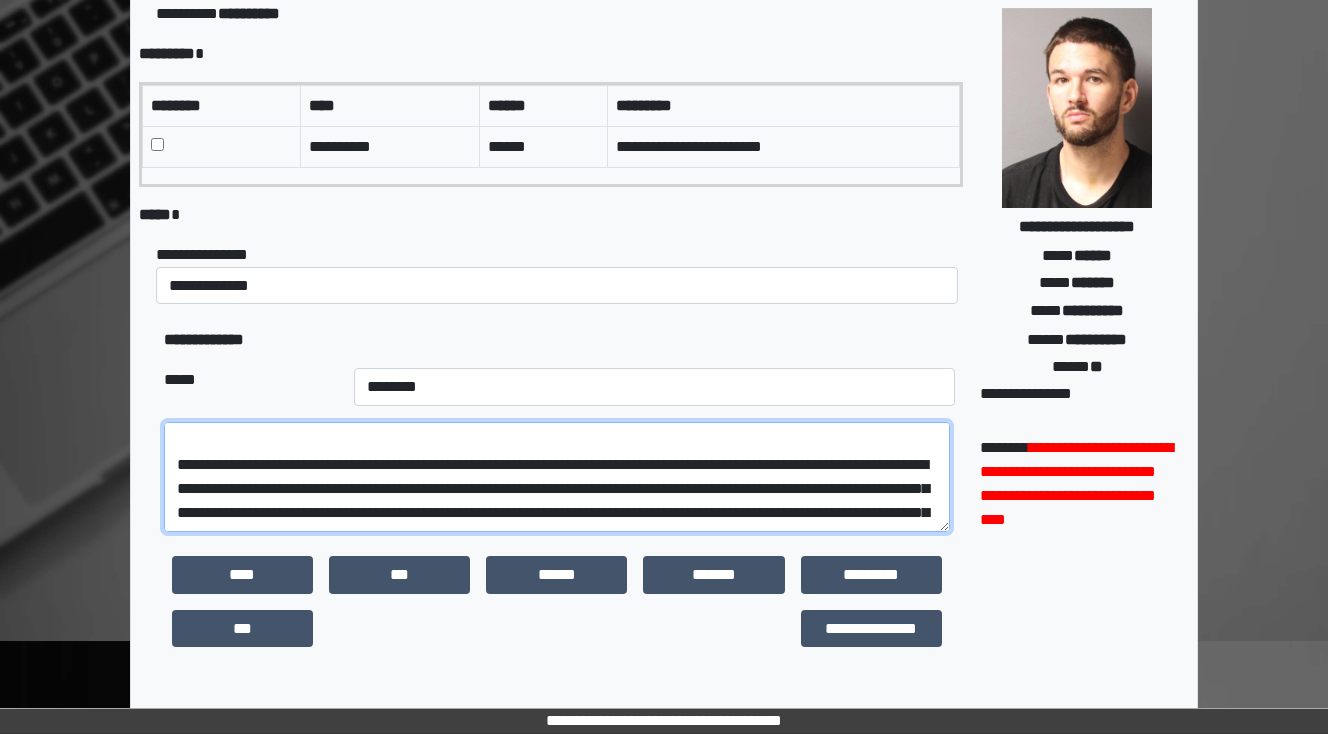 scroll, scrollTop: 160, scrollLeft: 0, axis: vertical 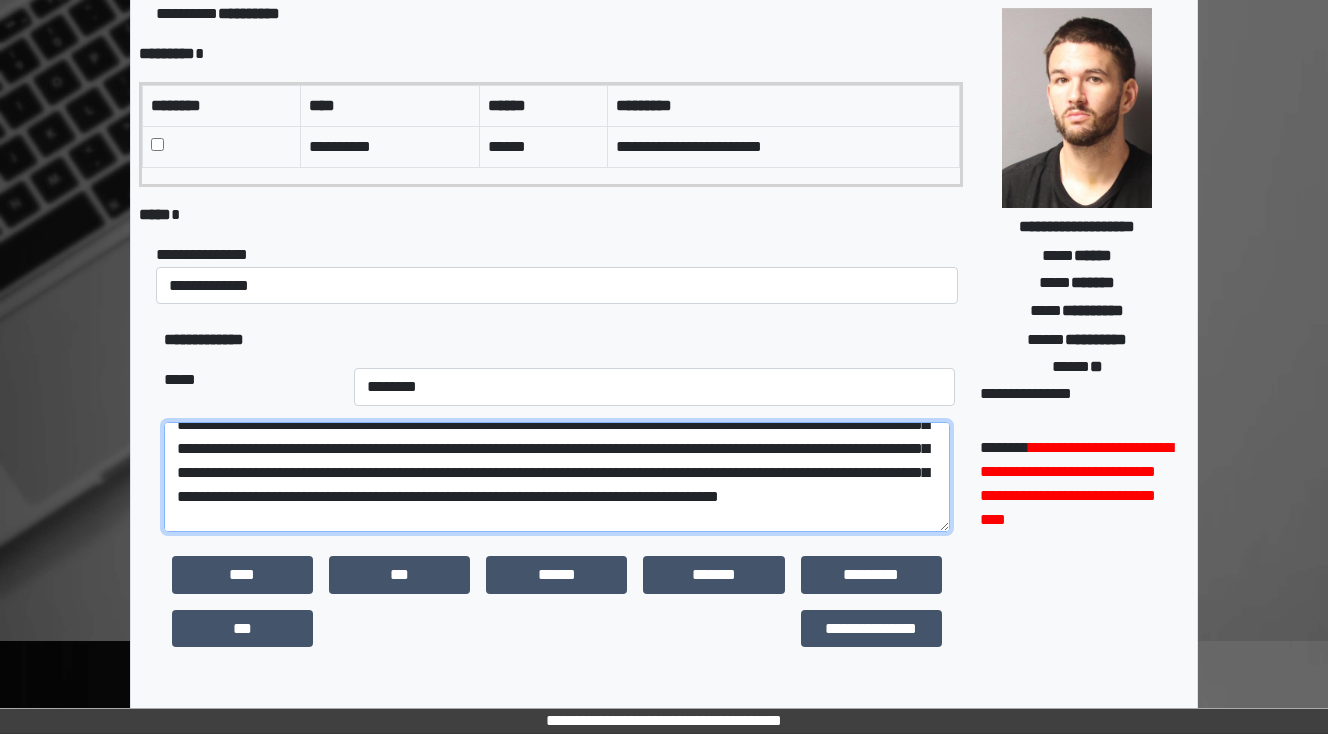 drag, startPoint x: 805, startPoint y: 499, endPoint x: 754, endPoint y: 491, distance: 51.62364 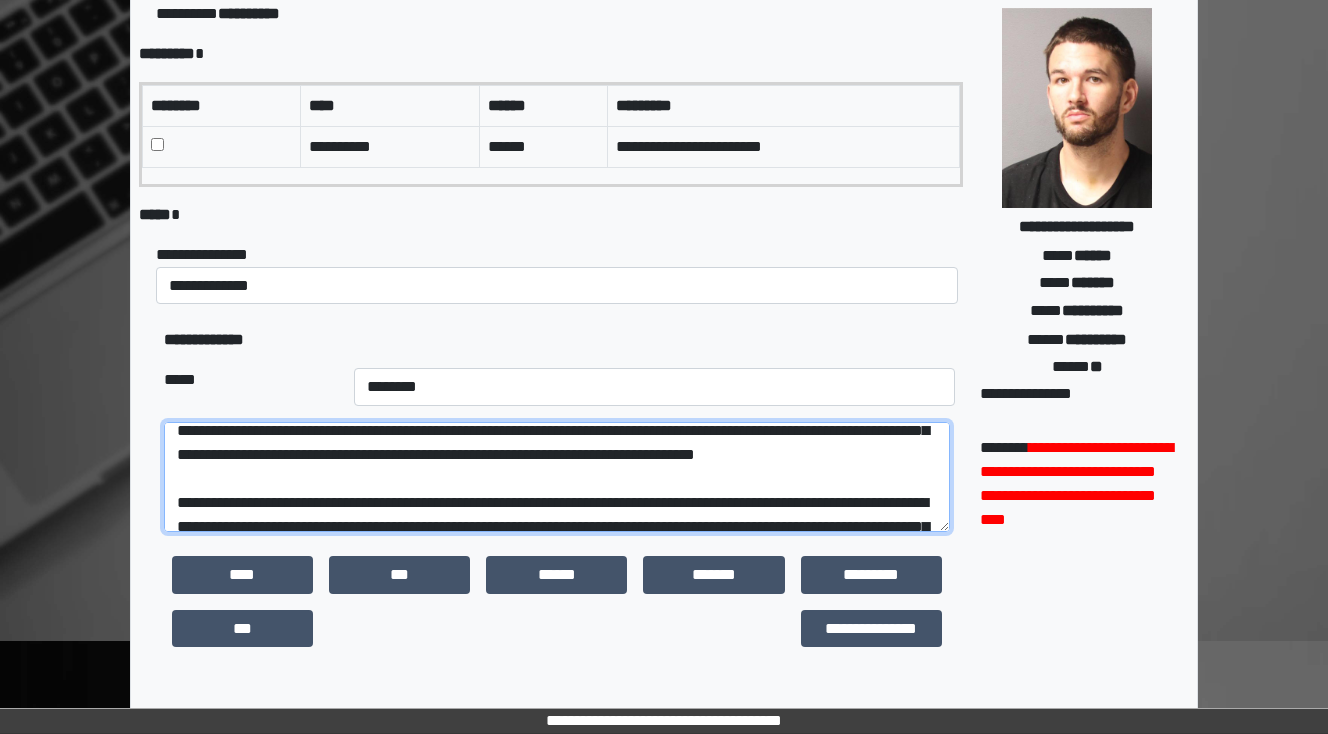 scroll, scrollTop: 240, scrollLeft: 0, axis: vertical 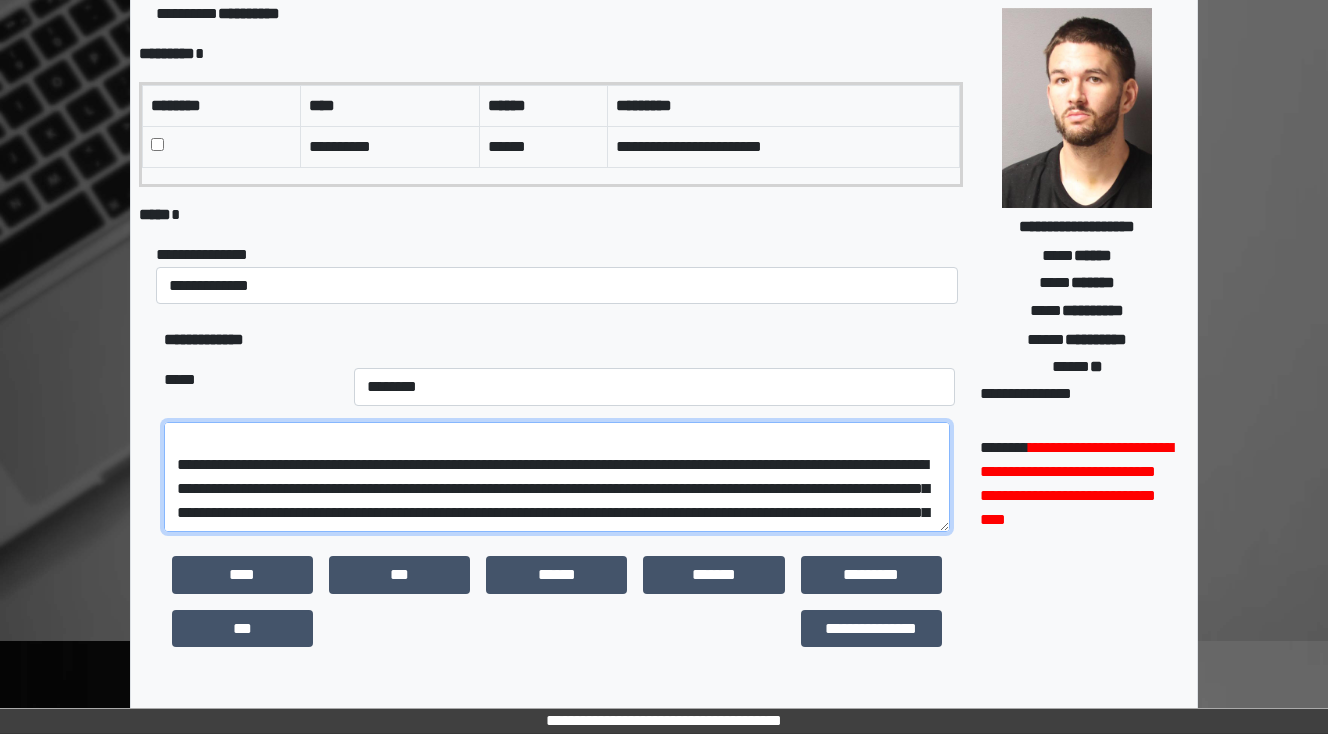 click at bounding box center [557, 477] 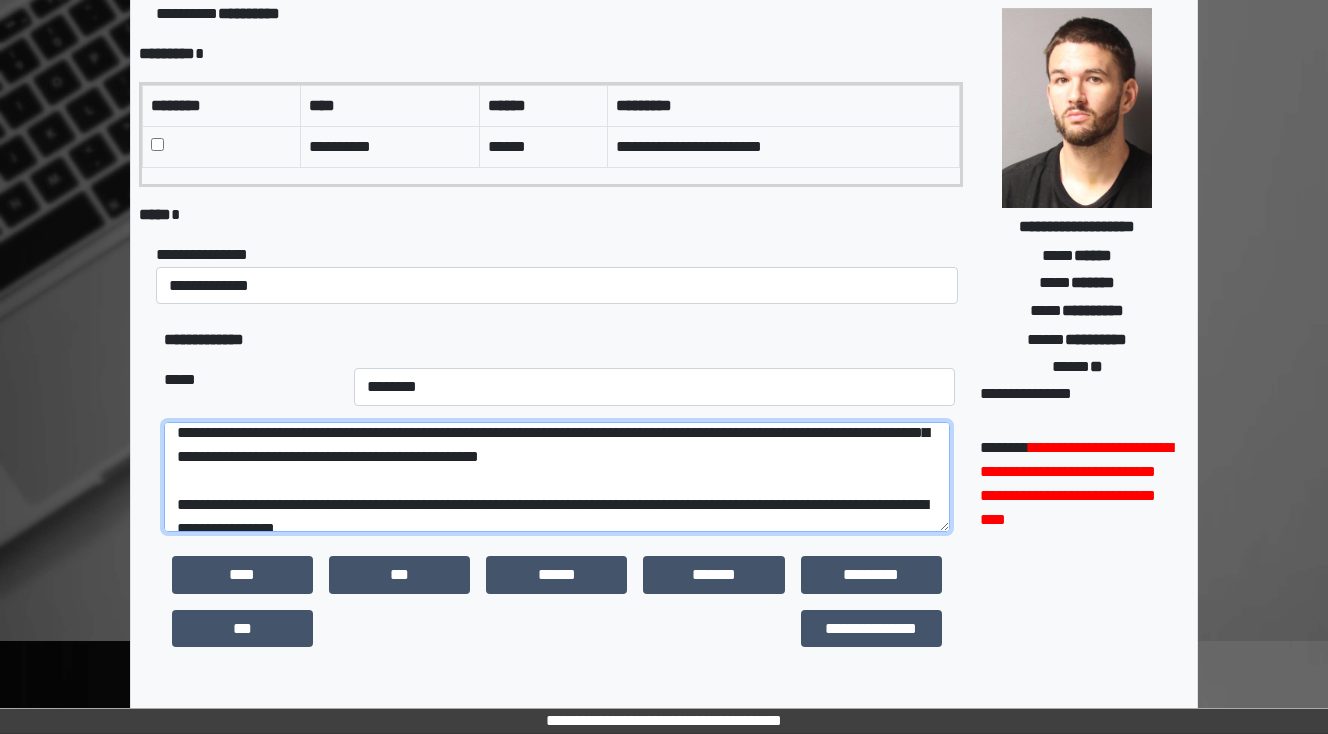 drag, startPoint x: 771, startPoint y: 452, endPoint x: 516, endPoint y: 456, distance: 255.03137 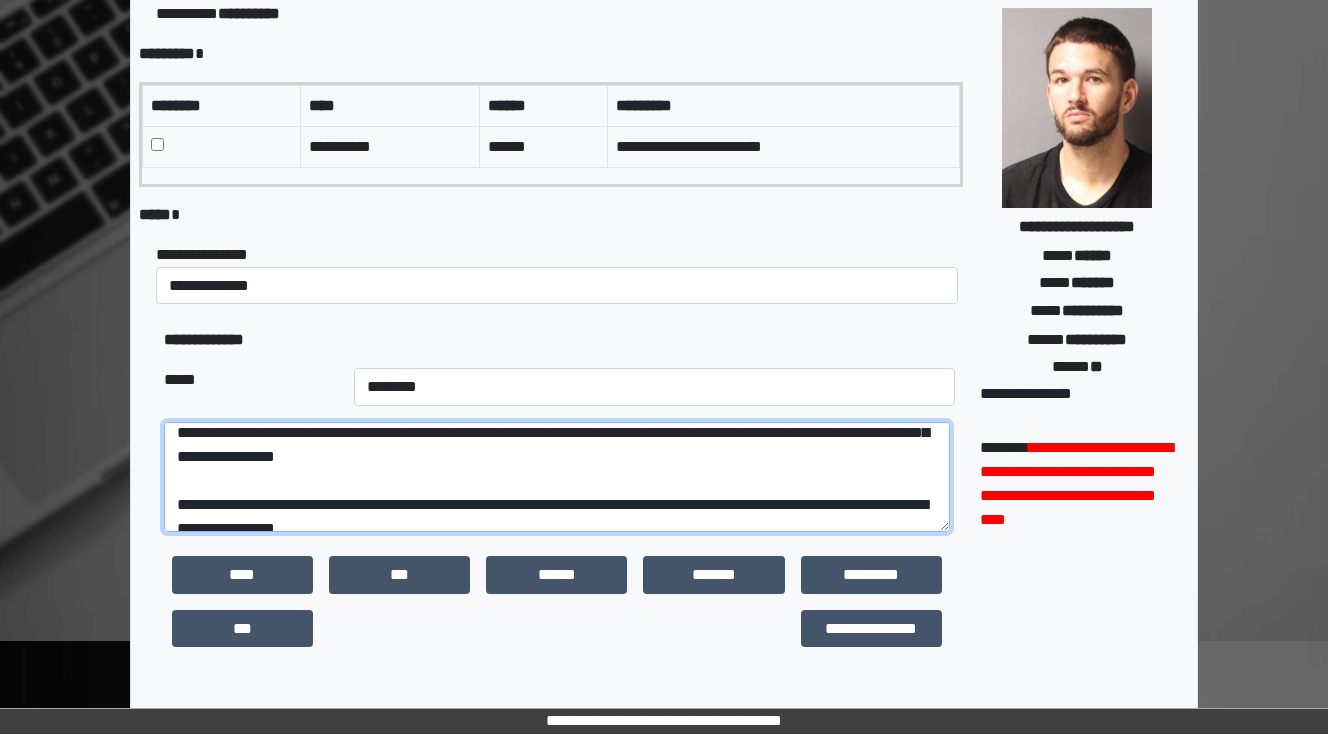 click at bounding box center (557, 477) 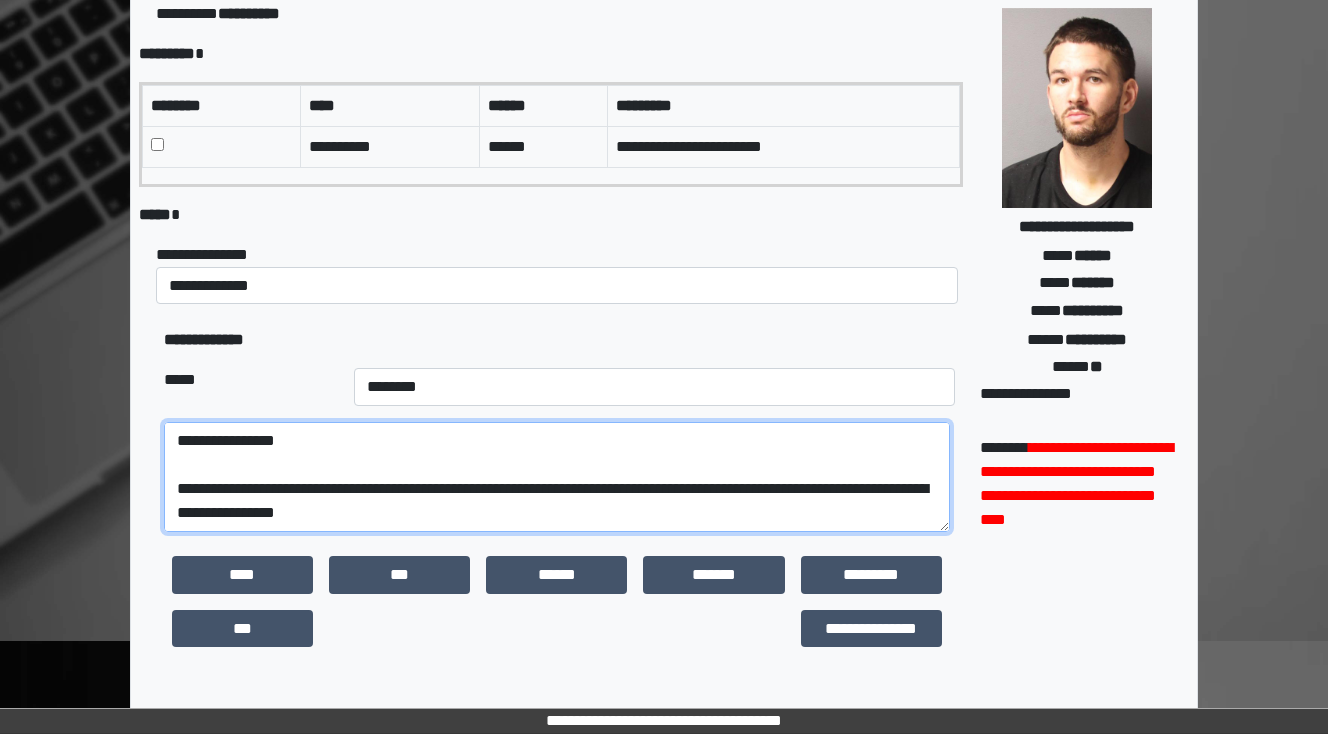 scroll, scrollTop: 384, scrollLeft: 0, axis: vertical 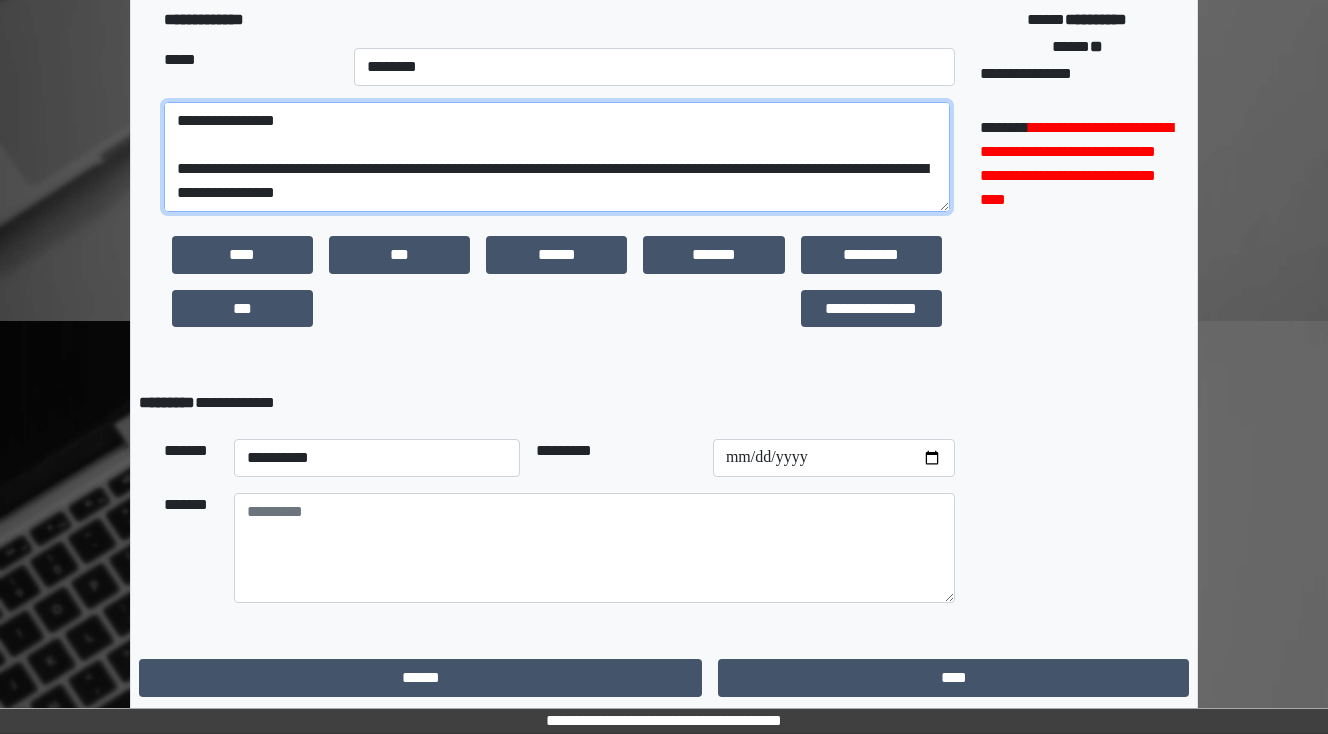 type on "**********" 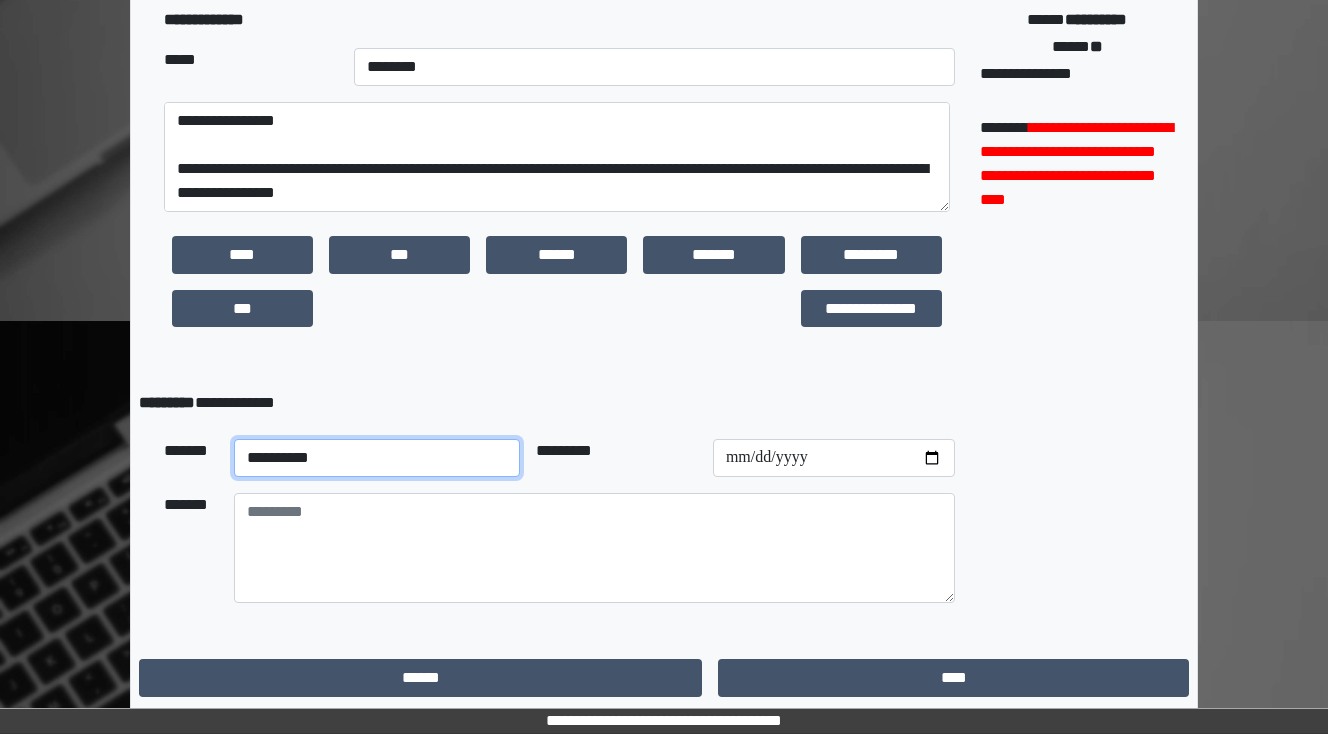 click on "**********" at bounding box center [377, 458] 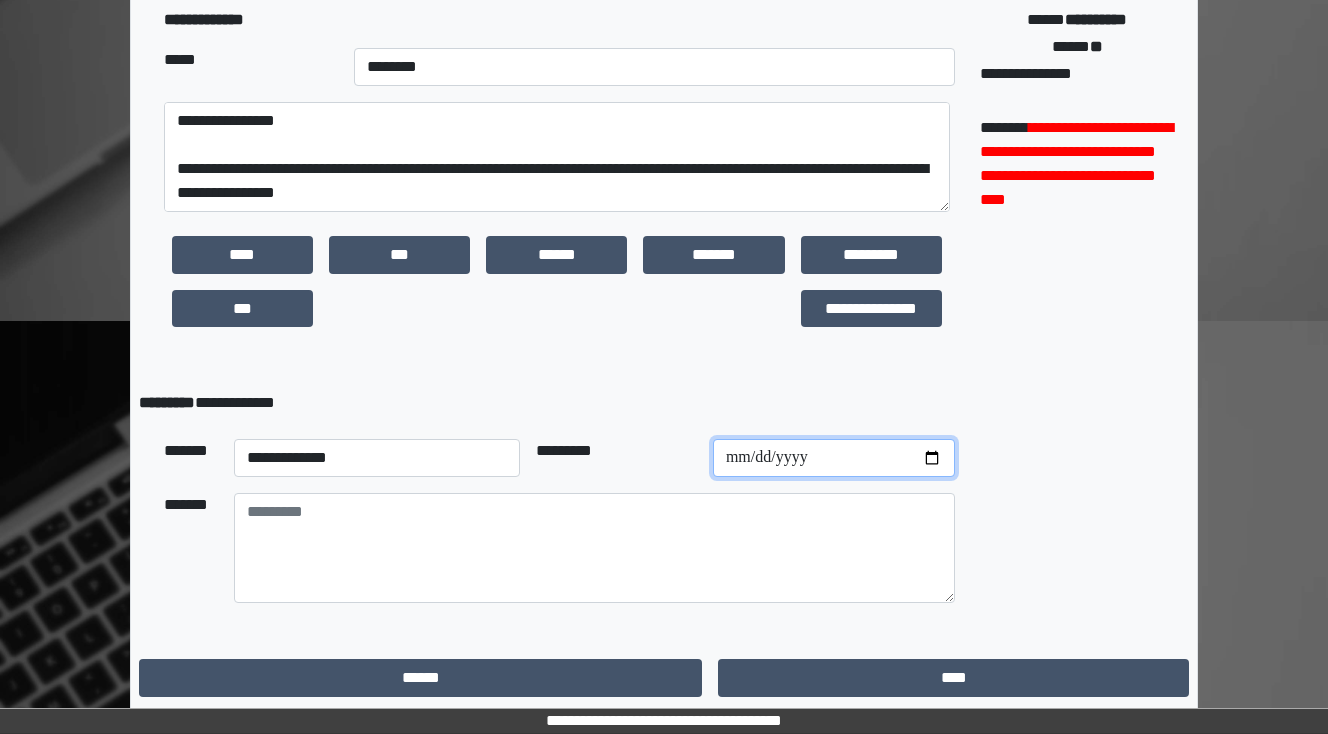 click at bounding box center [834, 458] 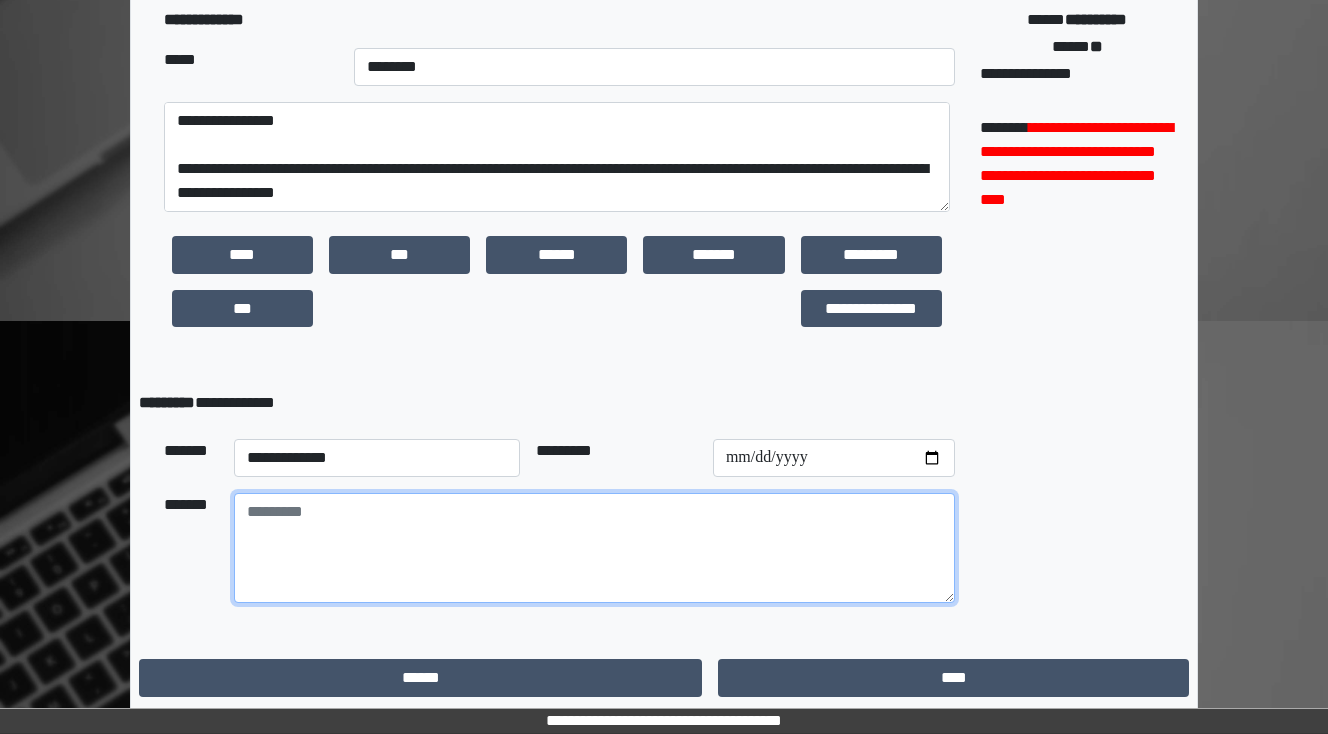 click at bounding box center (594, 548) 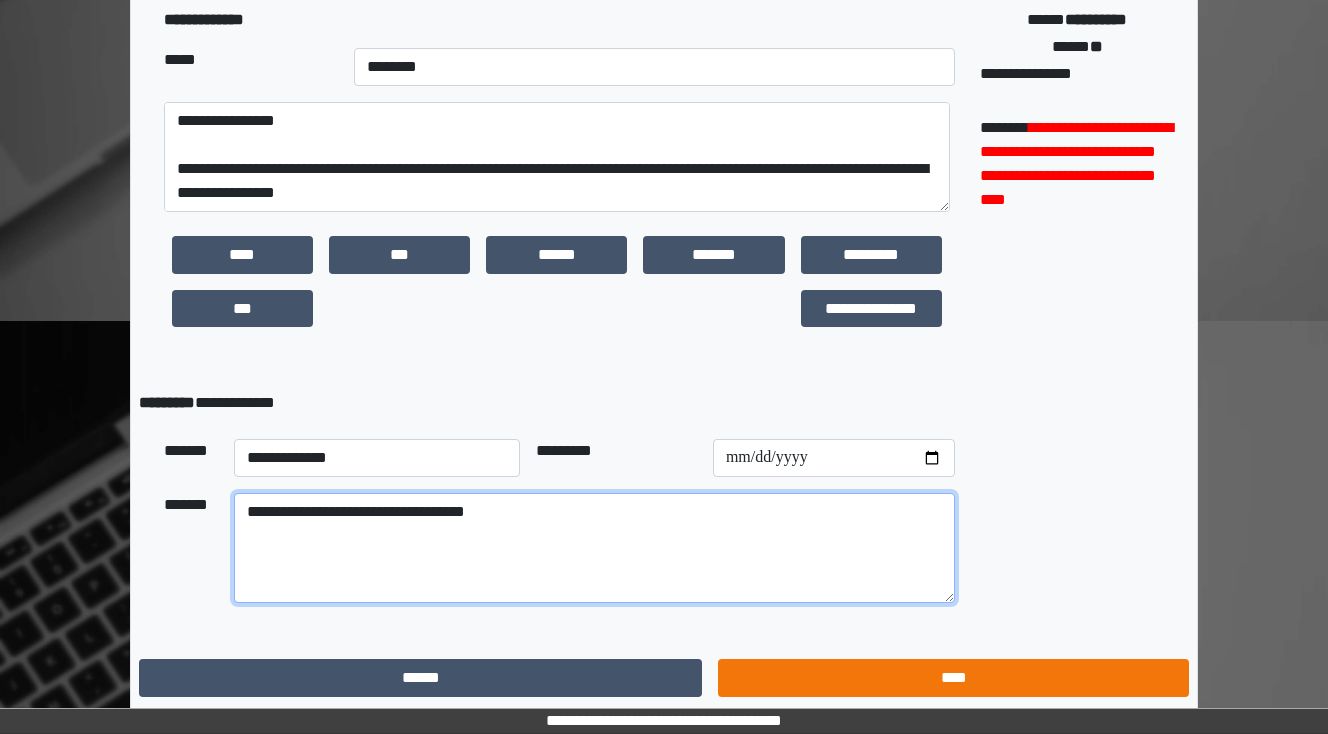 type on "**********" 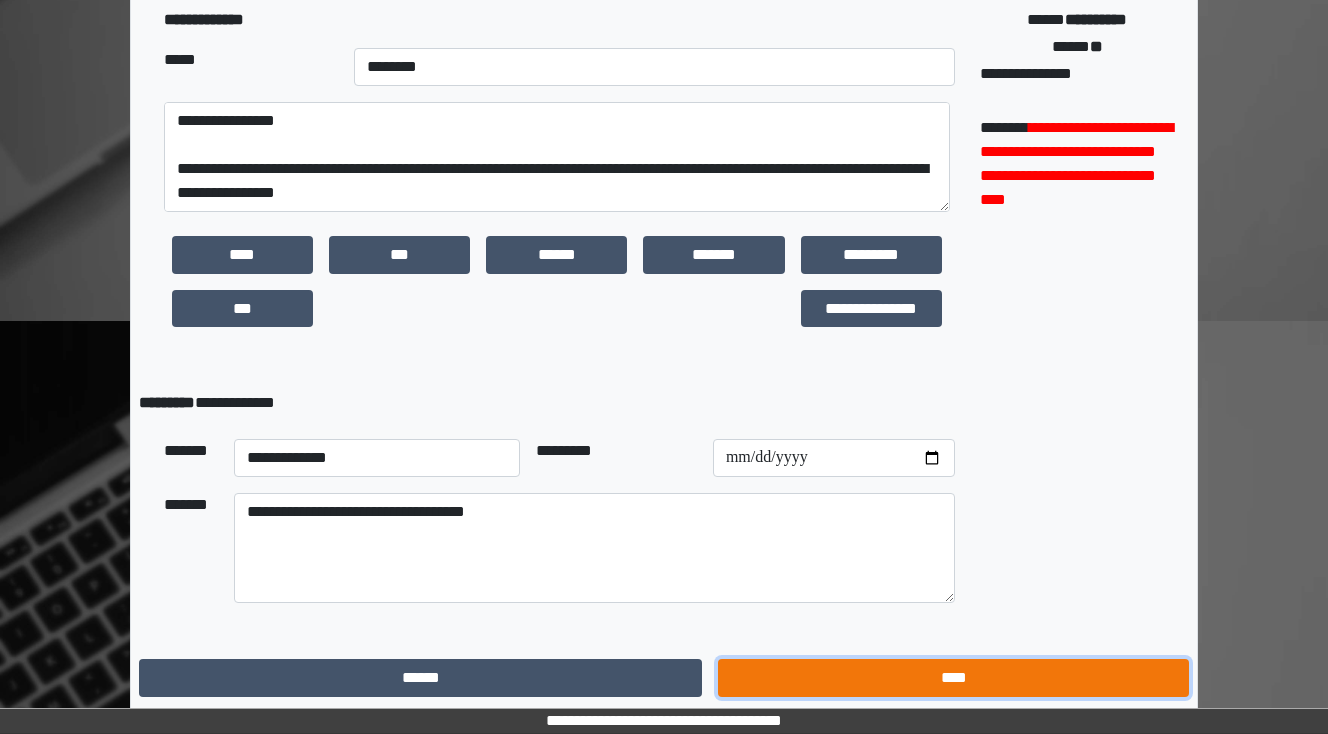 click on "****" at bounding box center (953, 678) 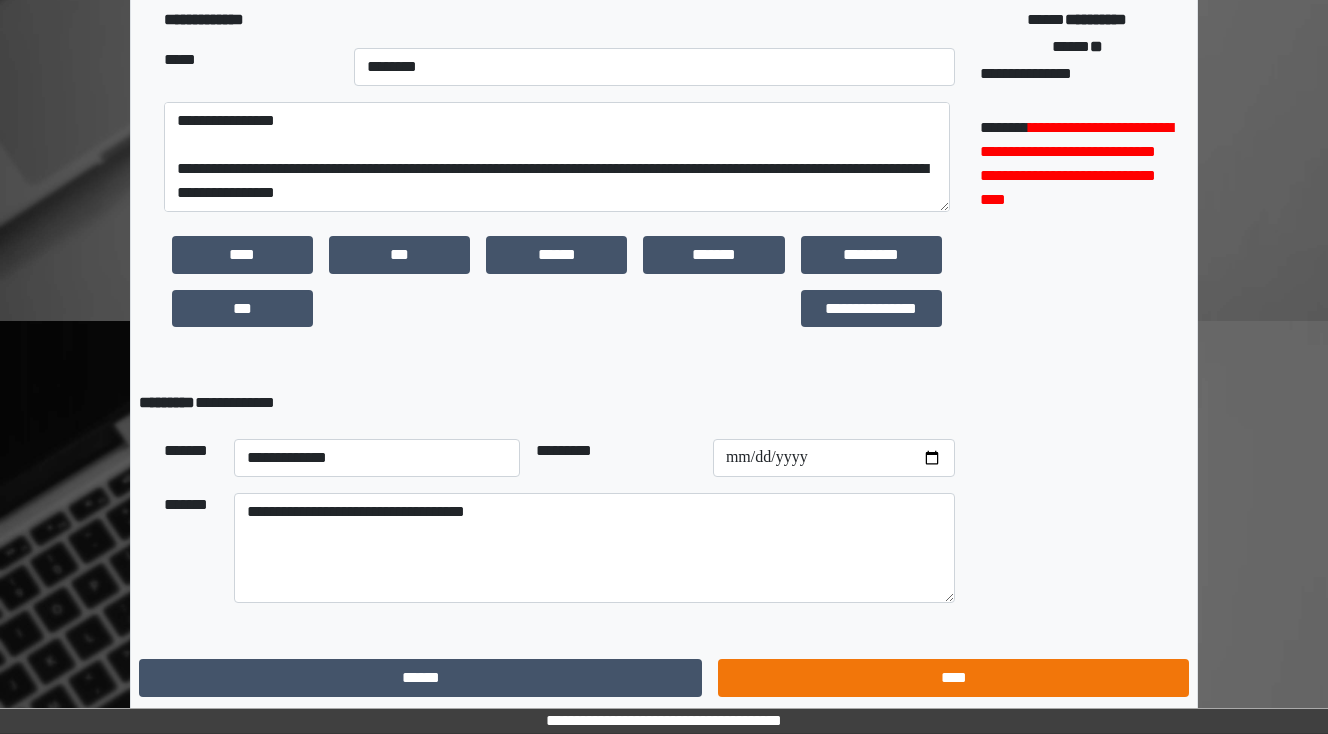 scroll, scrollTop: 0, scrollLeft: 0, axis: both 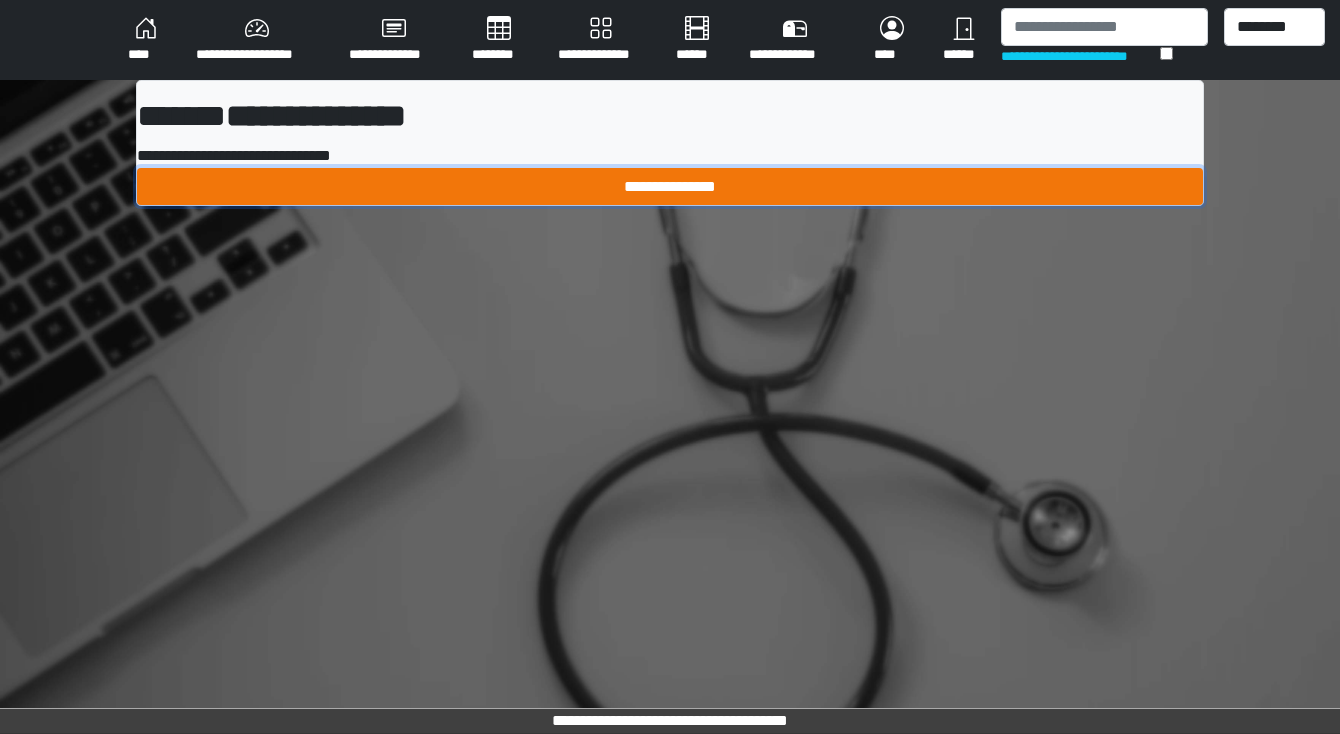 click on "**********" at bounding box center (670, 187) 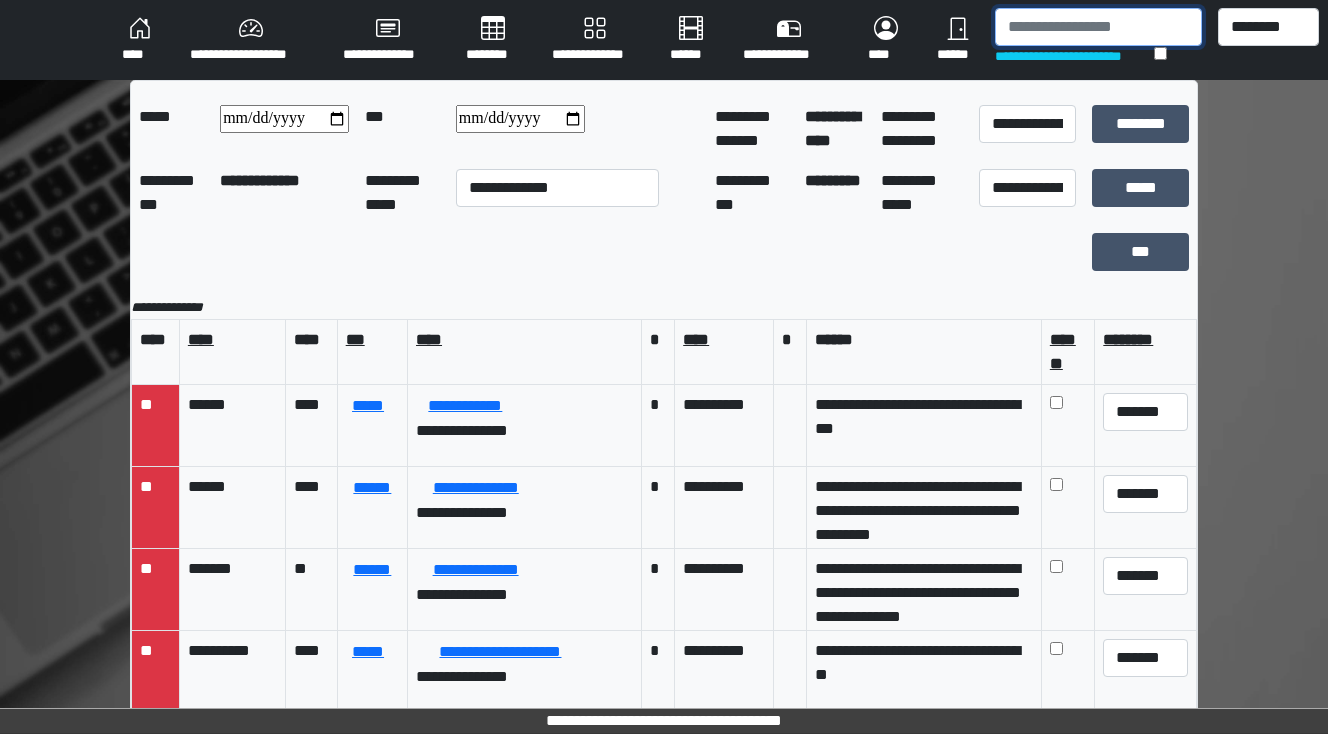 click at bounding box center [1098, 27] 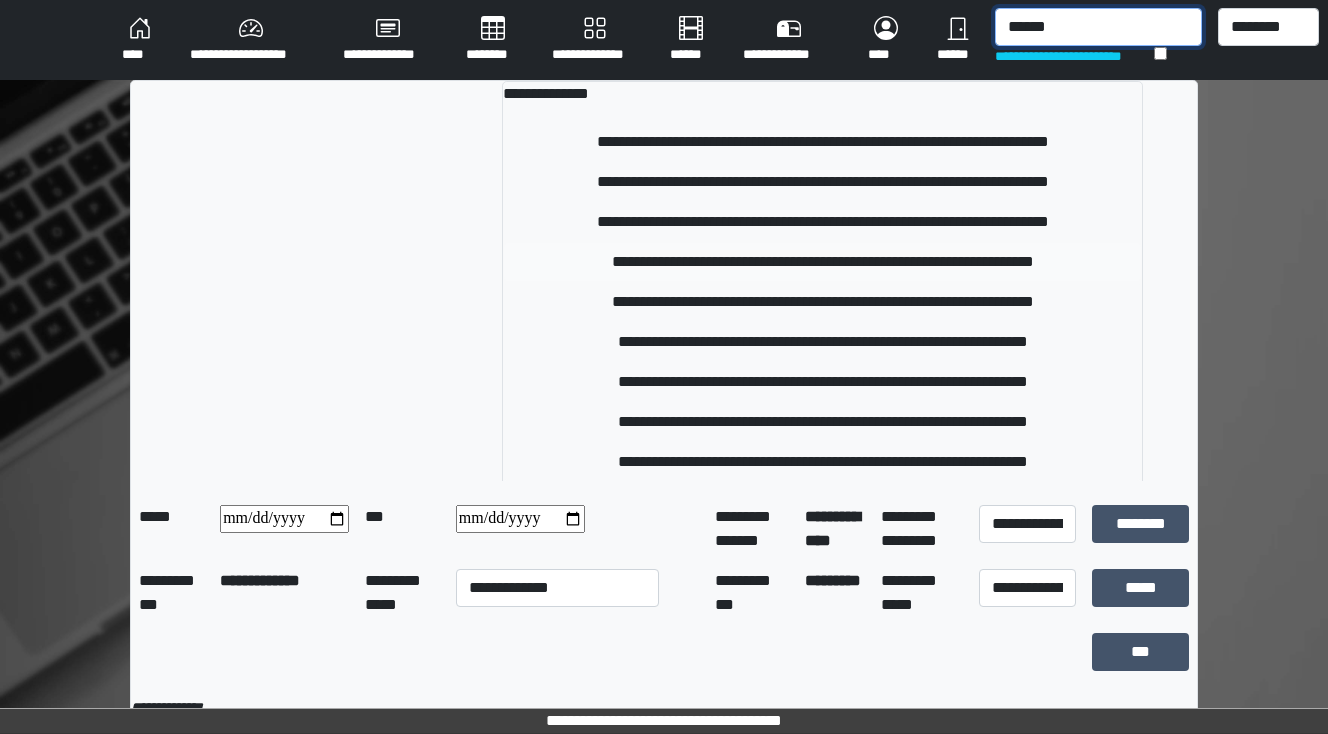 type on "******" 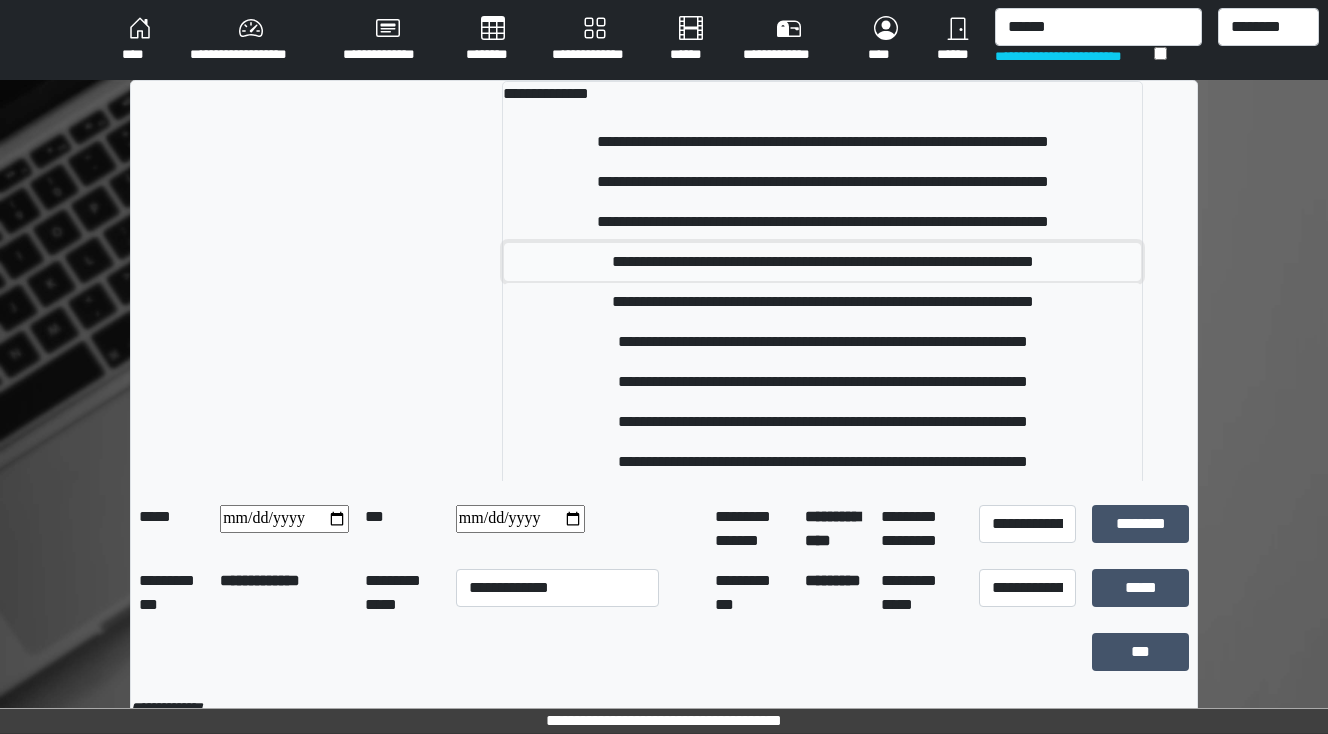 click on "**********" at bounding box center (823, 262) 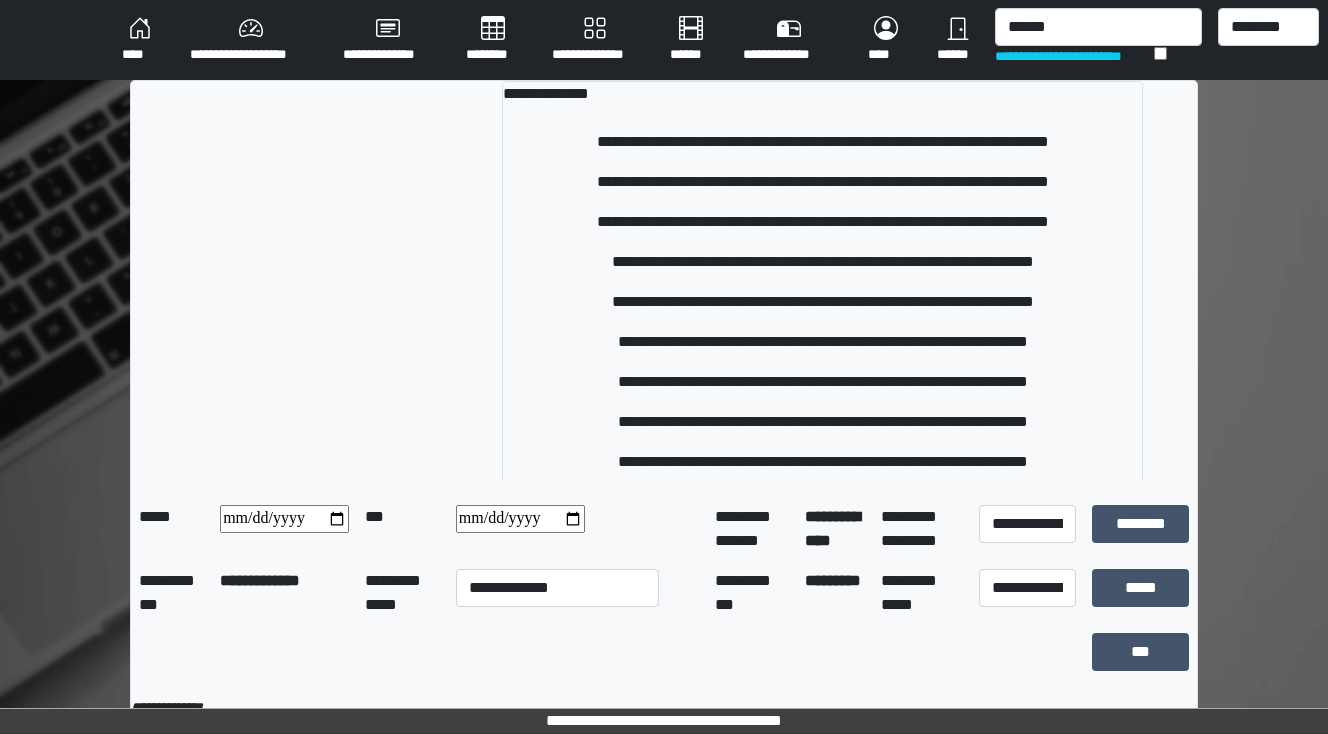 type 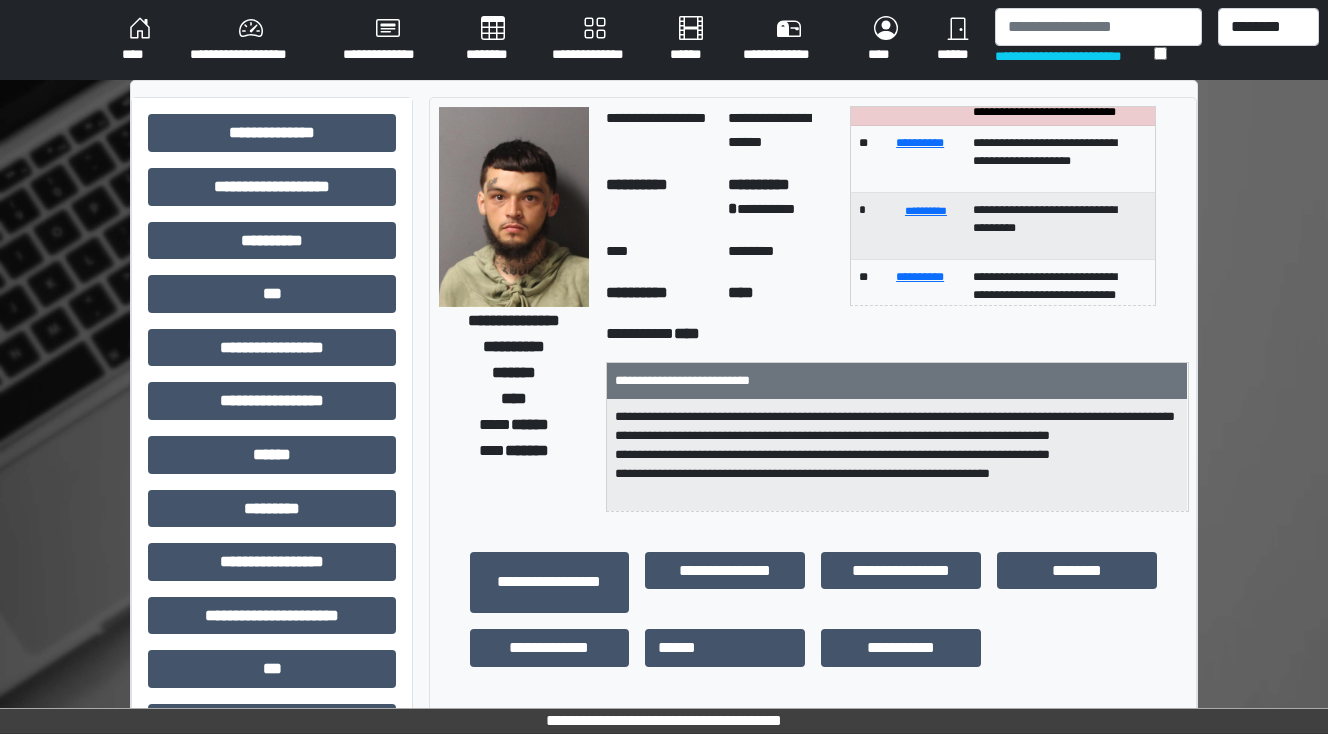 scroll, scrollTop: 0, scrollLeft: 0, axis: both 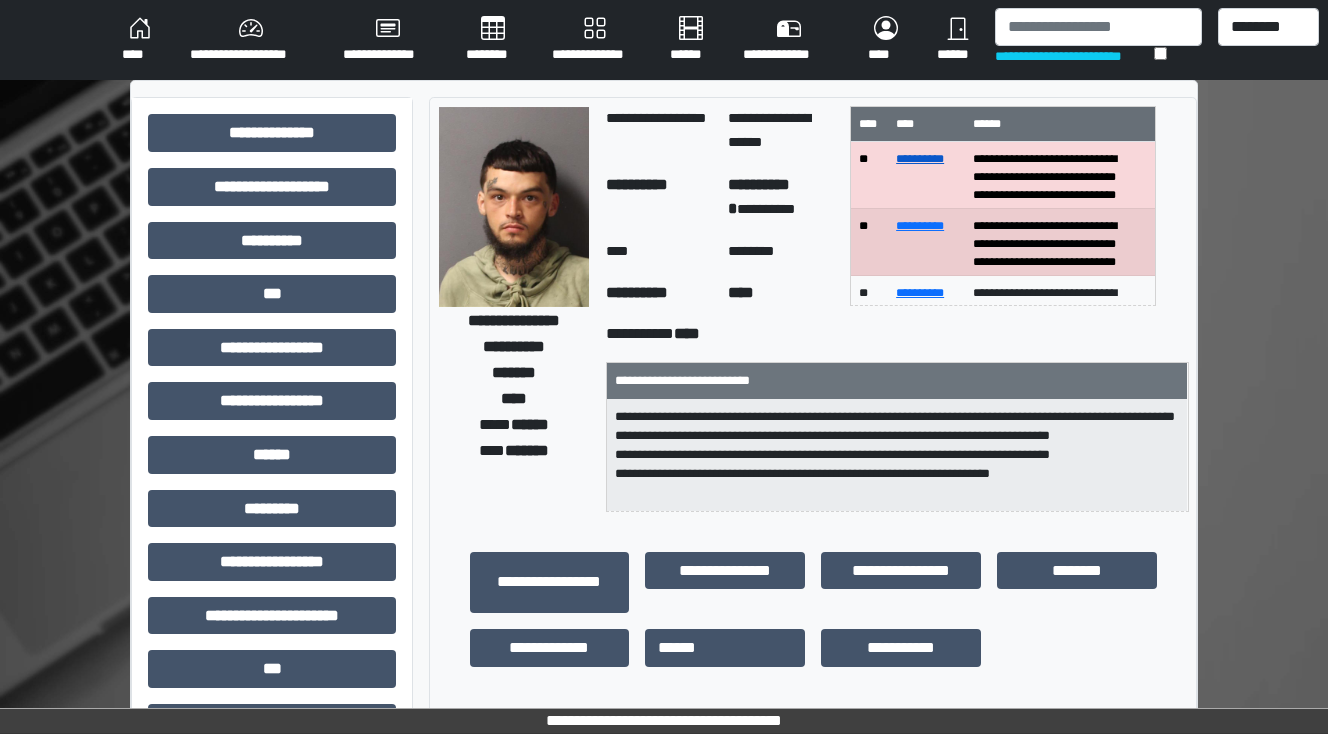 click on "**********" at bounding box center (920, 159) 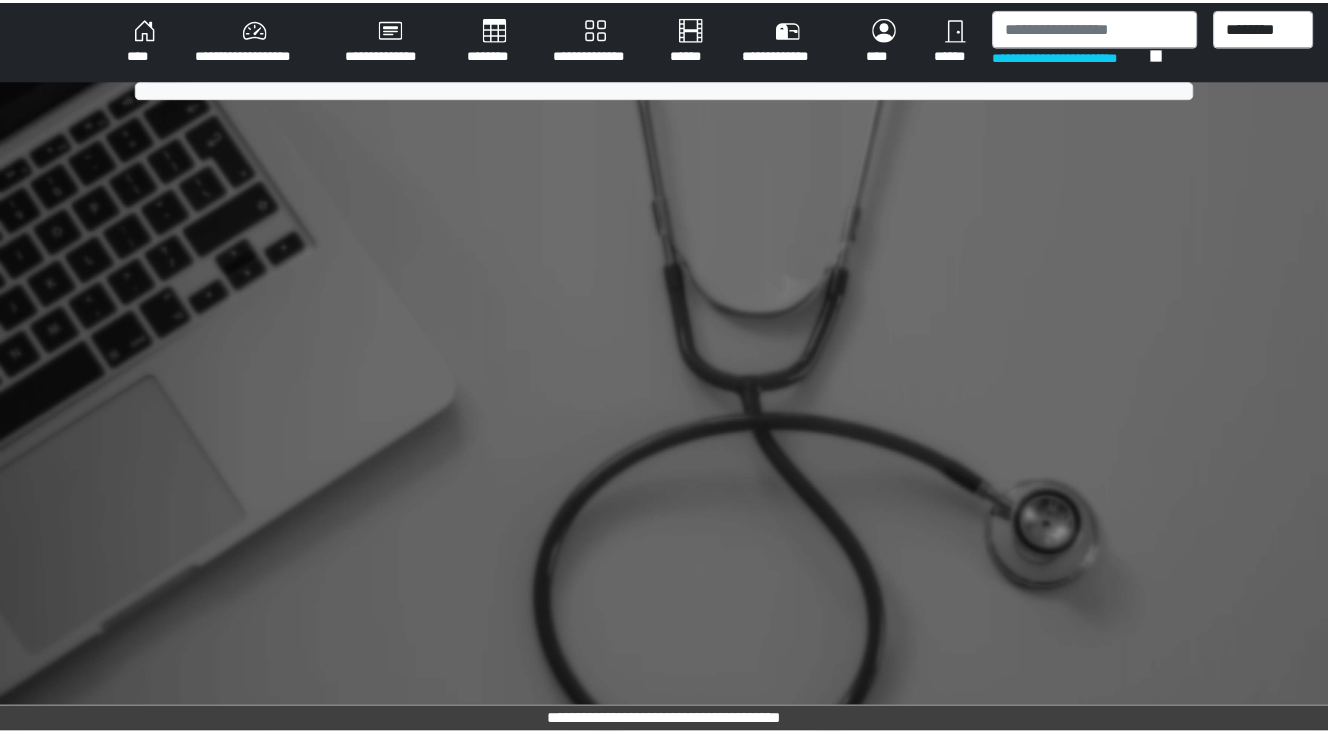 scroll, scrollTop: 0, scrollLeft: 0, axis: both 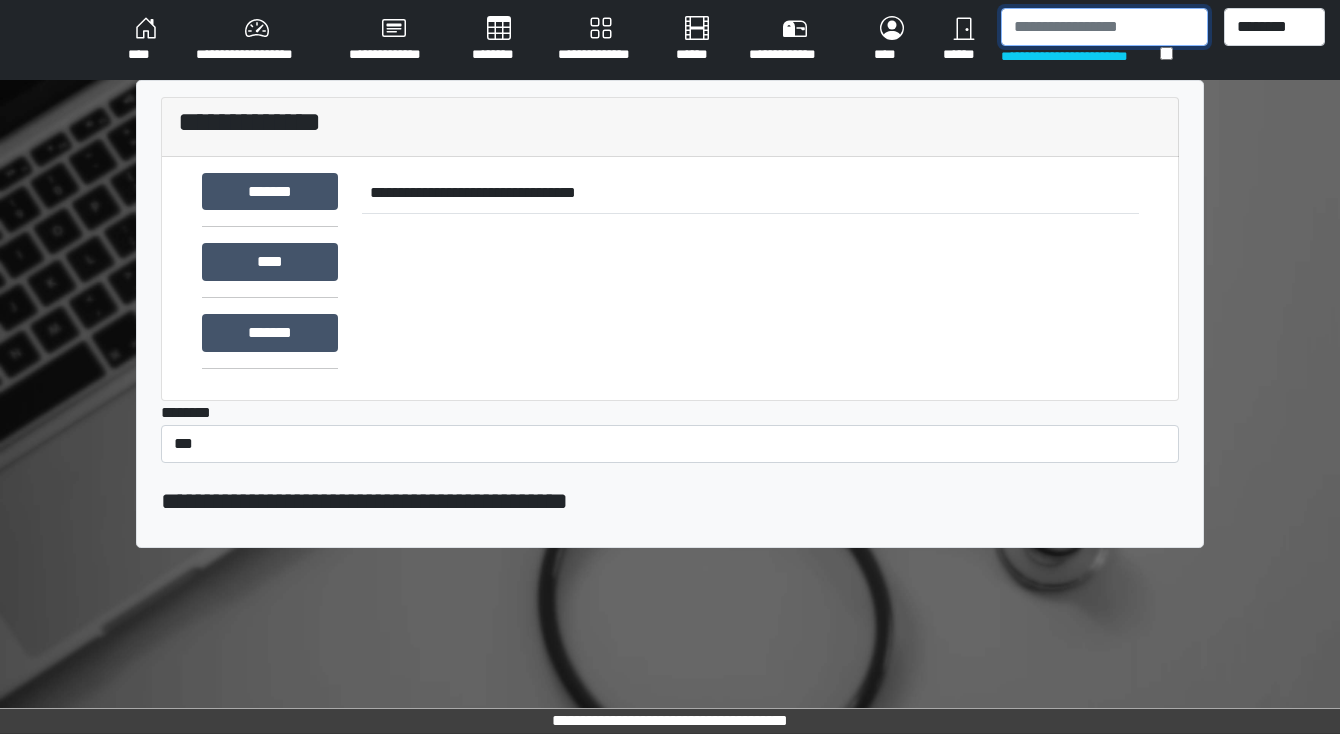 click at bounding box center (1104, 27) 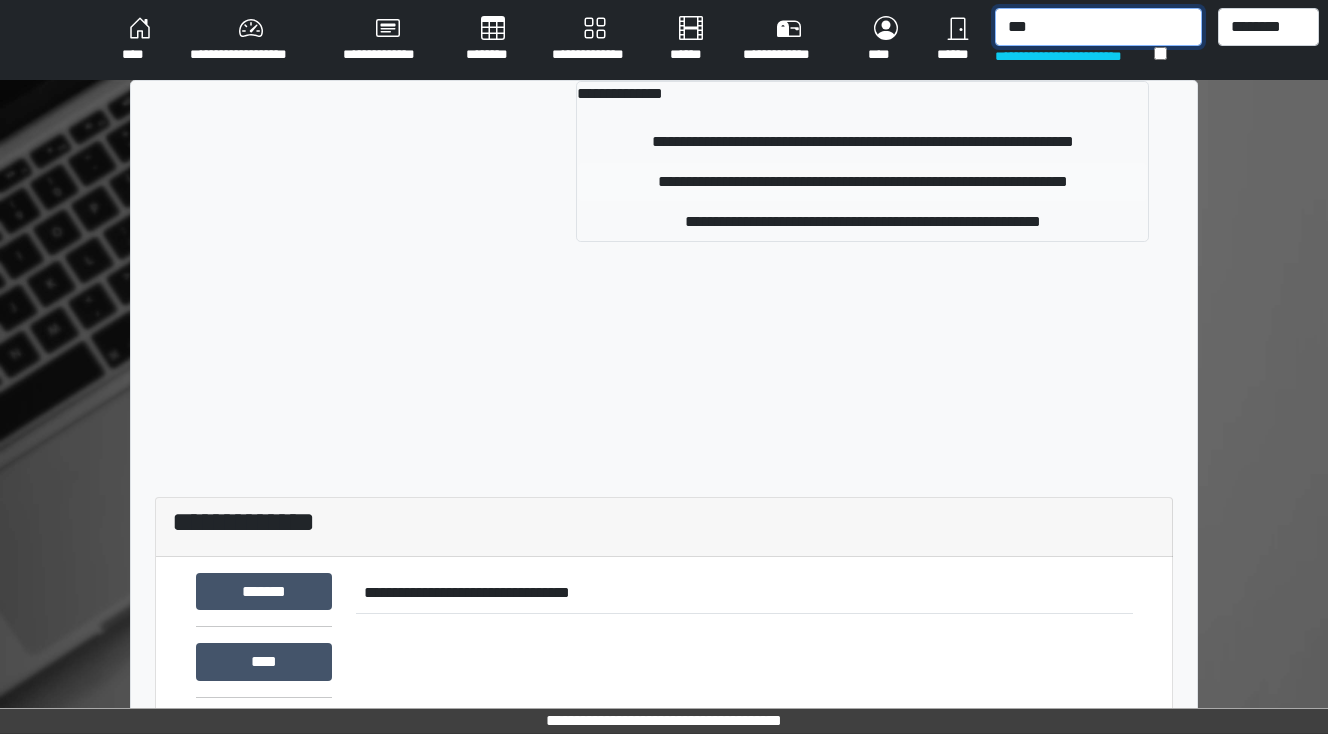 type on "***" 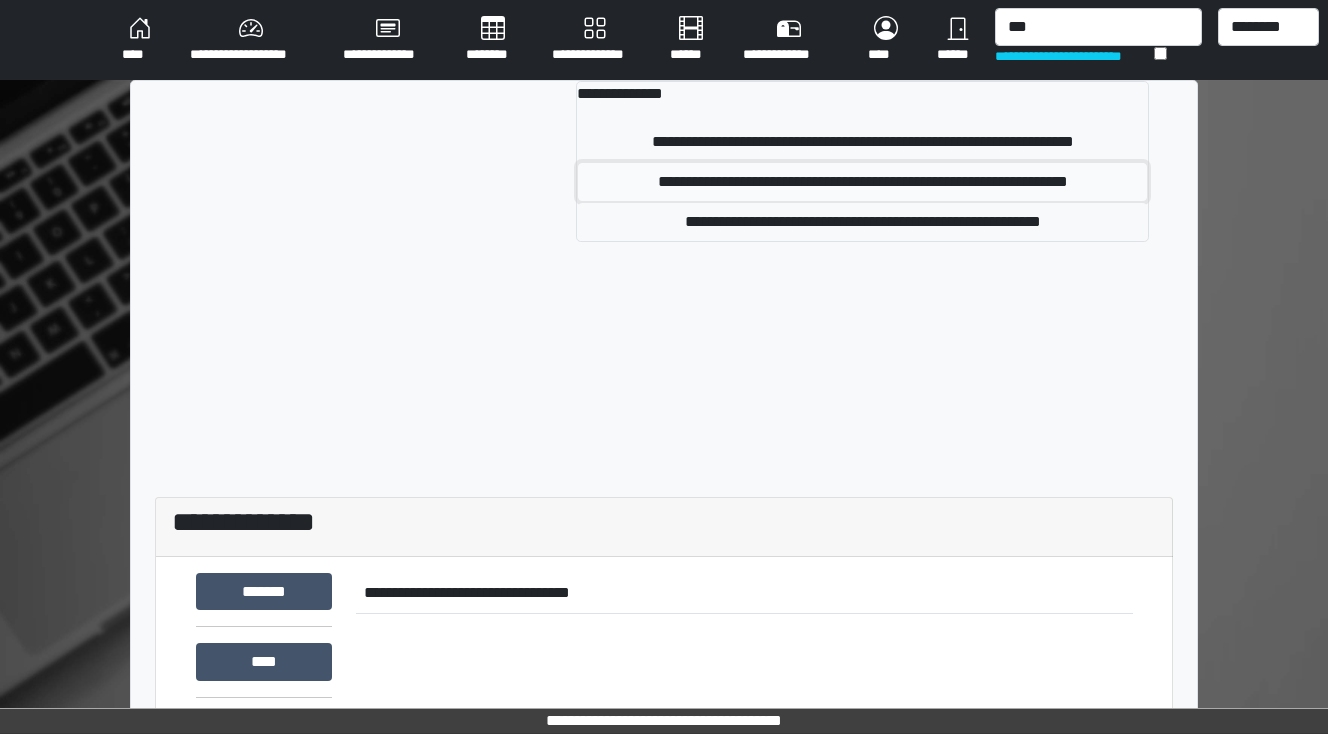 click on "**********" at bounding box center (862, 182) 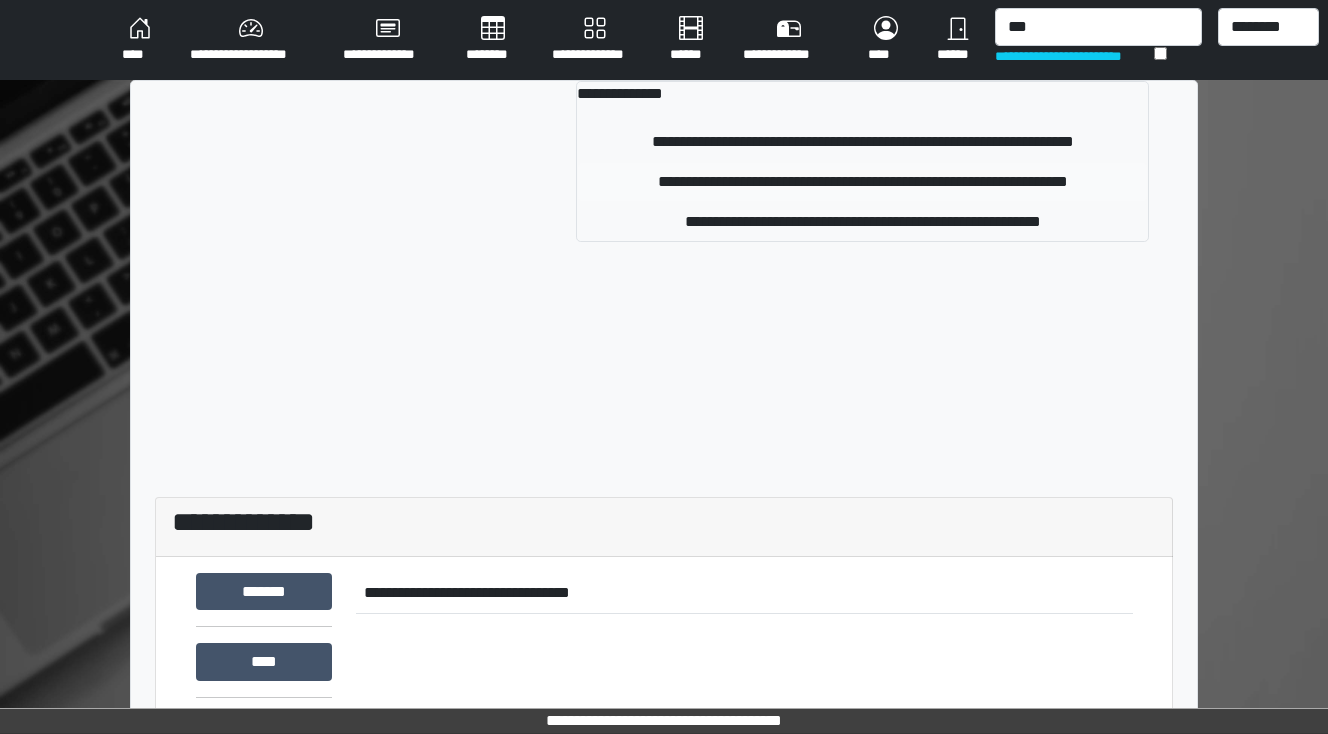 type 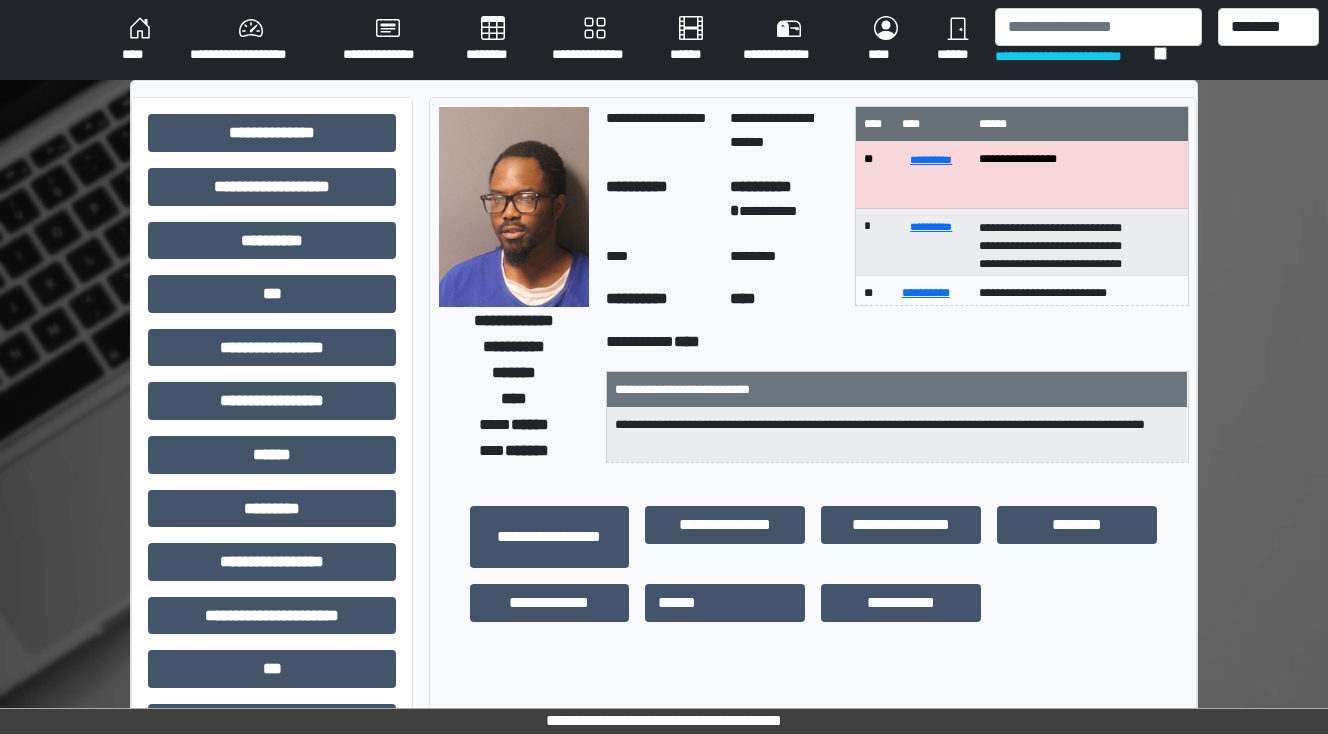 scroll, scrollTop: 62, scrollLeft: 0, axis: vertical 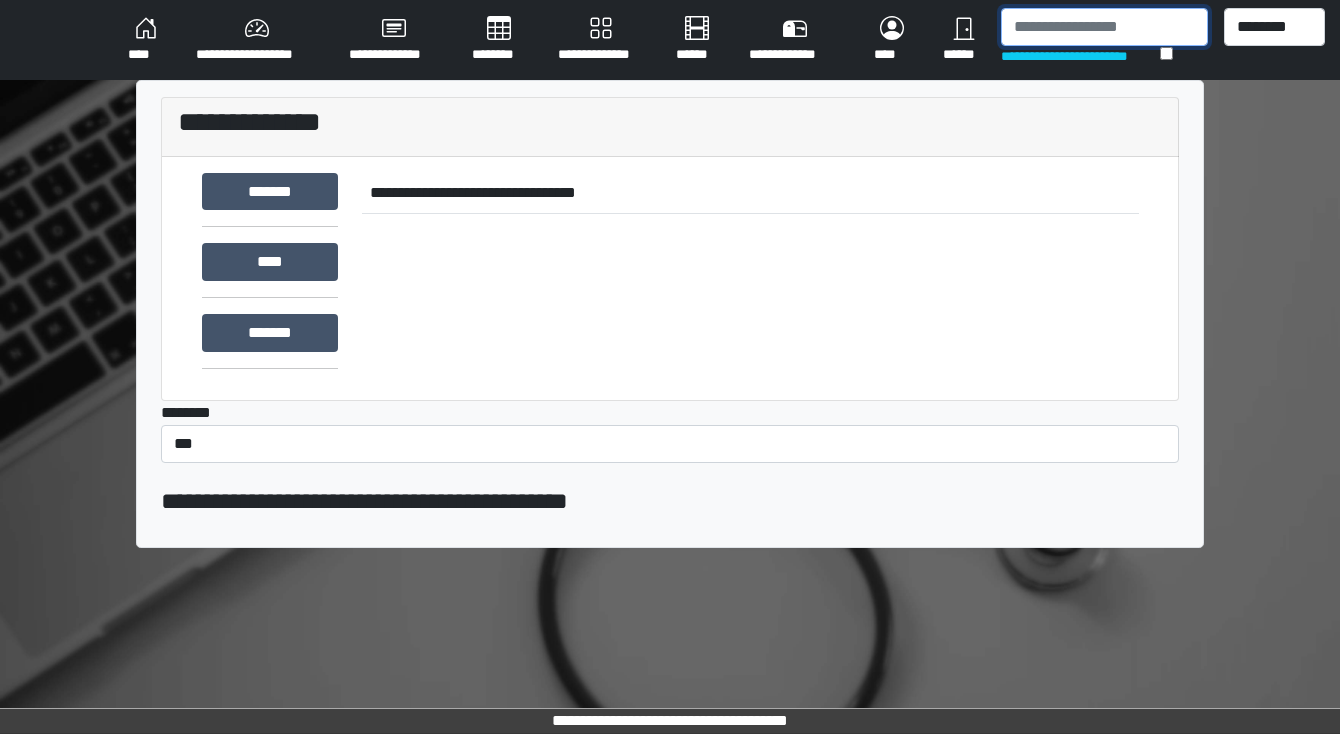 click at bounding box center (1104, 27) 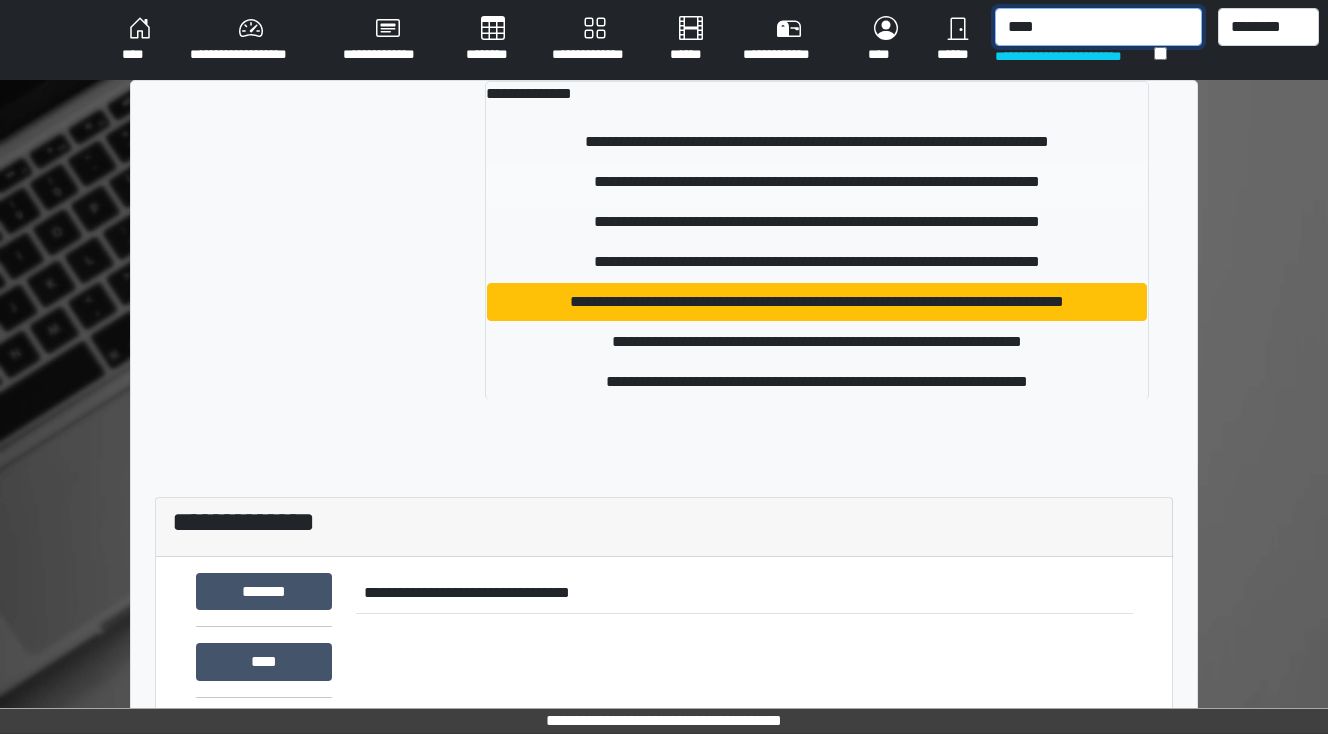 type on "****" 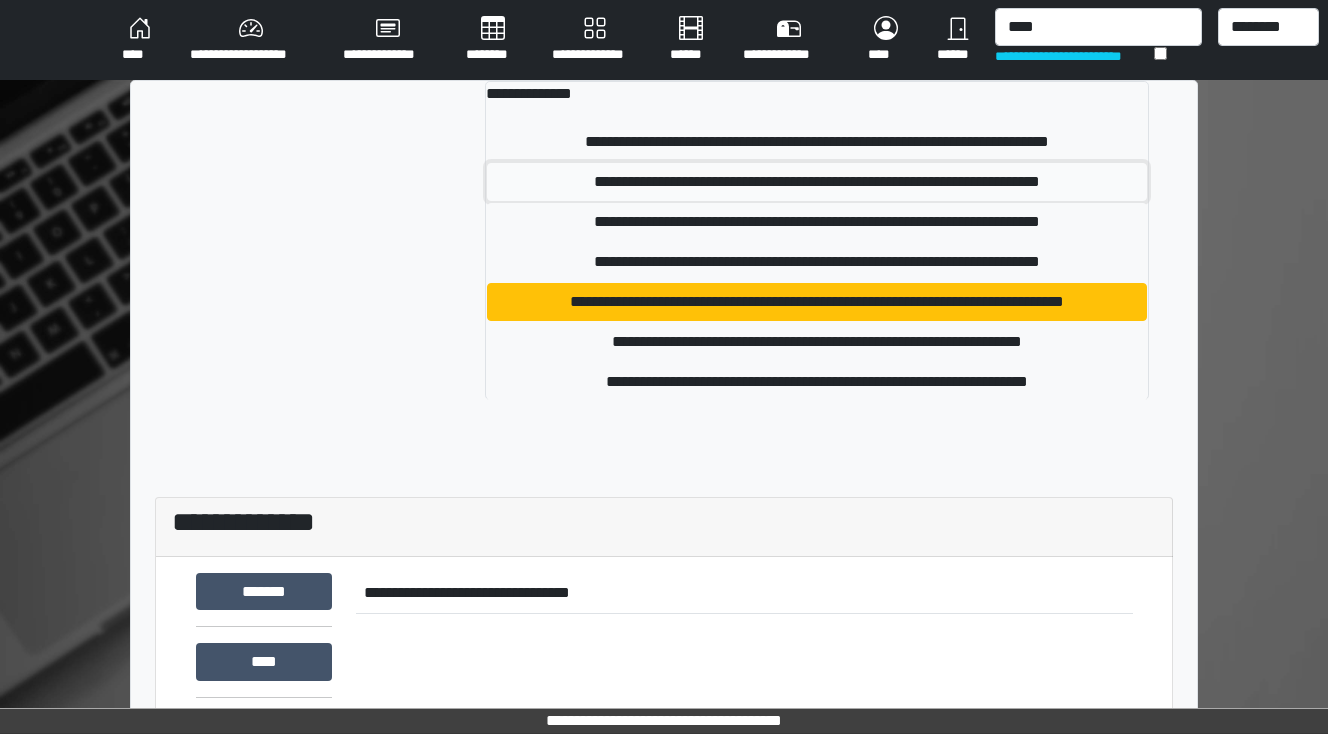click on "**********" at bounding box center [817, 182] 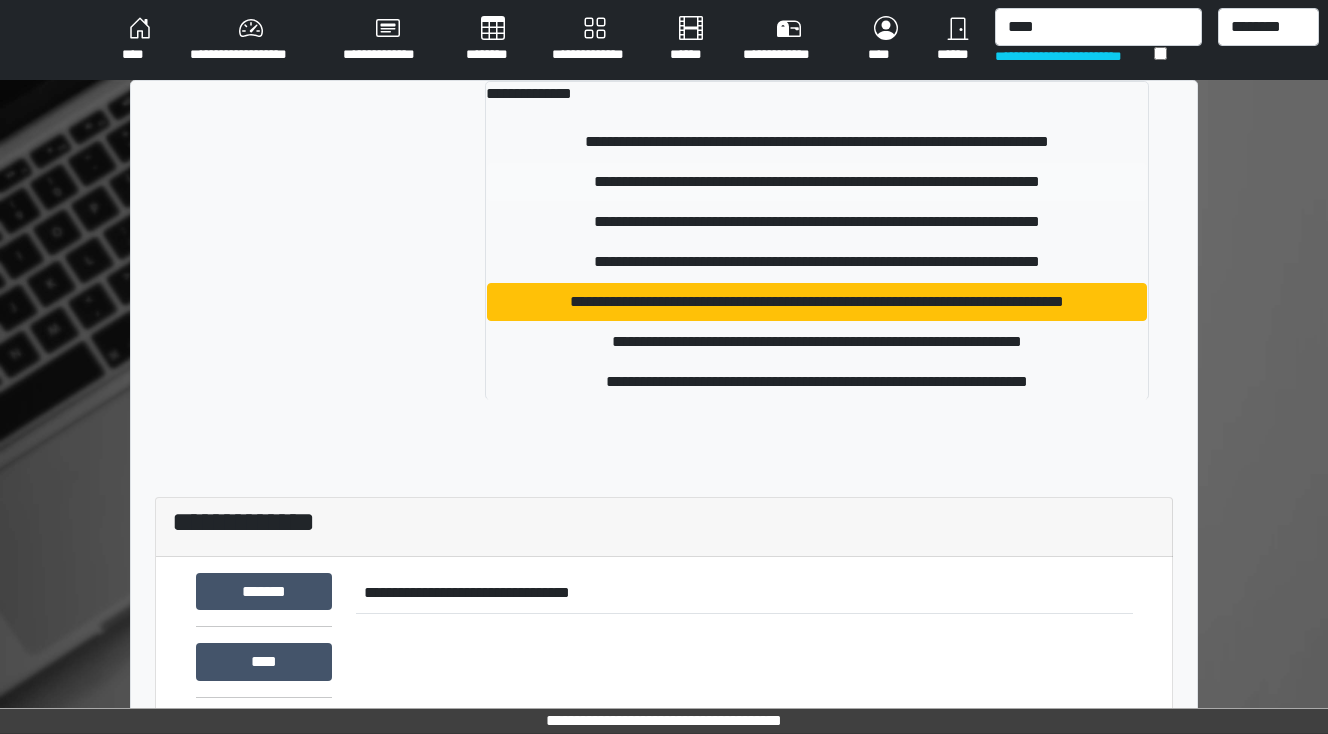 type 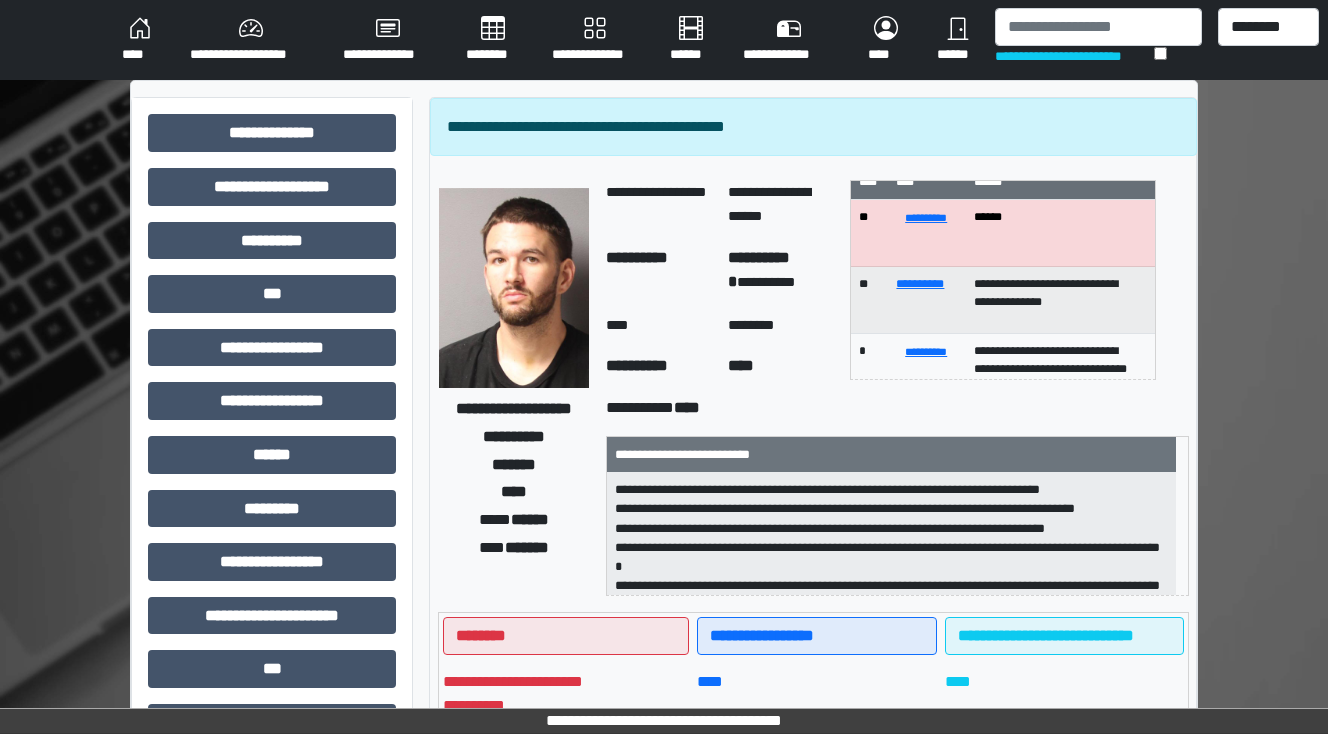 scroll, scrollTop: 0, scrollLeft: 0, axis: both 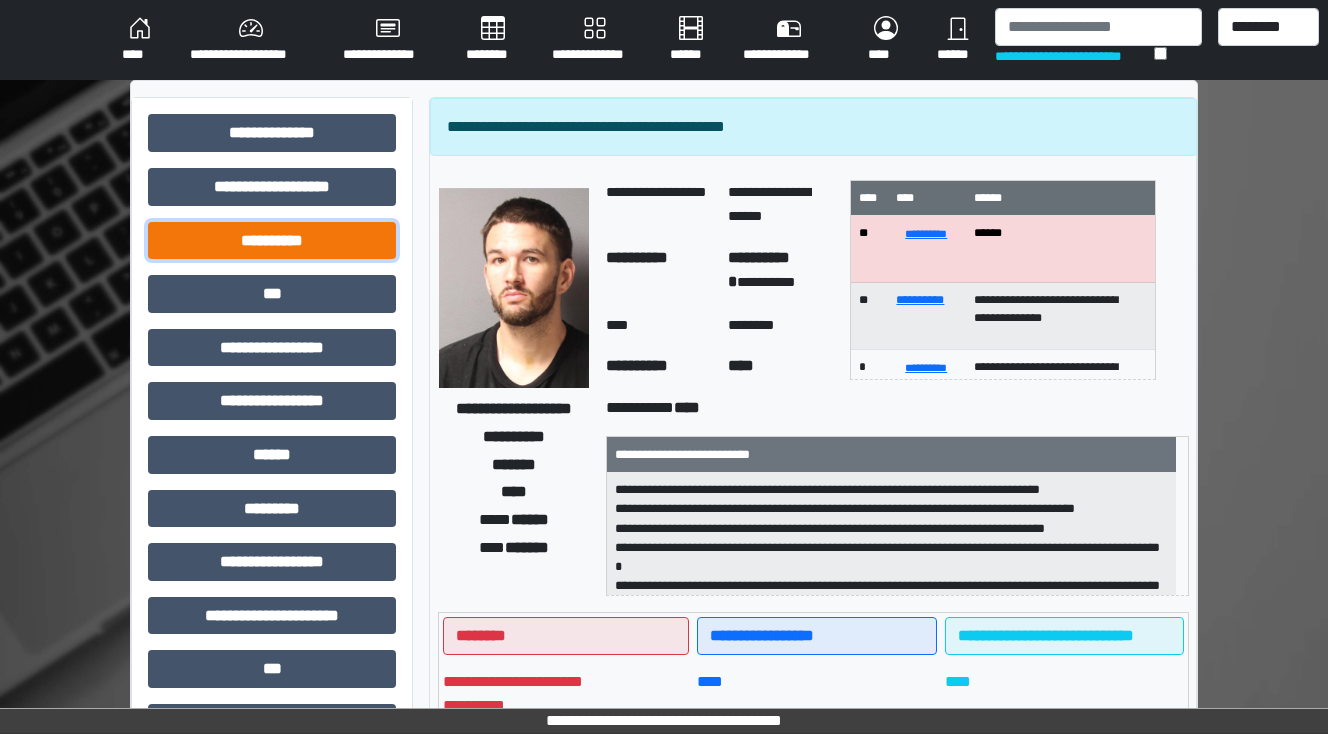 click on "**********" at bounding box center [272, 241] 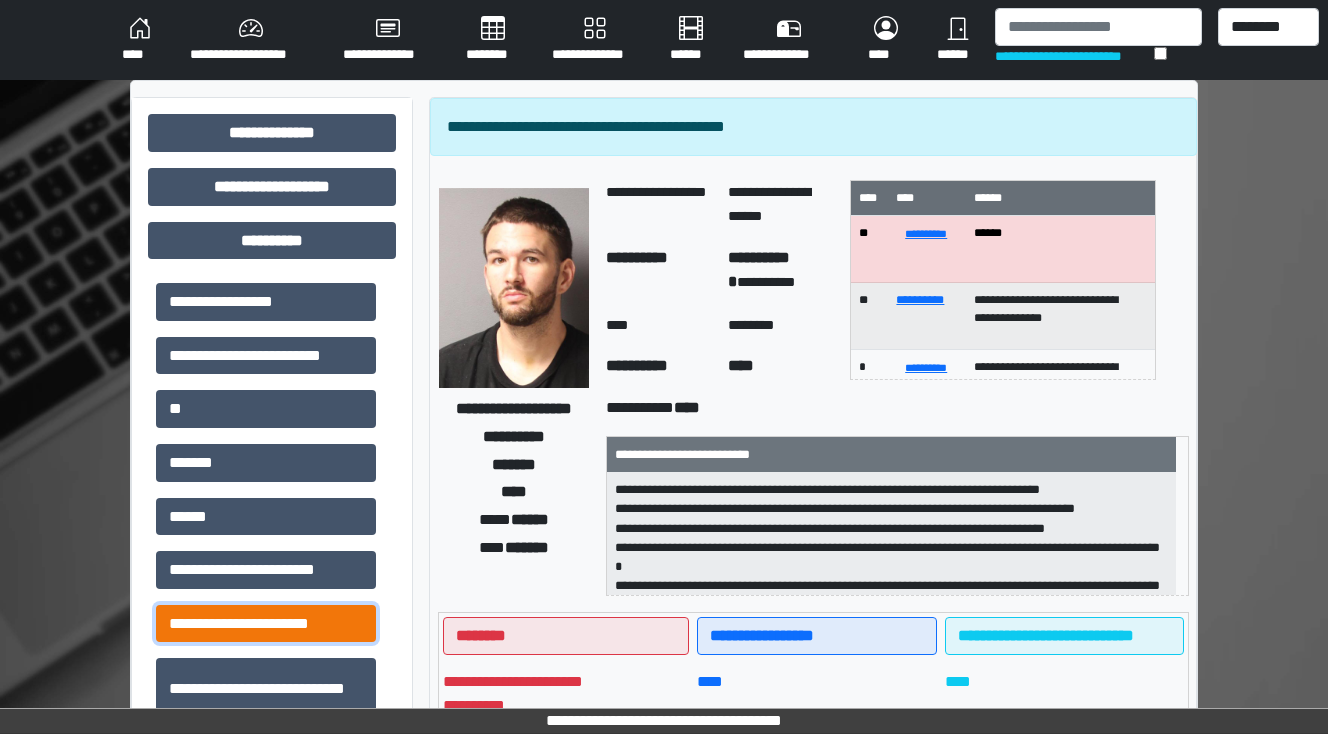 drag, startPoint x: 344, startPoint y: 612, endPoint x: 446, endPoint y: 563, distance: 113.15918 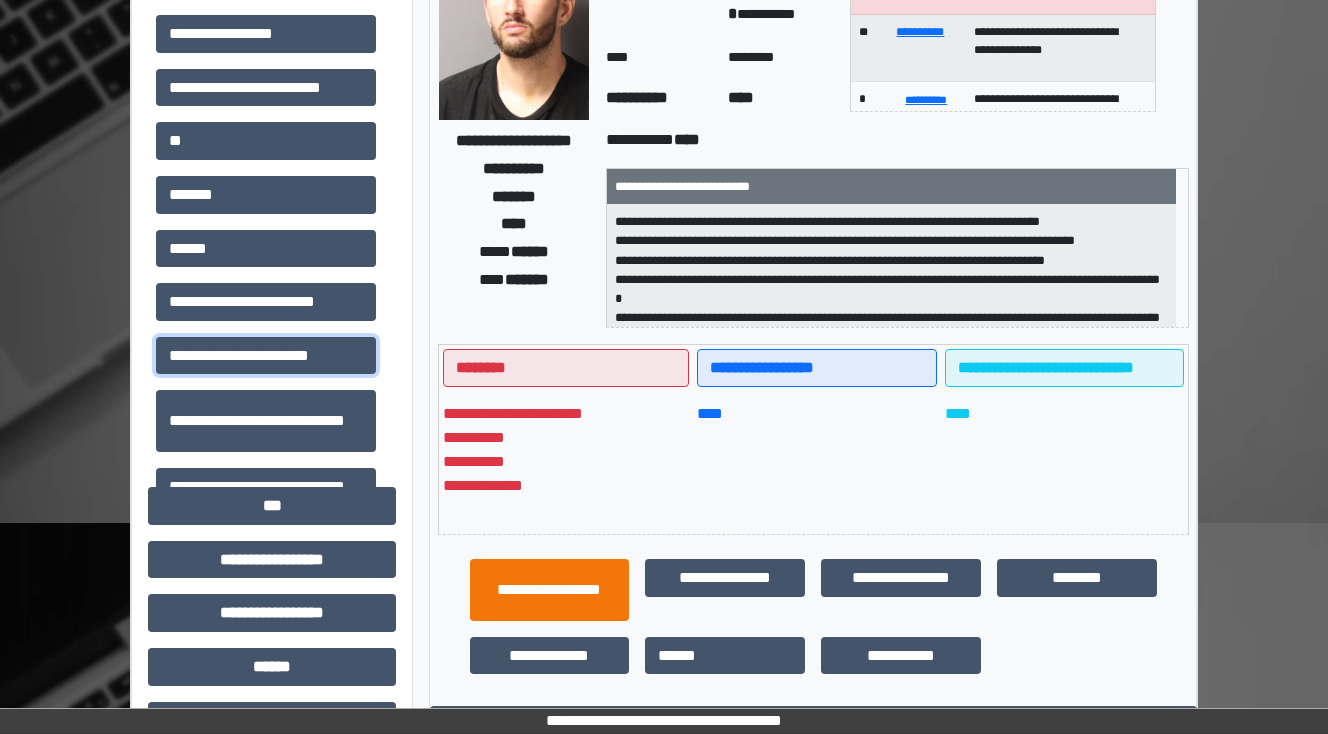scroll, scrollTop: 480, scrollLeft: 0, axis: vertical 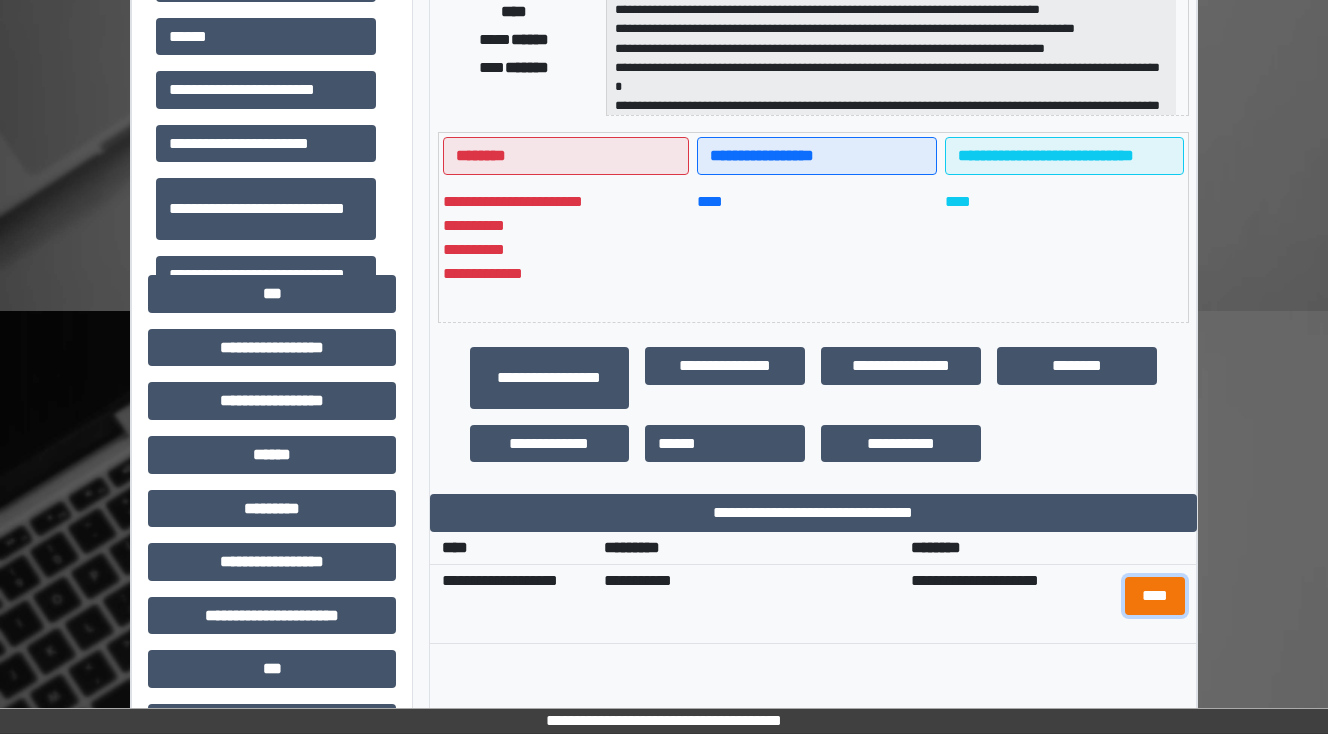 click on "****" at bounding box center (1154, 596) 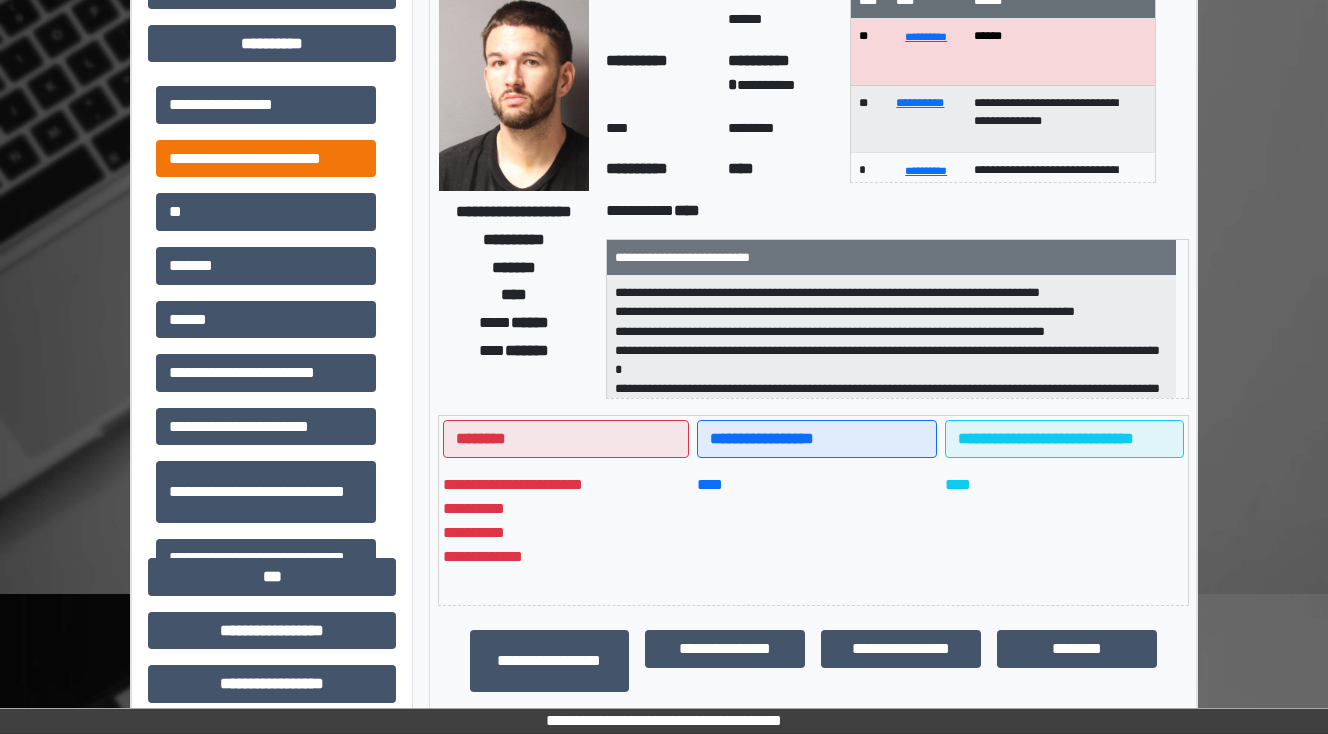 scroll, scrollTop: 160, scrollLeft: 0, axis: vertical 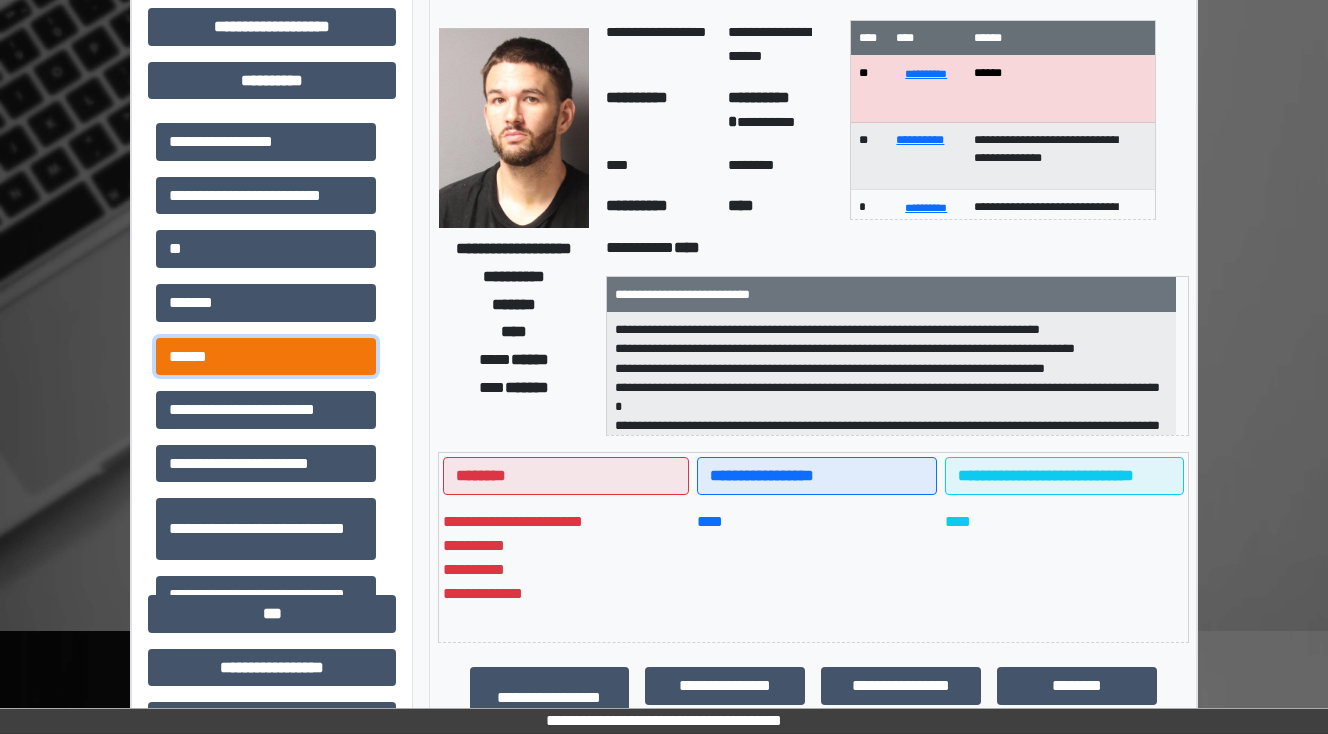 click on "******" at bounding box center (266, 357) 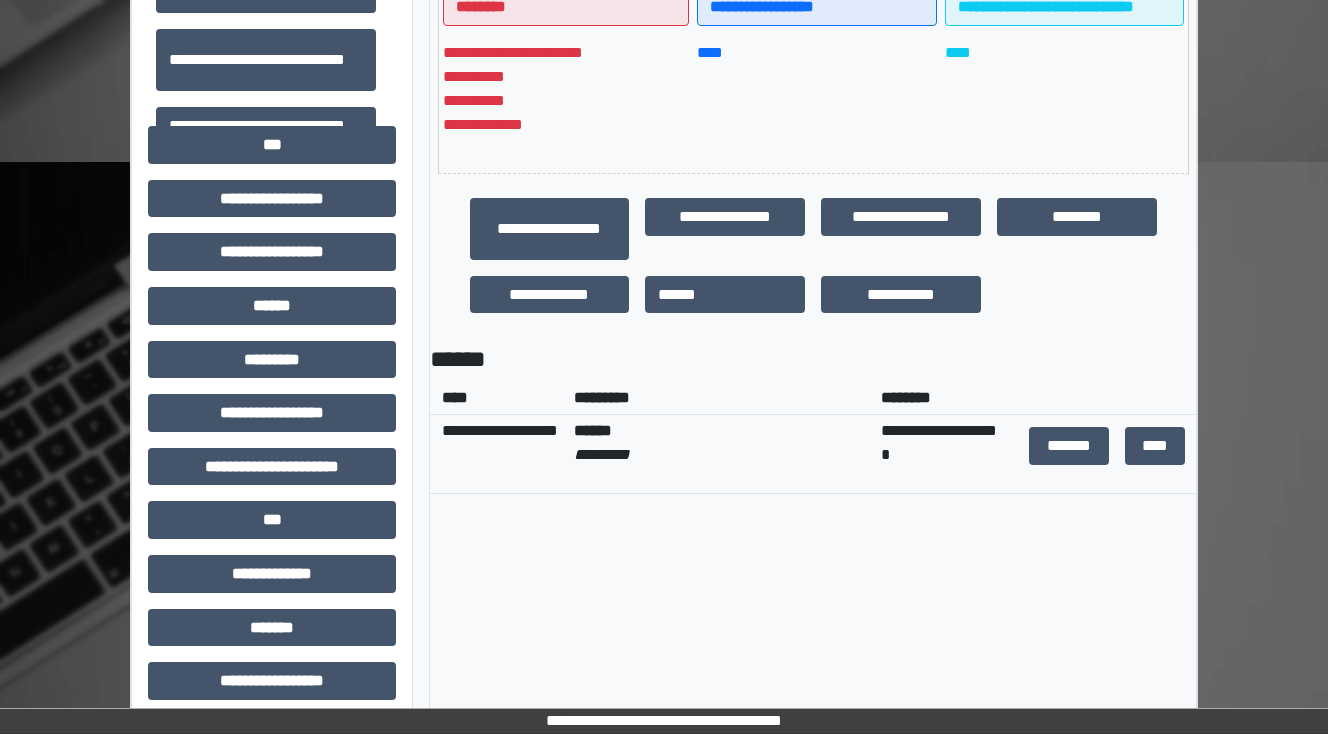 scroll, scrollTop: 640, scrollLeft: 0, axis: vertical 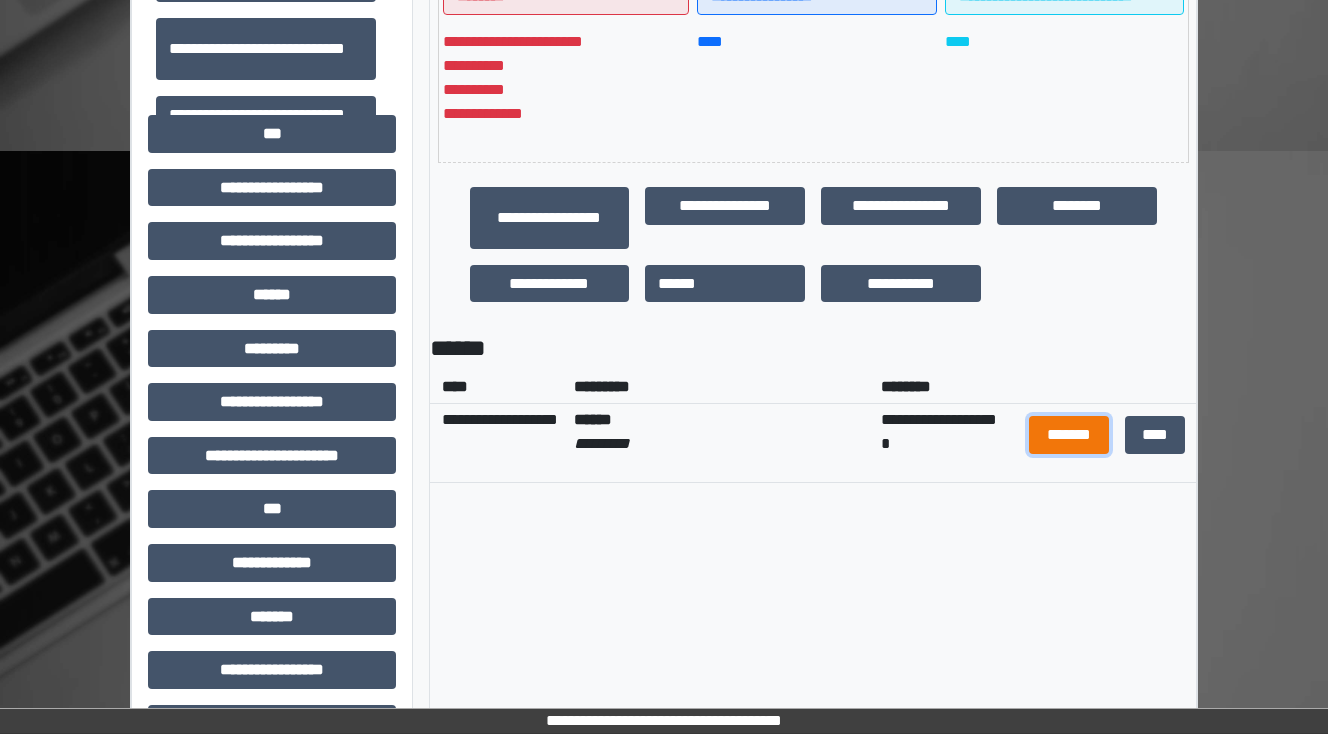 click on "*******" at bounding box center (1069, 435) 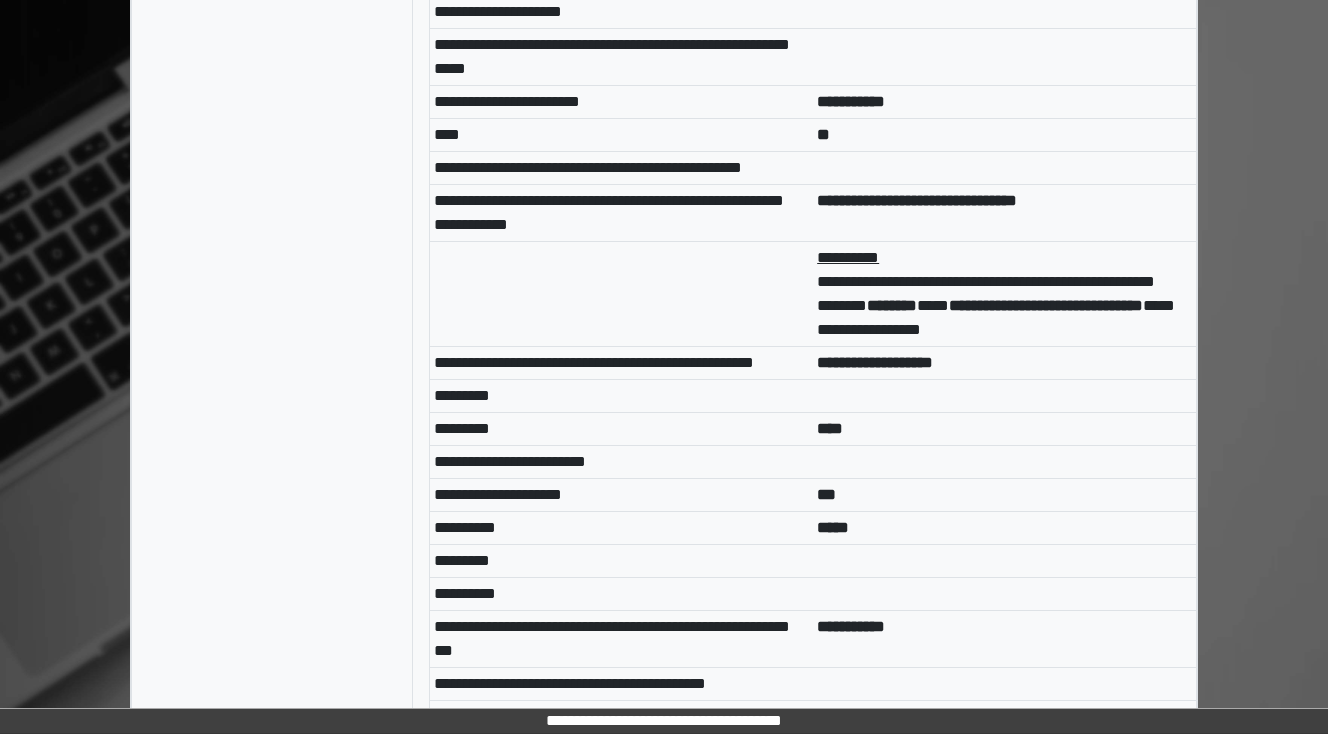 scroll, scrollTop: 3360, scrollLeft: 0, axis: vertical 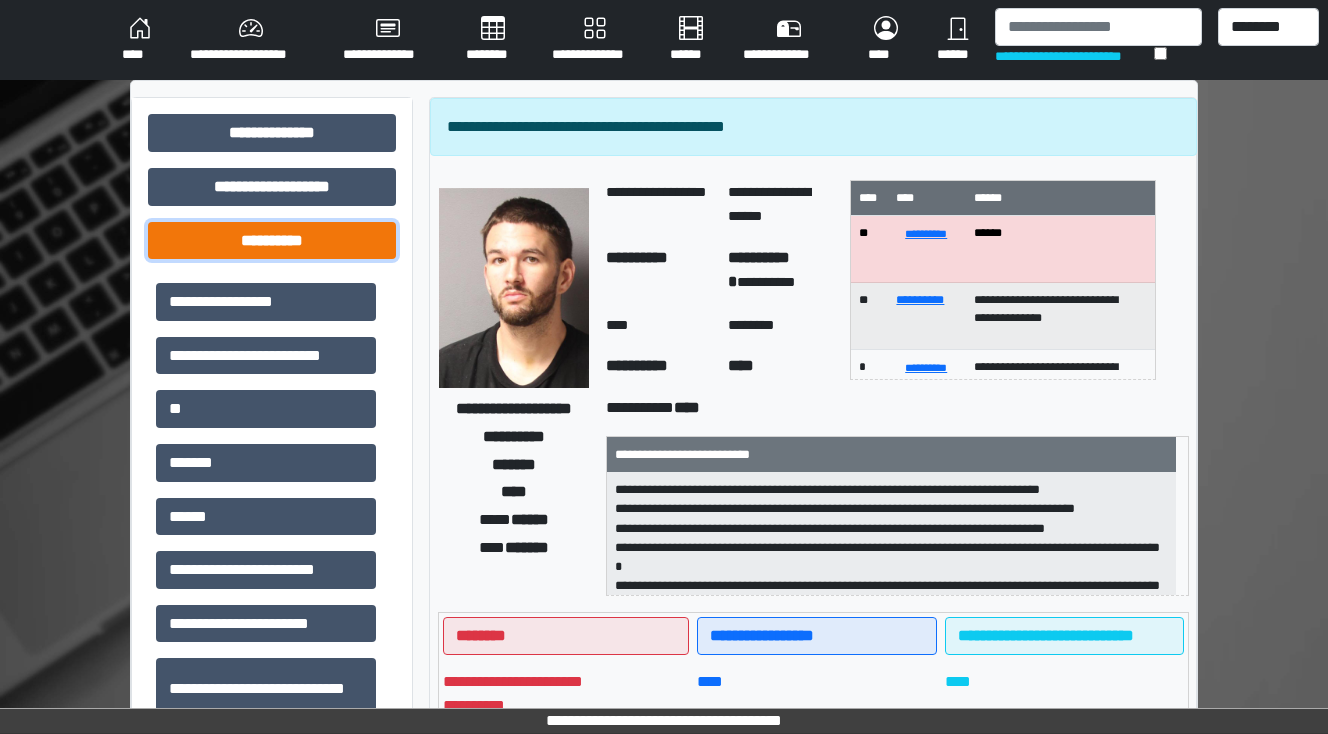 click on "**********" at bounding box center (272, 241) 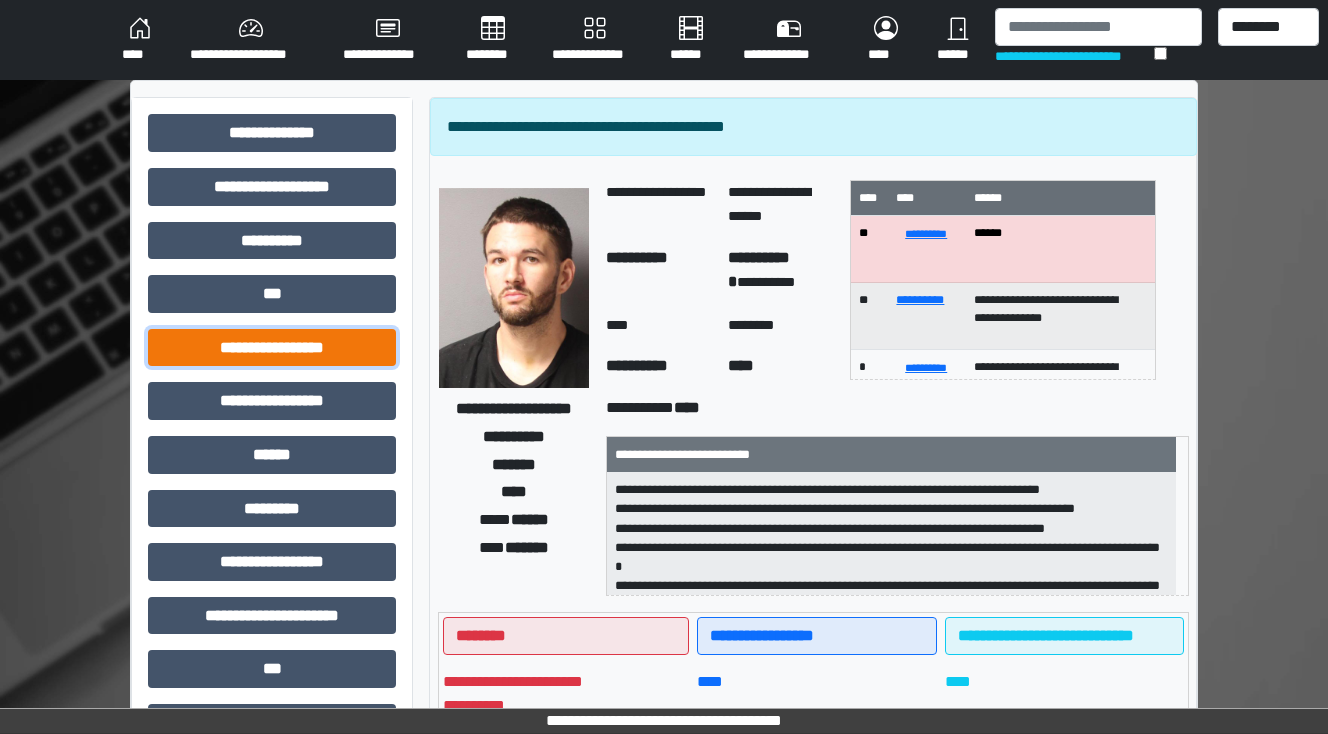 click on "**********" at bounding box center (272, 348) 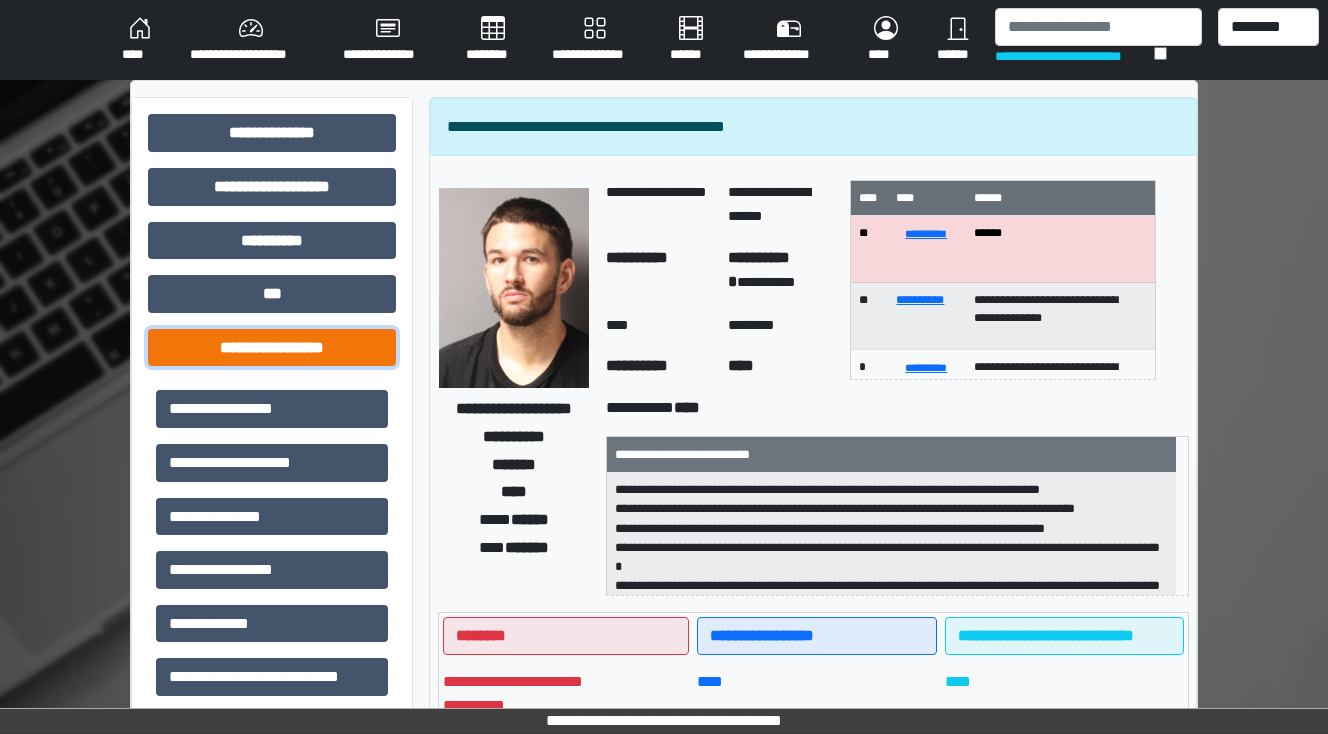 click on "**********" at bounding box center (272, 348) 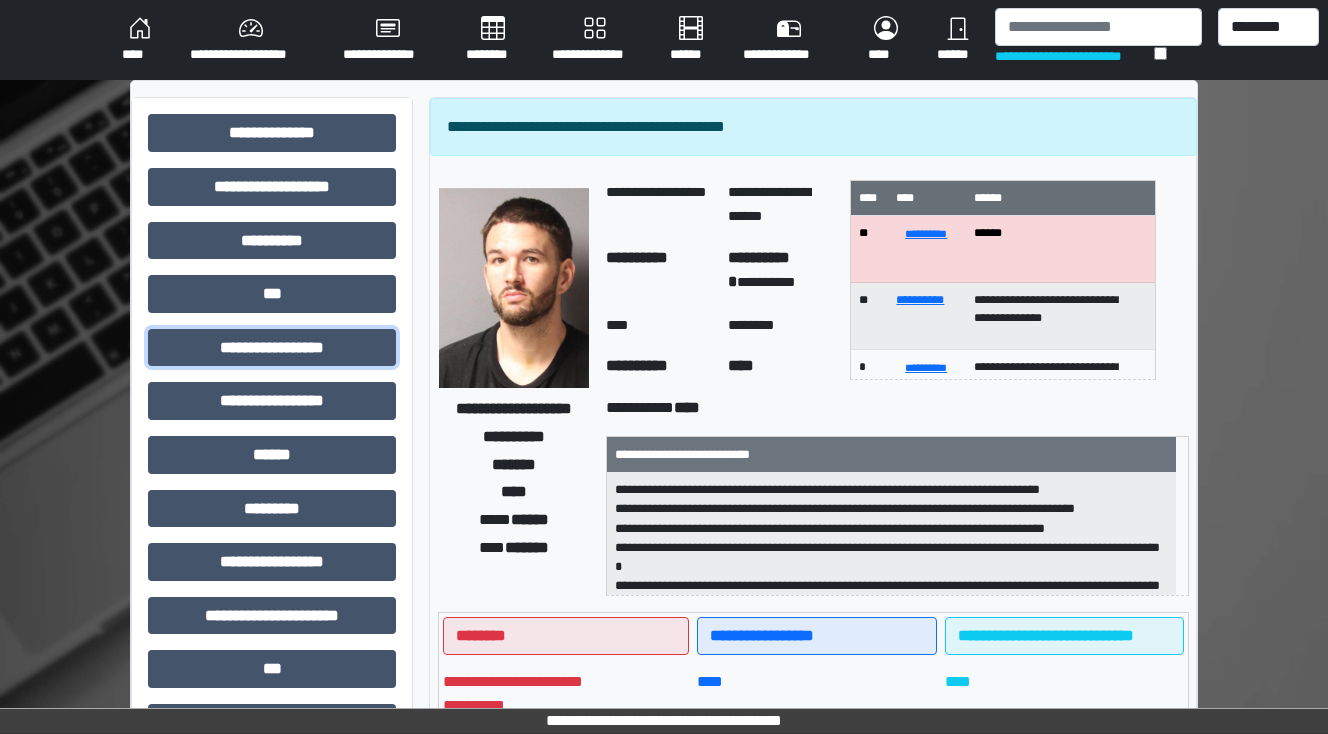 scroll, scrollTop: 80, scrollLeft: 0, axis: vertical 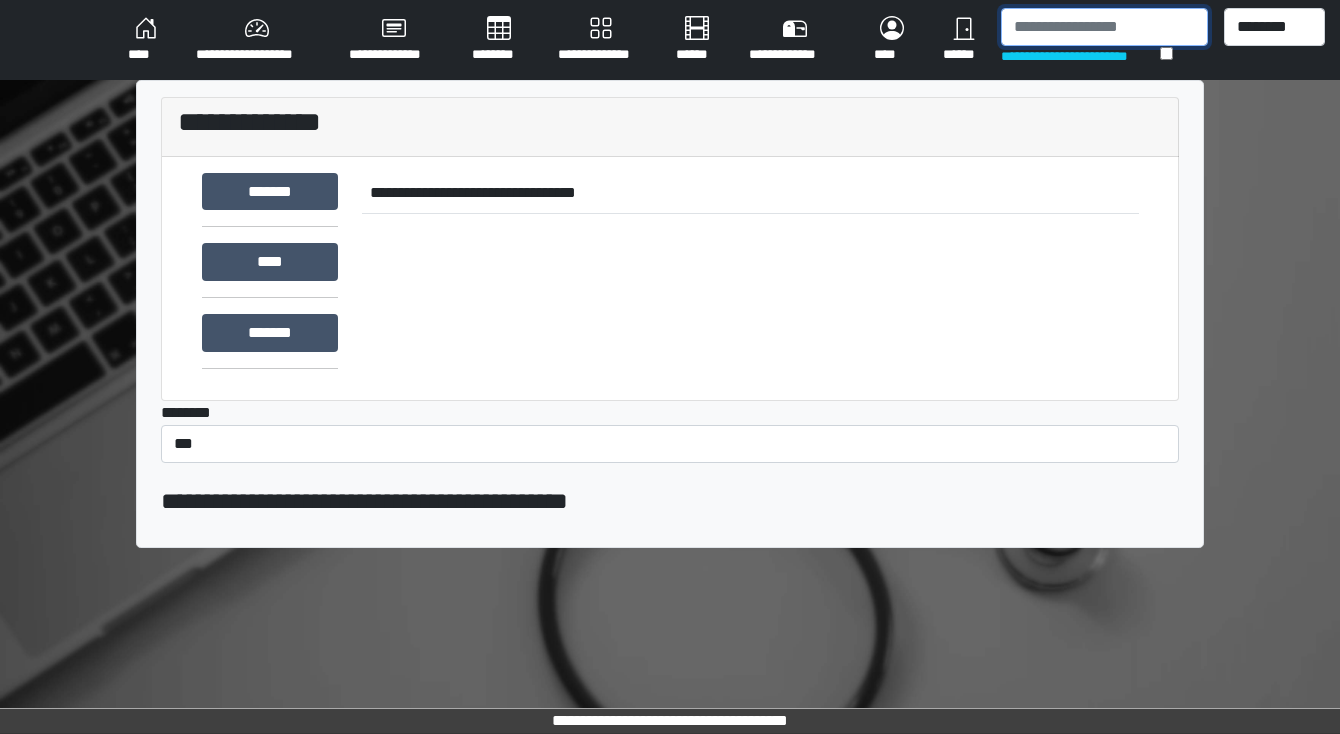 click at bounding box center (1104, 27) 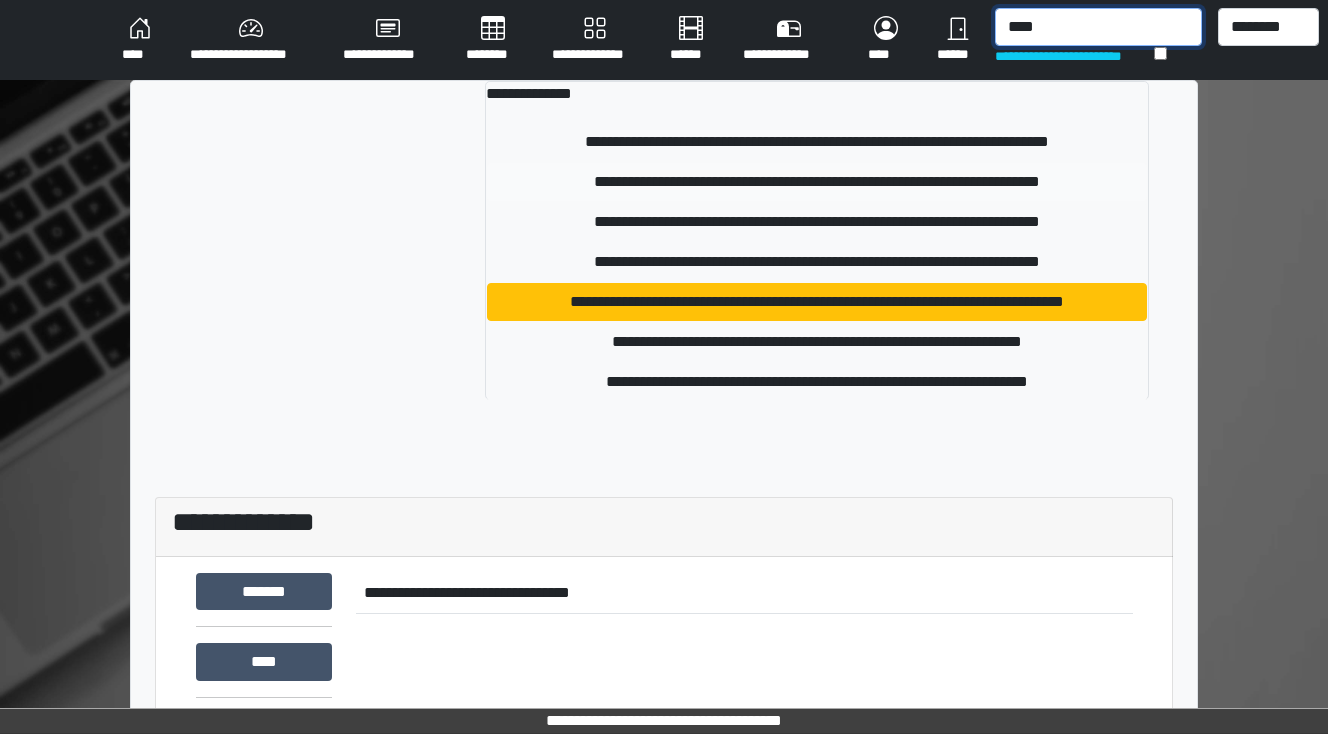 type on "****" 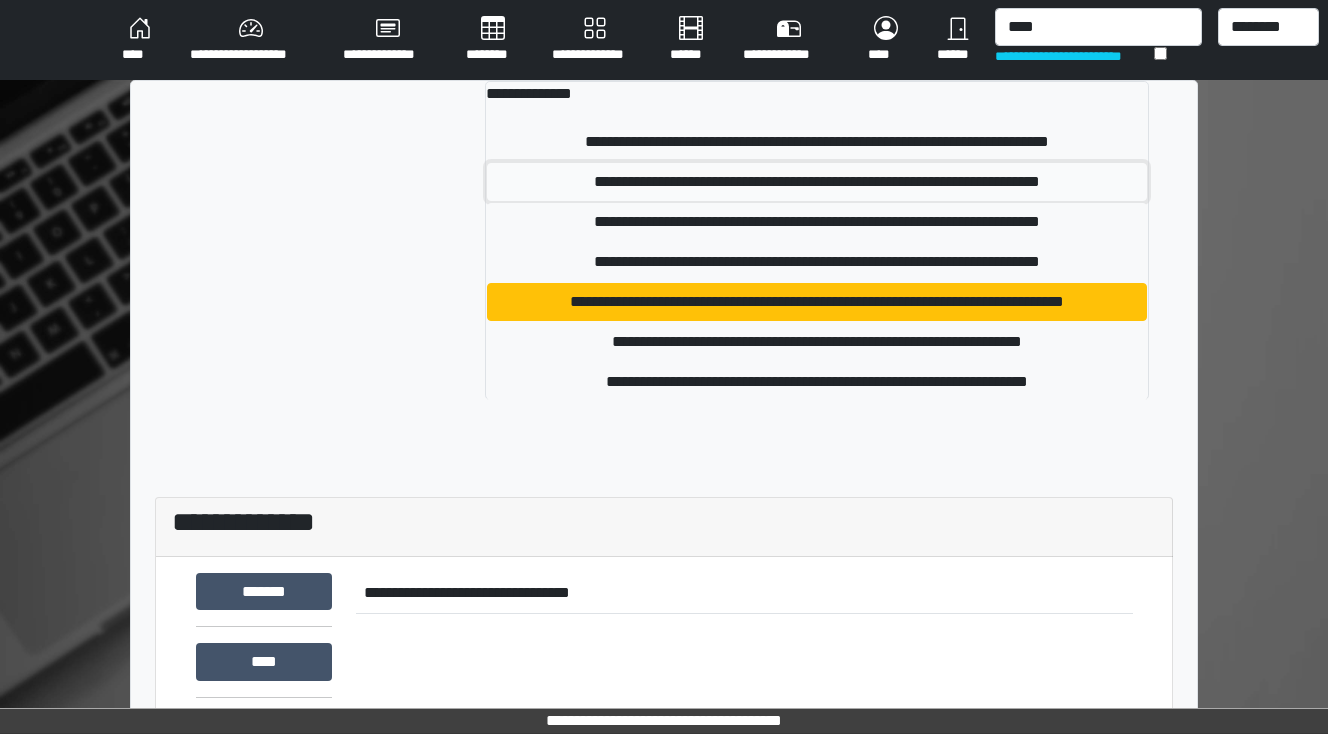 click on "**********" at bounding box center (817, 182) 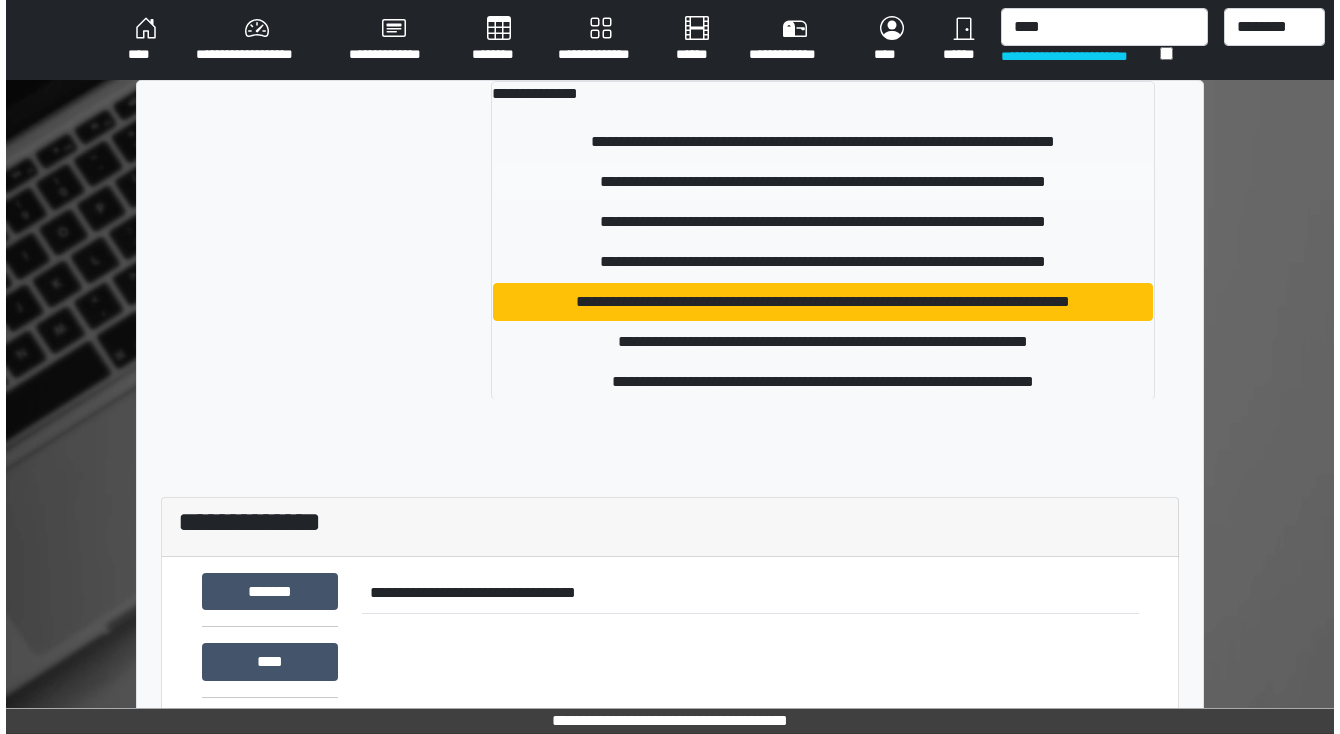 type 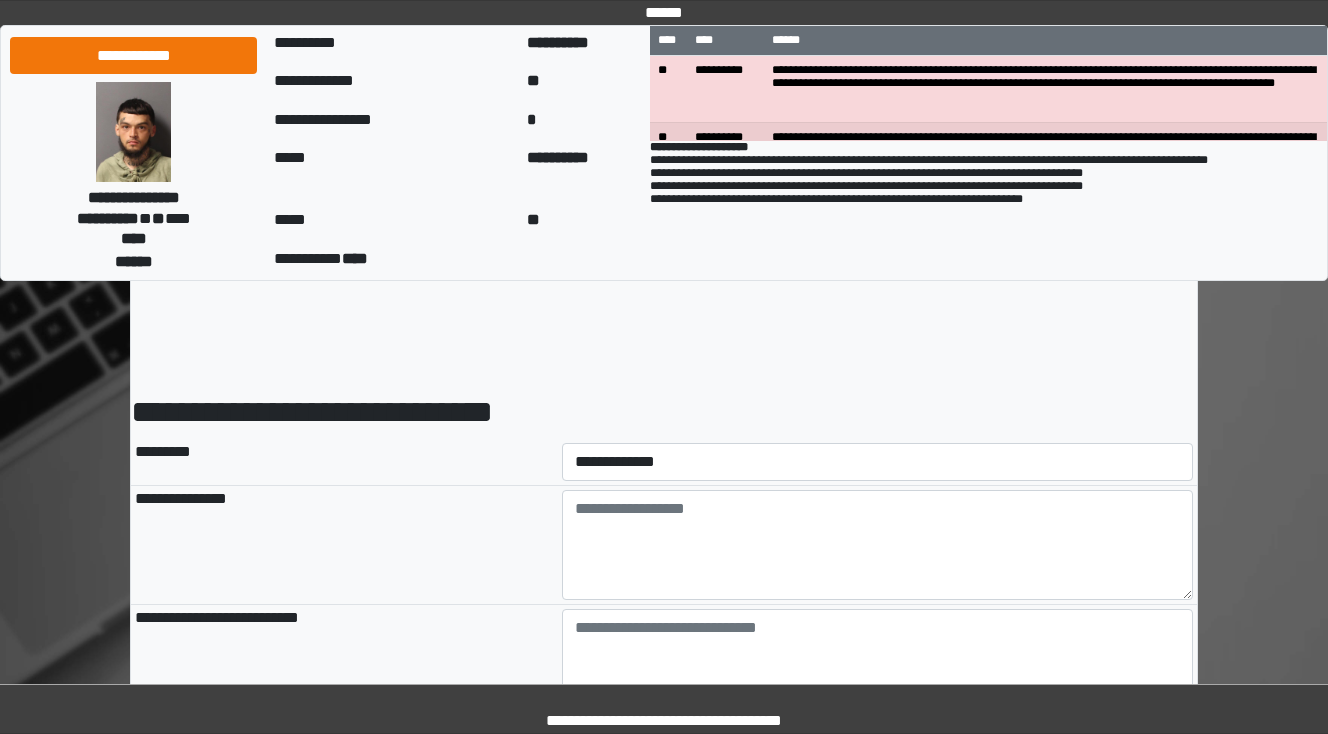 scroll, scrollTop: 0, scrollLeft: 0, axis: both 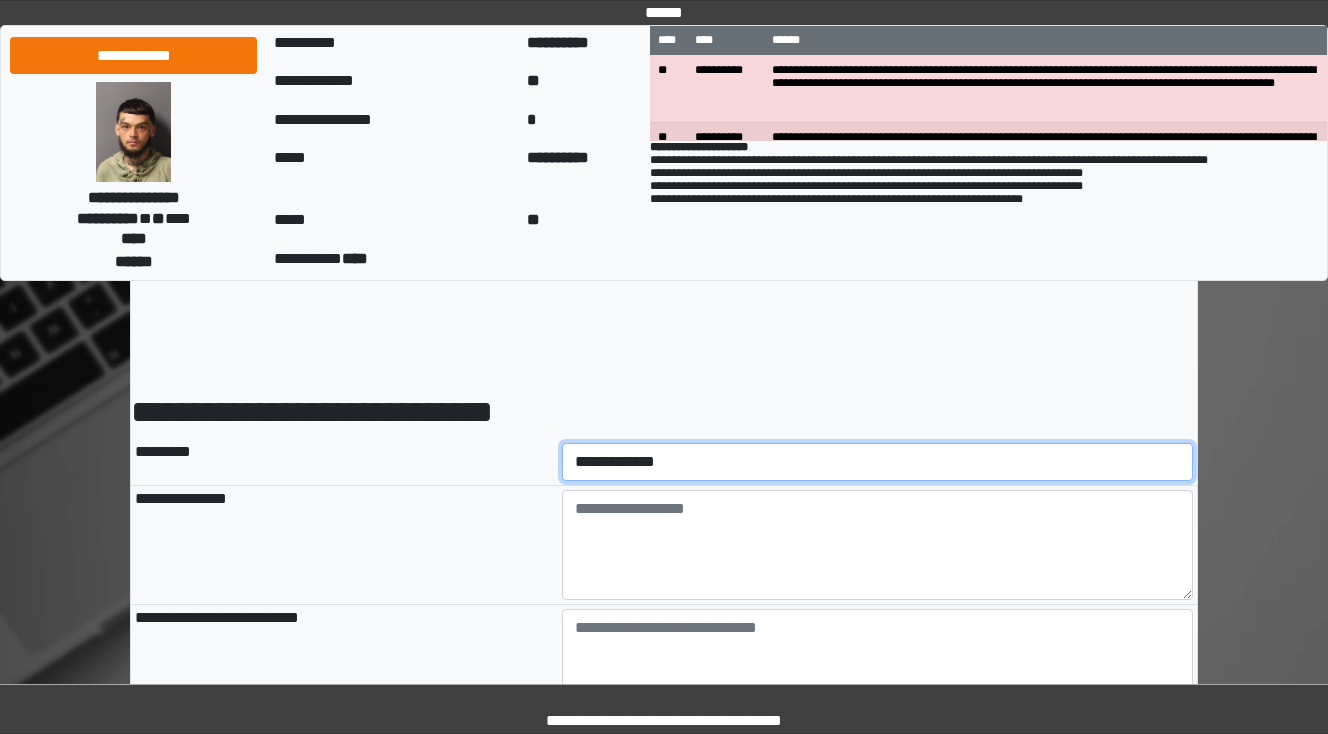 click on "**********" at bounding box center [878, 462] 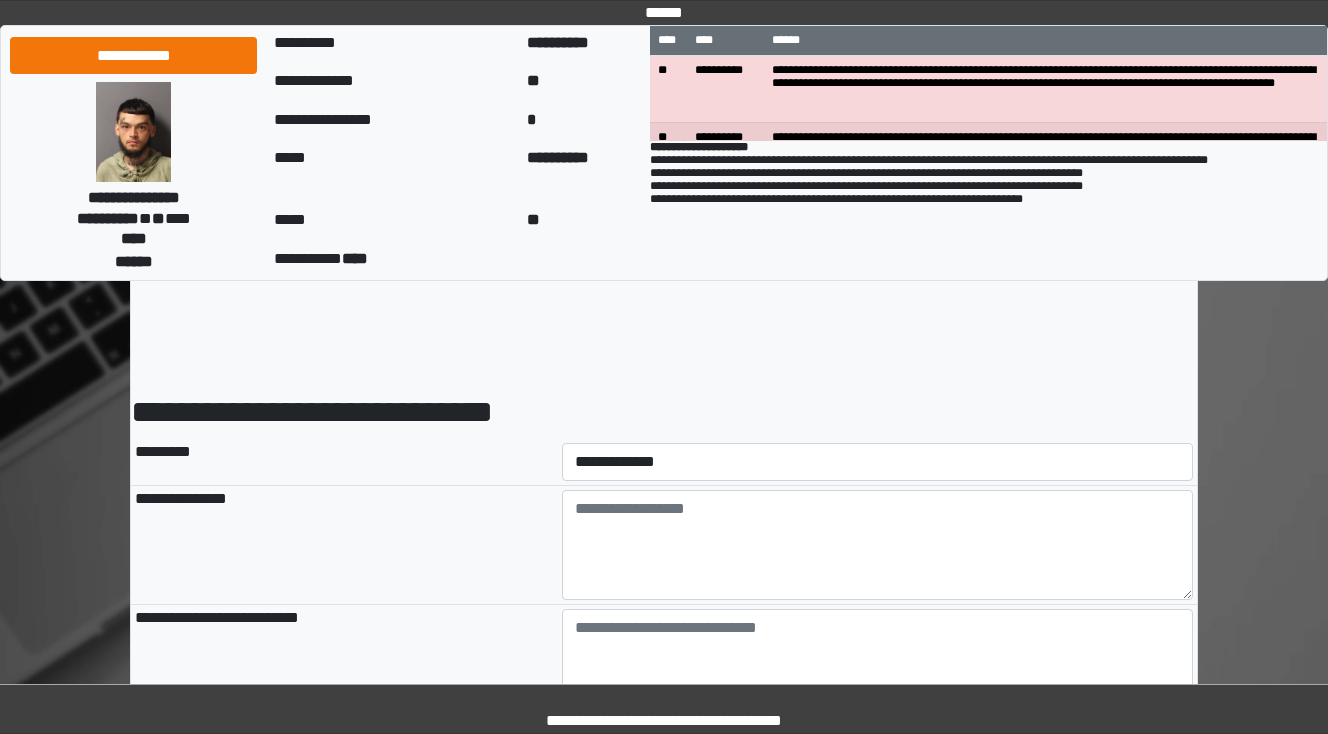 click on "**********" at bounding box center [344, 545] 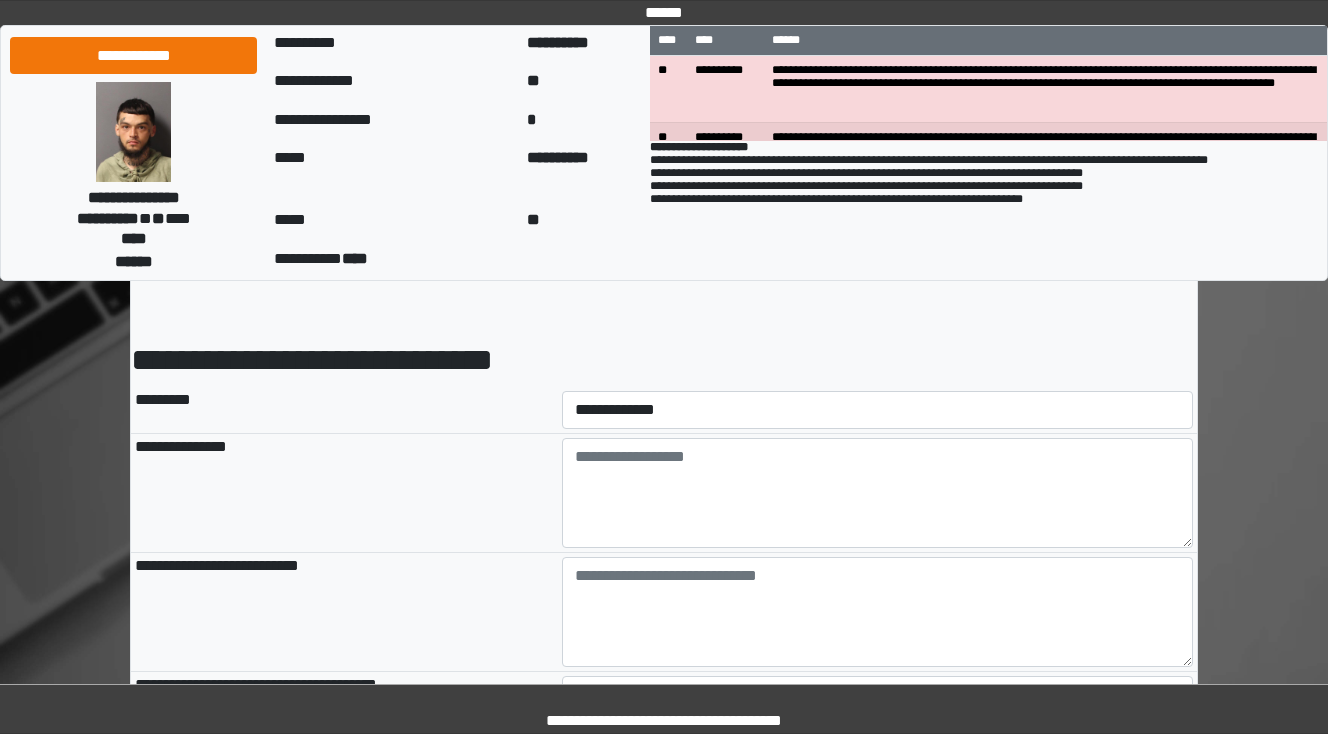 scroll, scrollTop: 80, scrollLeft: 0, axis: vertical 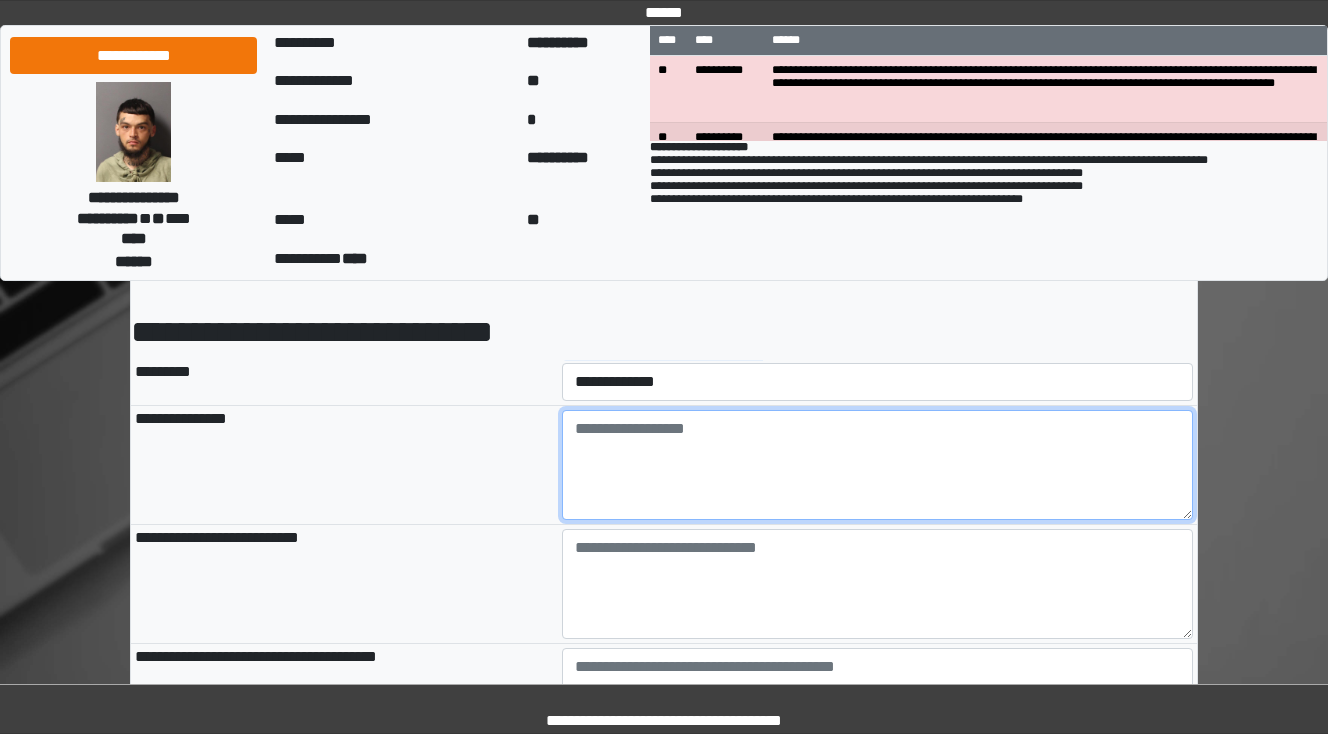 click at bounding box center (878, 465) 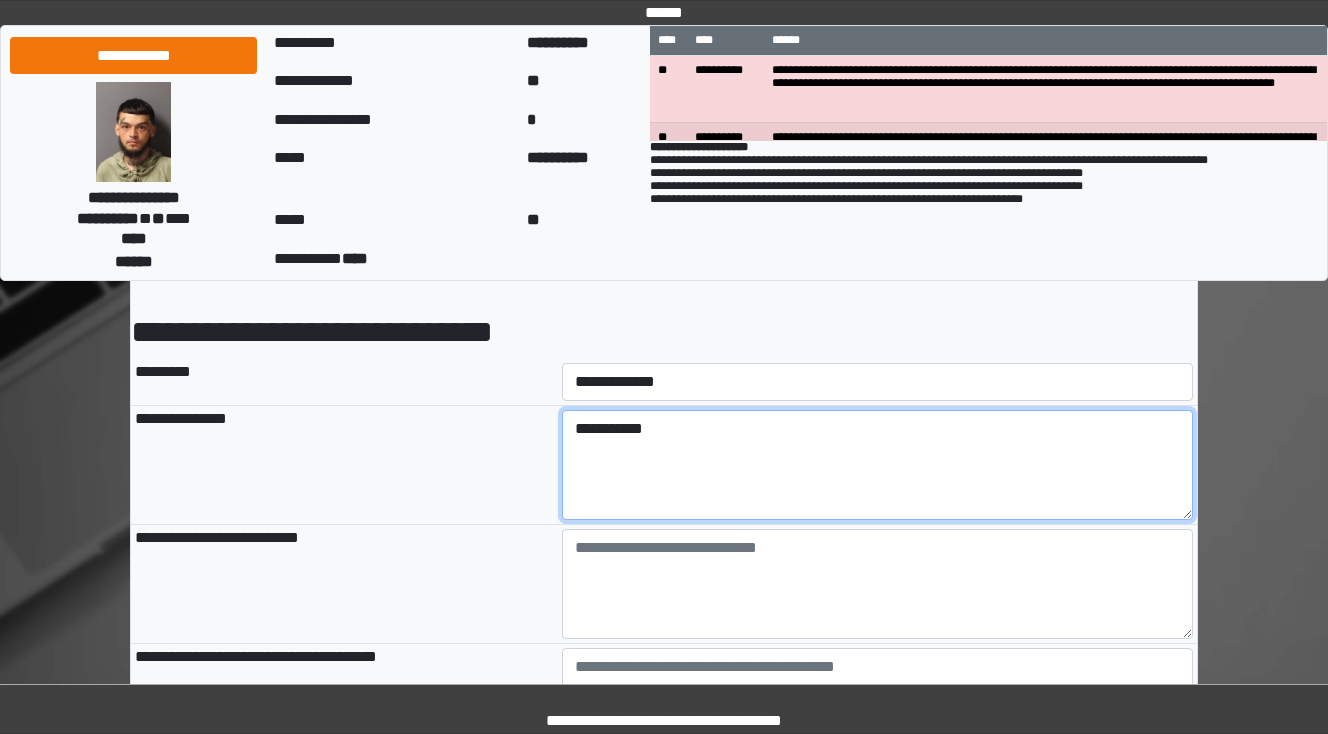 click on "**********" at bounding box center (878, 465) 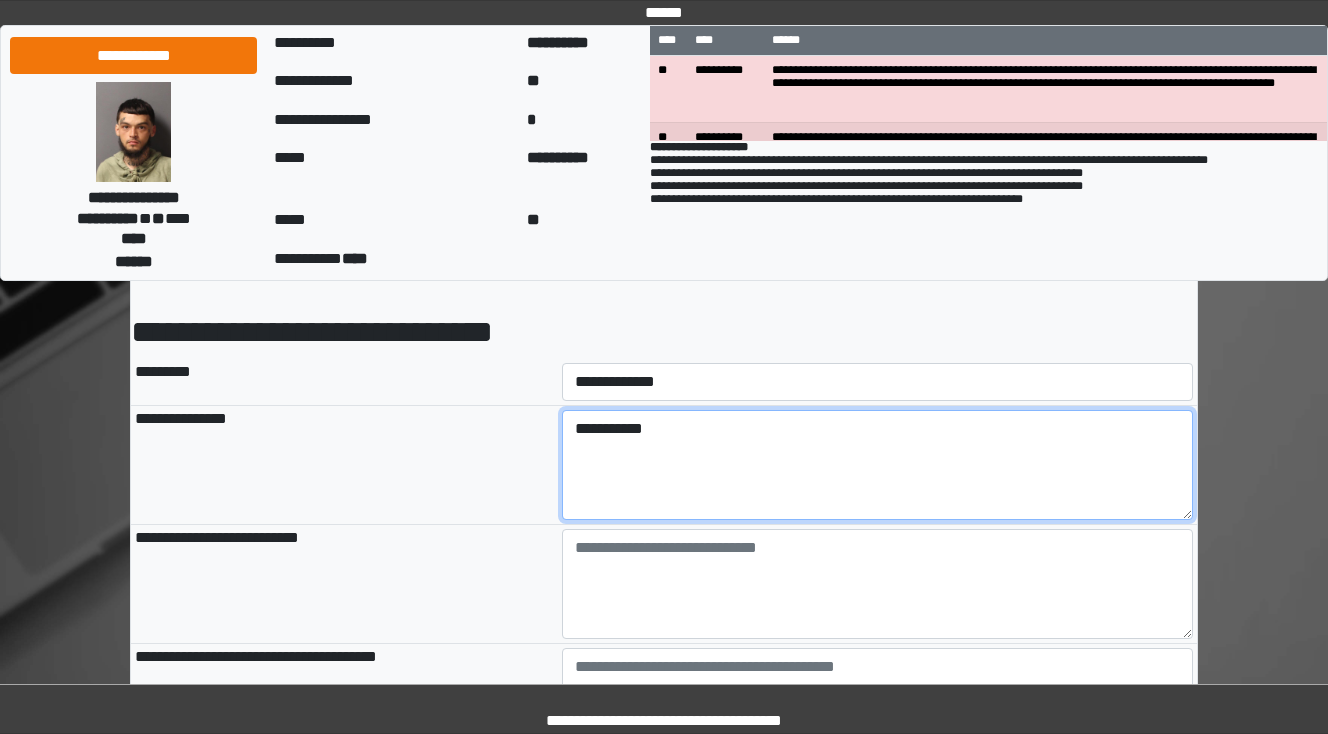 click on "**********" at bounding box center [878, 465] 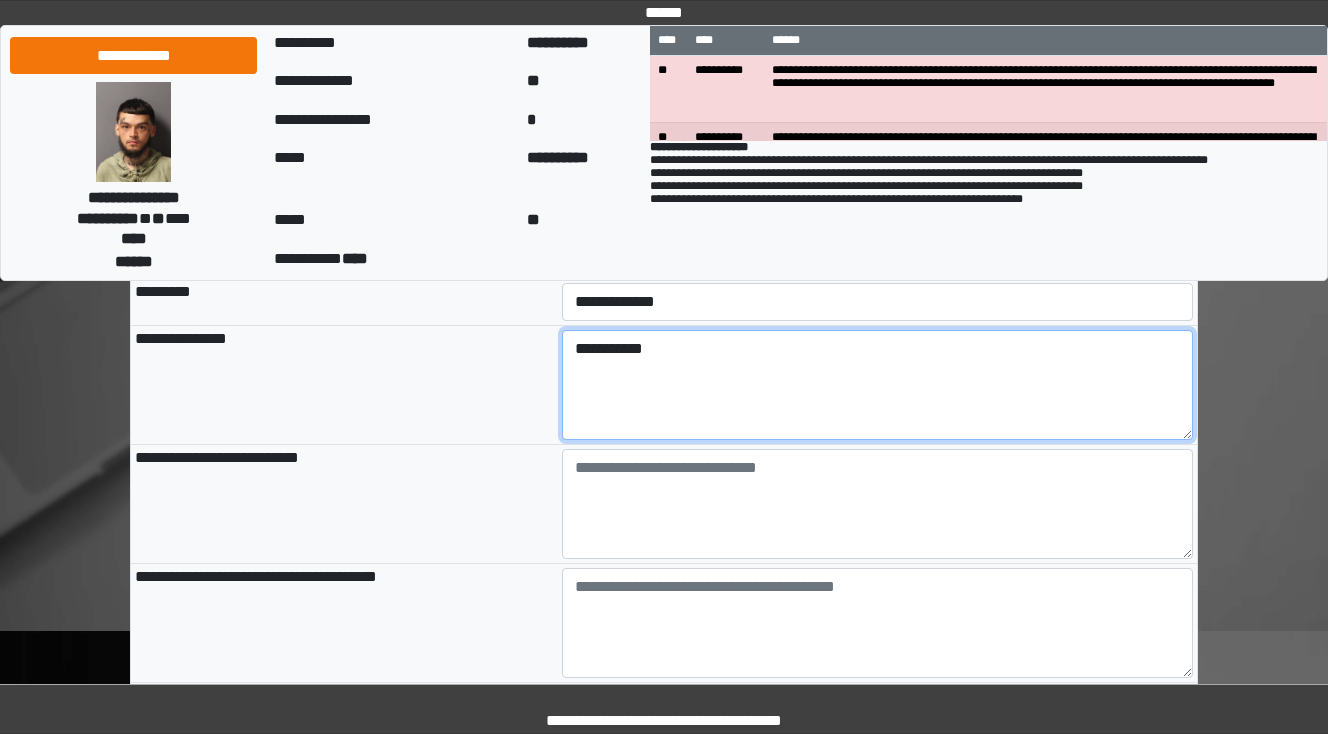 type on "**********" 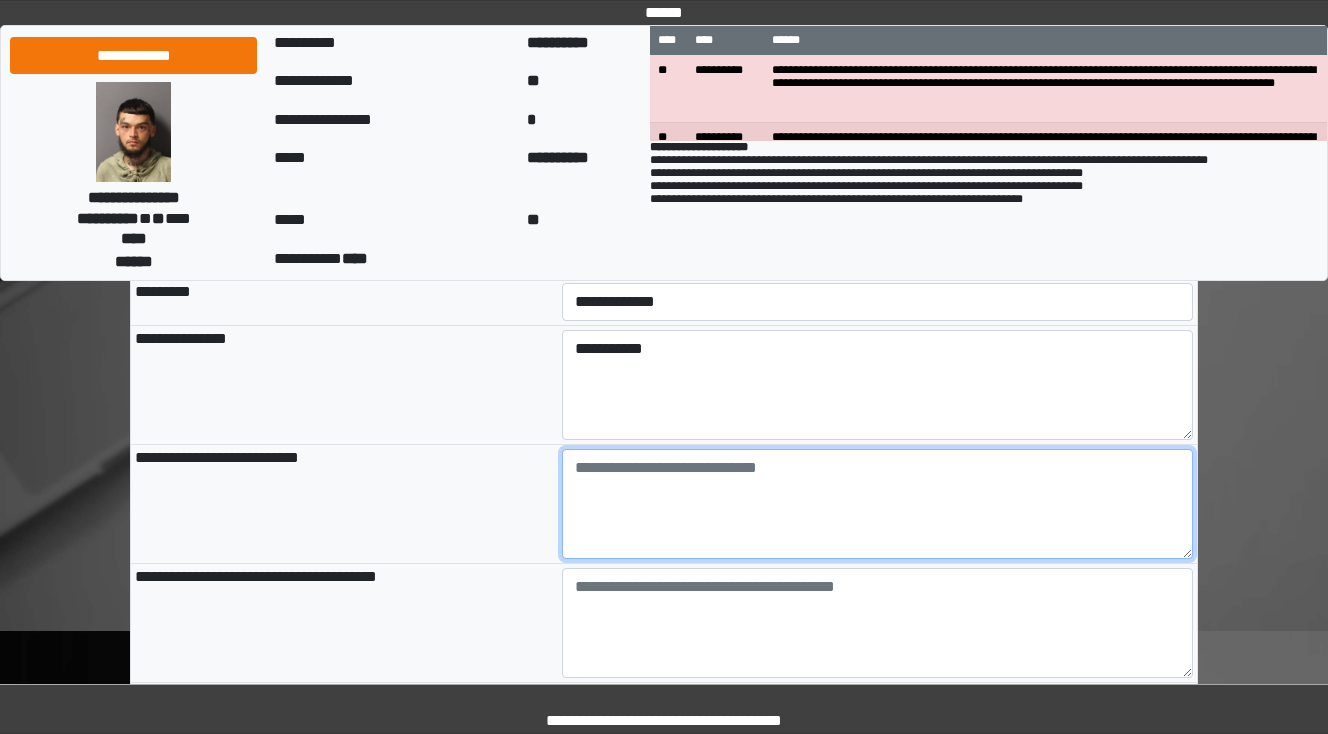 type on "**********" 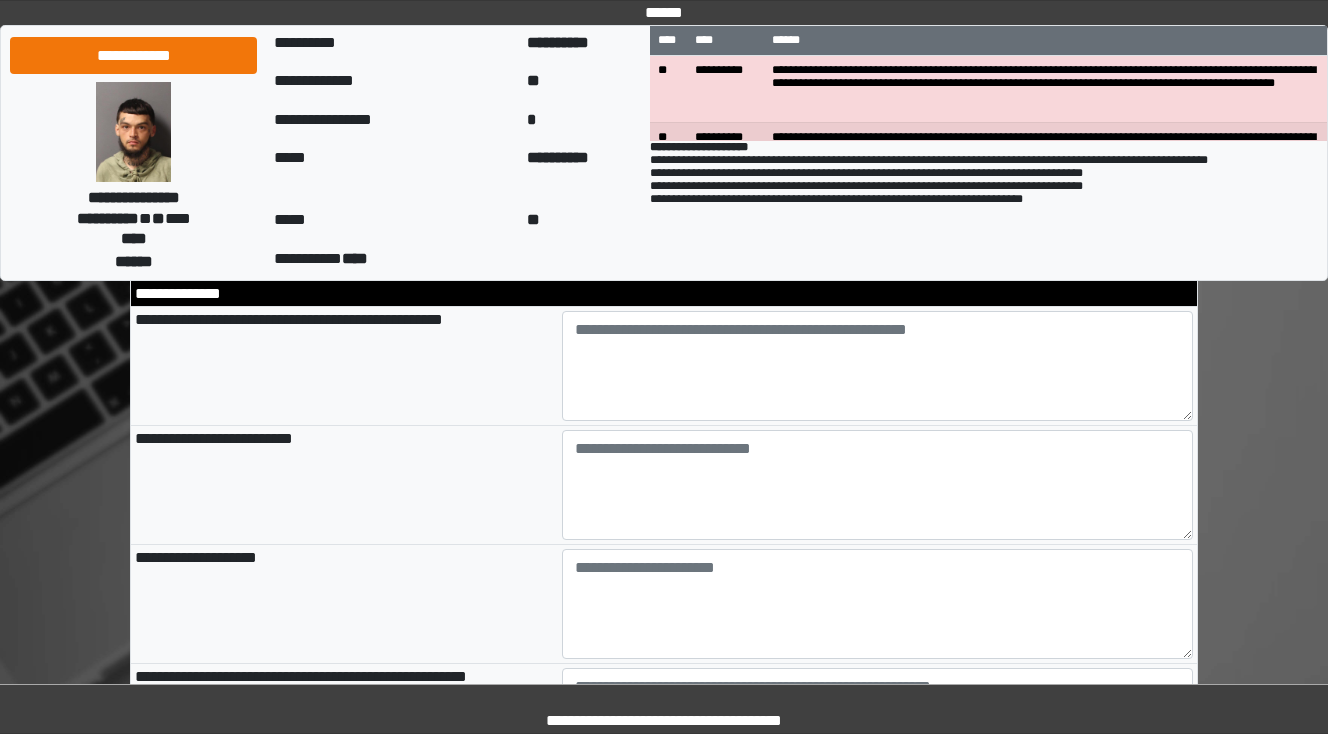 scroll, scrollTop: 960, scrollLeft: 0, axis: vertical 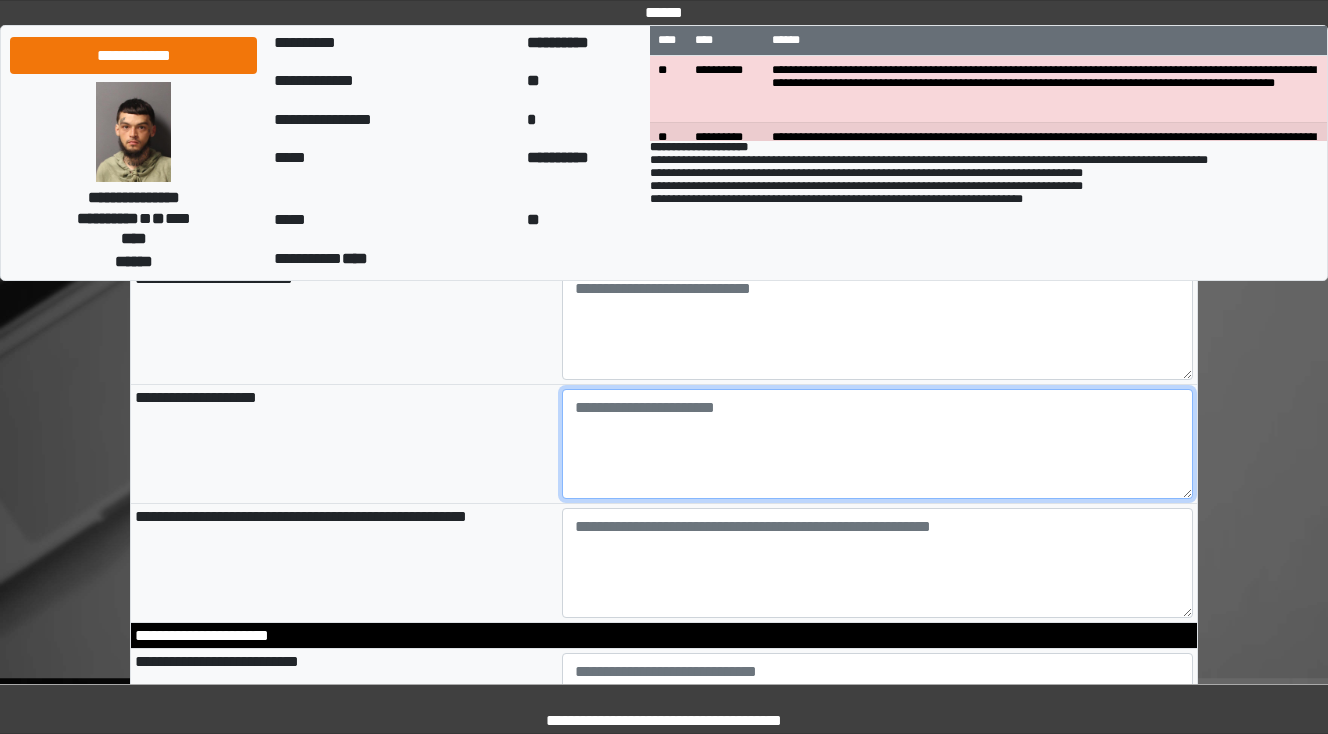 click at bounding box center [878, 444] 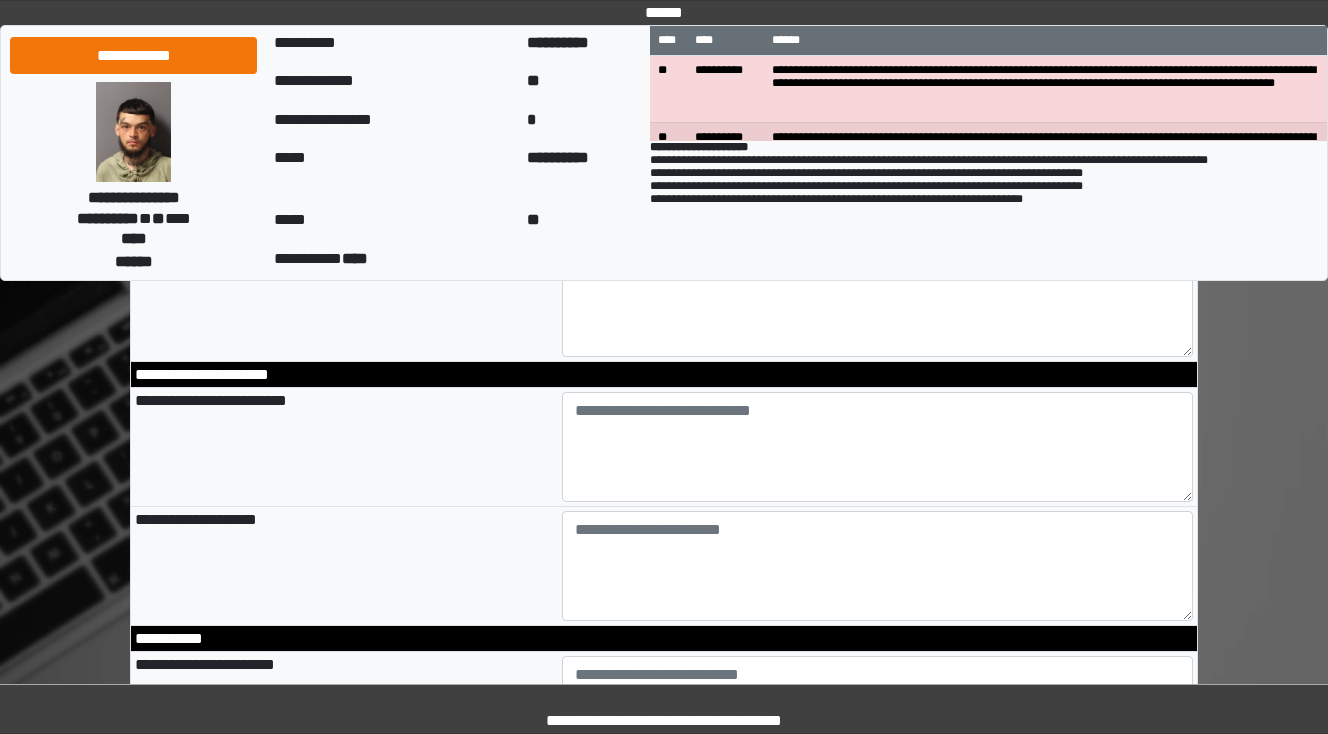 scroll, scrollTop: 2320, scrollLeft: 0, axis: vertical 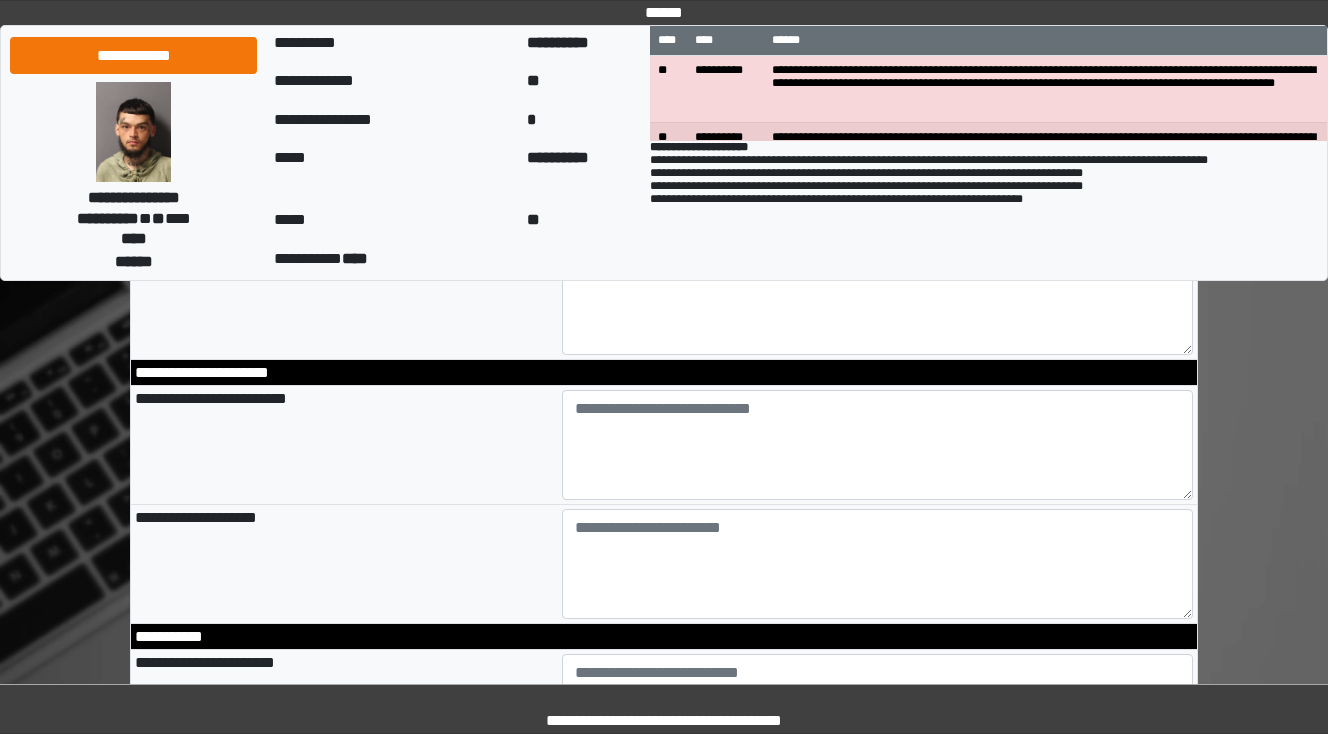 type on "**********" 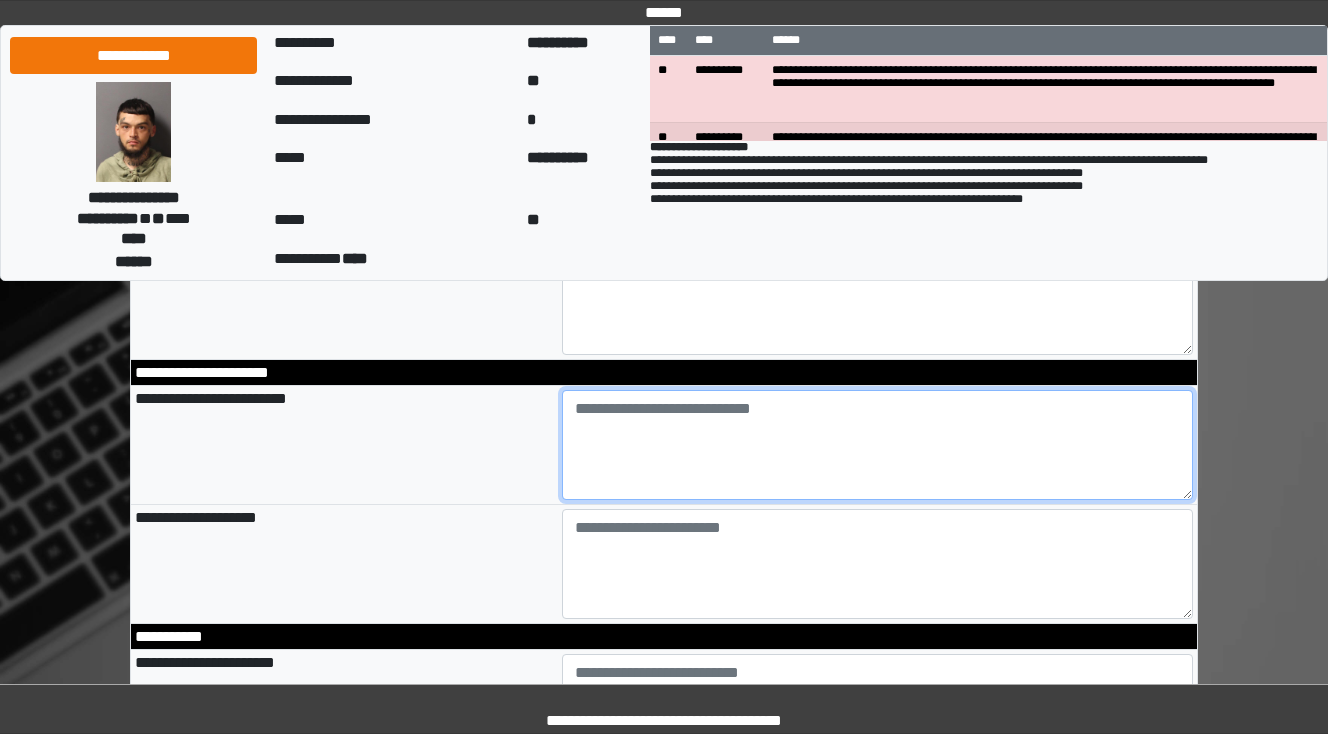 type on "**********" 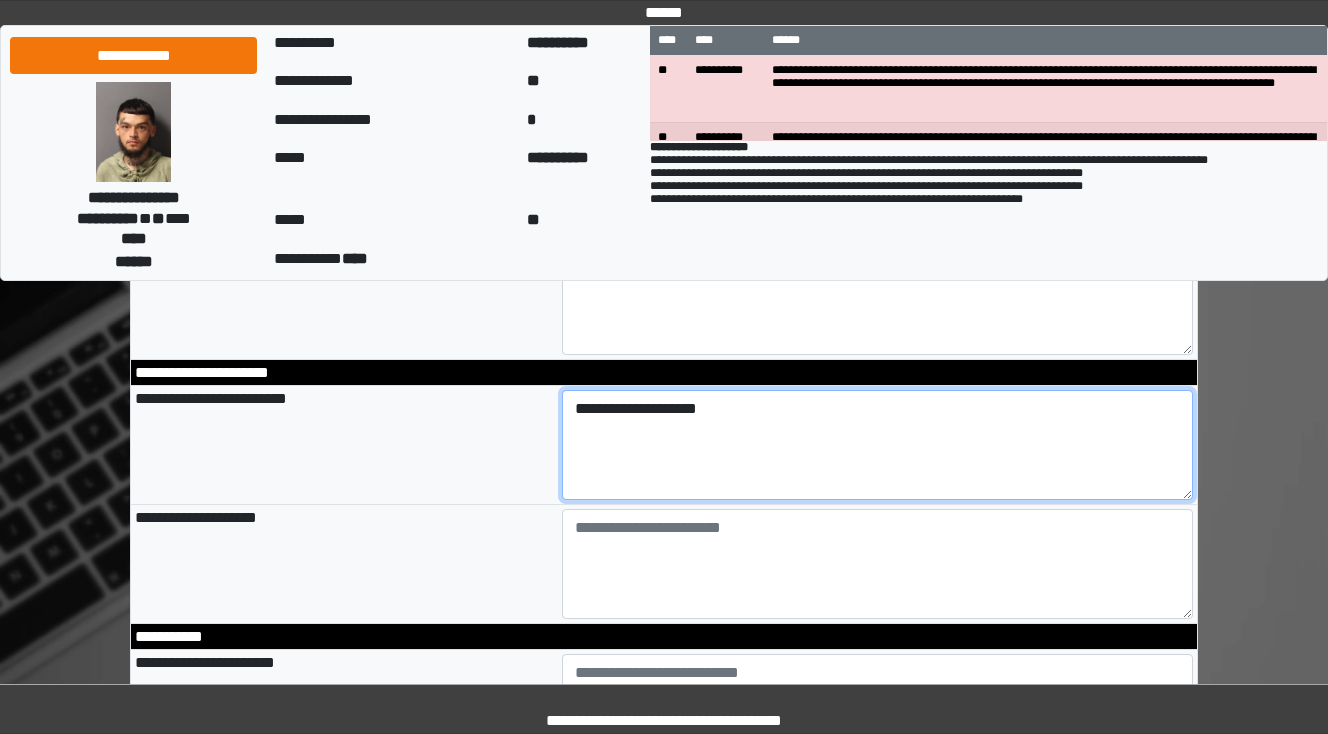 click on "**********" at bounding box center (878, 445) 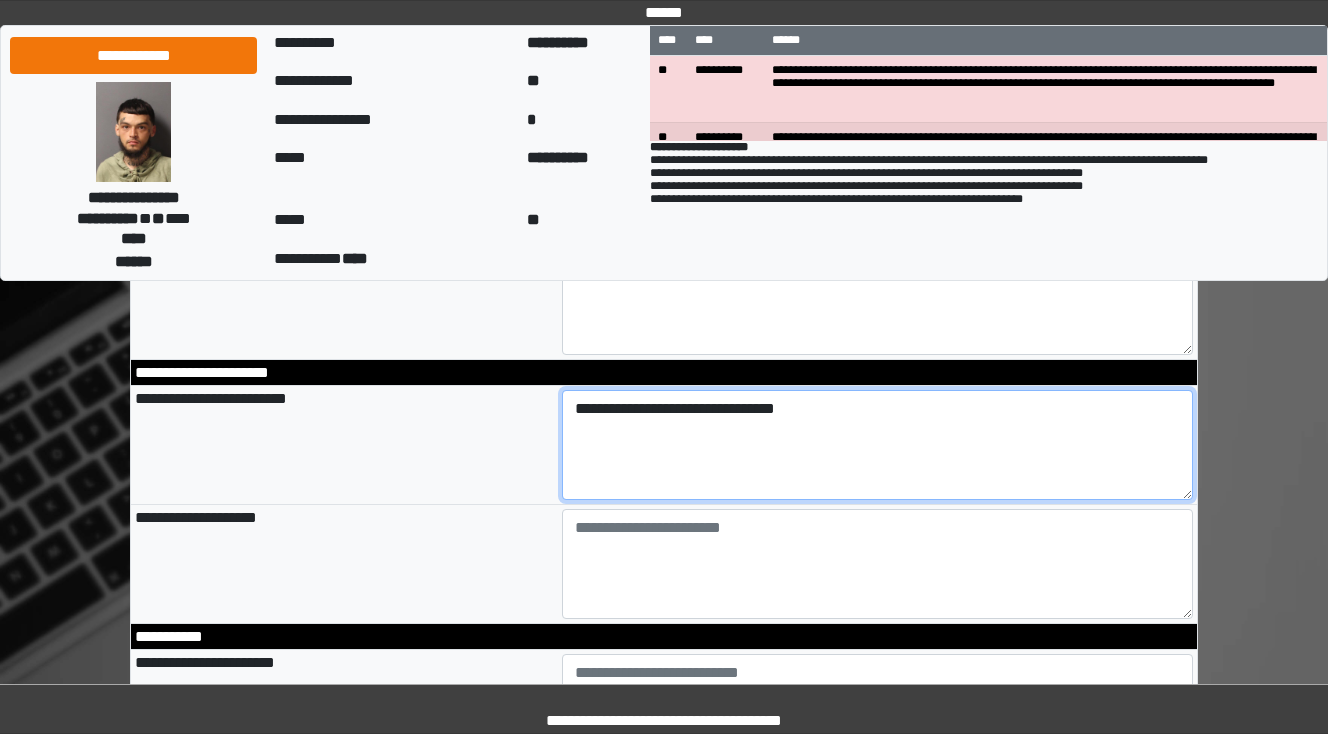 type on "**********" 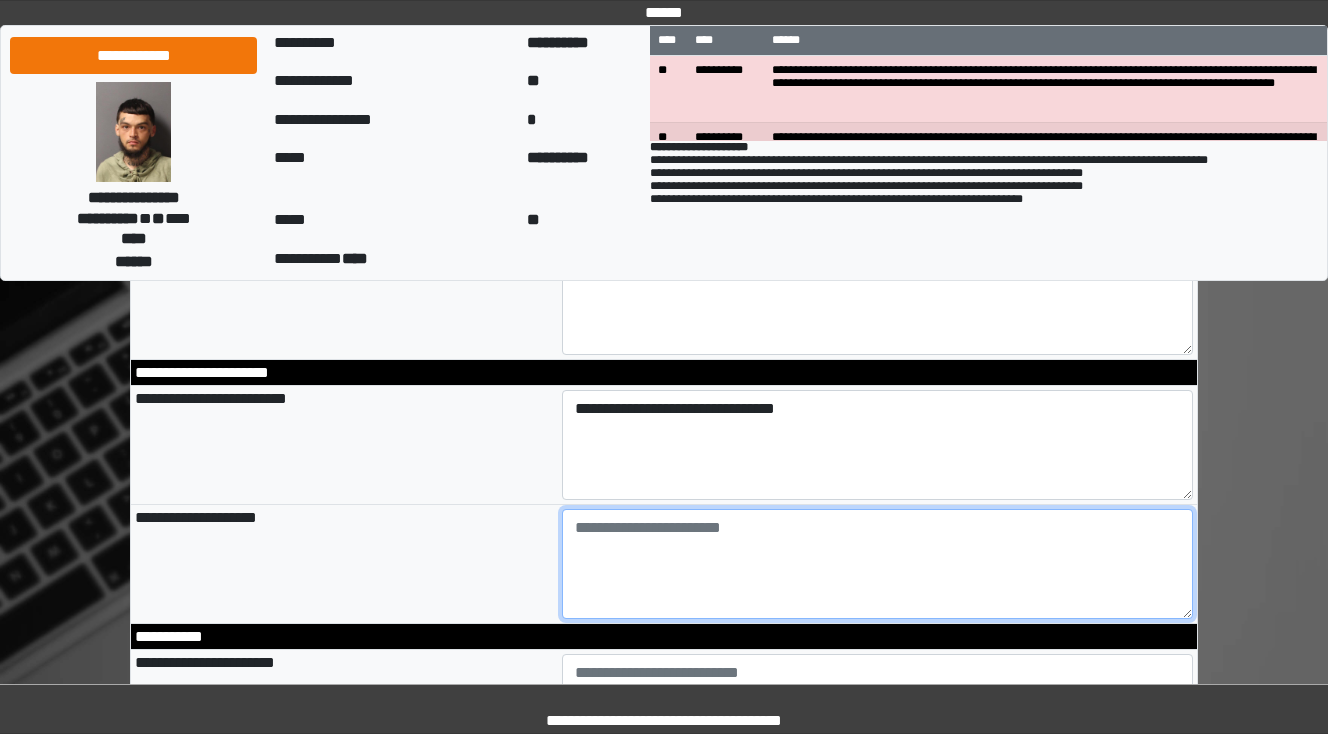 type on "**********" 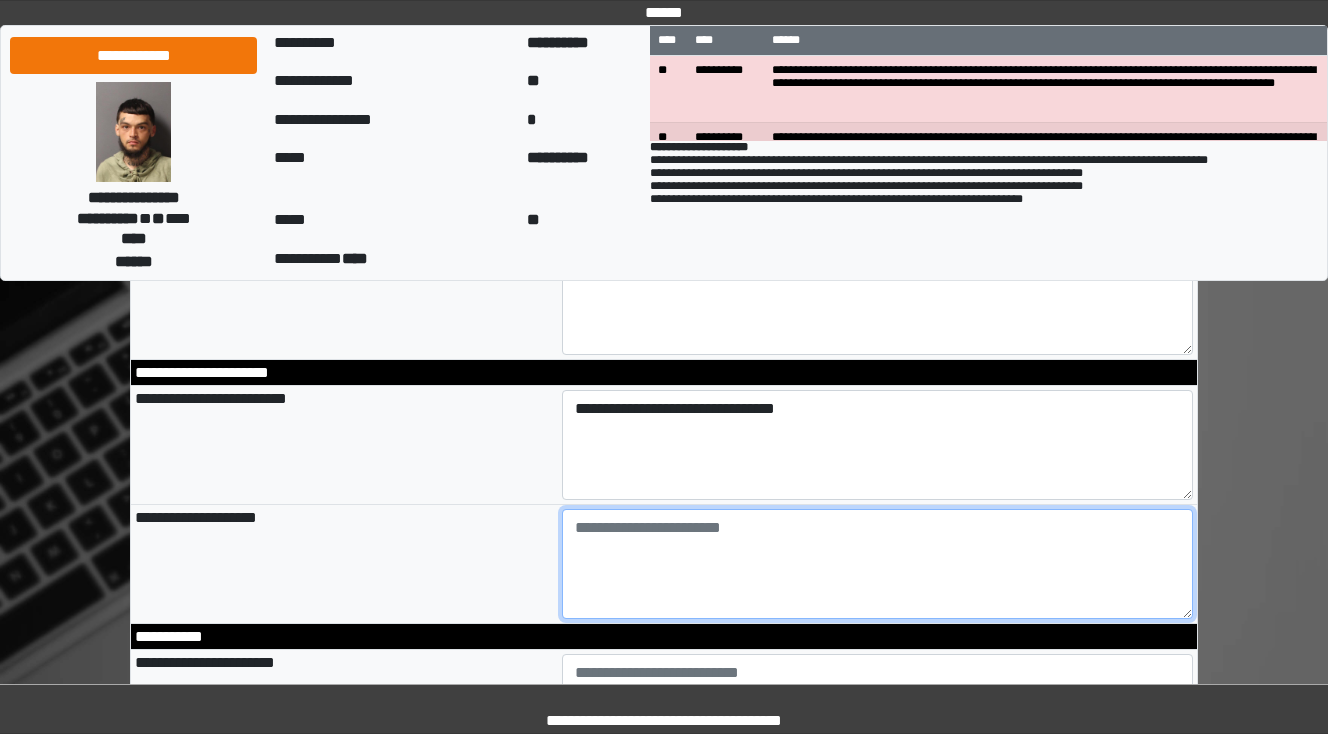 click at bounding box center [878, 564] 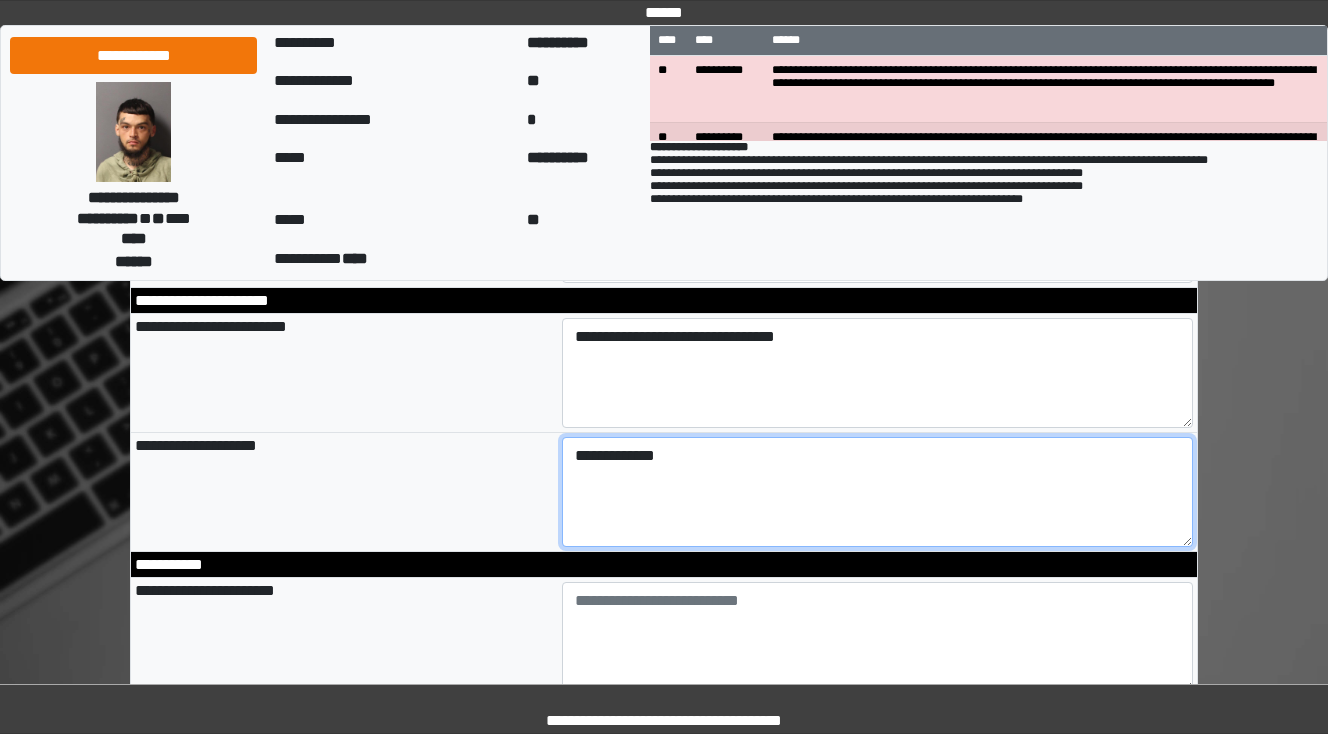 scroll, scrollTop: 2480, scrollLeft: 0, axis: vertical 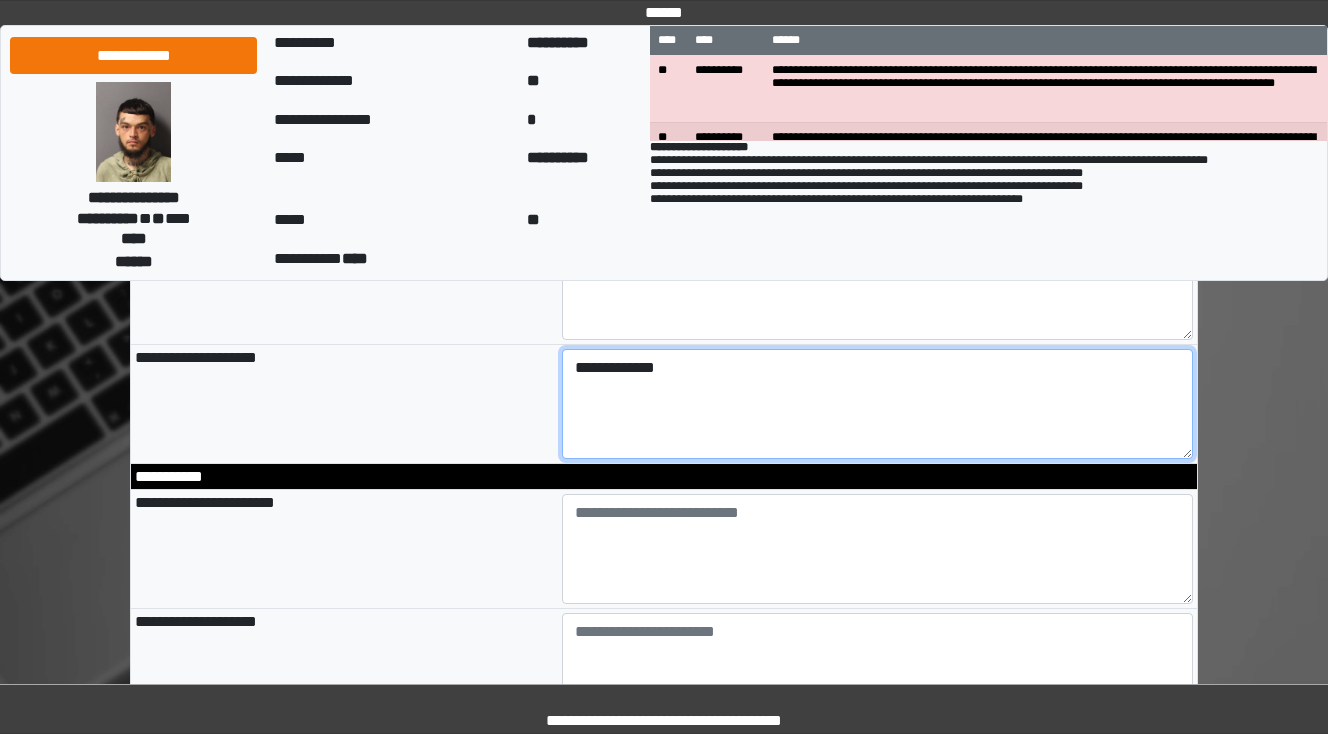 type on "**********" 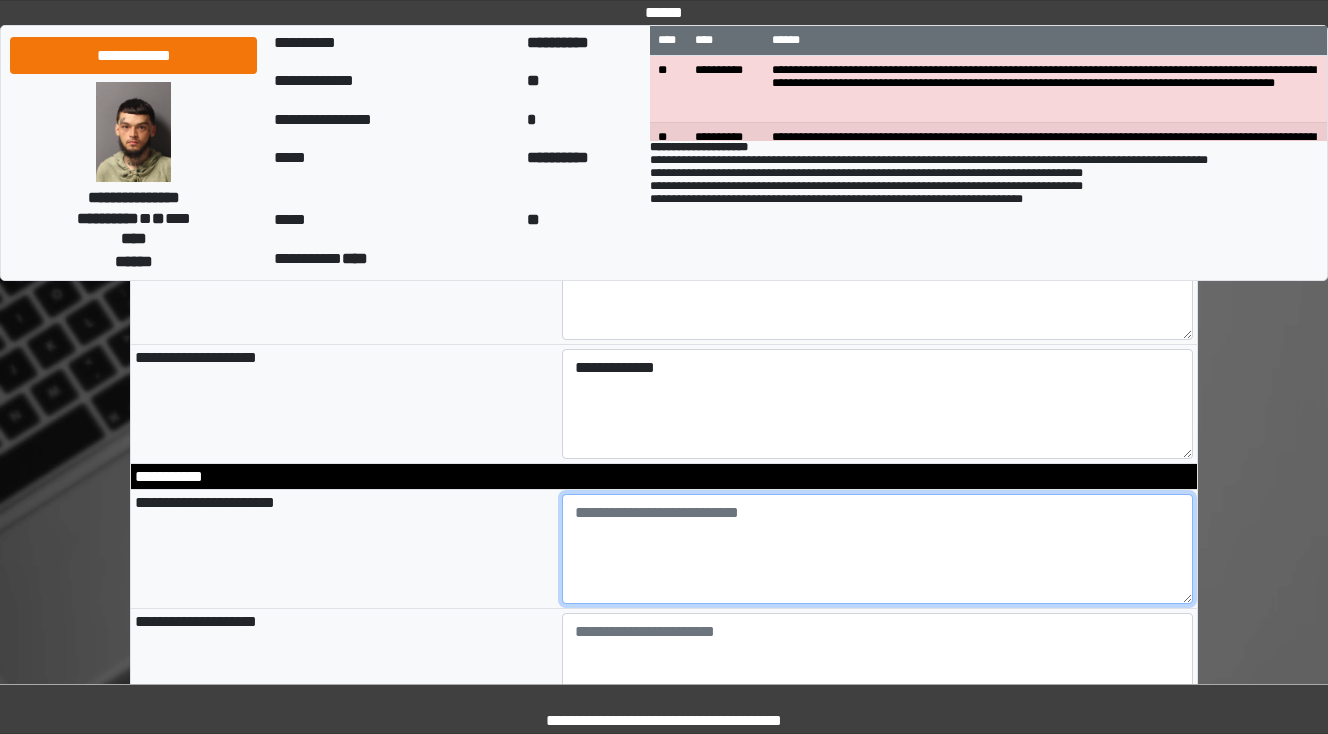 type on "**********" 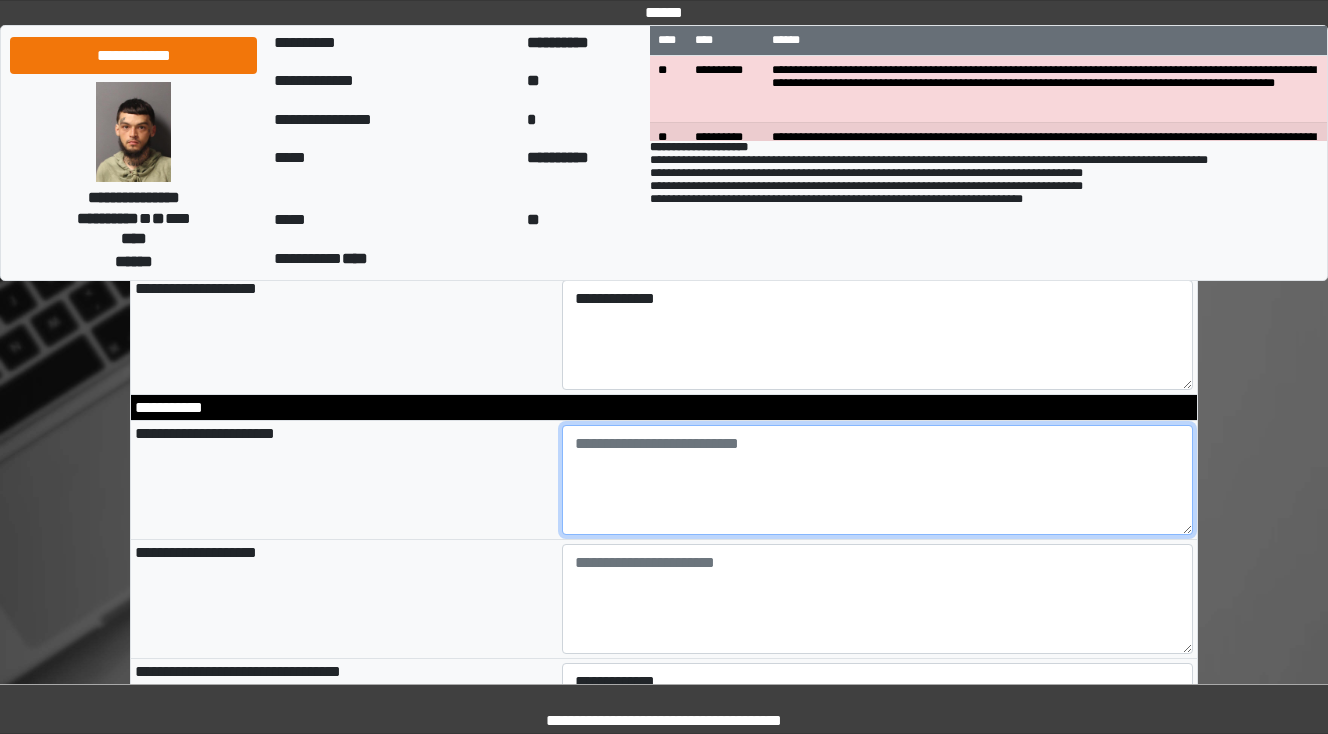 scroll, scrollTop: 2640, scrollLeft: 0, axis: vertical 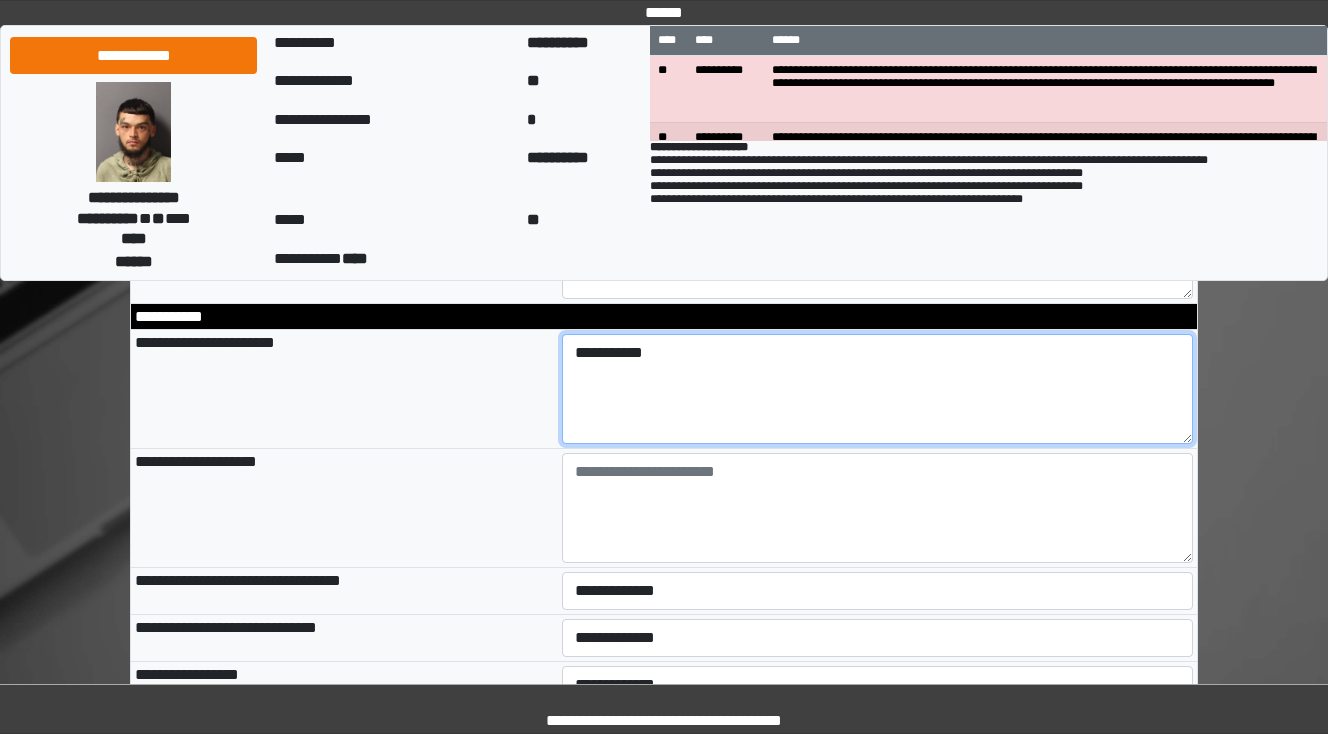 type on "**********" 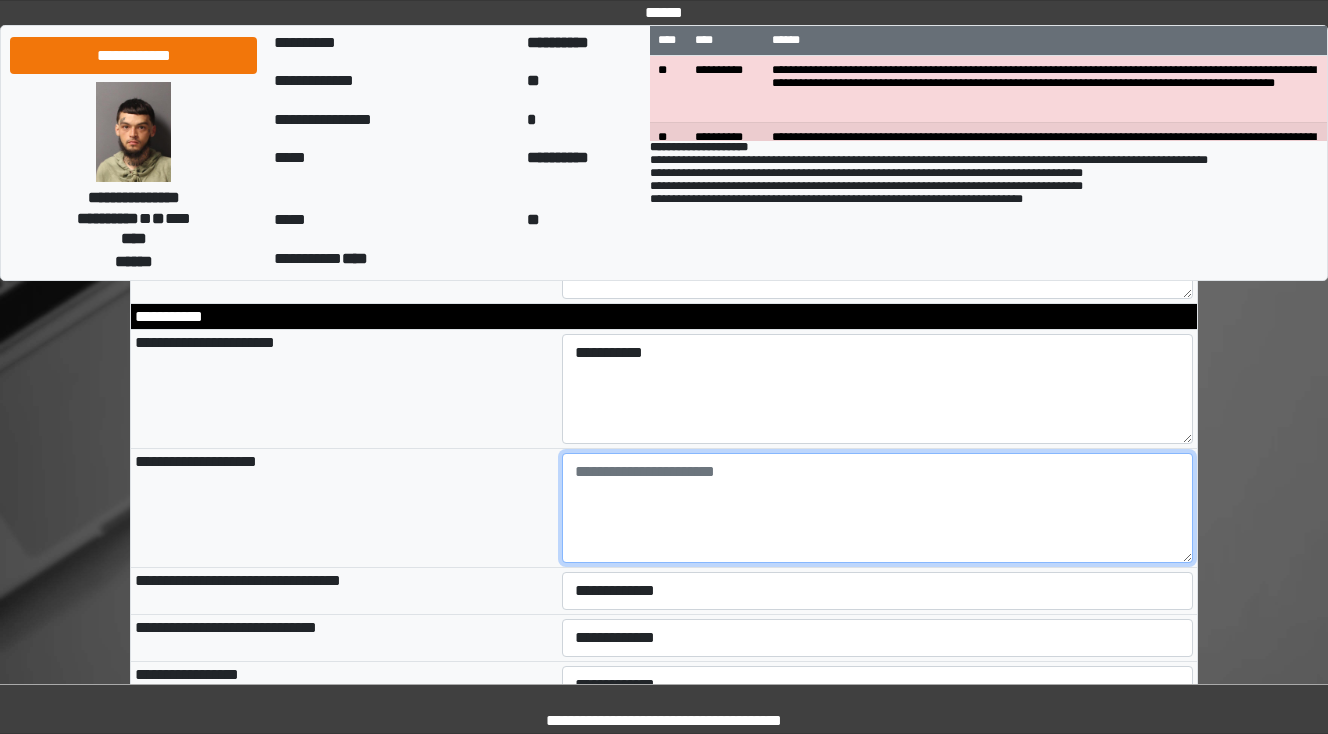 type on "**********" 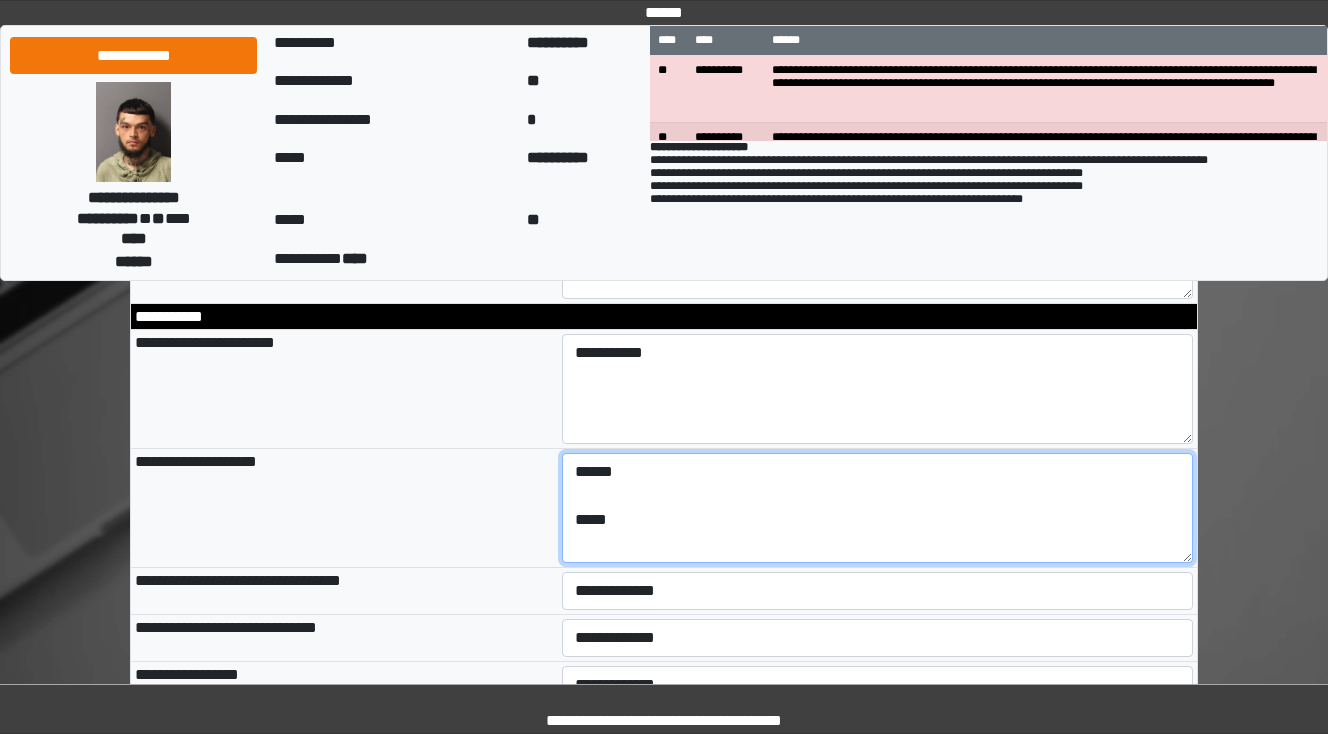 scroll, scrollTop: 16, scrollLeft: 0, axis: vertical 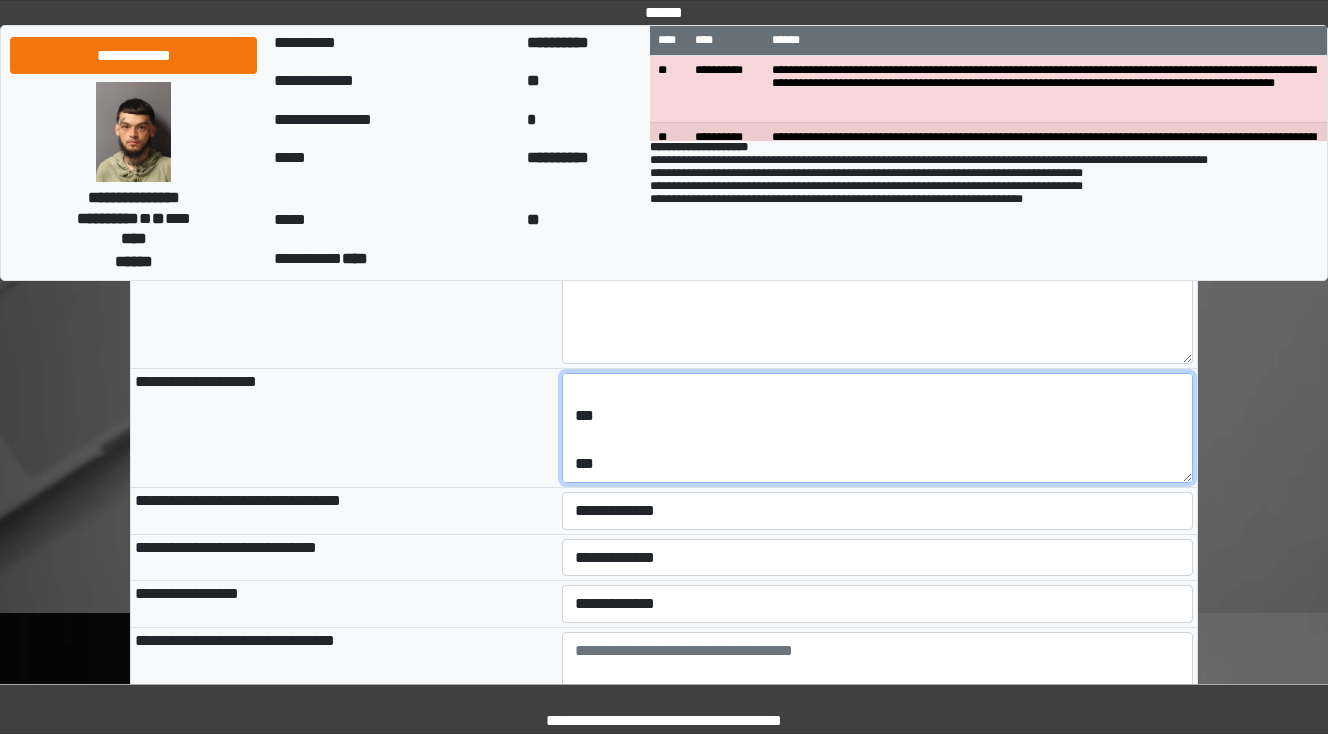 paste on "**********" 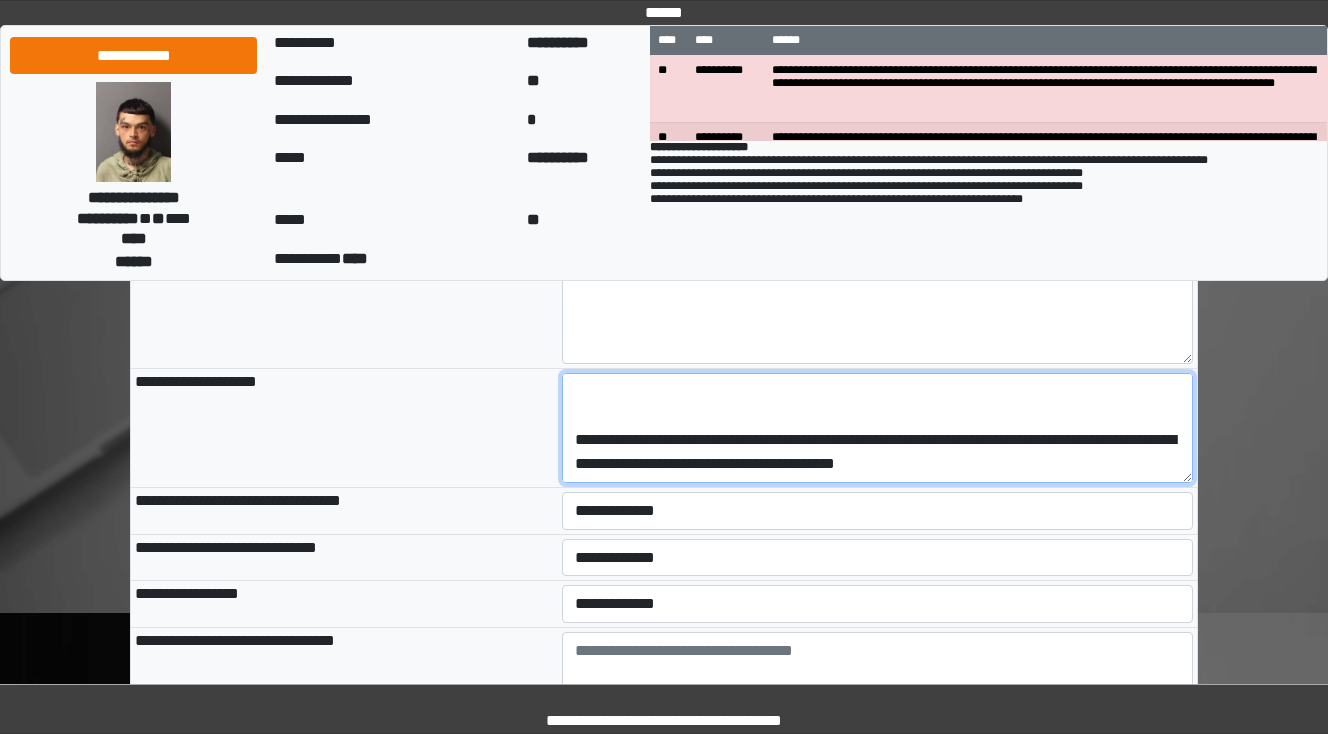 scroll, scrollTop: 264, scrollLeft: 0, axis: vertical 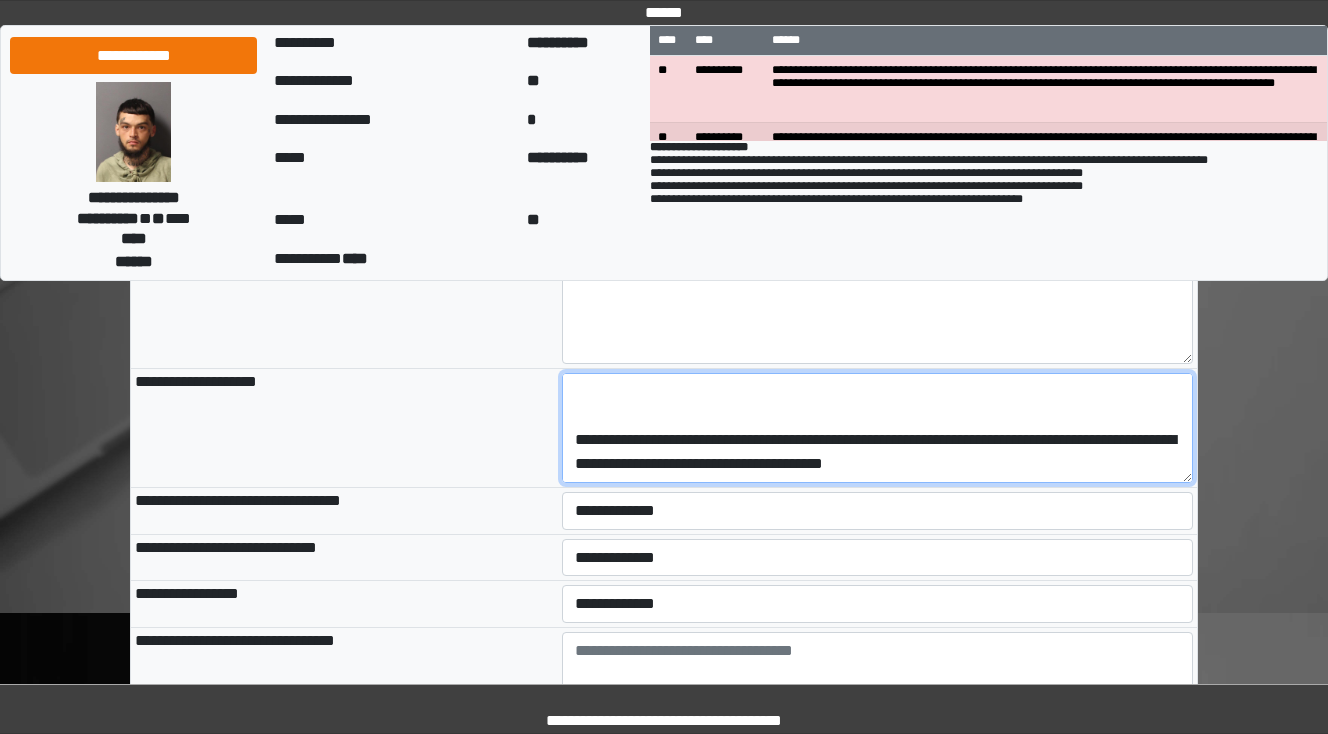 click on "**********" at bounding box center (878, 428) 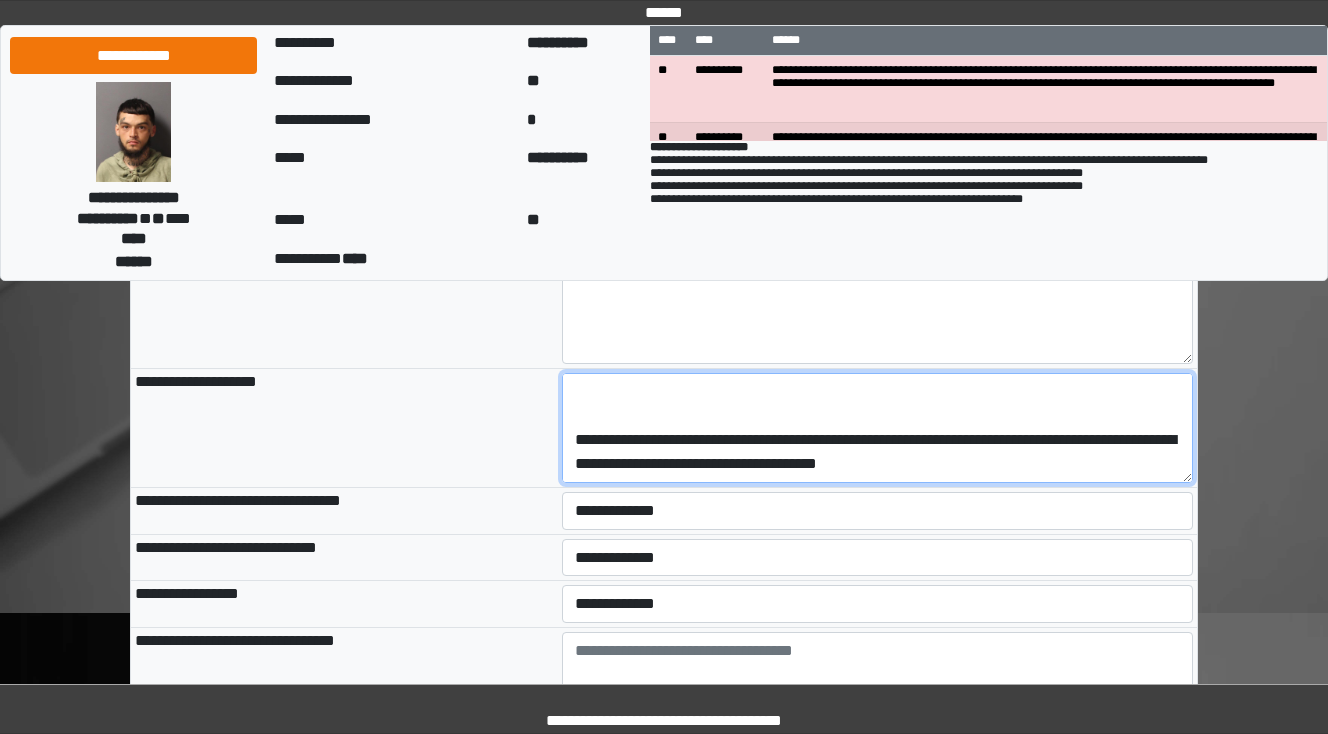 click on "**********" at bounding box center [878, 428] 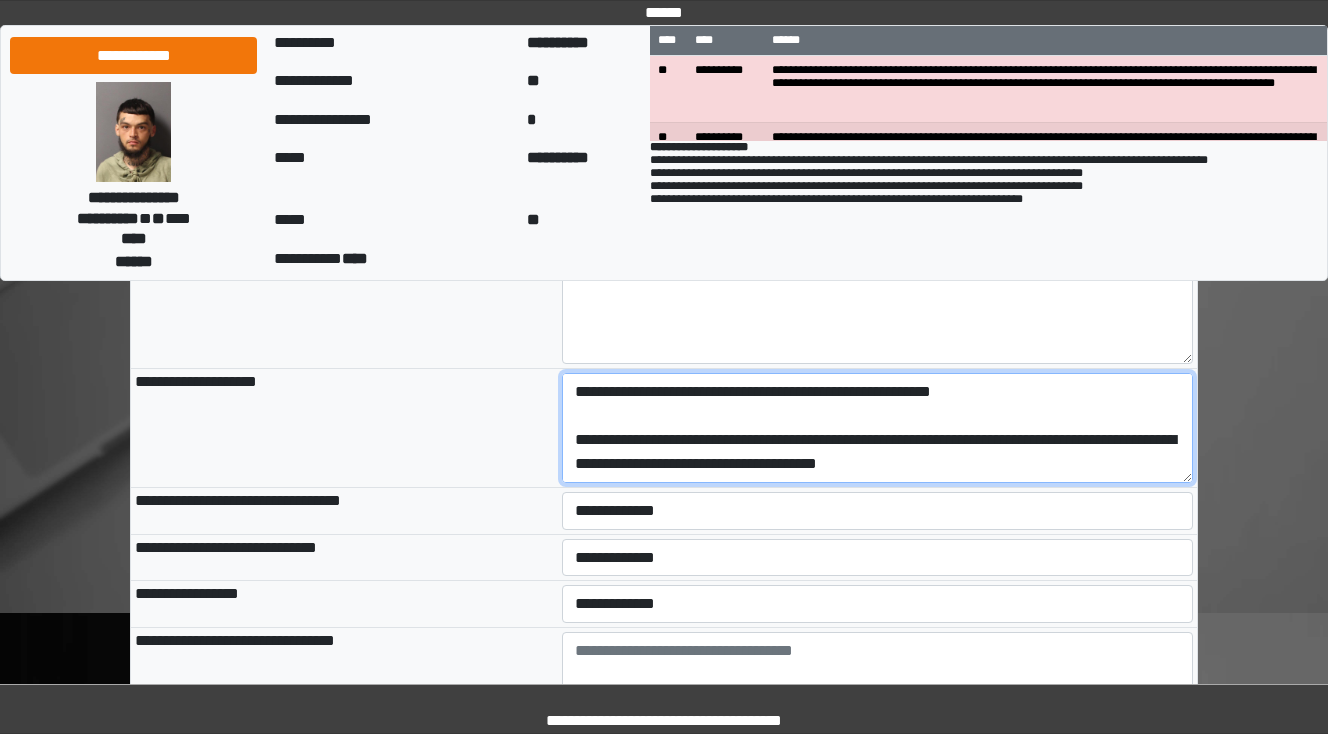 scroll, scrollTop: 192, scrollLeft: 0, axis: vertical 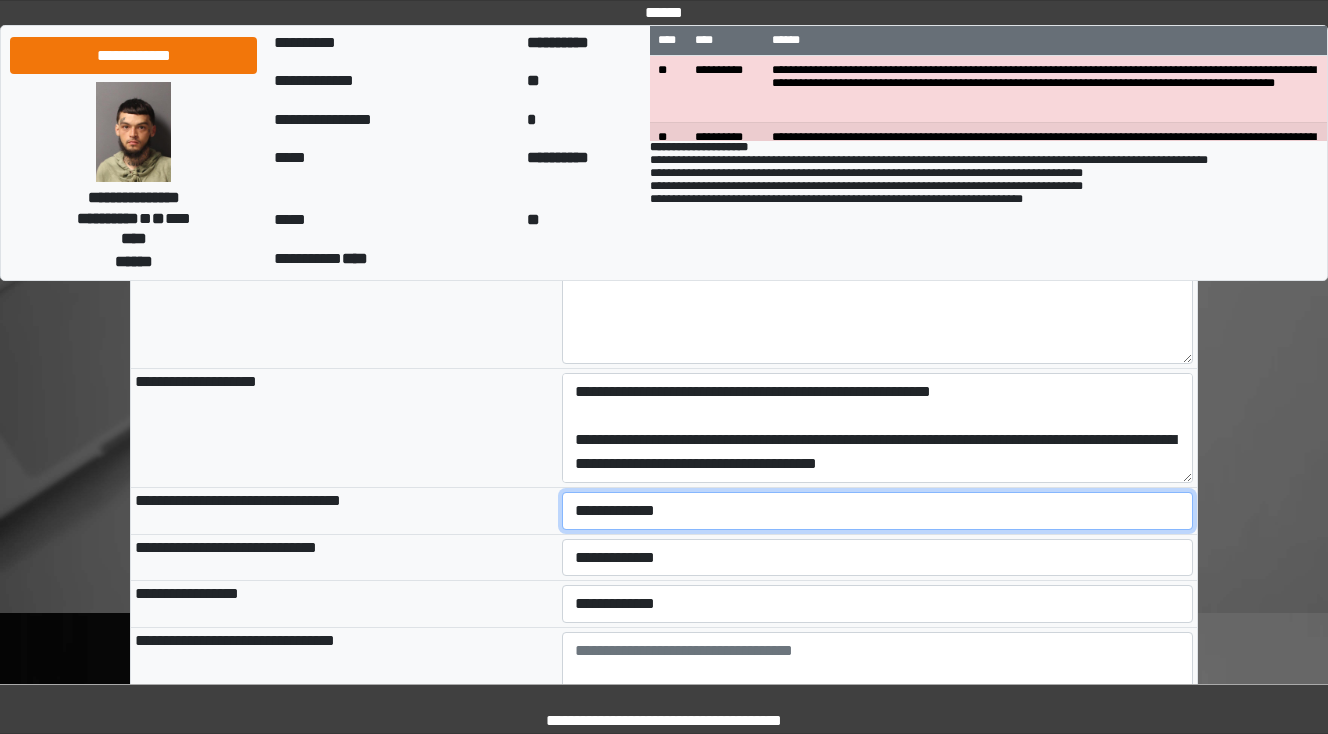 type on "**********" 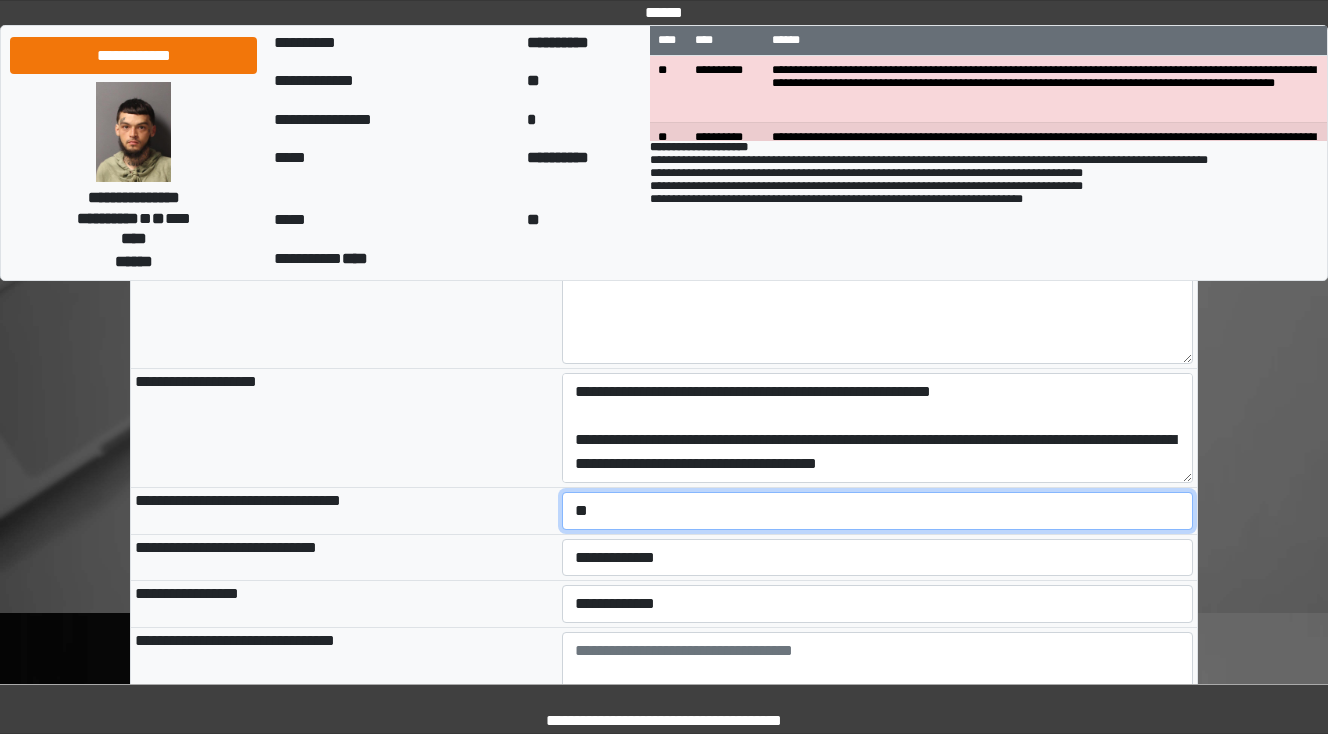 click on "**********" at bounding box center [878, 511] 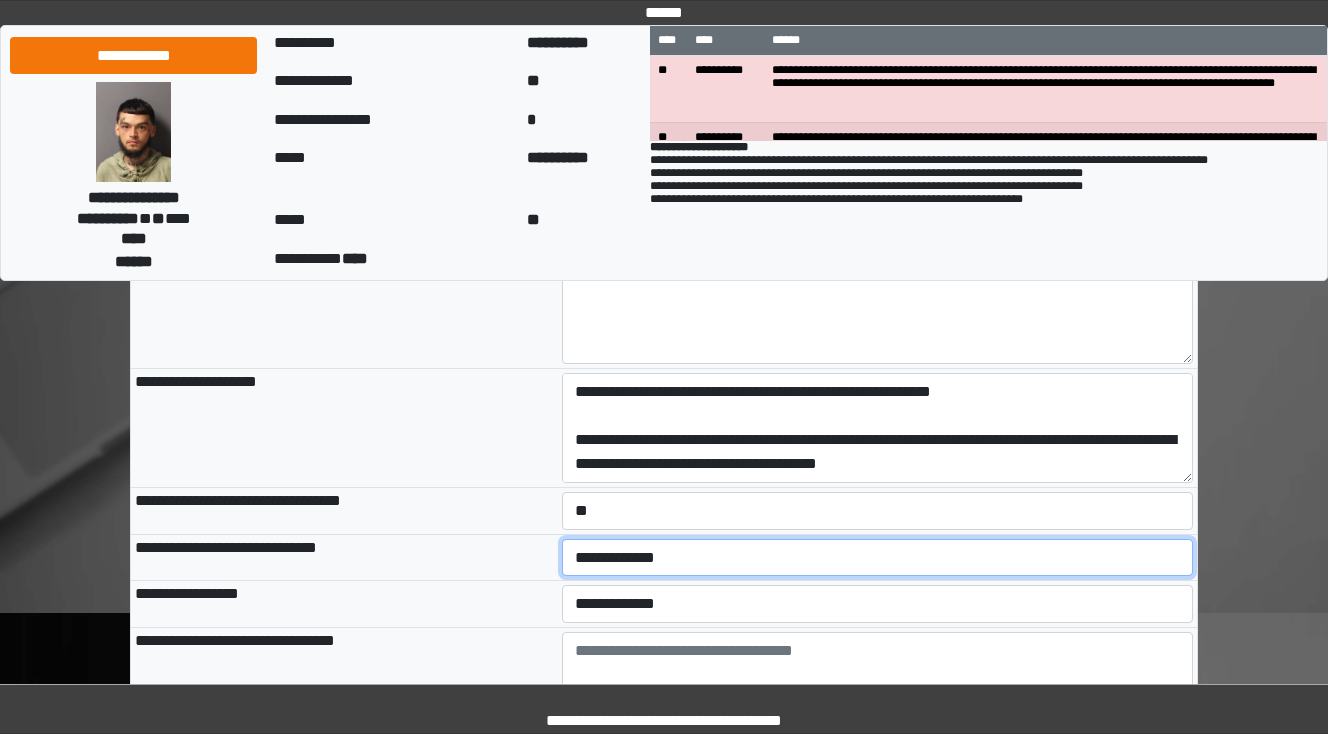 click on "**********" at bounding box center [878, 558] 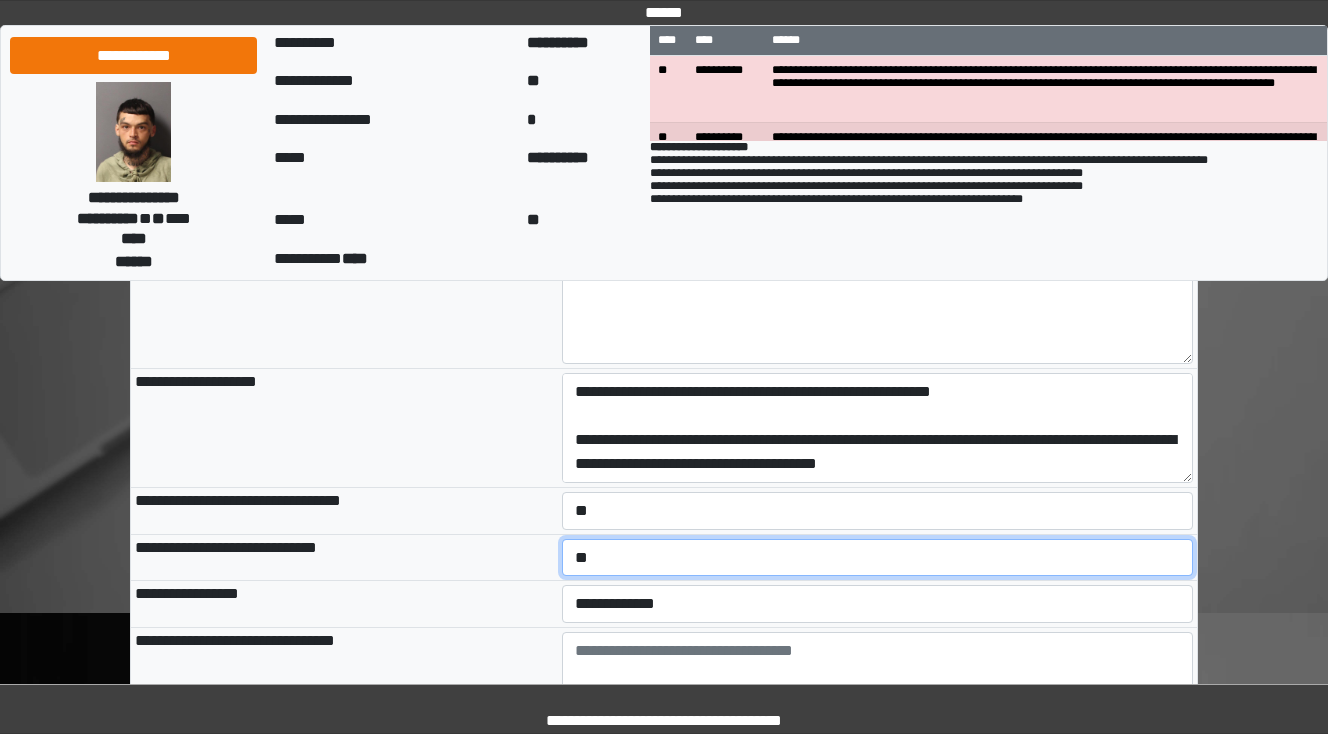 click on "**********" at bounding box center [878, 558] 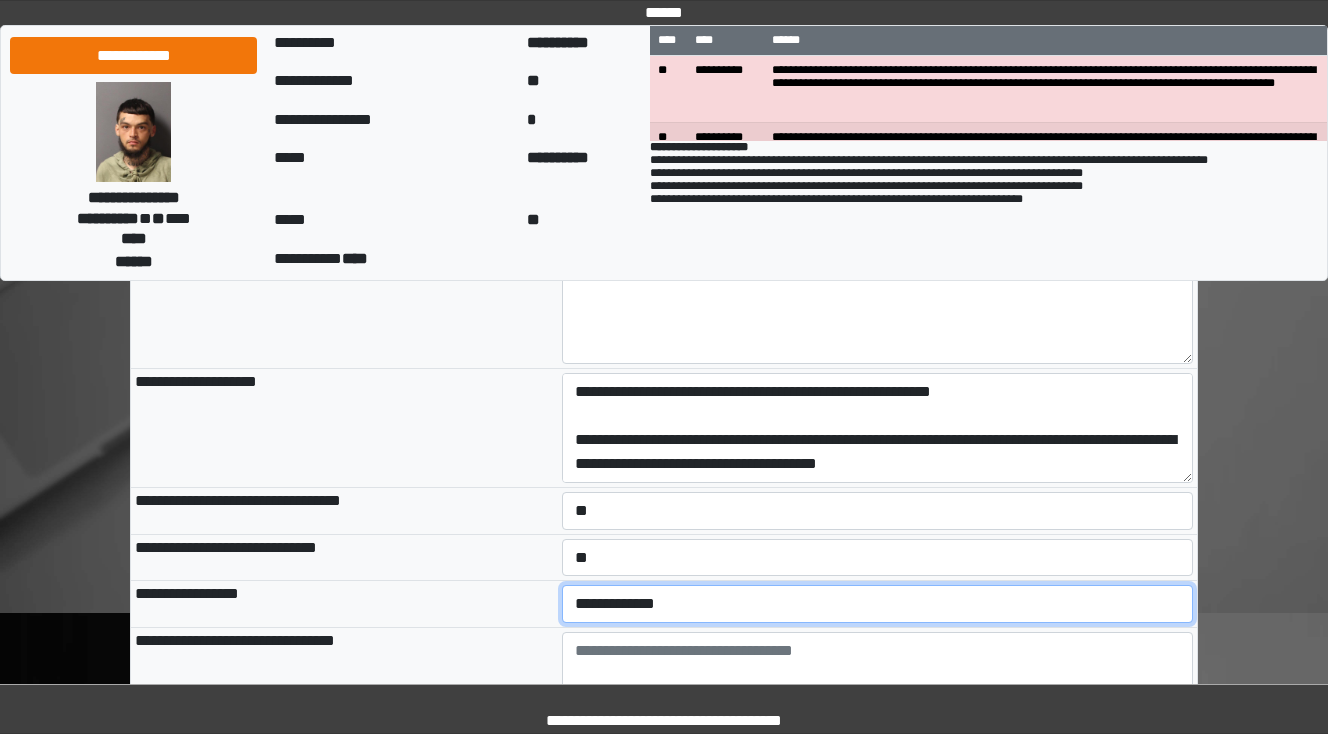 click on "**********" at bounding box center (878, 604) 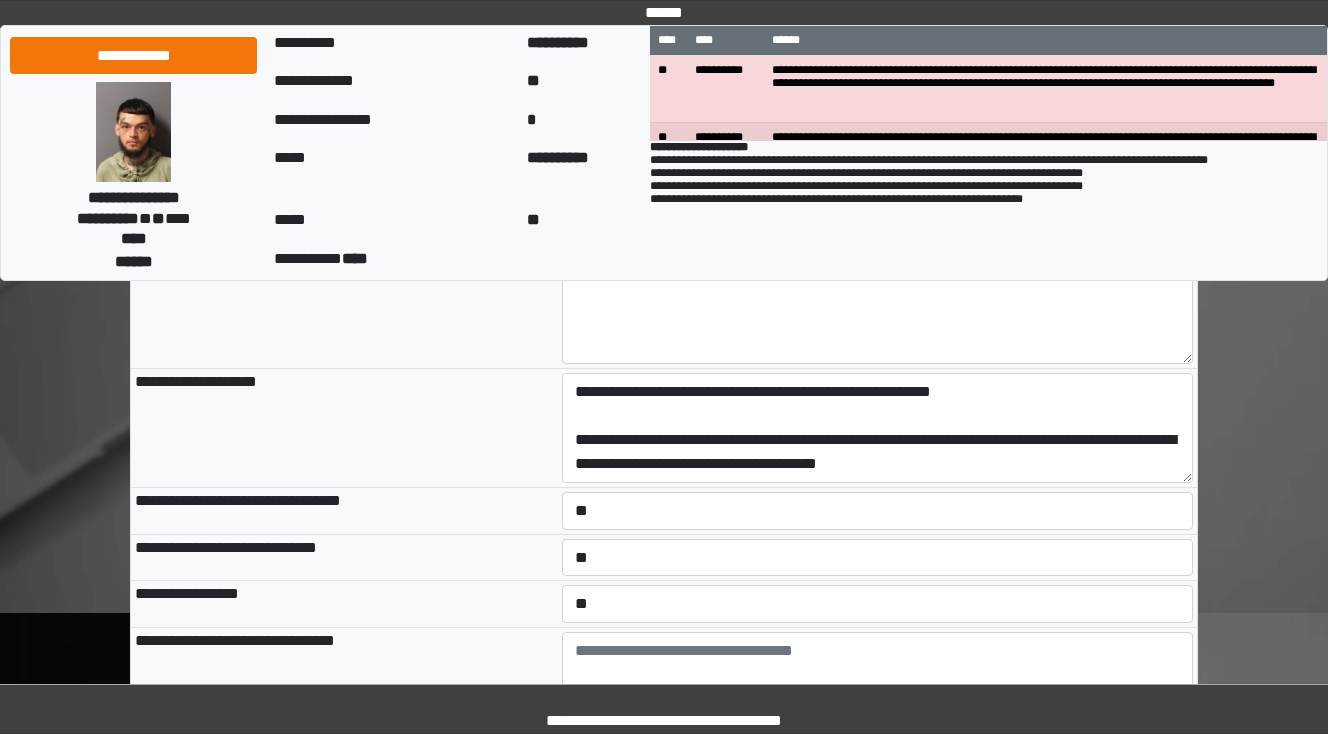 click on "**********" at bounding box center (344, 604) 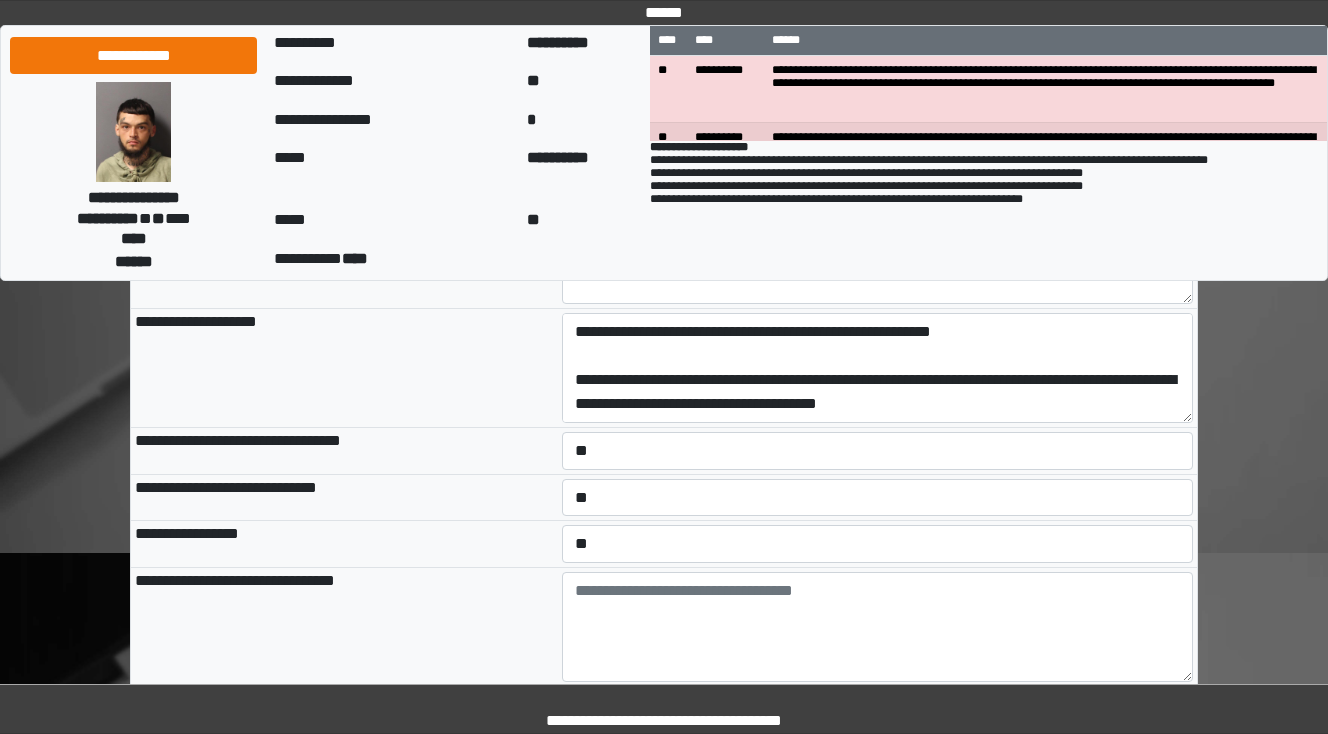 scroll, scrollTop: 2880, scrollLeft: 0, axis: vertical 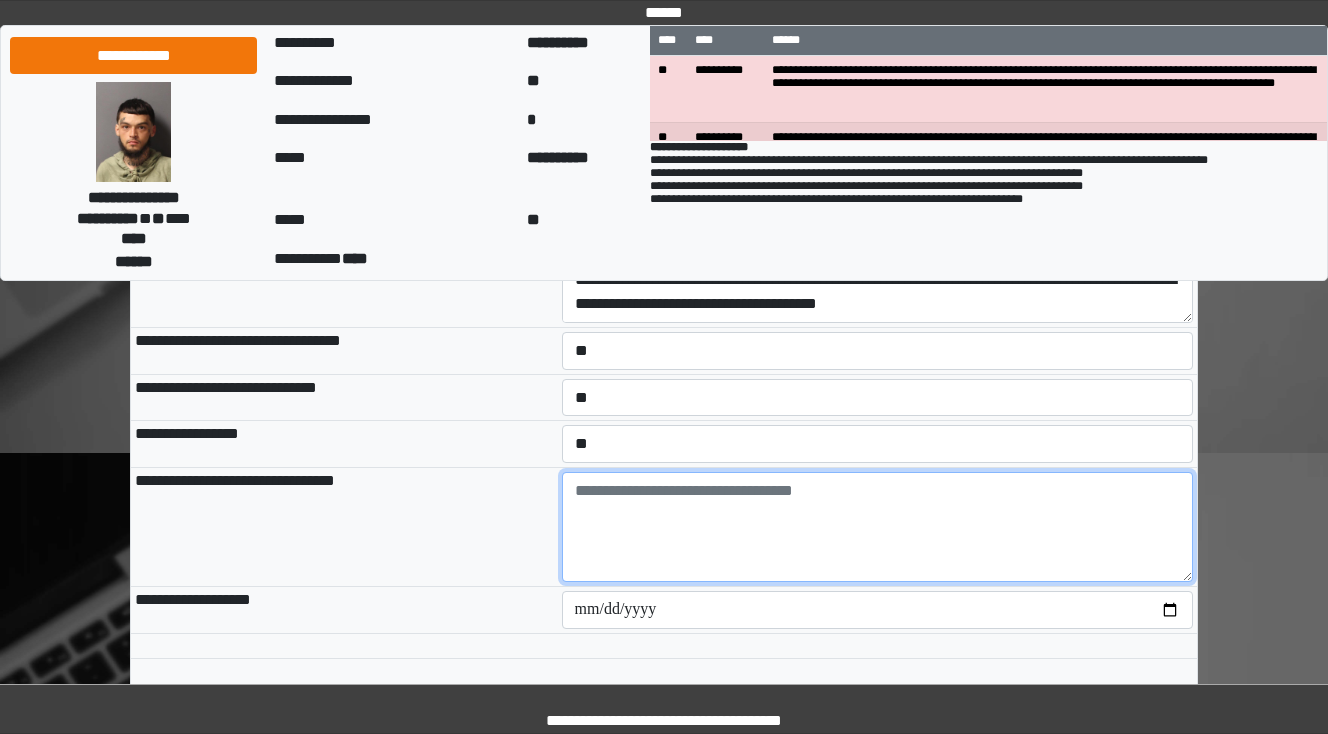 click at bounding box center [878, 527] 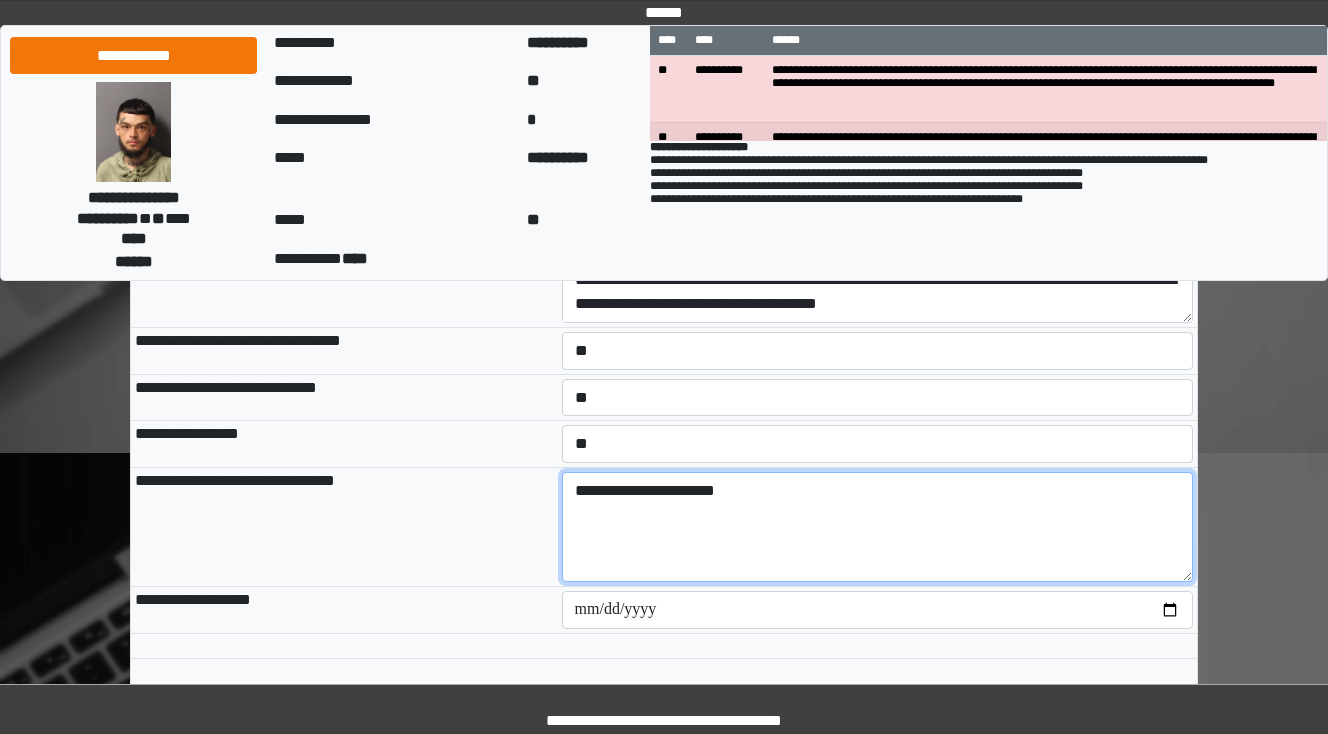 type on "**********" 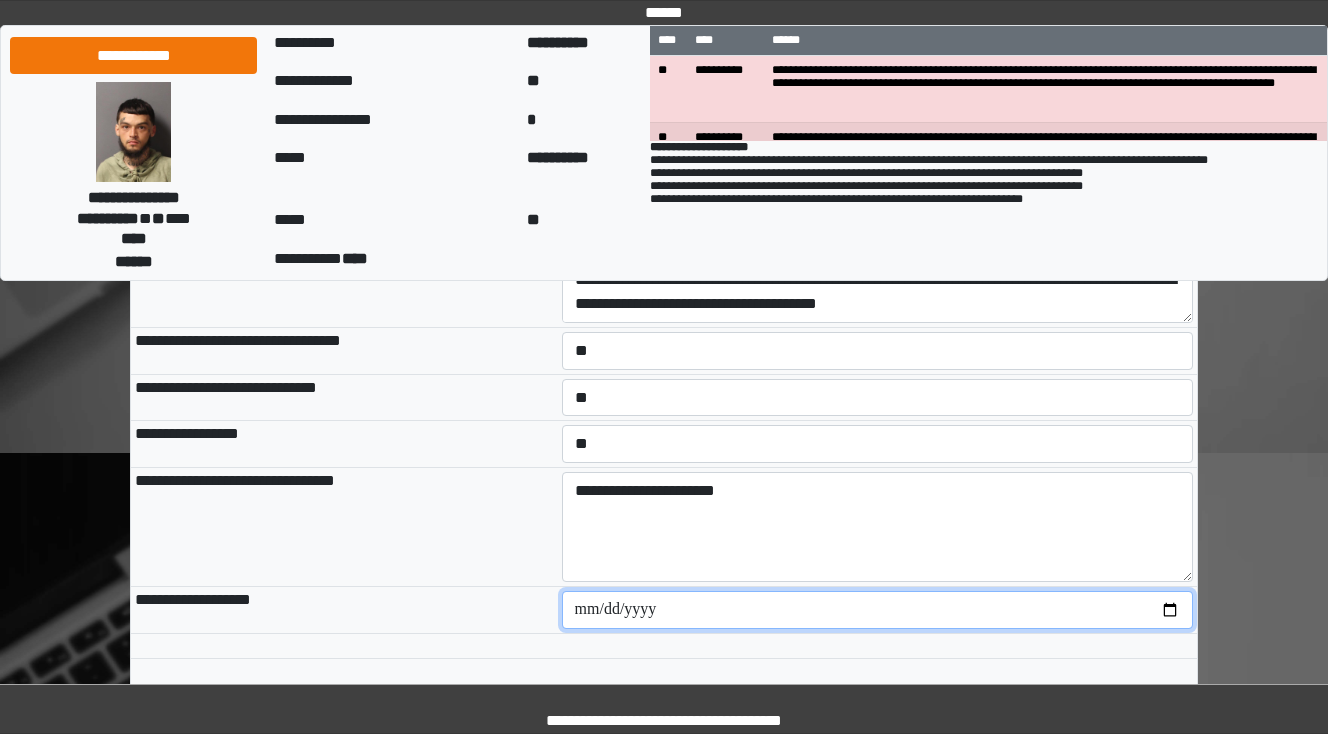 type on "**********" 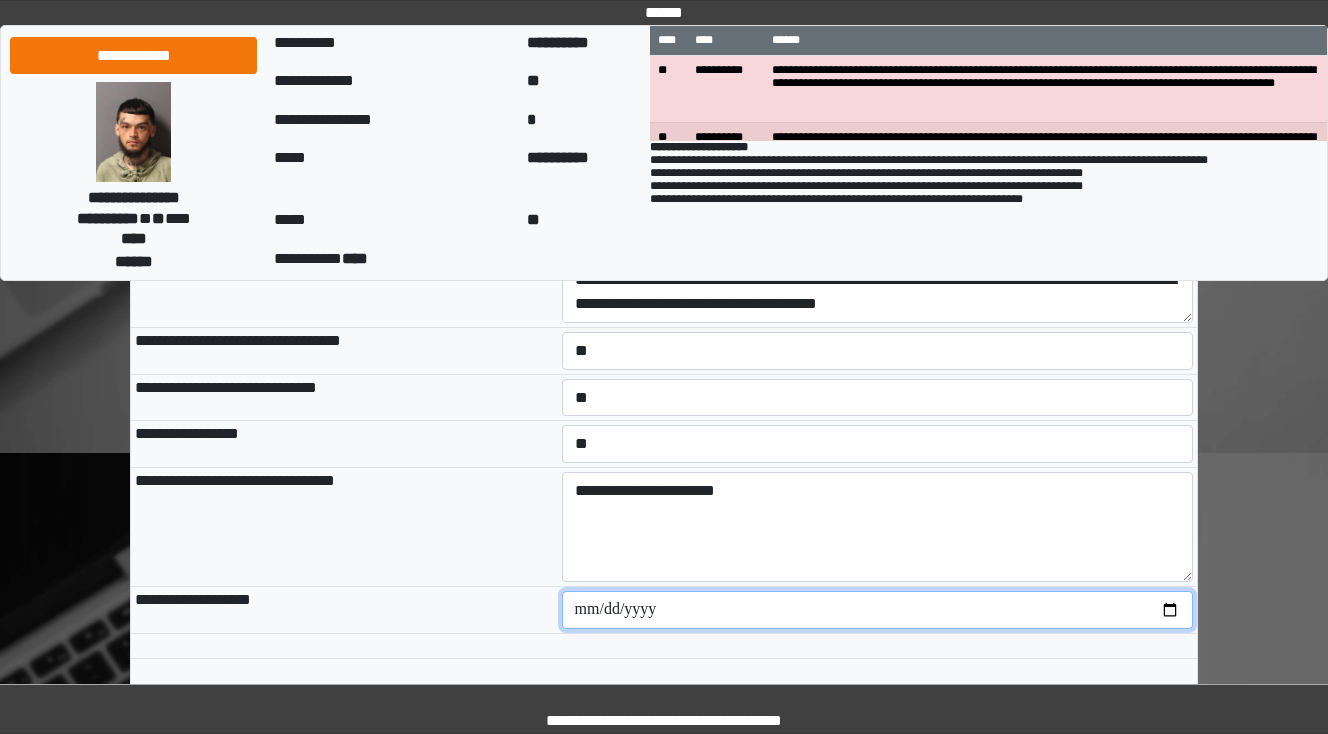 type on "**********" 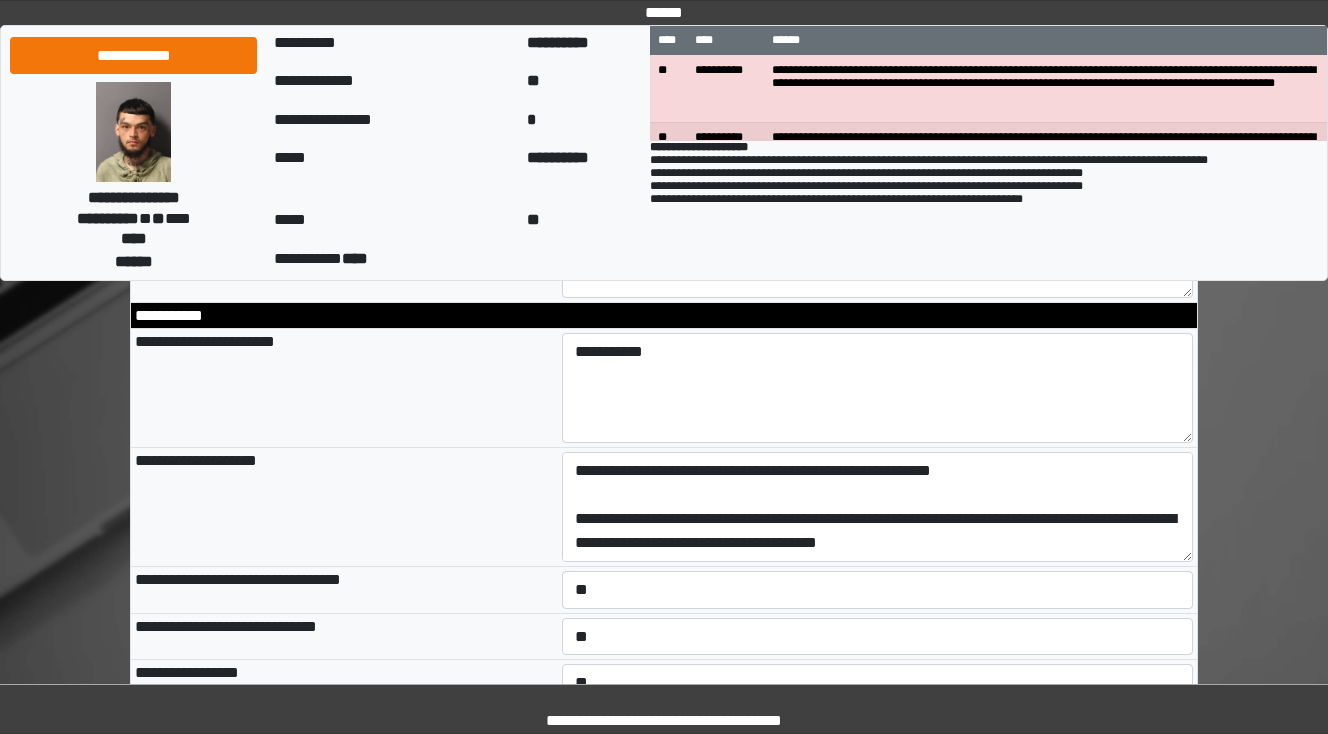scroll, scrollTop: 2640, scrollLeft: 0, axis: vertical 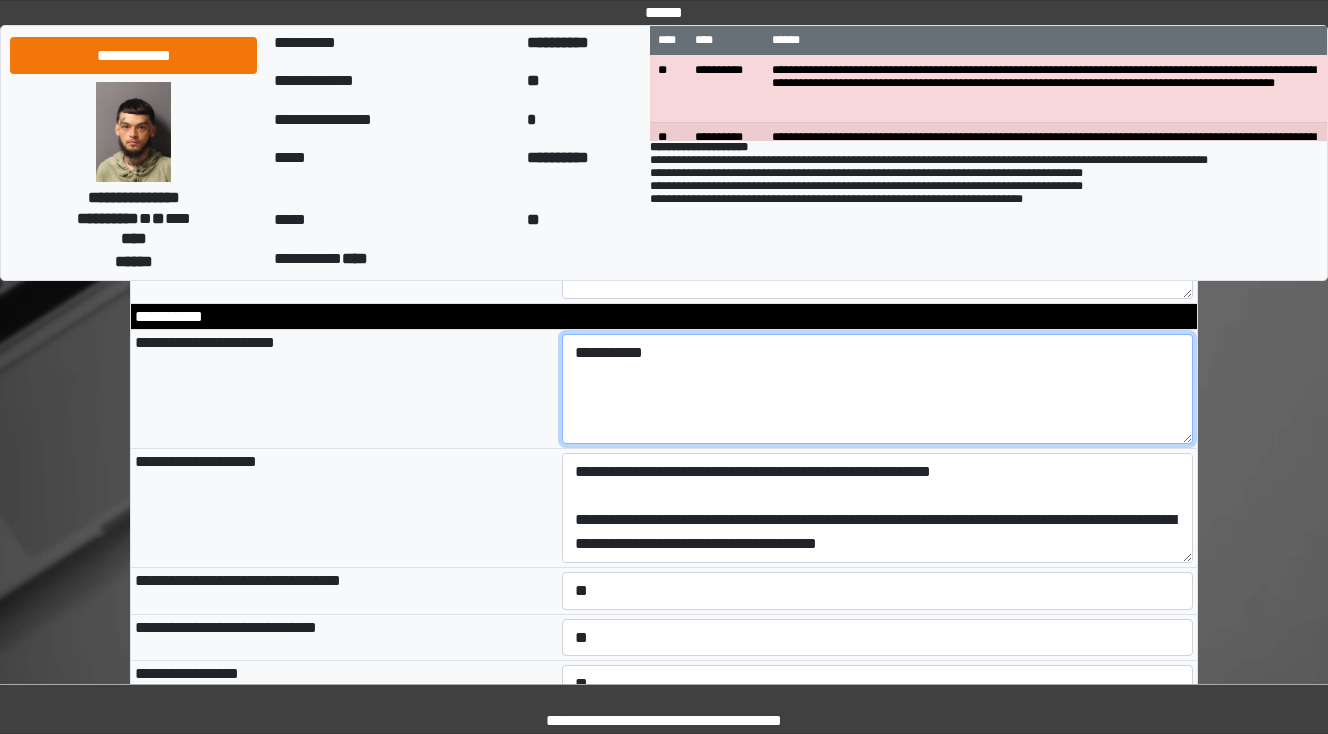 click on "**********" at bounding box center [878, 389] 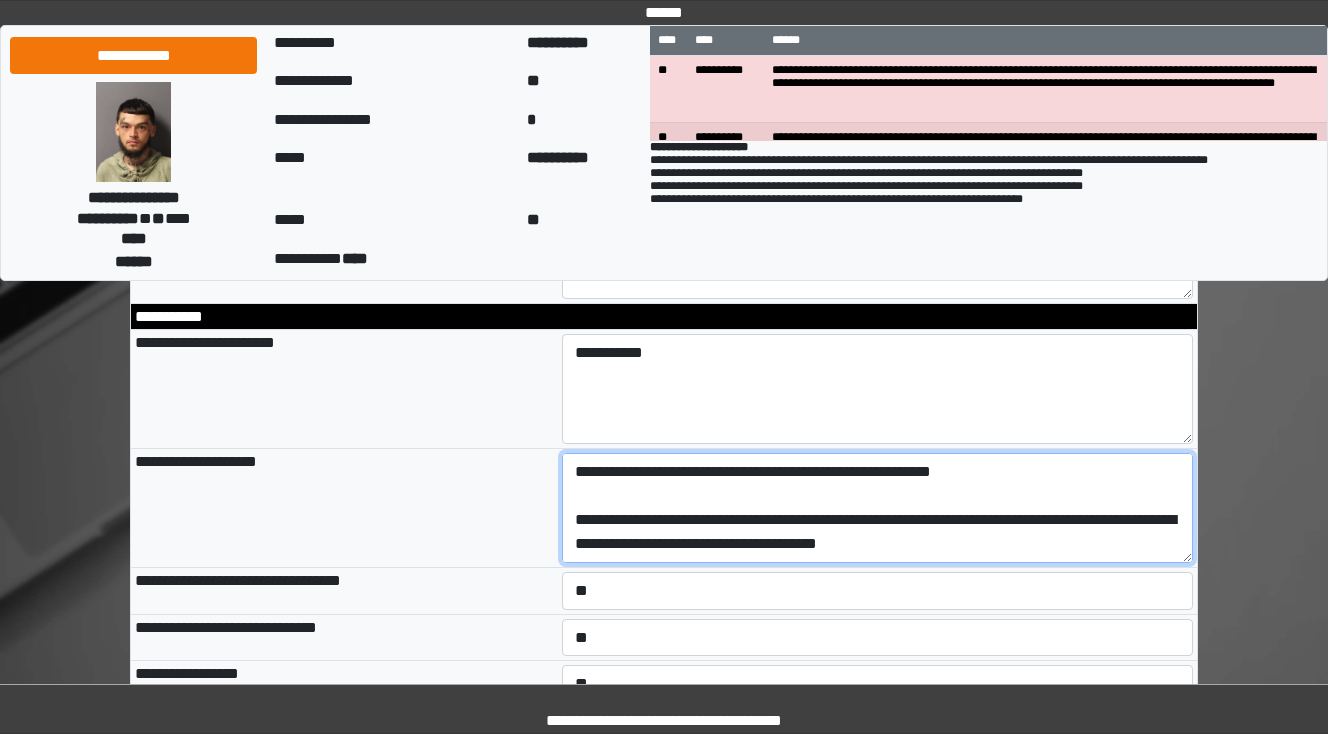 click on "**********" at bounding box center (878, 508) 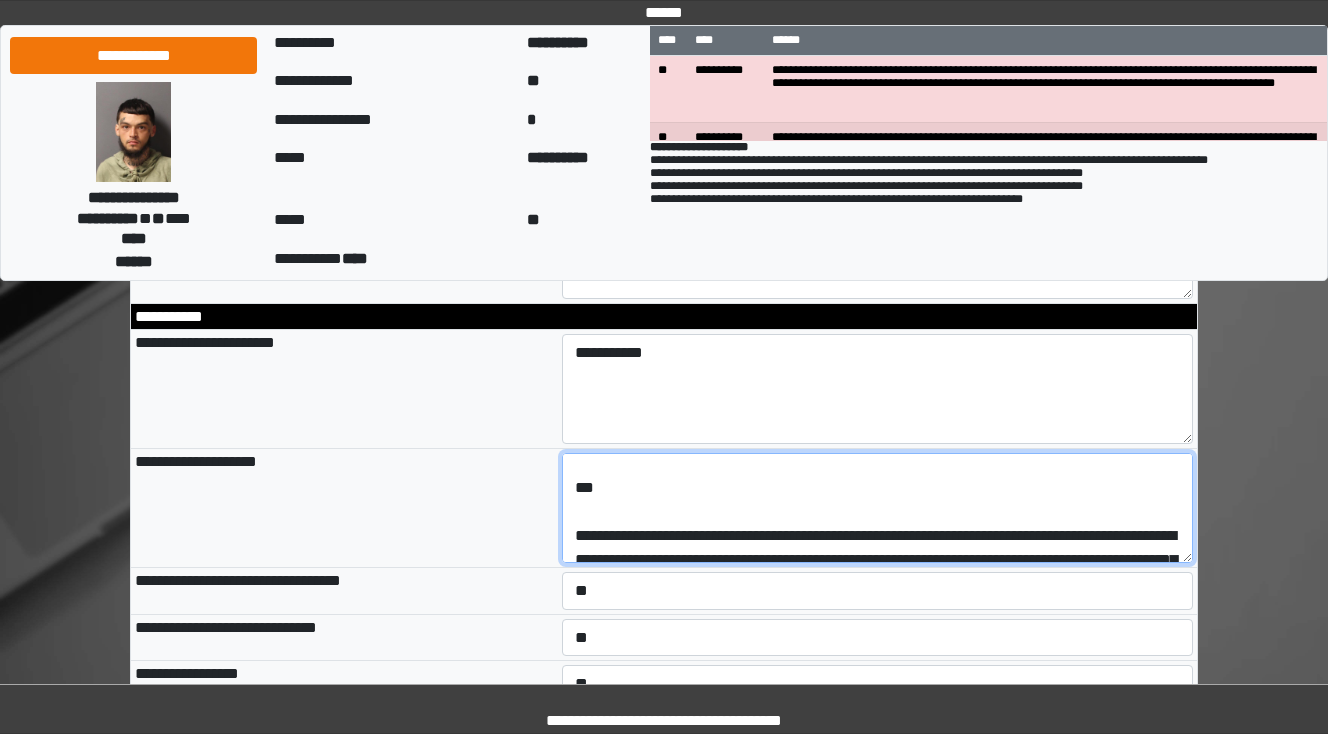 scroll, scrollTop: 112, scrollLeft: 0, axis: vertical 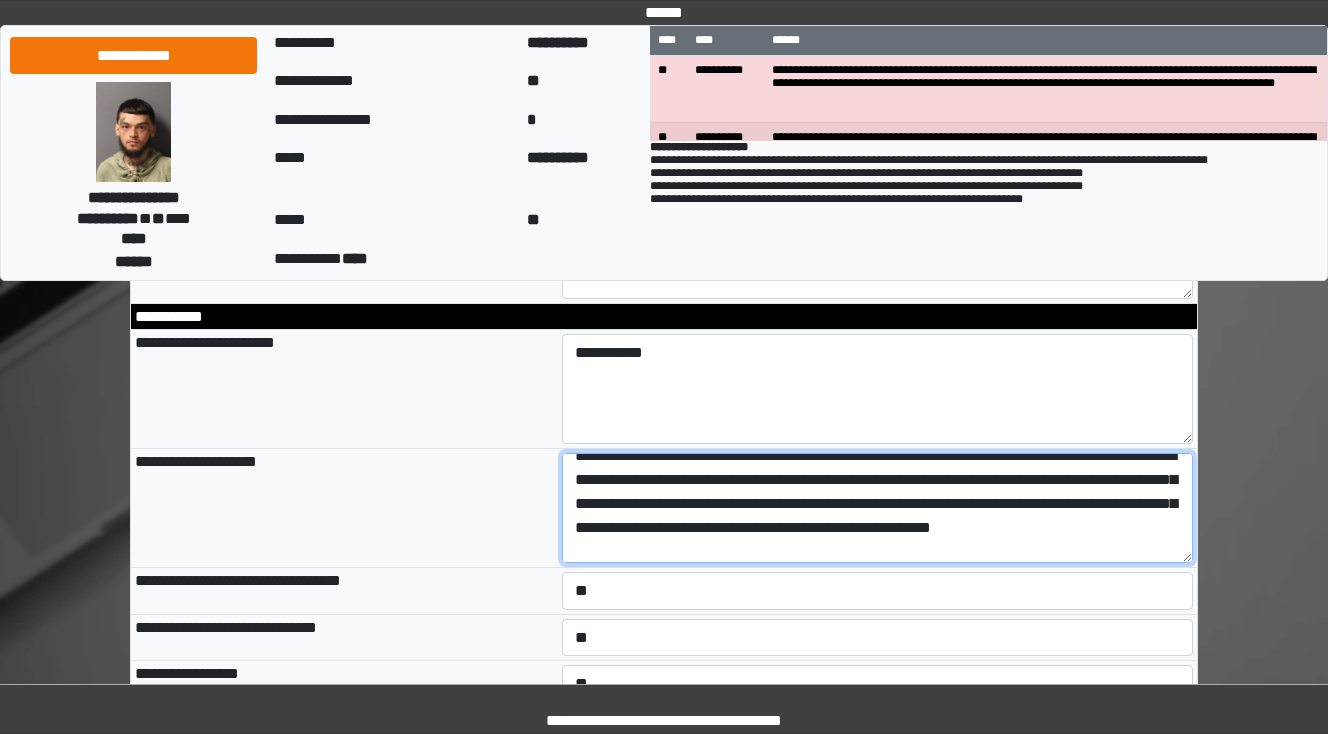 click on "**********" at bounding box center (878, 508) 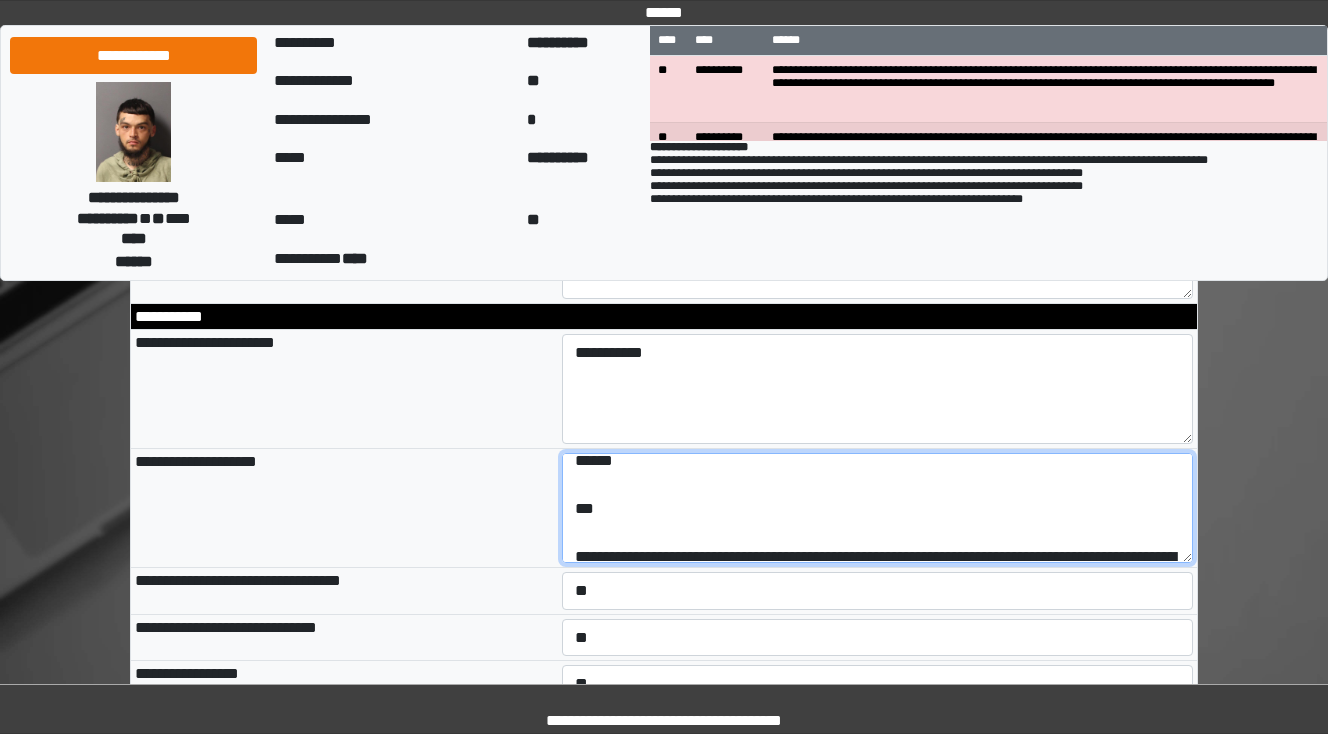 scroll, scrollTop: 0, scrollLeft: 0, axis: both 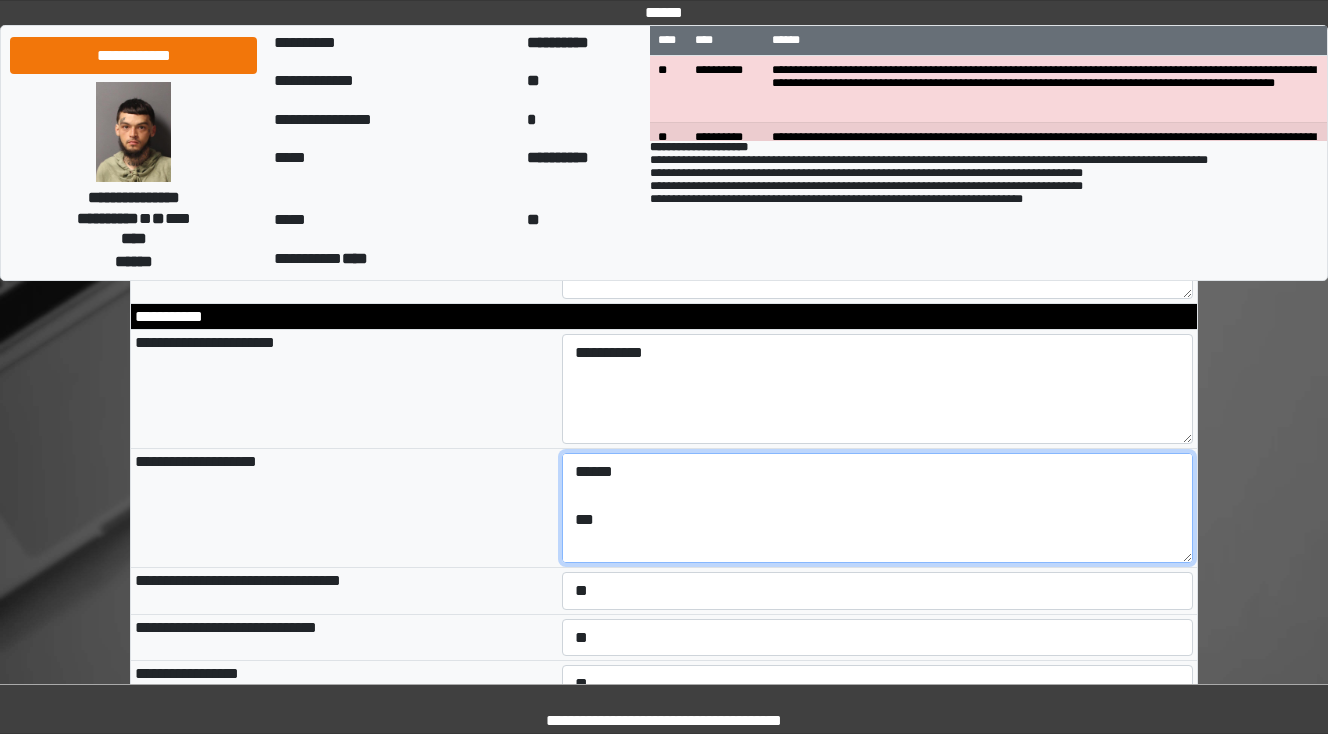 click on "**********" at bounding box center [878, 508] 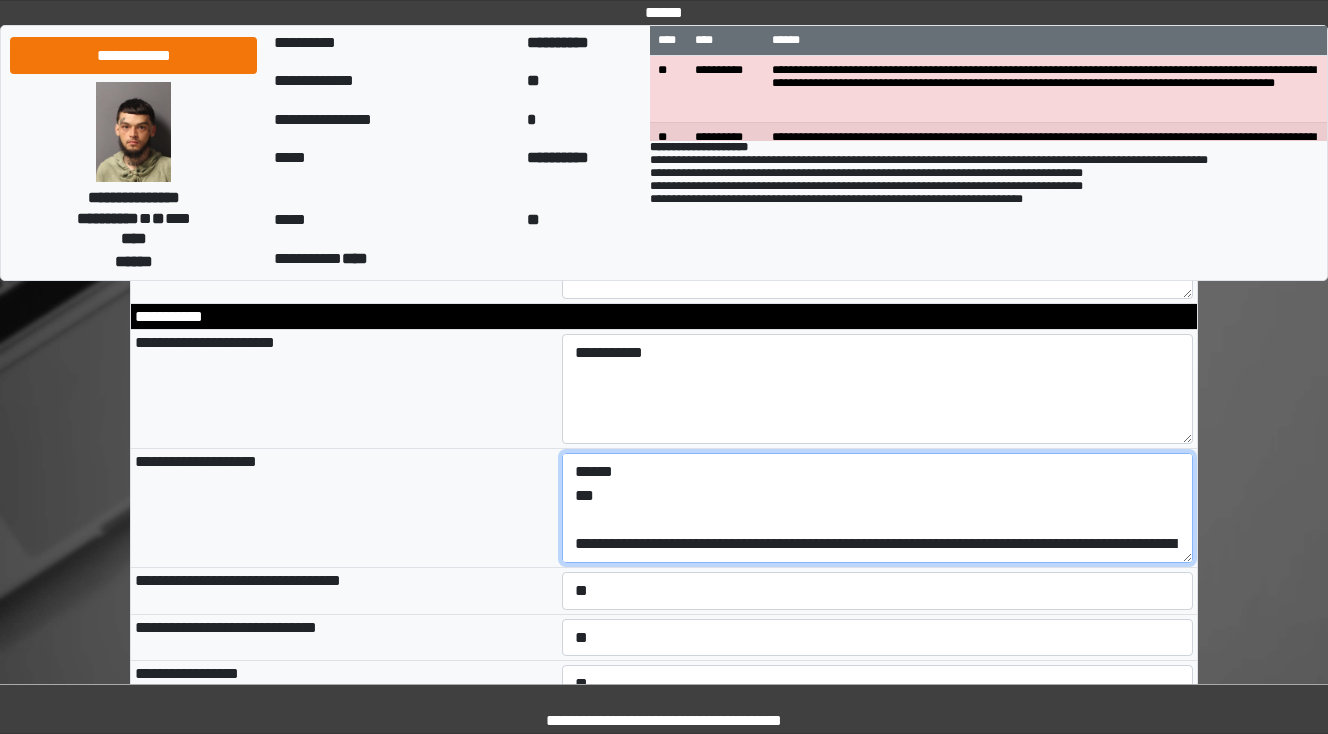click on "**********" at bounding box center [878, 508] 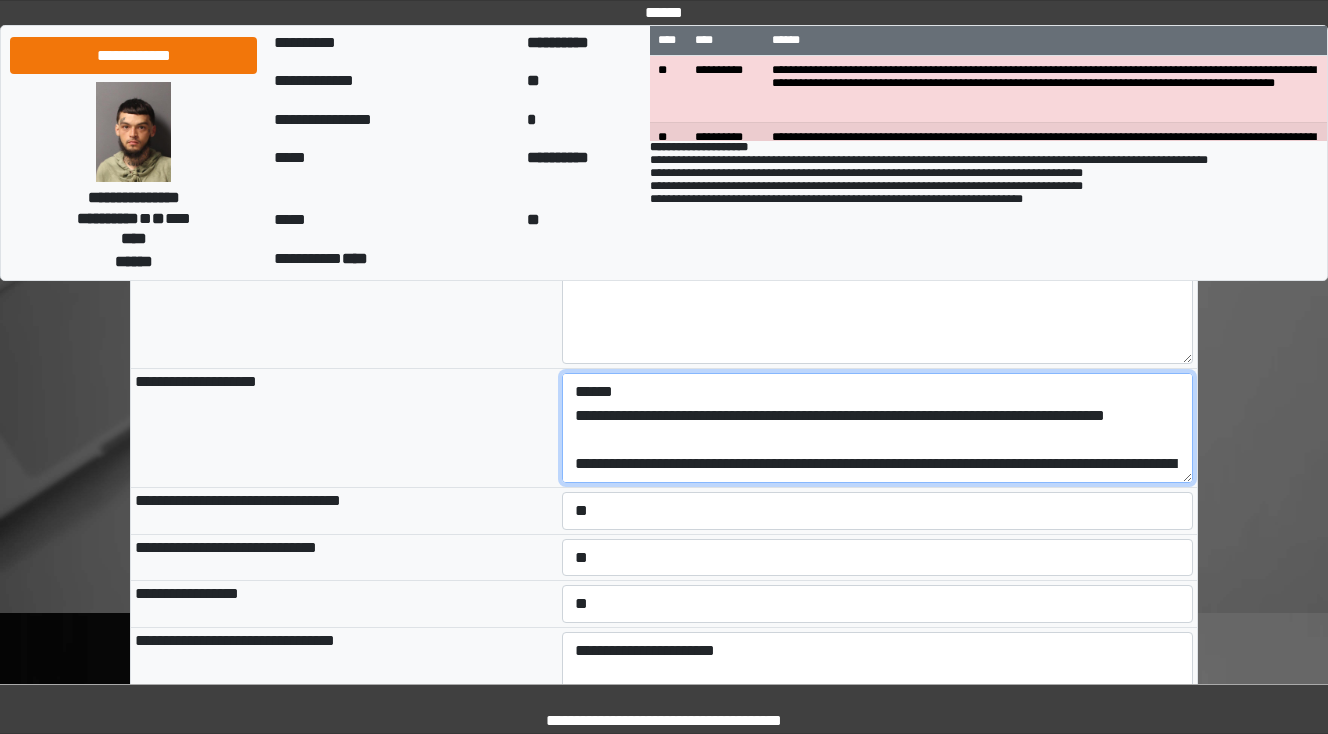 scroll, scrollTop: 2640, scrollLeft: 0, axis: vertical 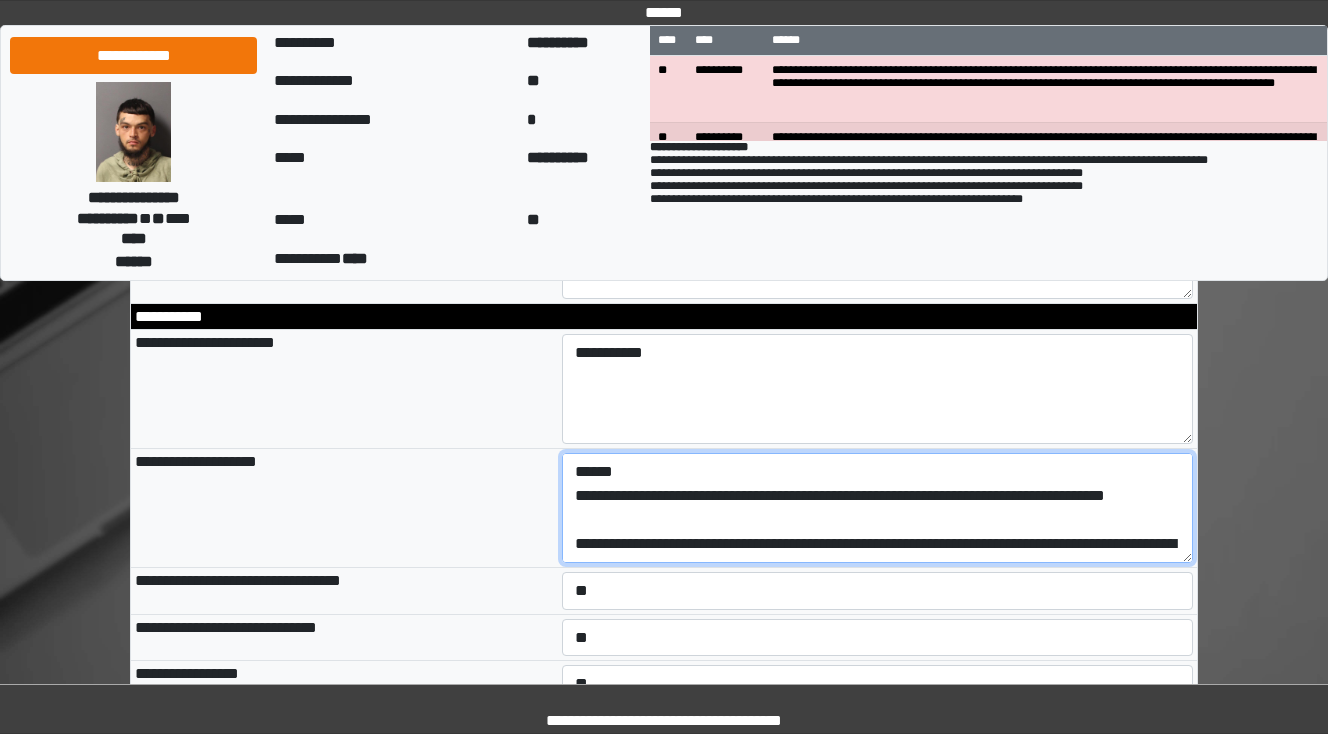type on "**********" 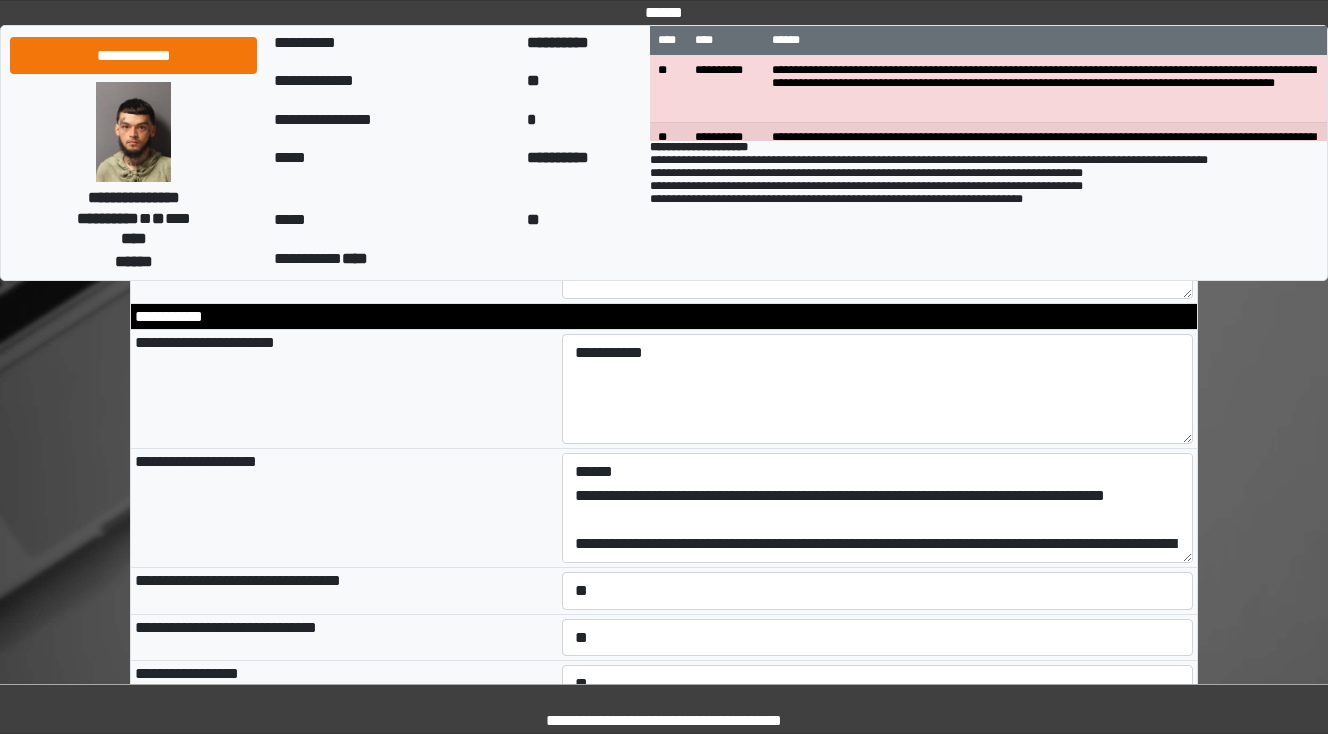 type on "**********" 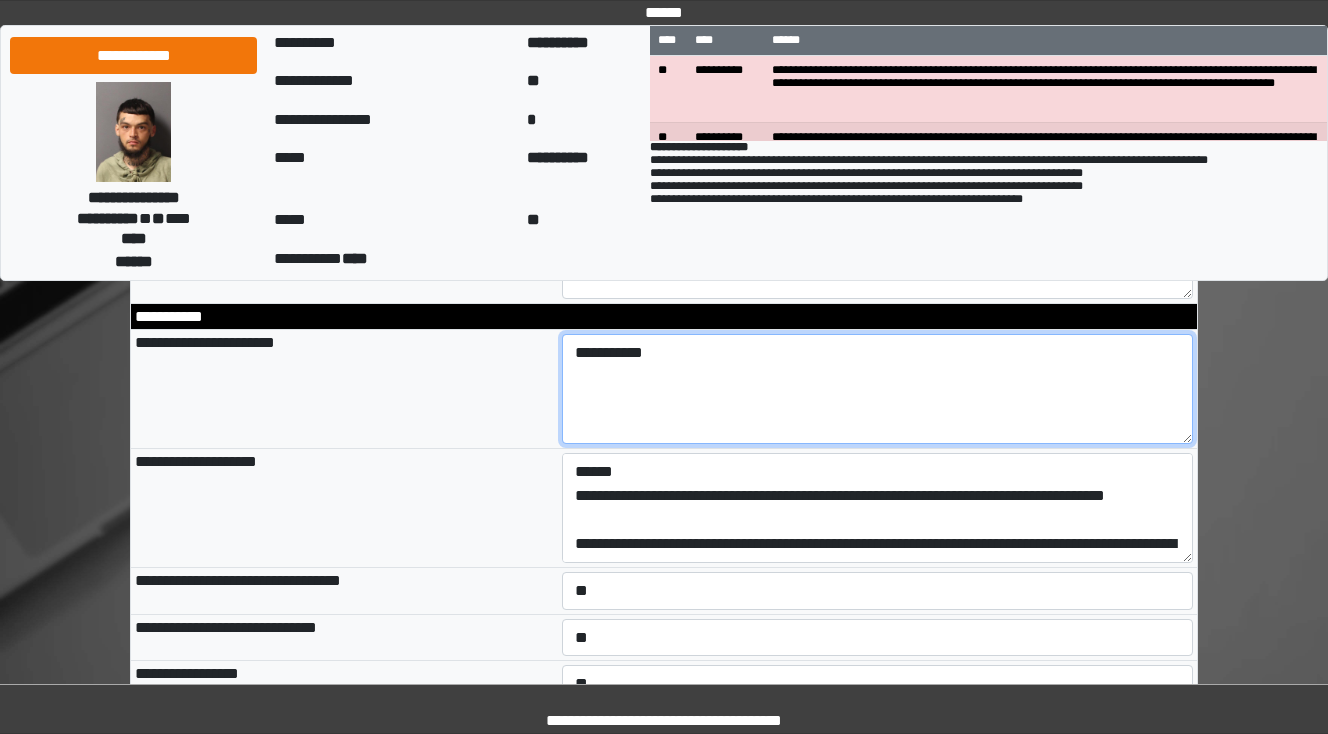 click on "**********" at bounding box center [878, 389] 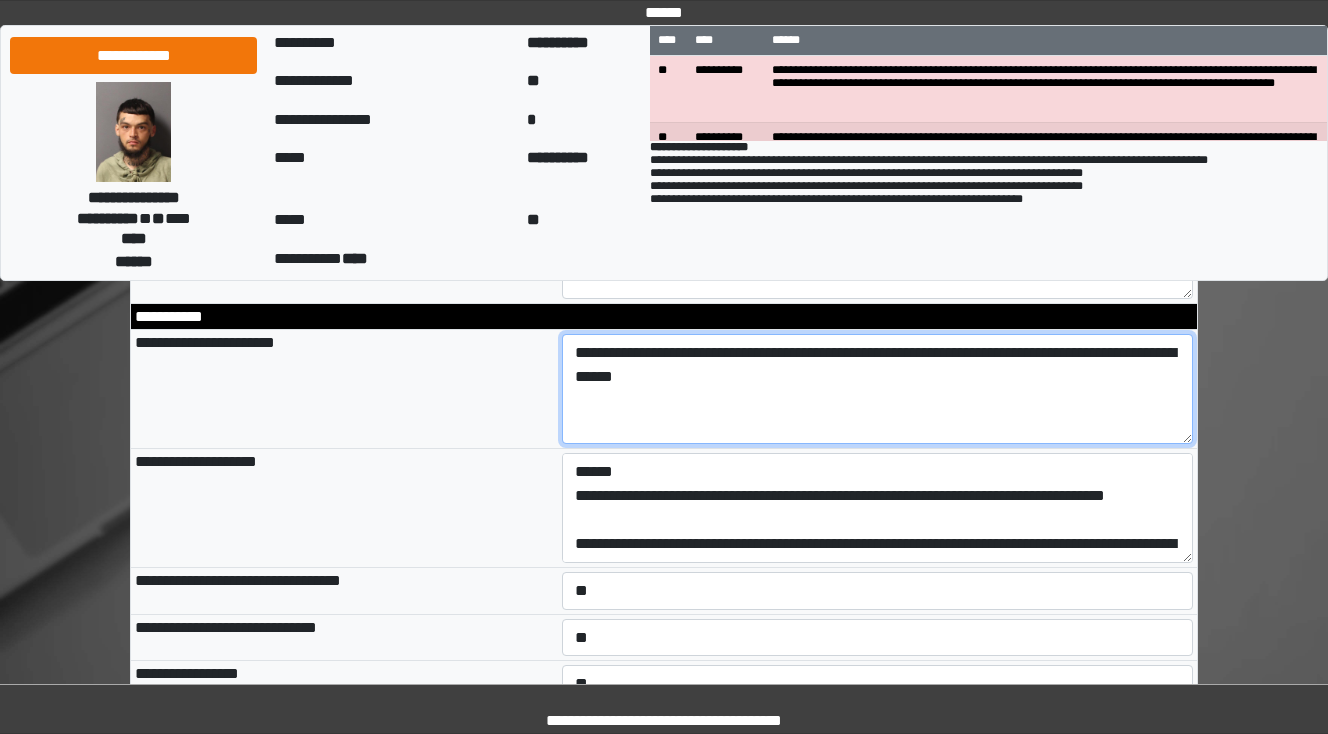 type on "**********" 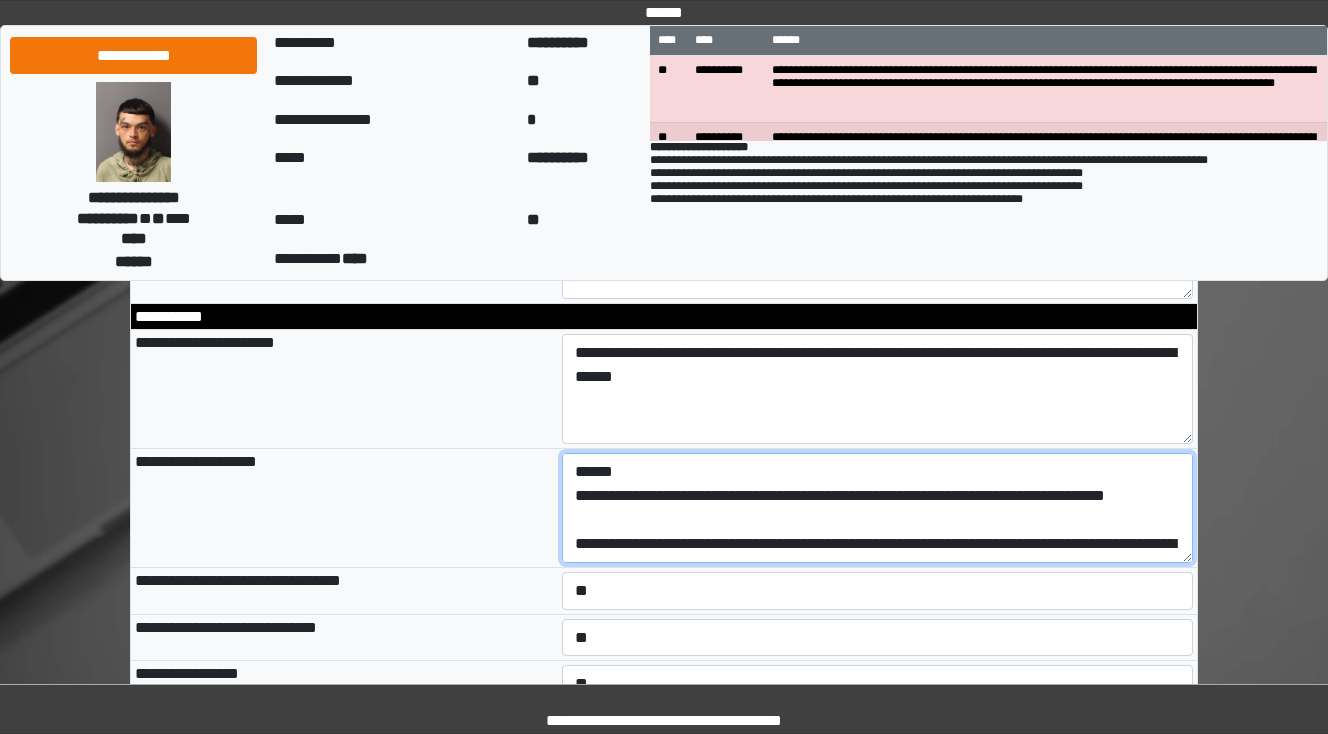 type on "**********" 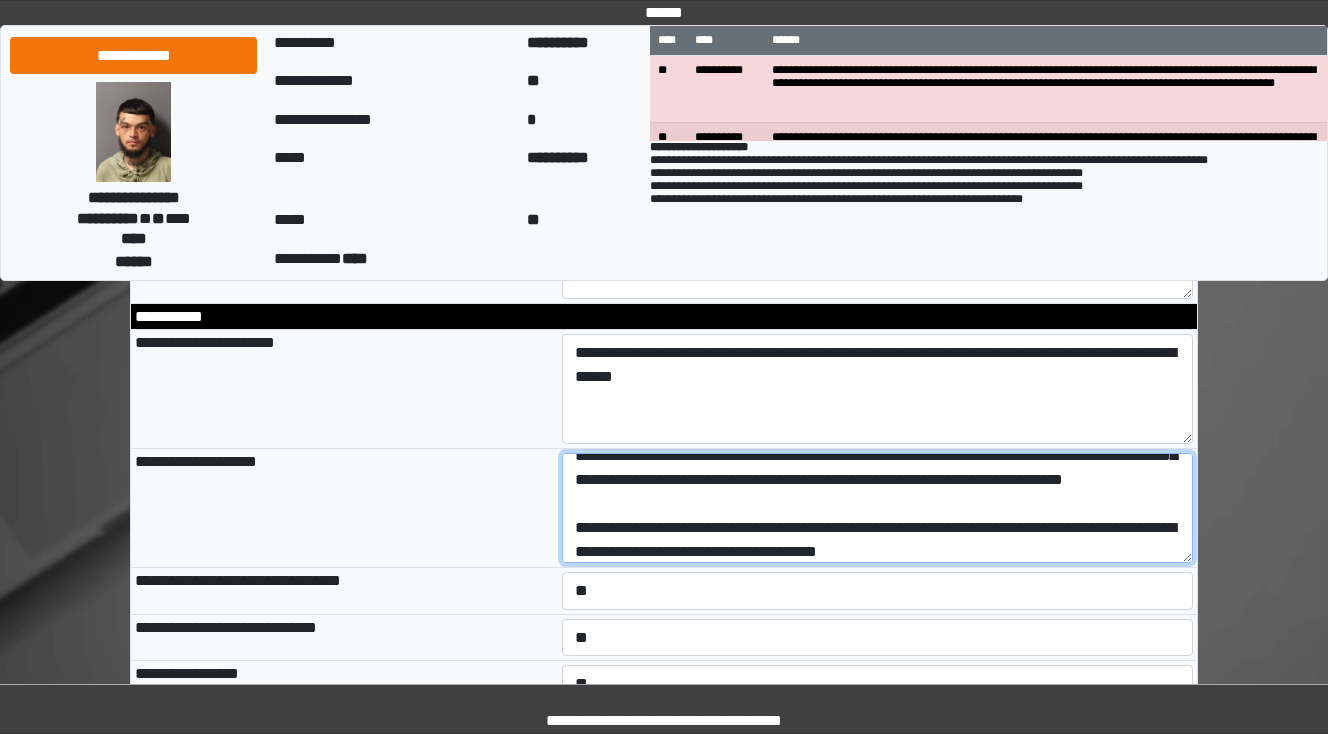 scroll, scrollTop: 80, scrollLeft: 0, axis: vertical 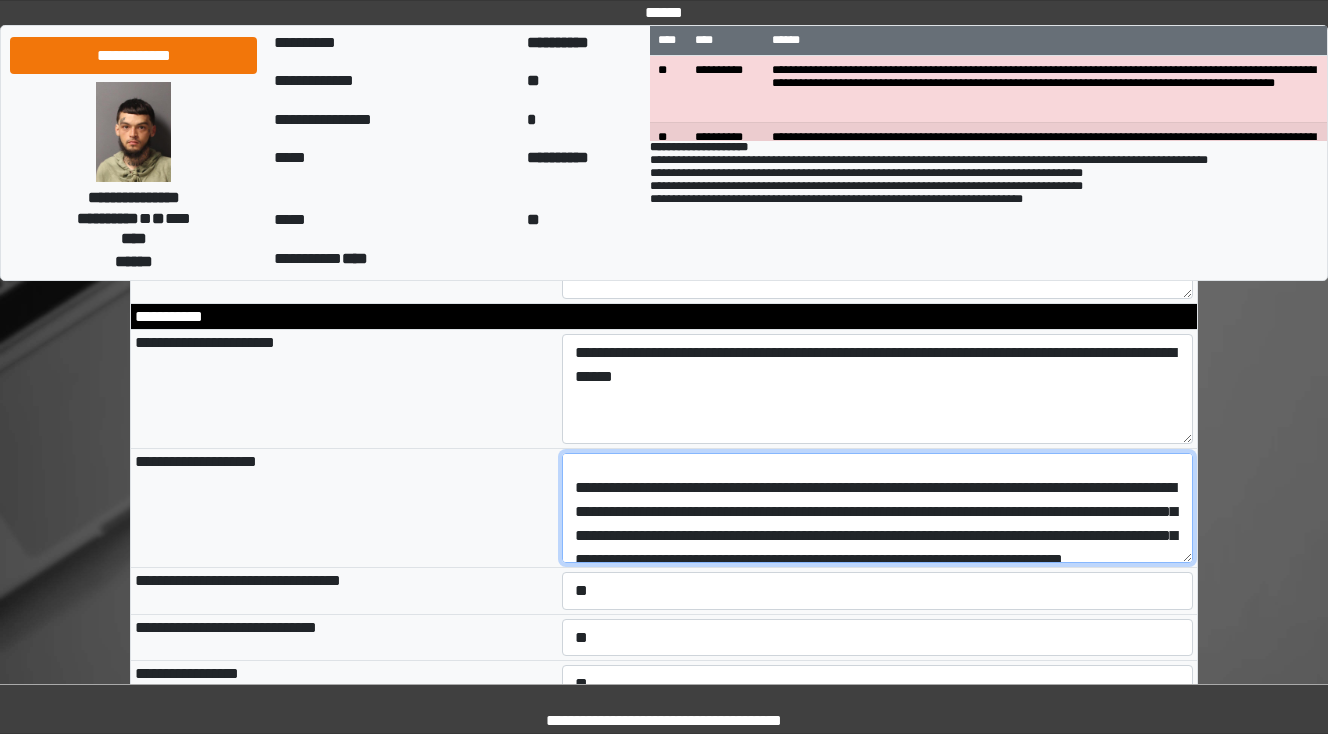 drag, startPoint x: 861, startPoint y: 520, endPoint x: 768, endPoint y: 524, distance: 93.08598 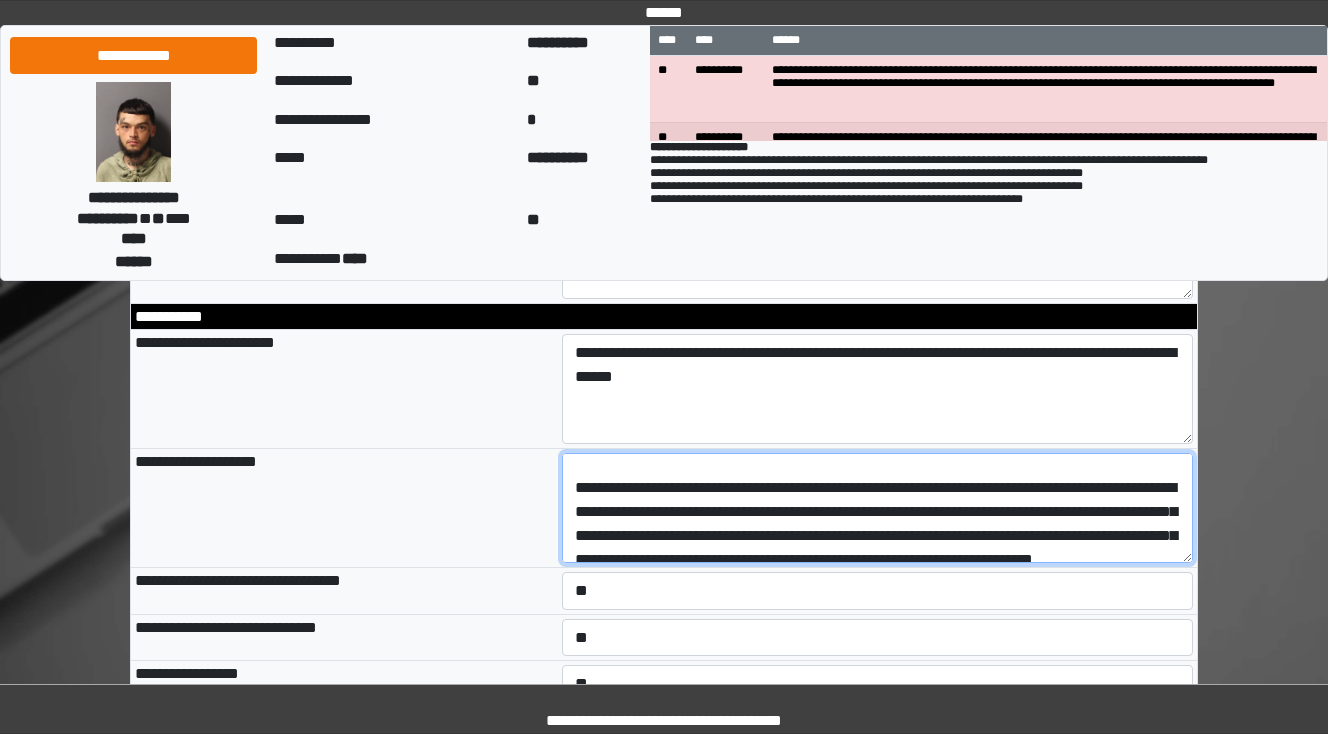 click on "**********" at bounding box center (878, 508) 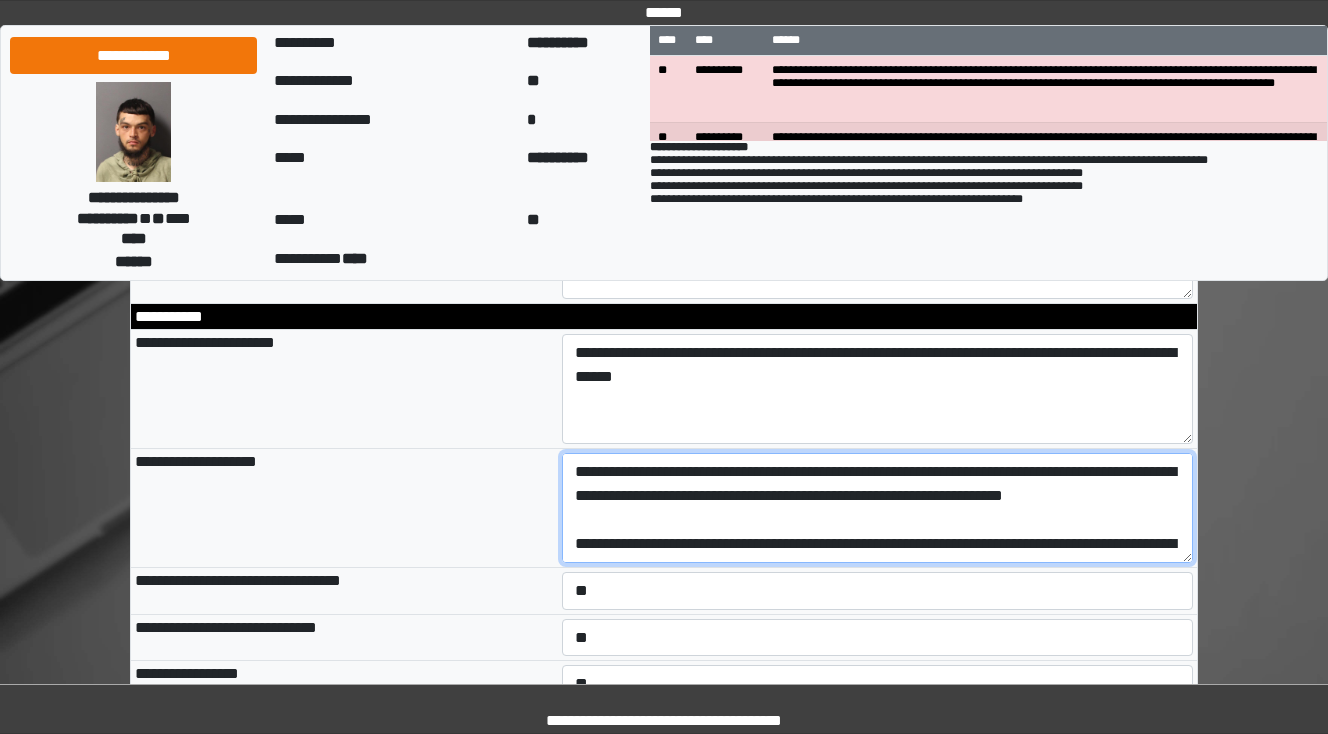 scroll, scrollTop: 0, scrollLeft: 0, axis: both 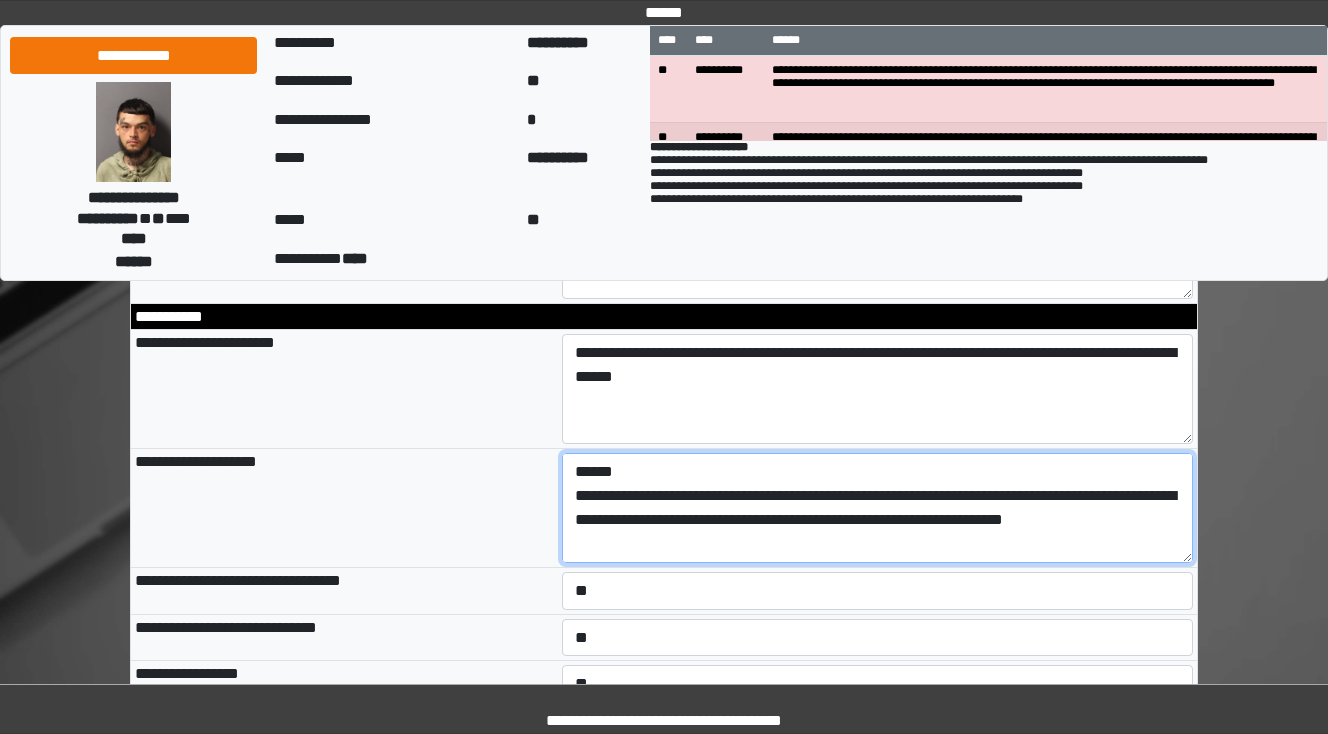 click on "**********" at bounding box center [878, 508] 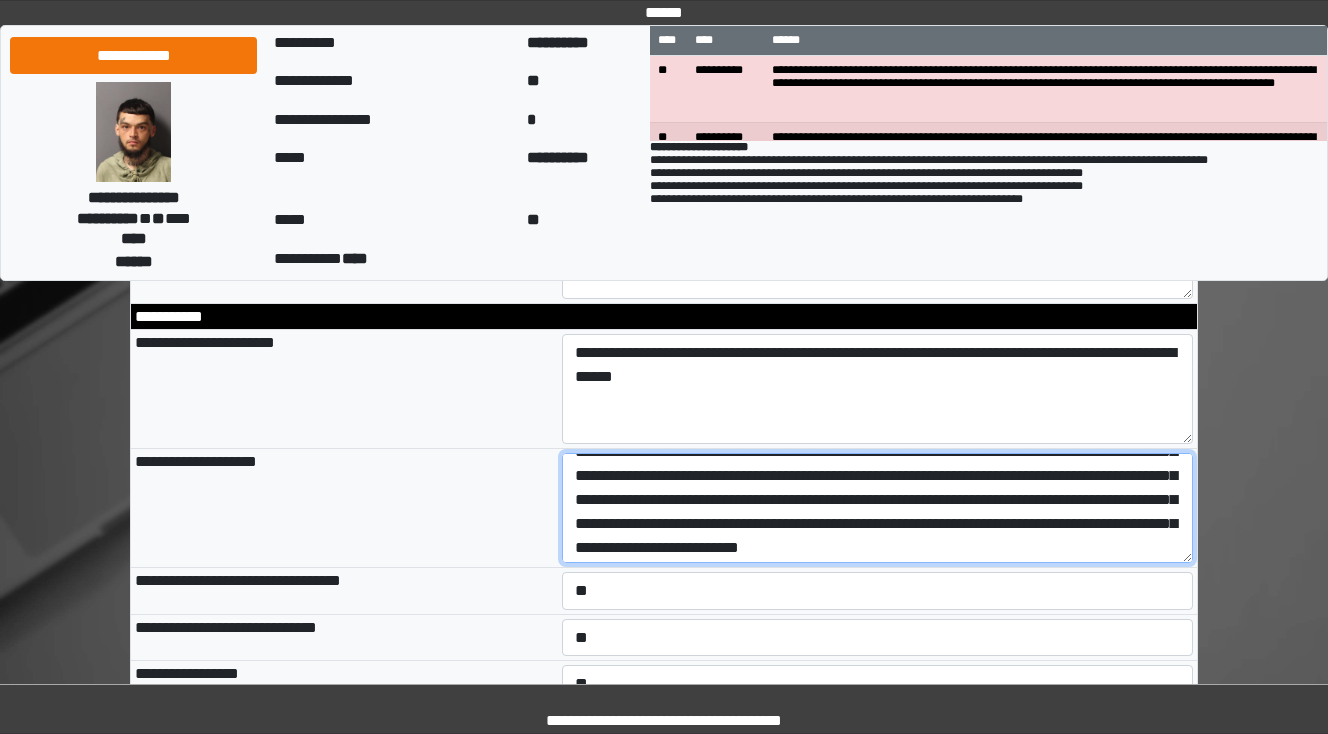 scroll, scrollTop: 88, scrollLeft: 0, axis: vertical 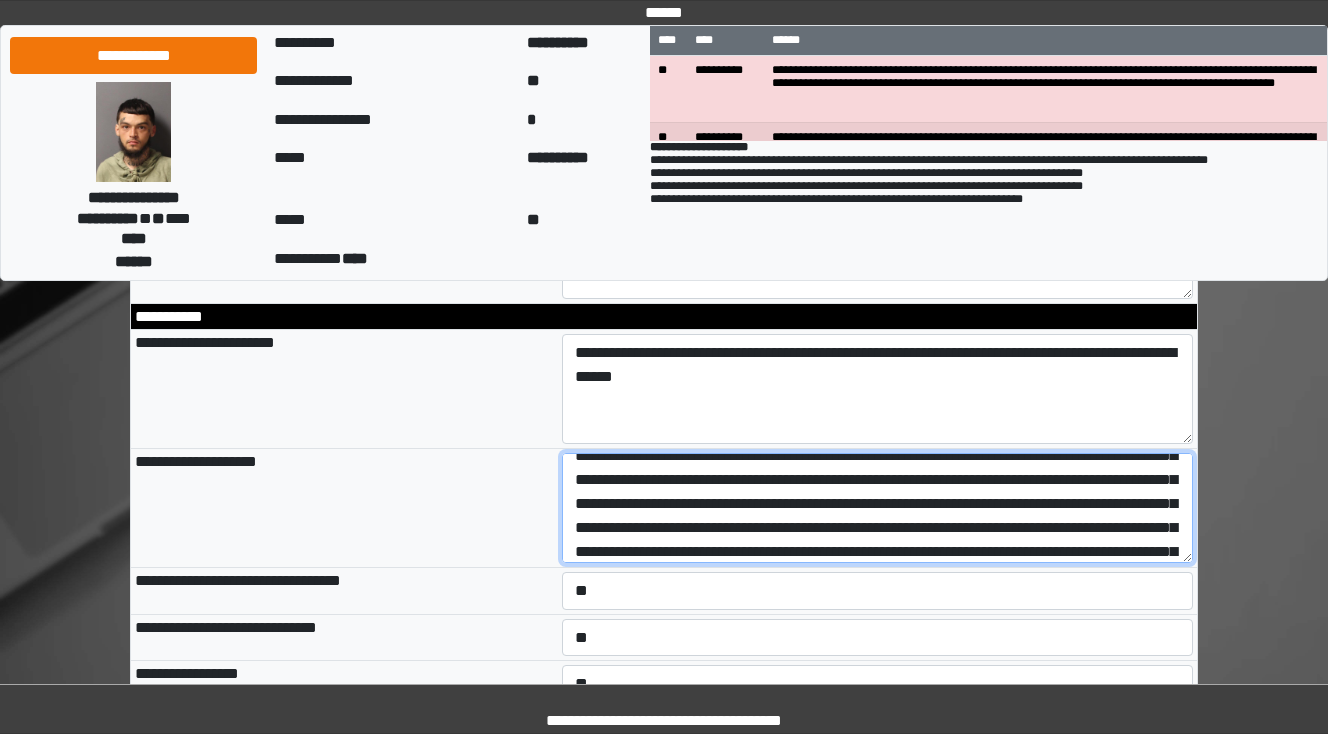 type on "**********" 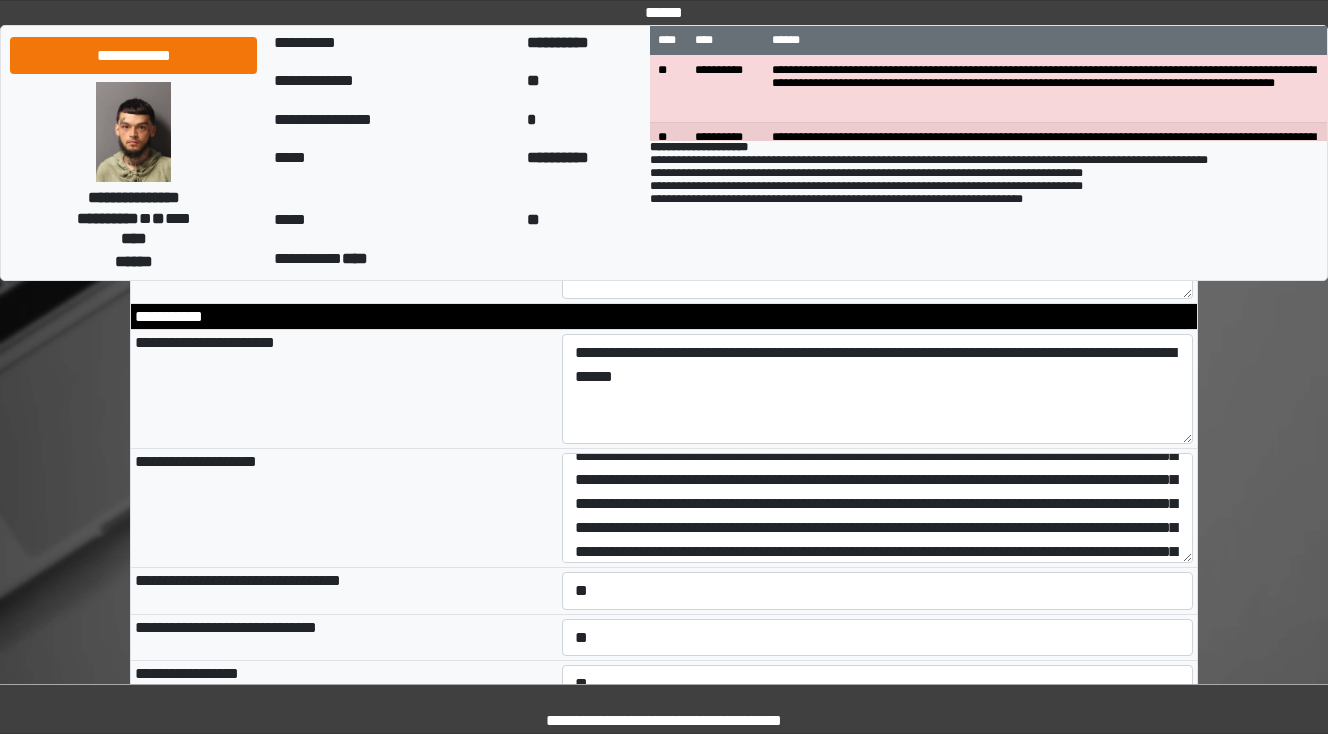 type on "**********" 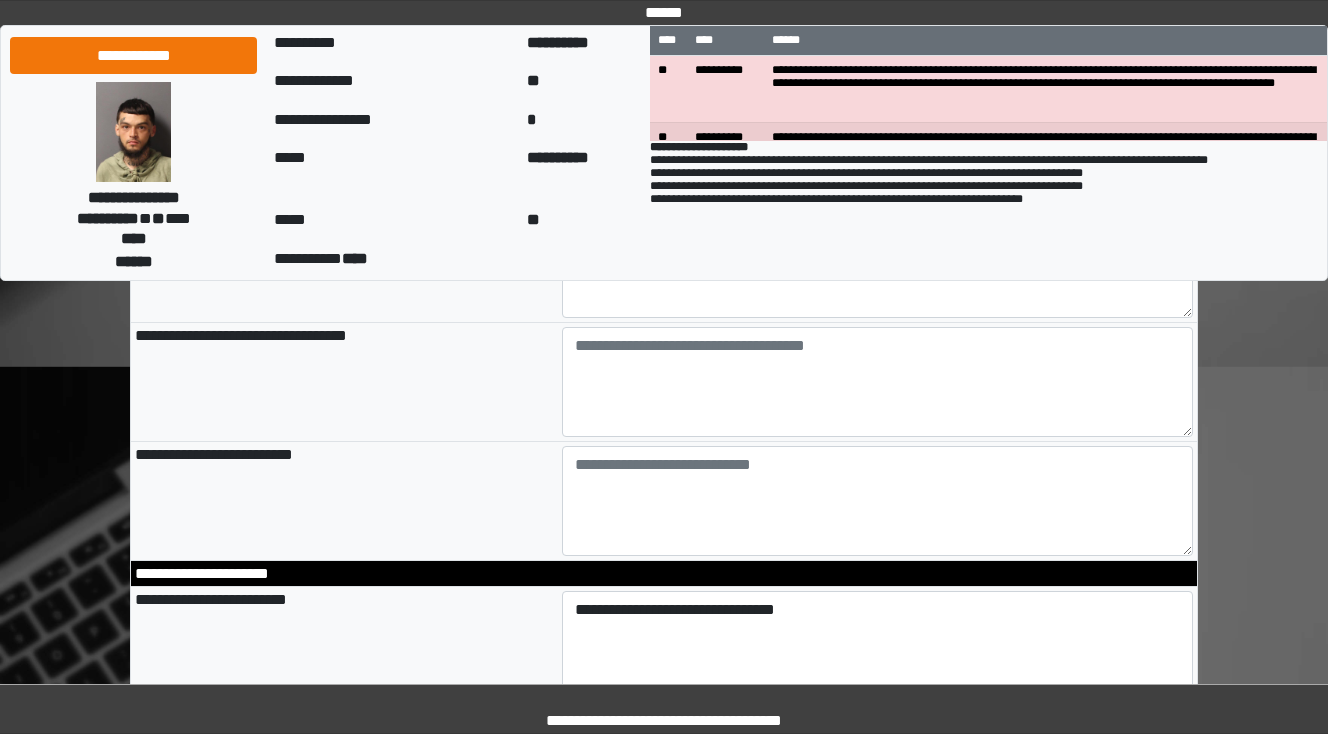 scroll, scrollTop: 2080, scrollLeft: 0, axis: vertical 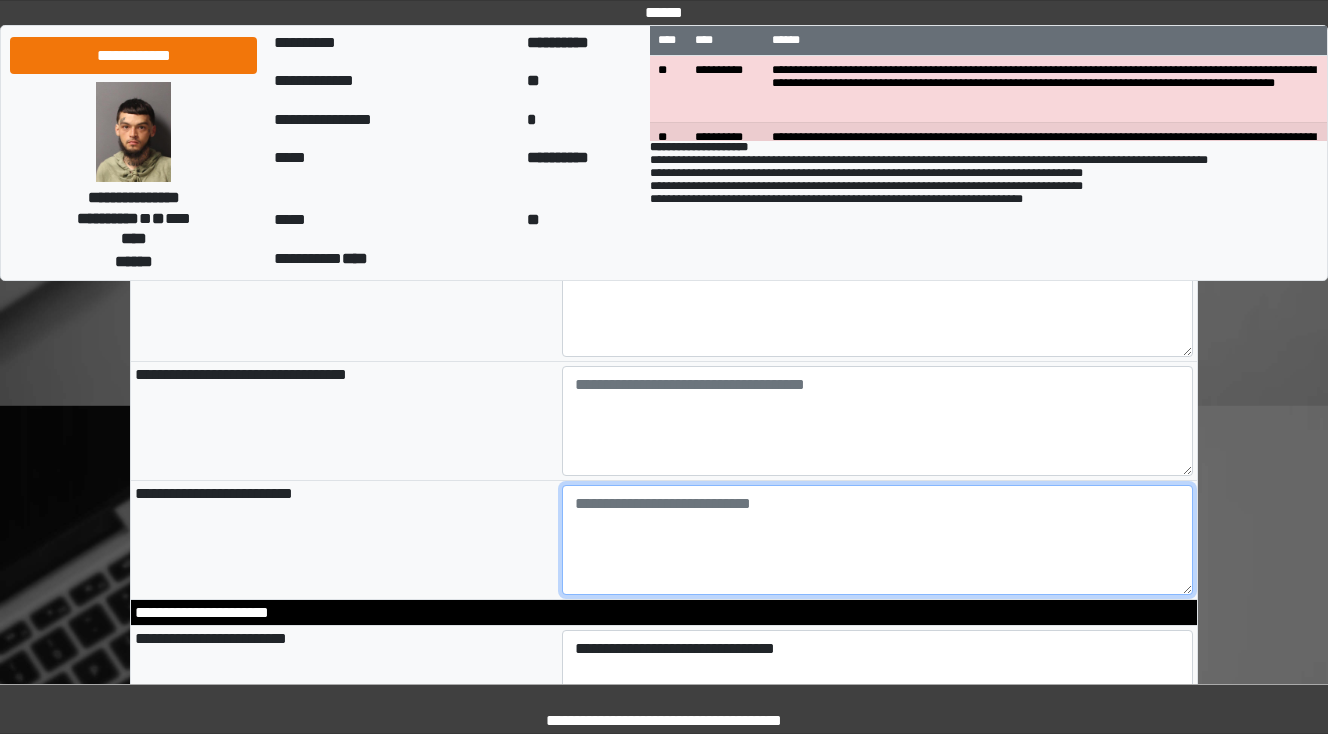 click at bounding box center (878, 540) 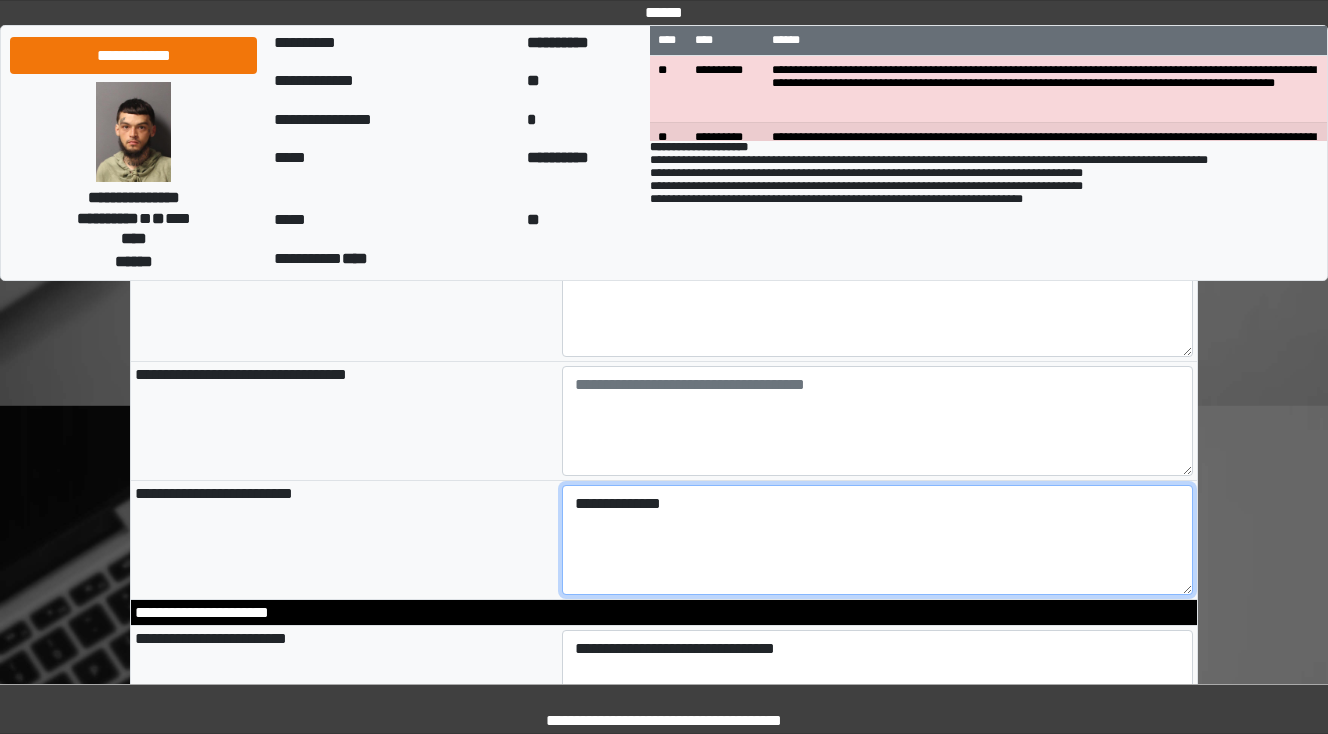 type on "**********" 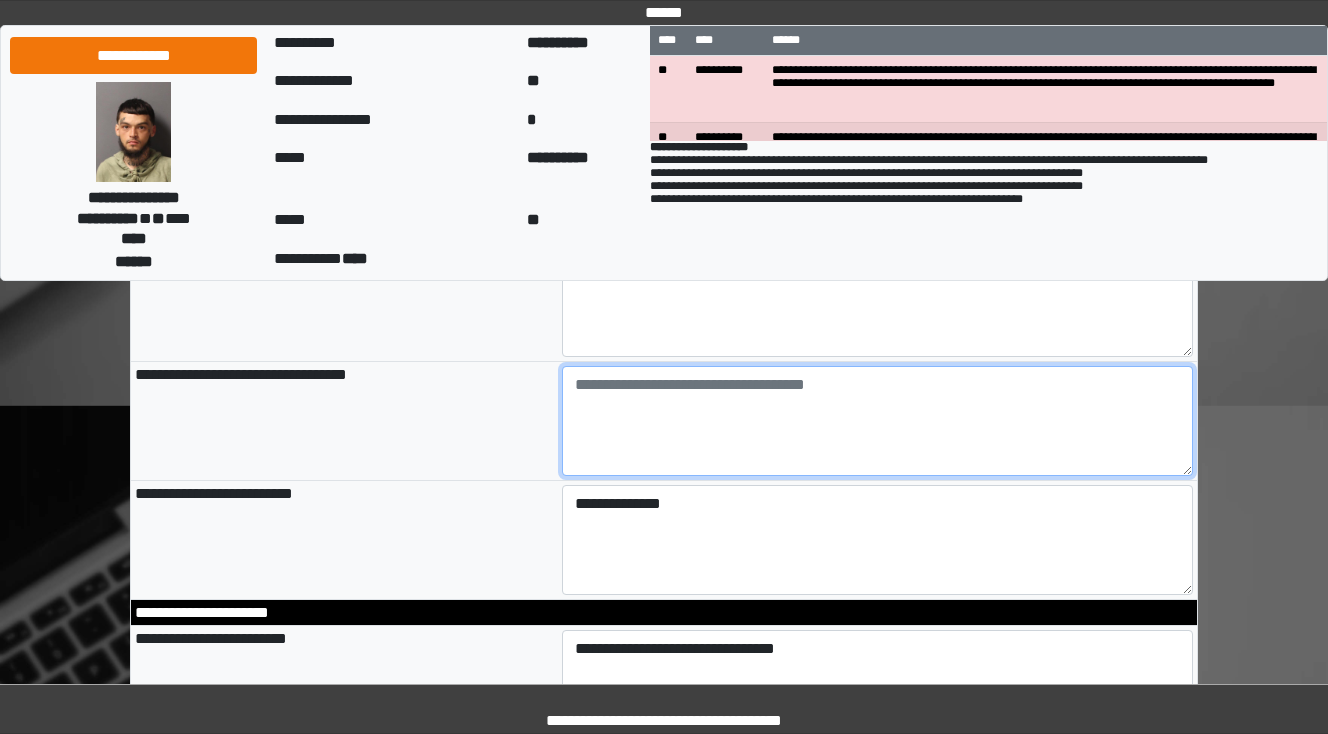 type on "**********" 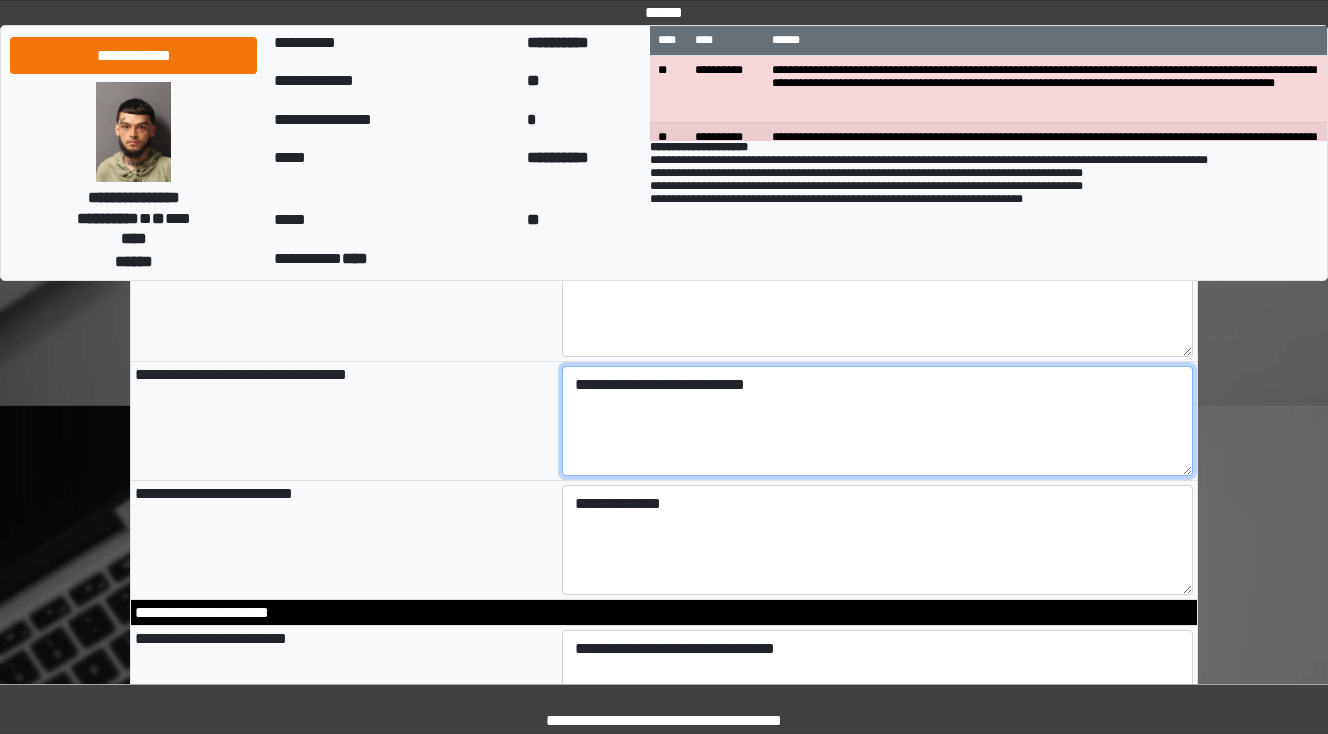 type on "**********" 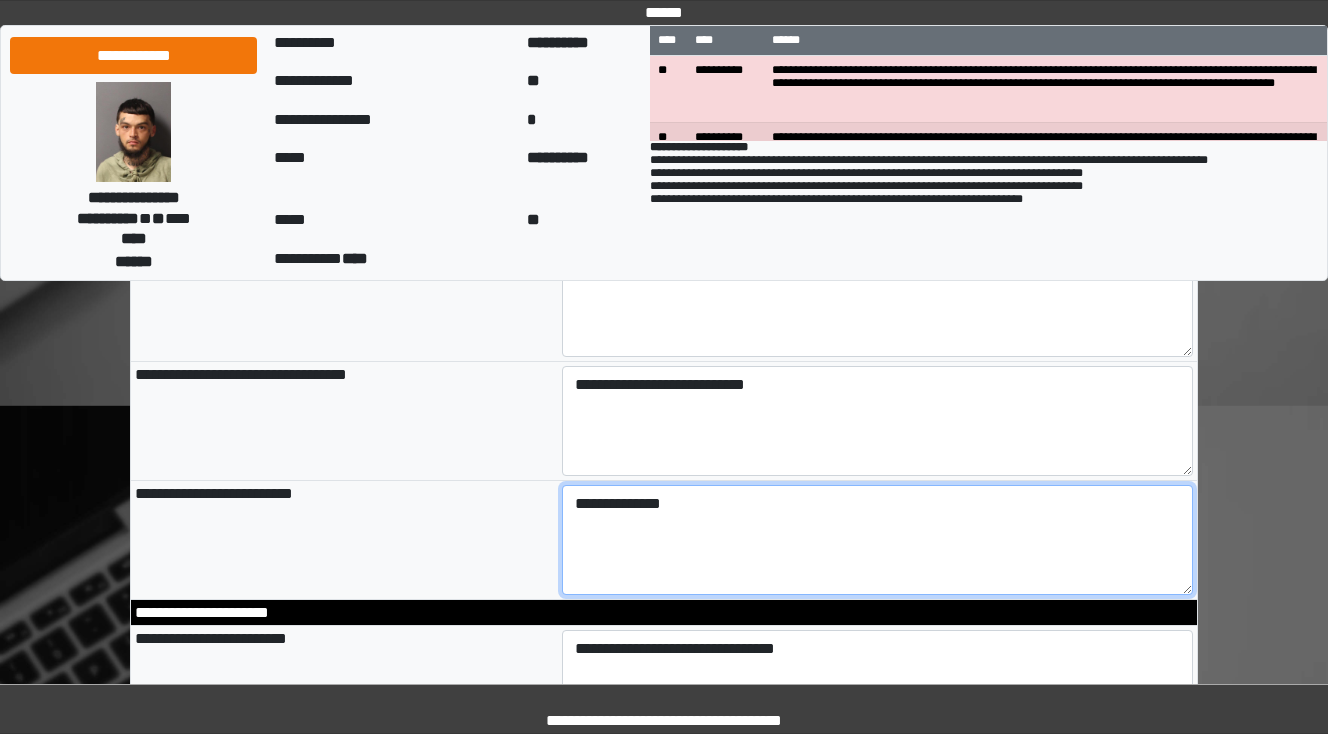 type on "**********" 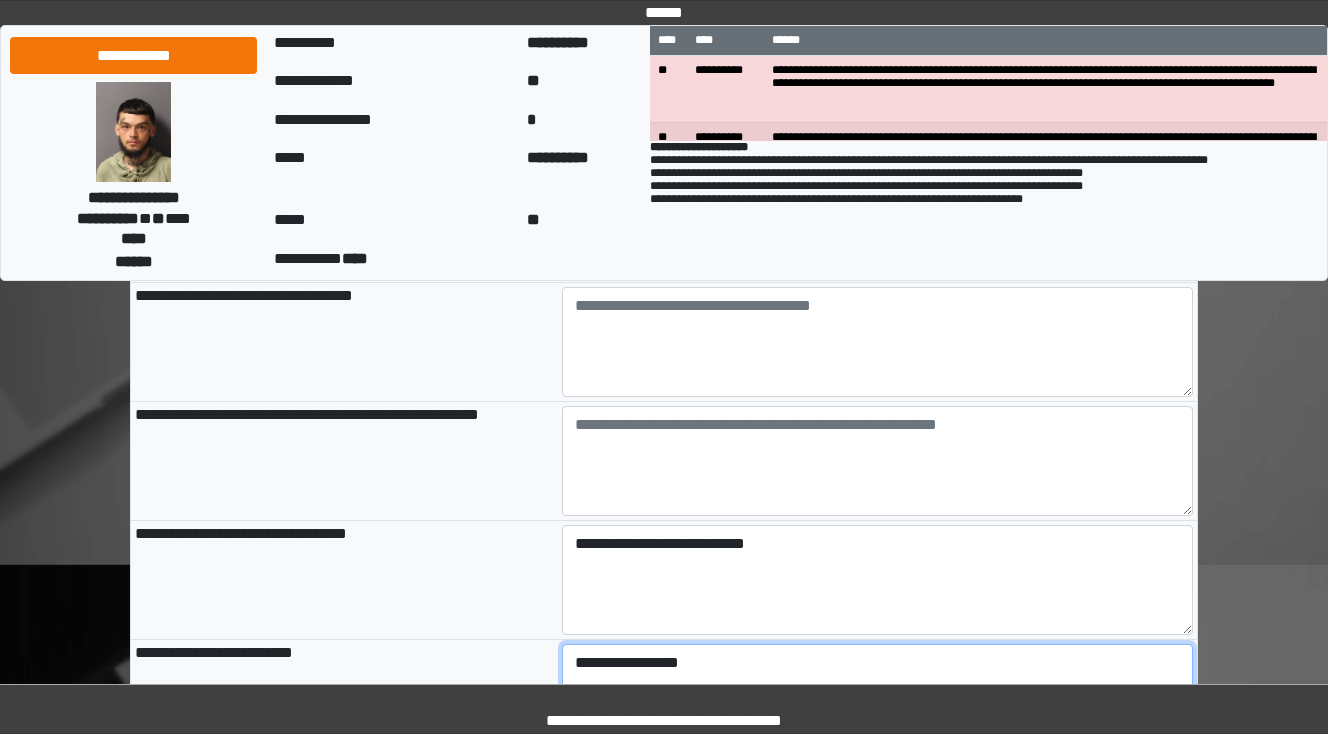 scroll, scrollTop: 1920, scrollLeft: 0, axis: vertical 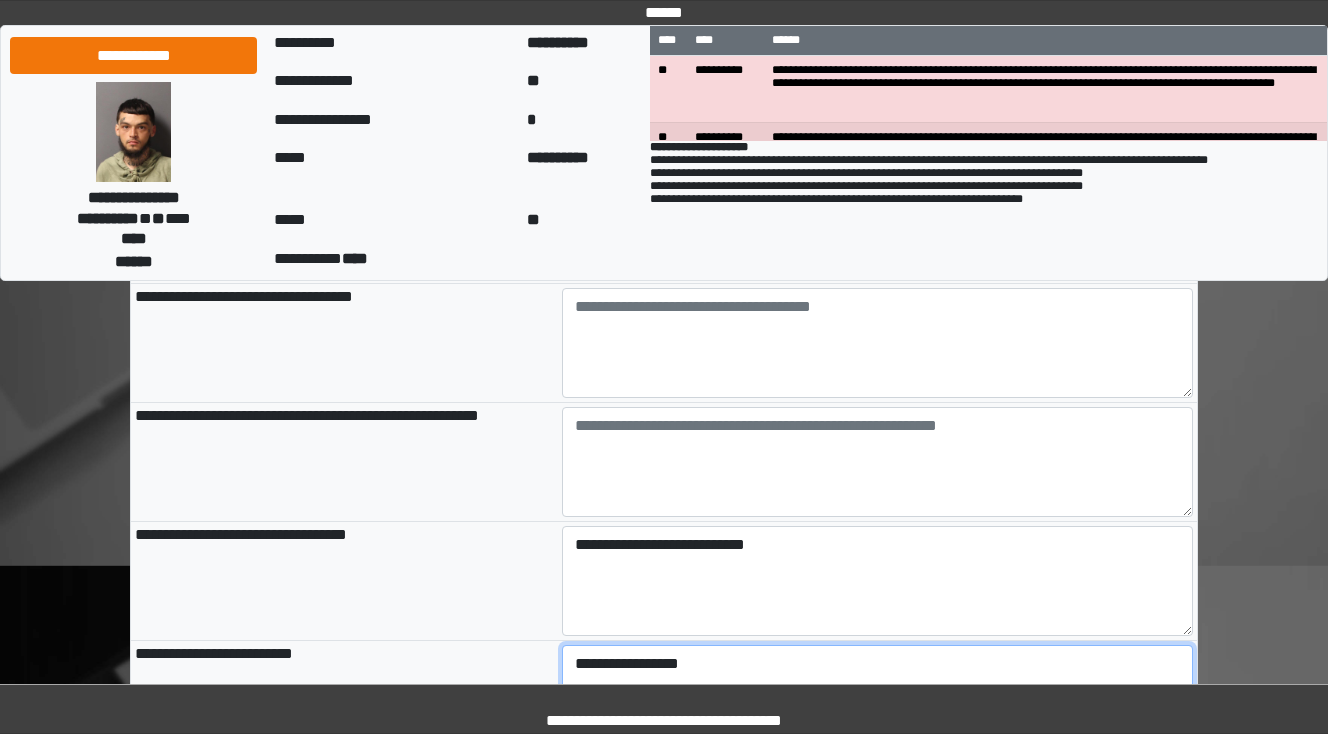 type on "**********" 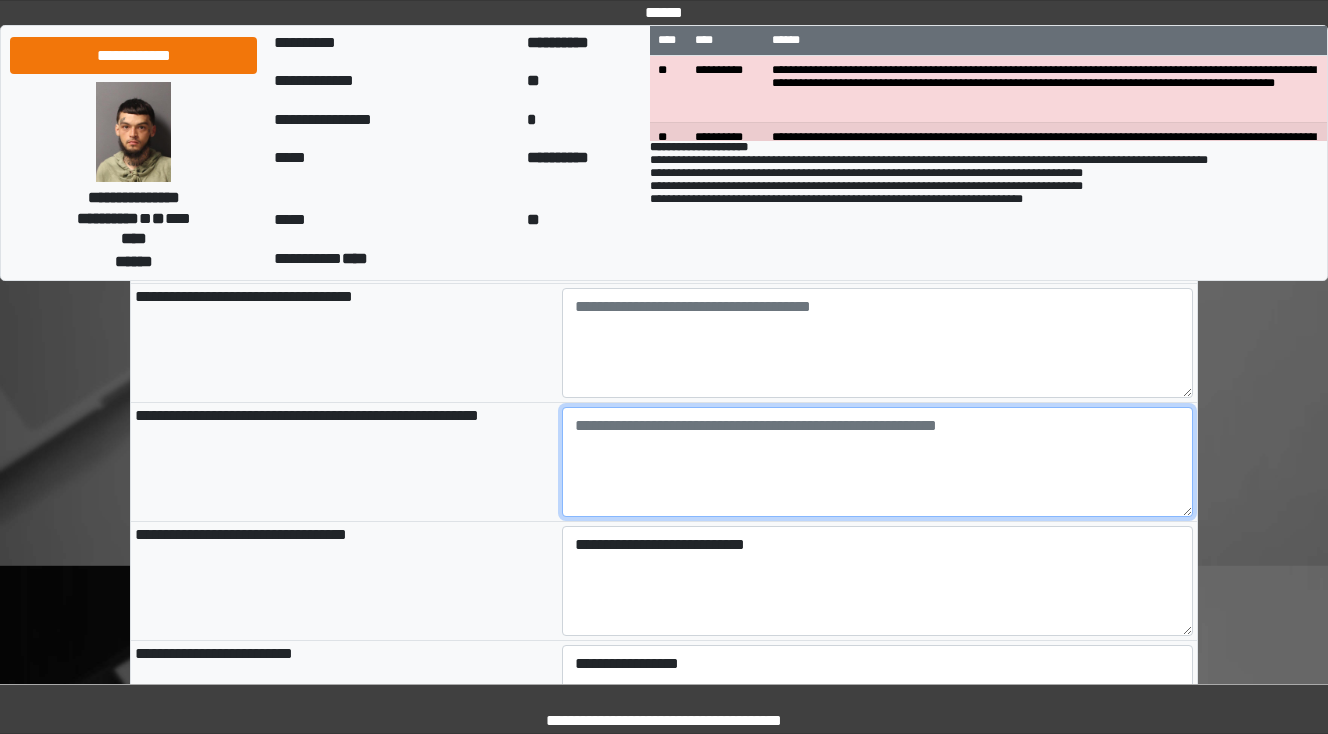 type on "**********" 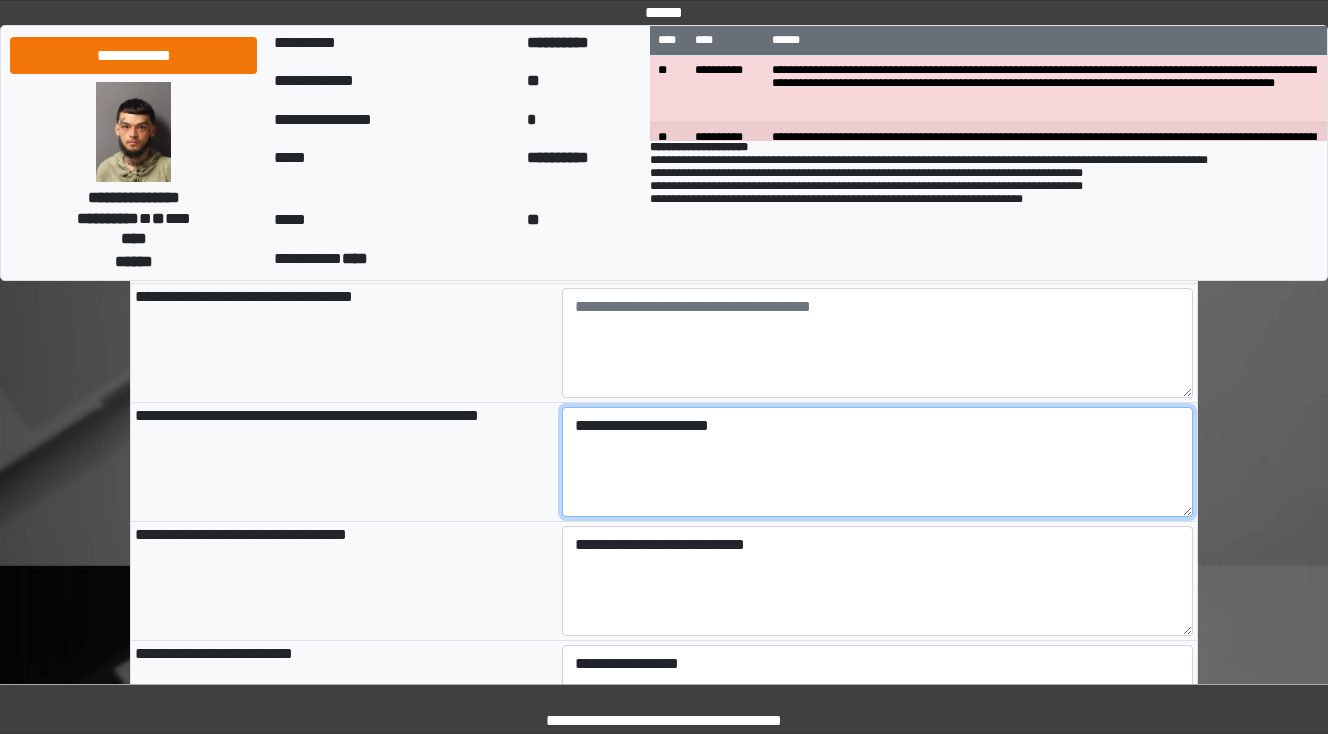 type on "**********" 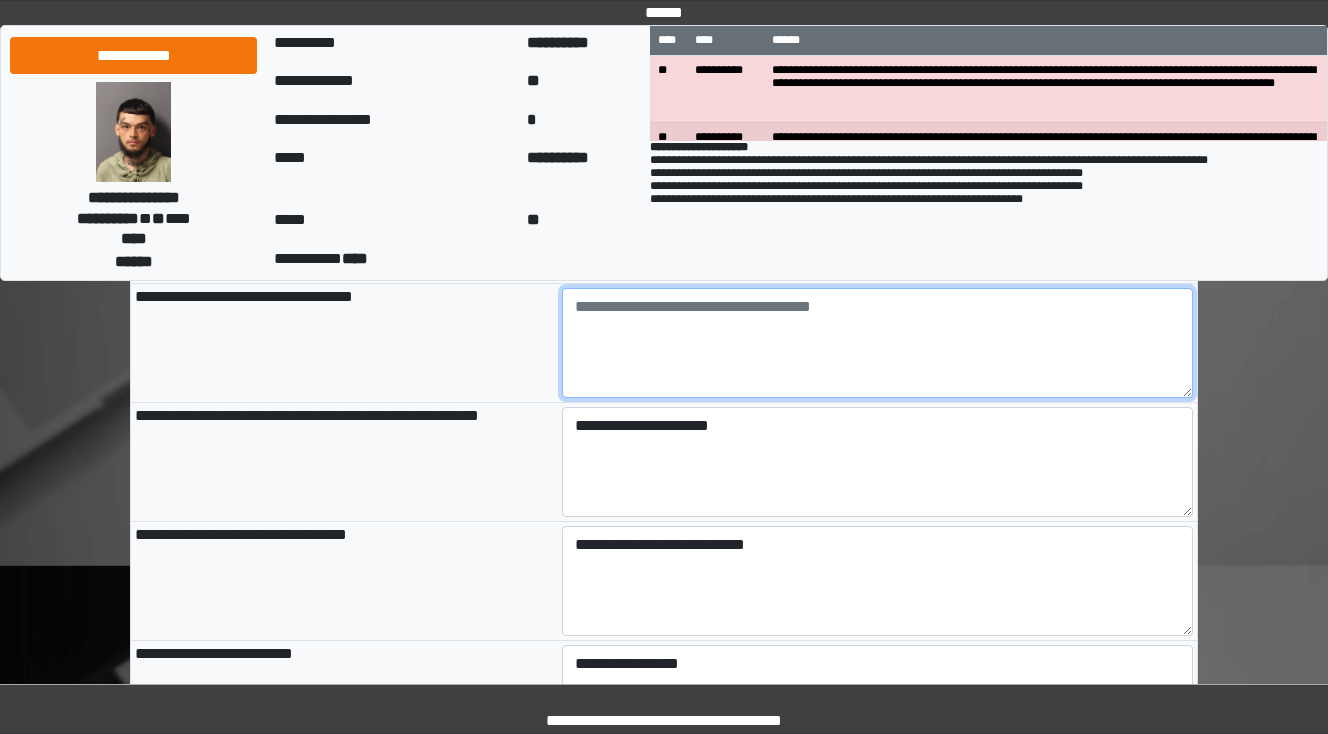 type on "**********" 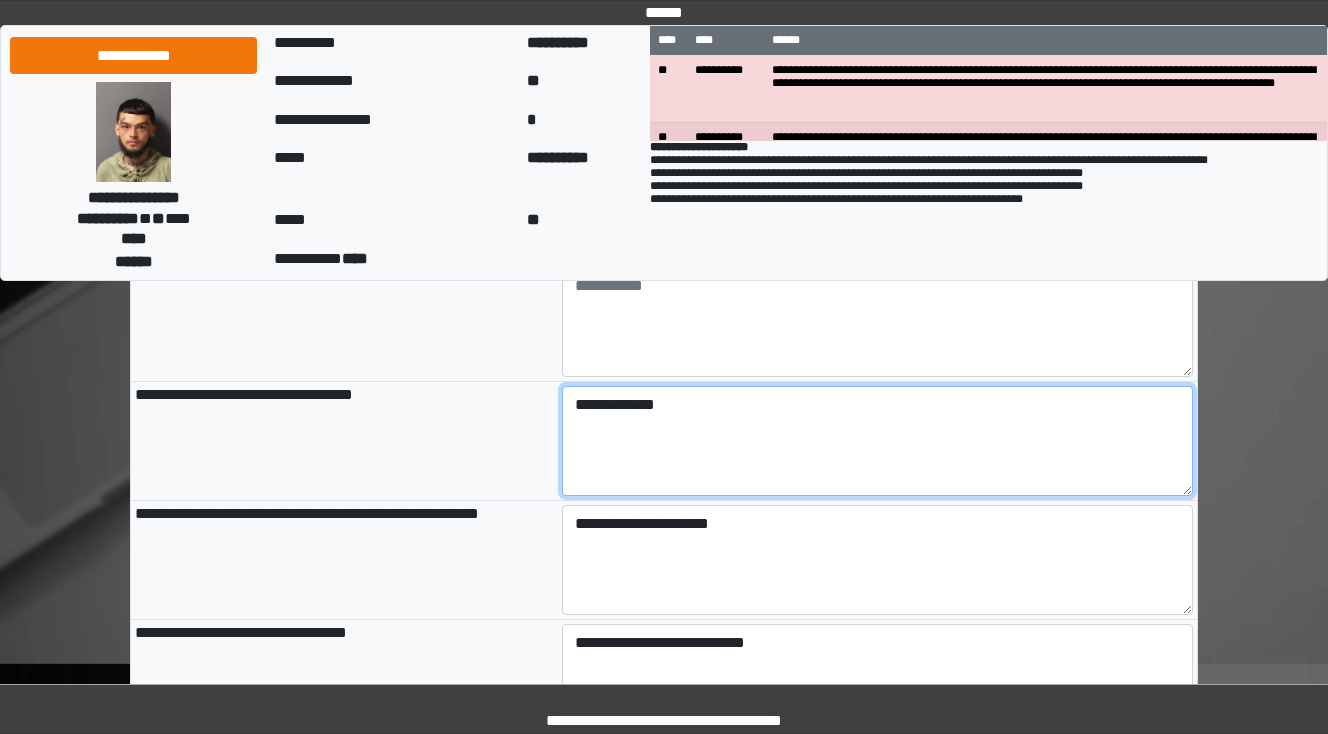 scroll, scrollTop: 1680, scrollLeft: 0, axis: vertical 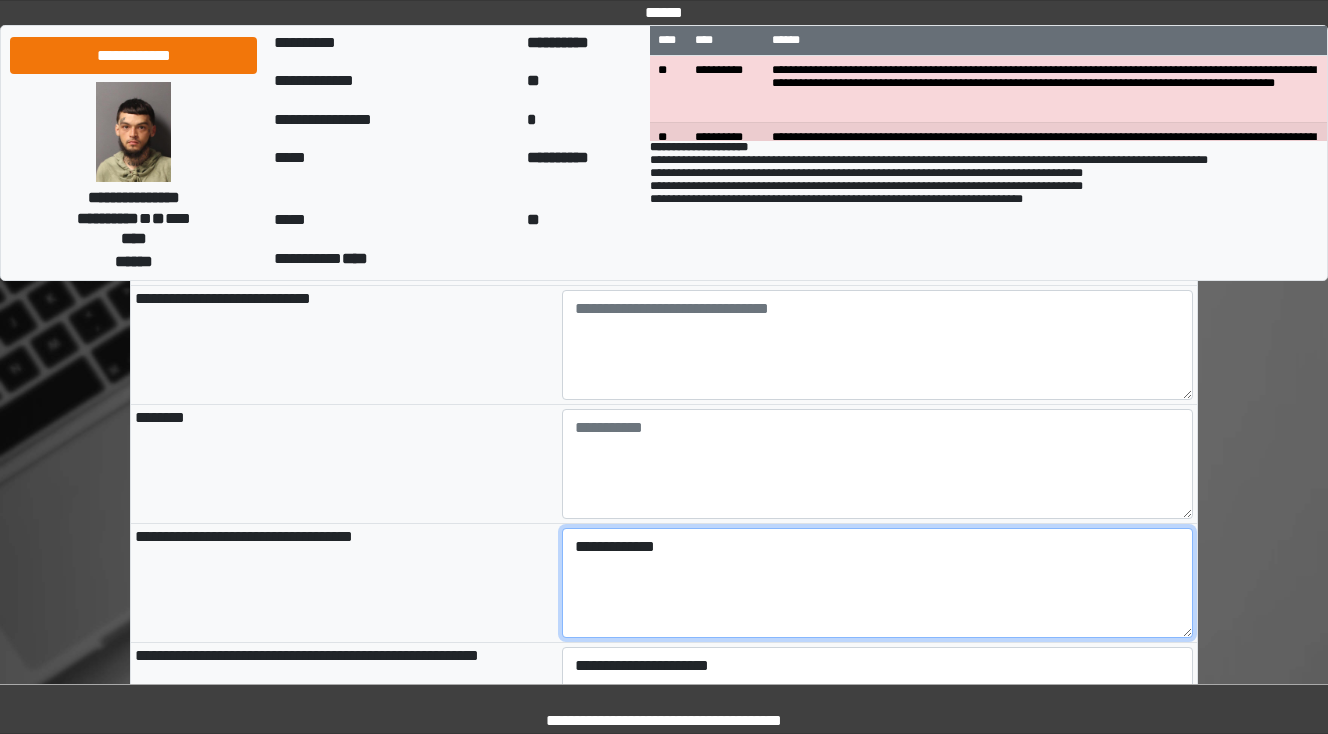 type on "**********" 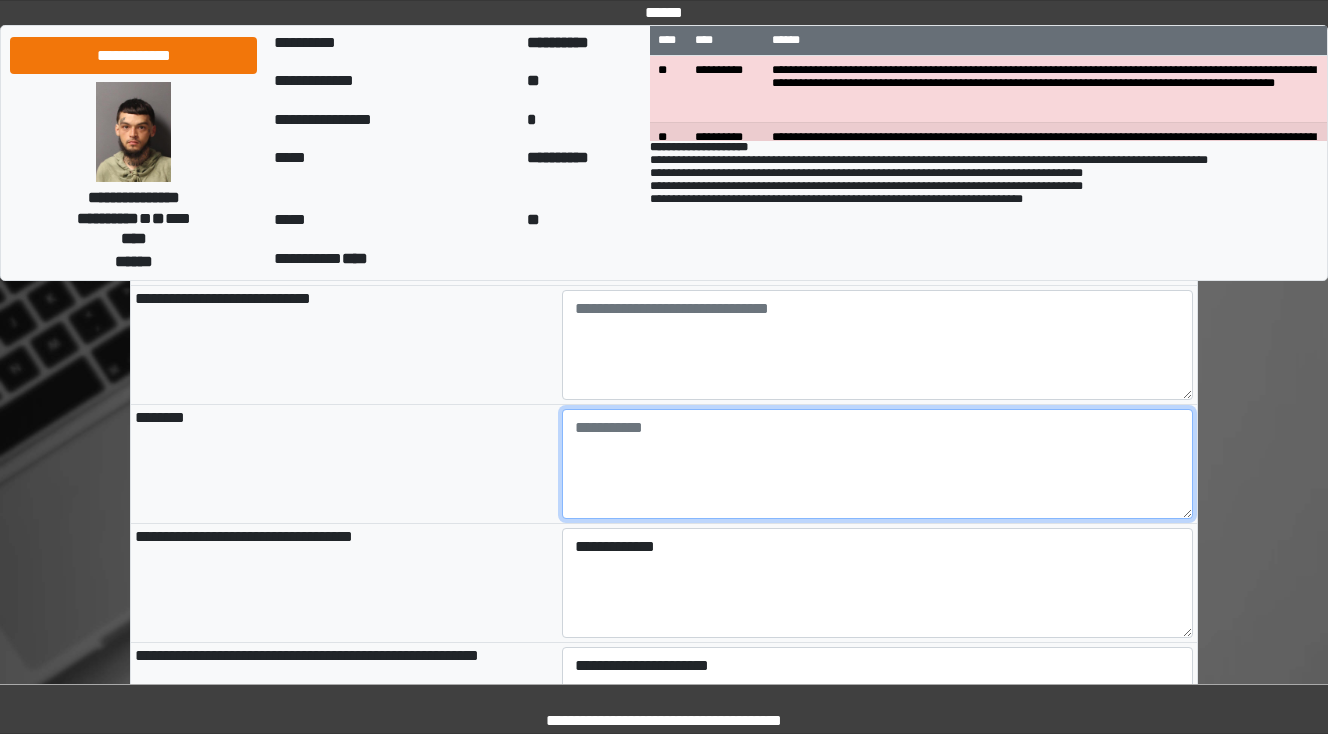 type on "**********" 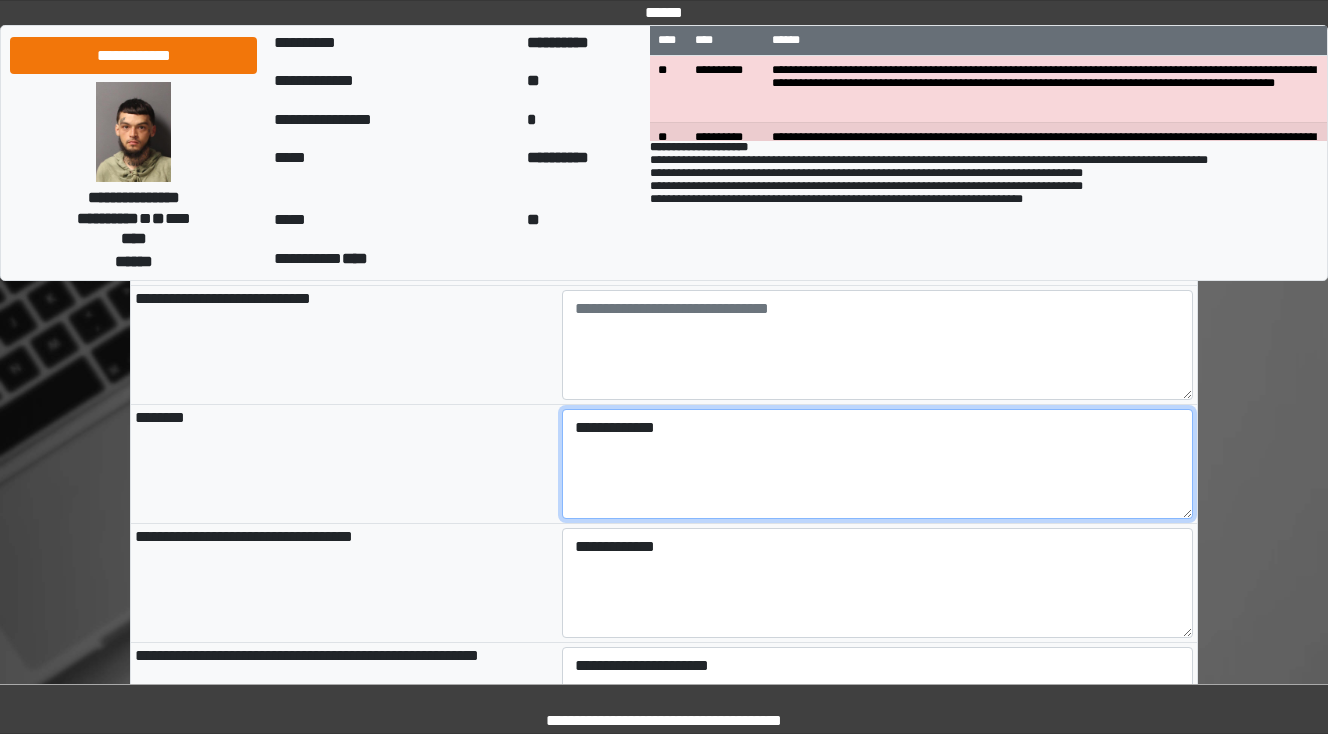 type on "**********" 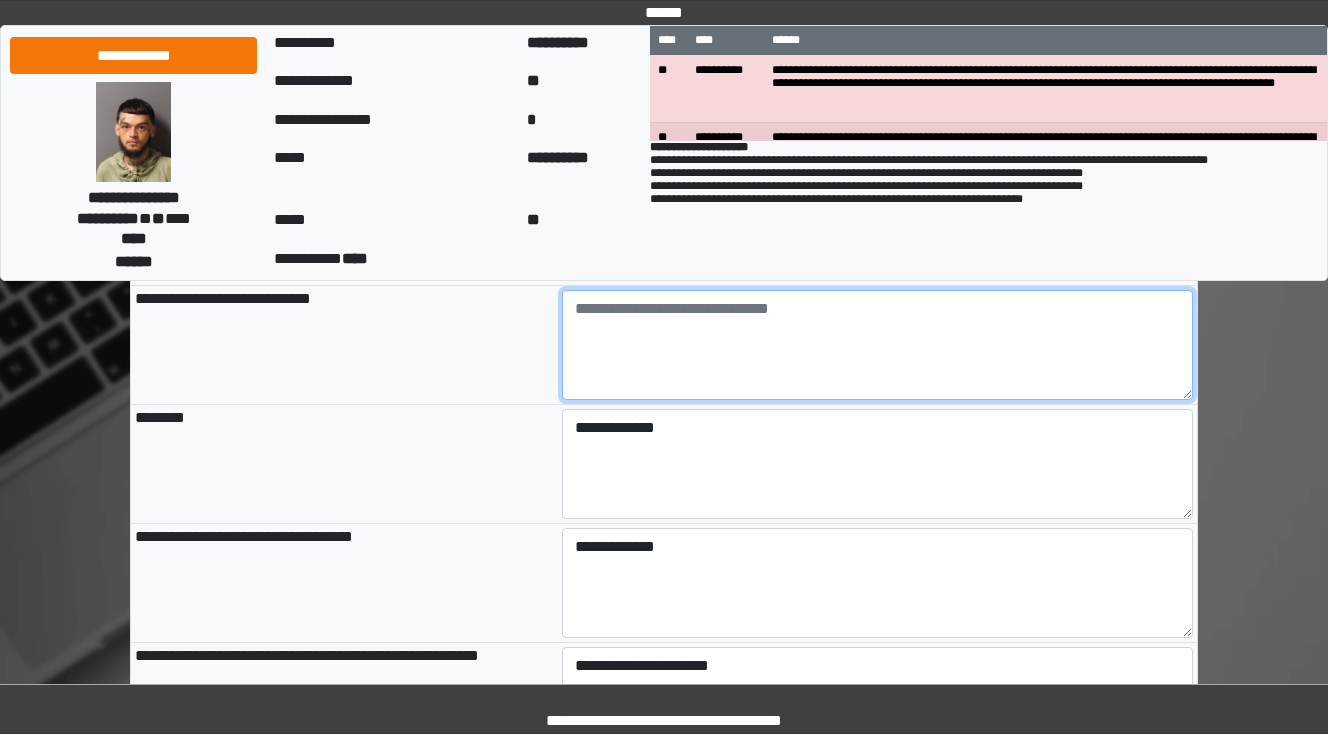 type on "**********" 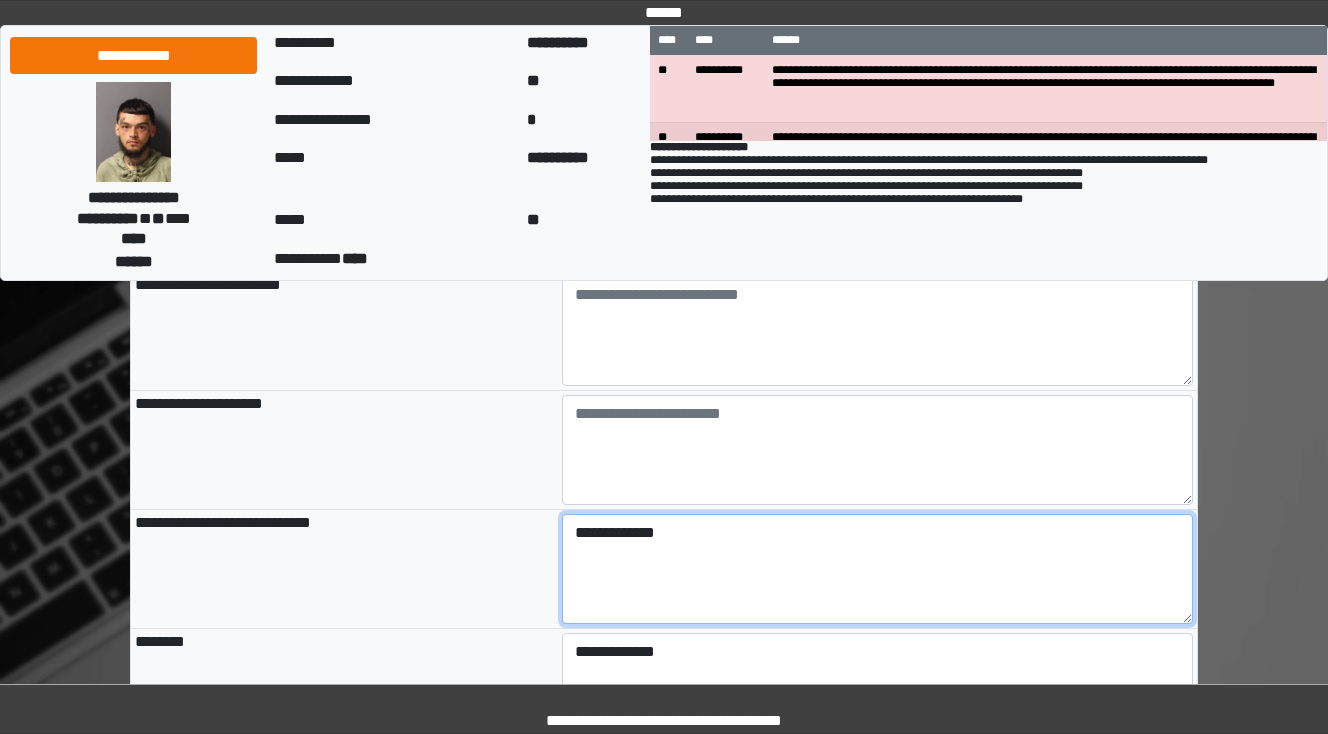 scroll, scrollTop: 1440, scrollLeft: 0, axis: vertical 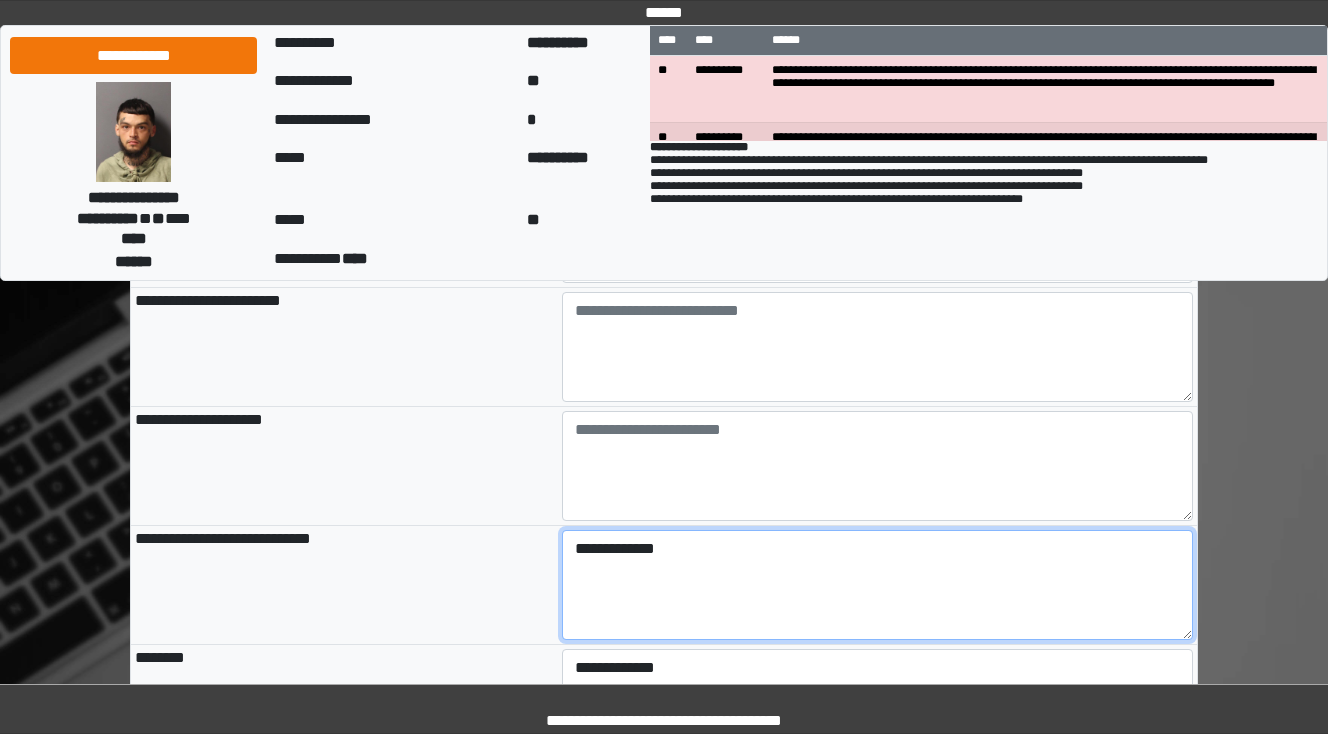 type on "**********" 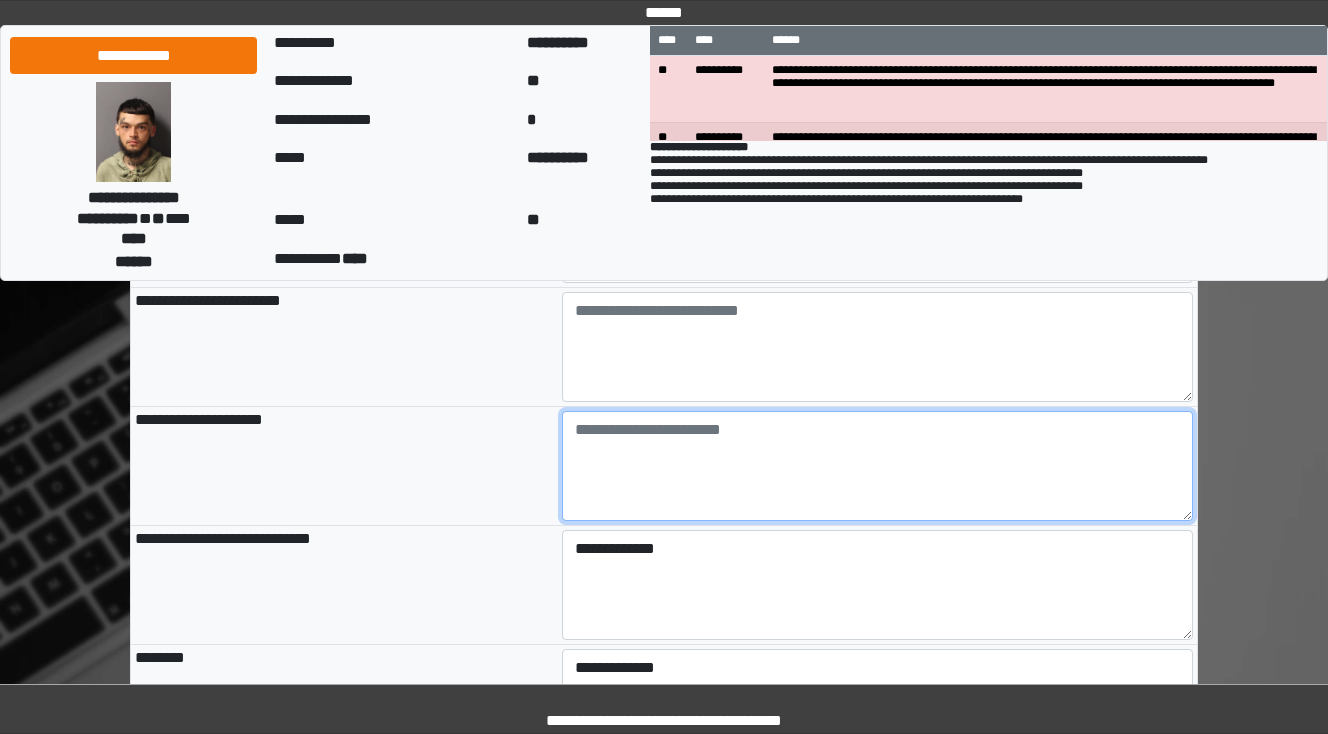 type on "**********" 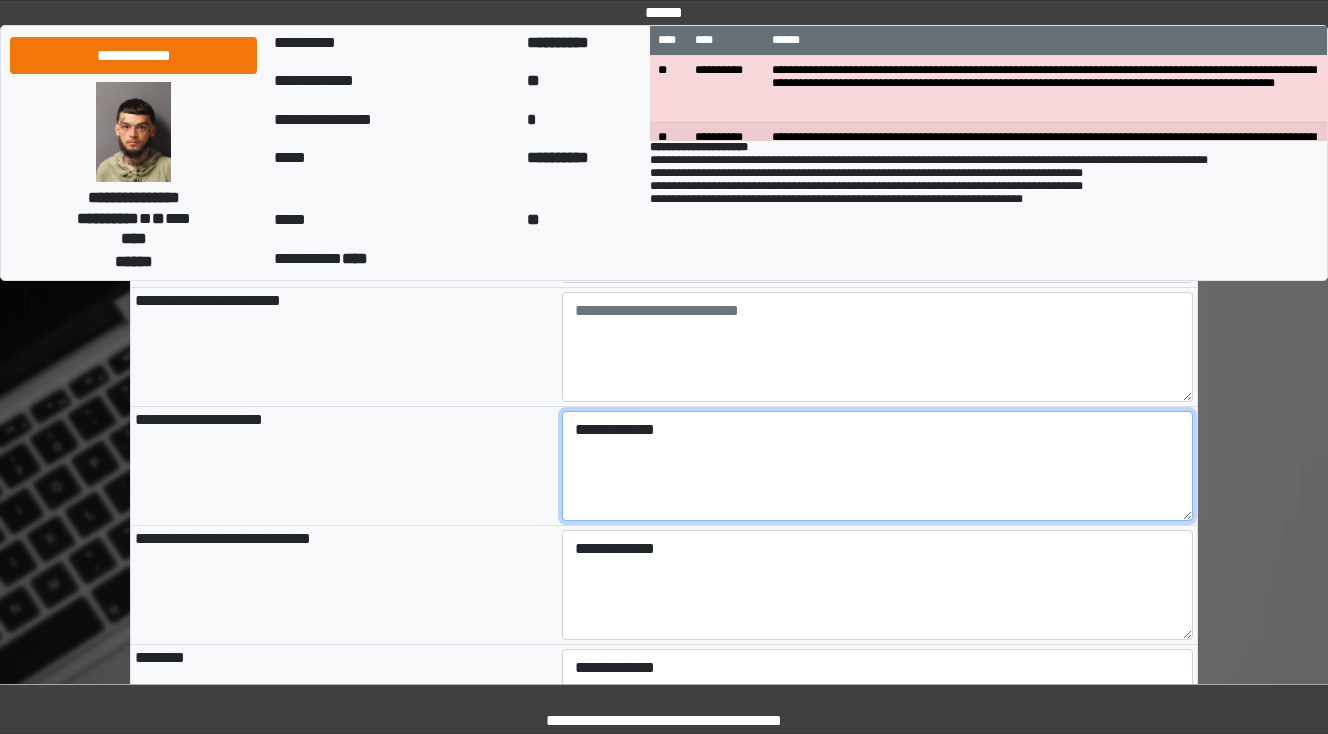 type on "**********" 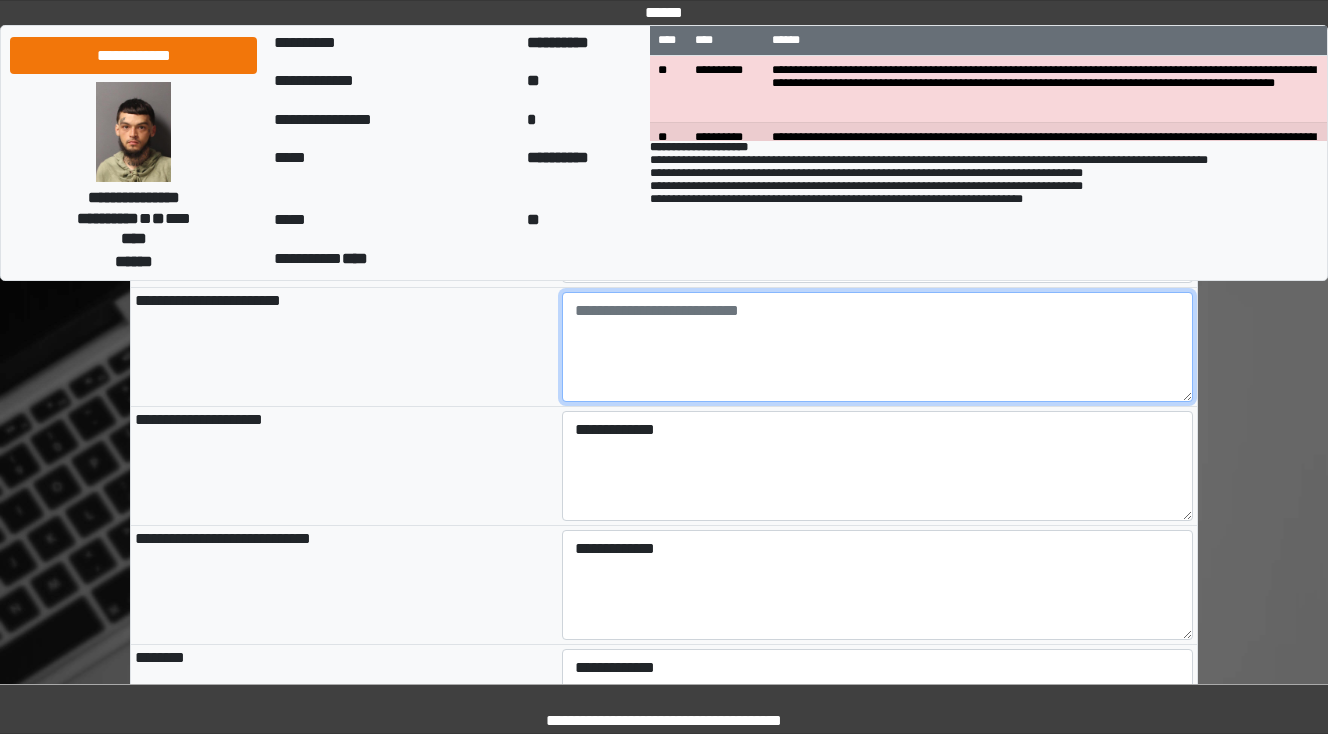 type on "**********" 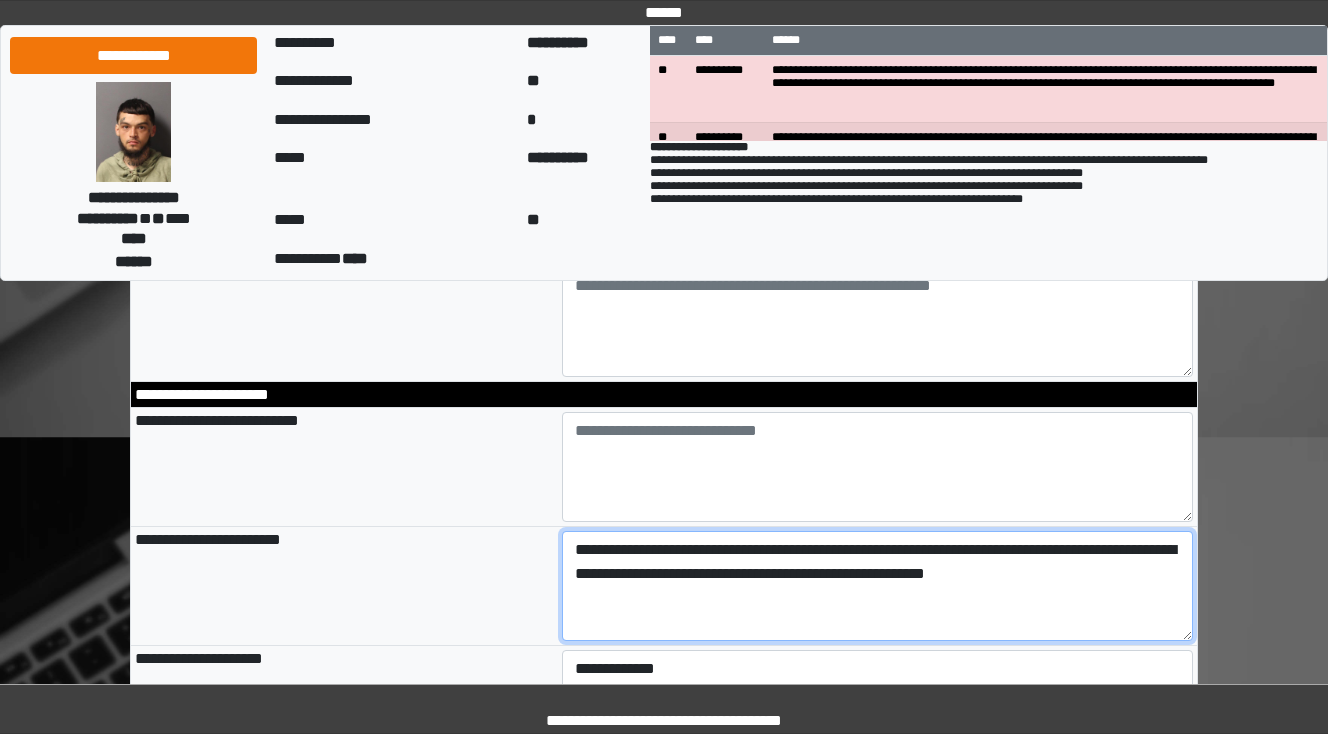 scroll, scrollTop: 1200, scrollLeft: 0, axis: vertical 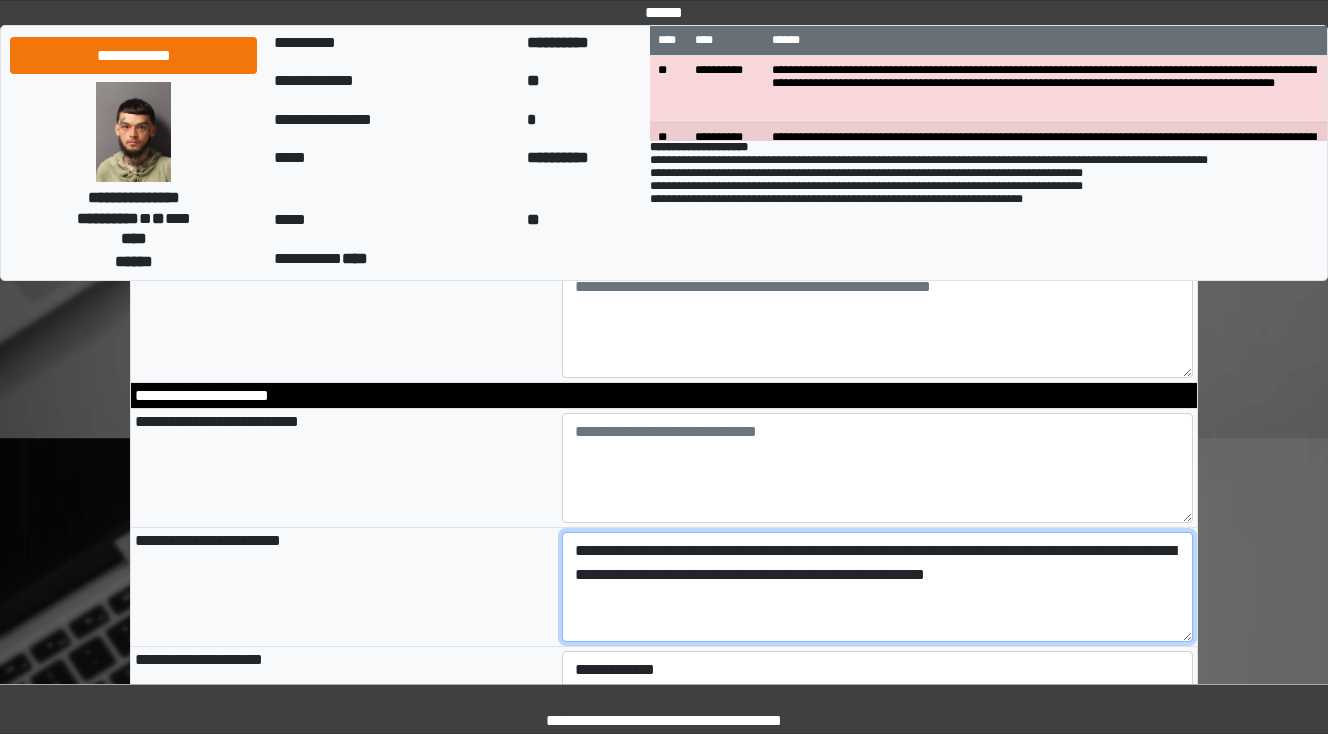 type on "**********" 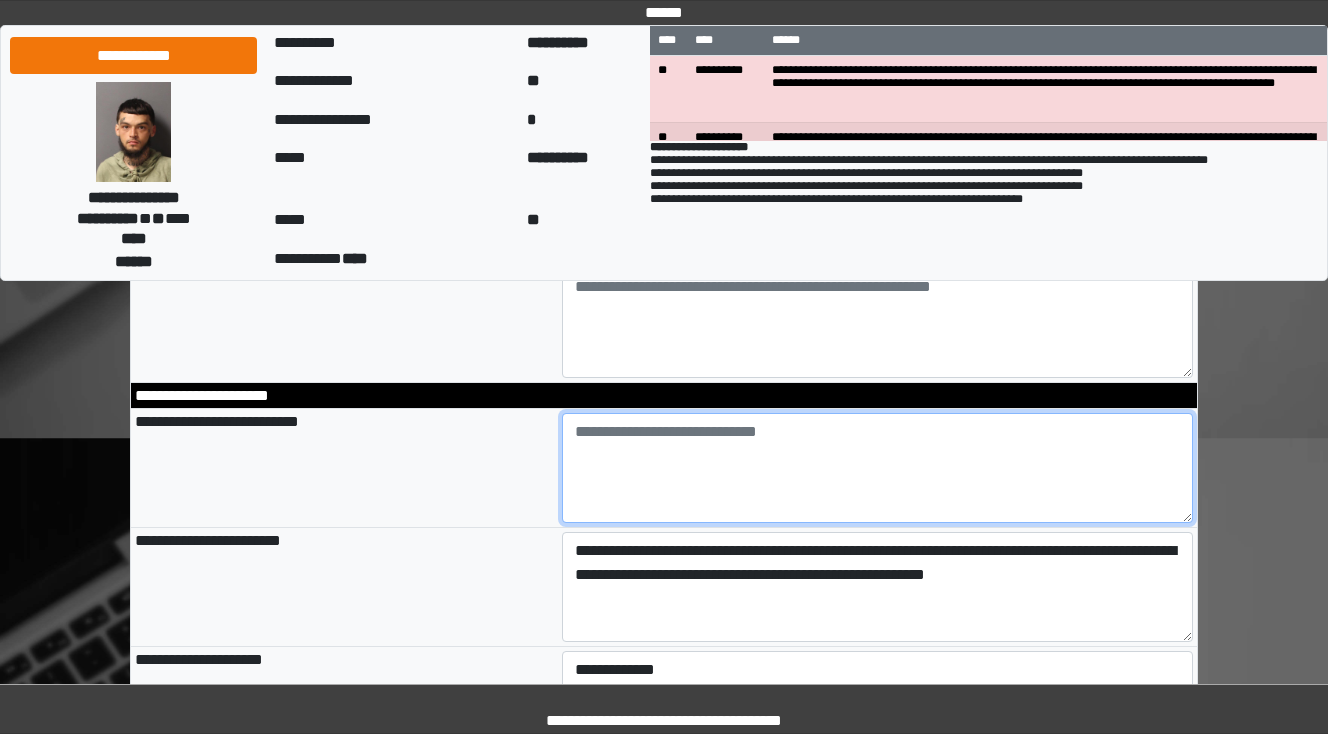 type on "**********" 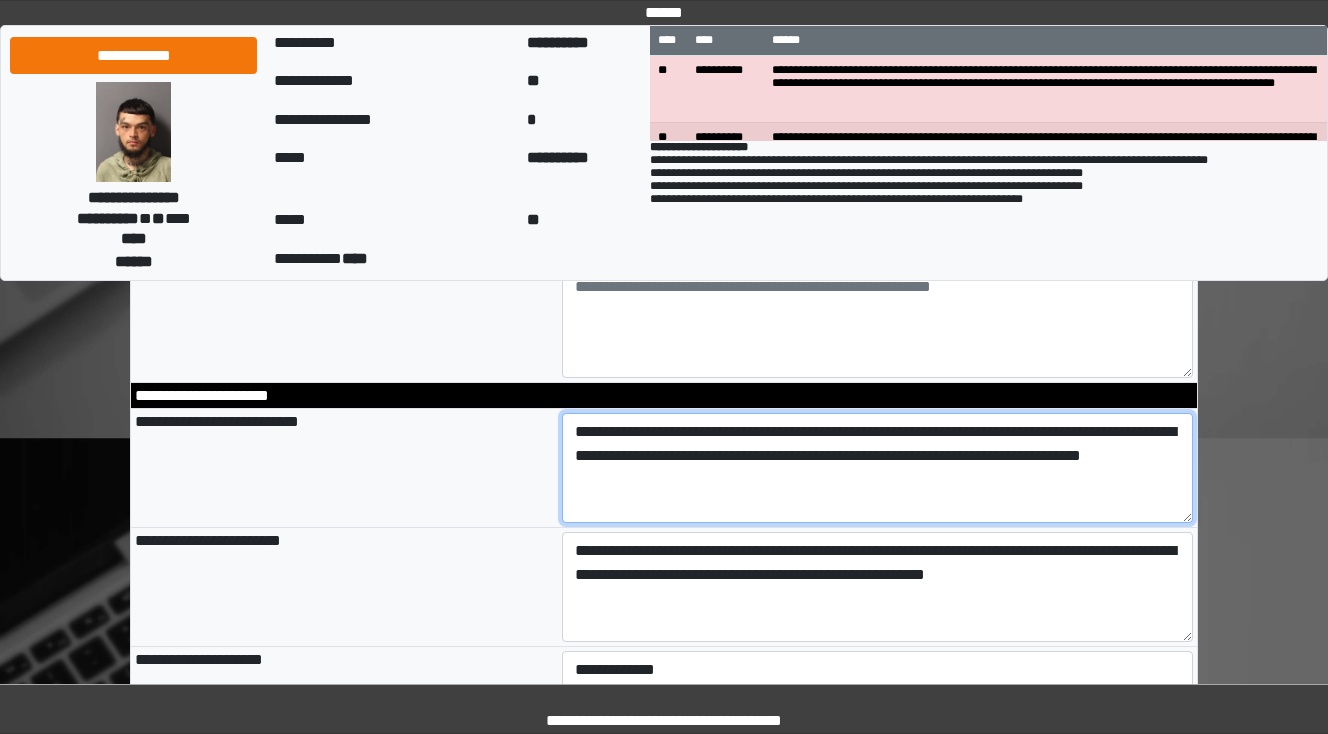 drag, startPoint x: 760, startPoint y: 487, endPoint x: 825, endPoint y: 464, distance: 68.94926 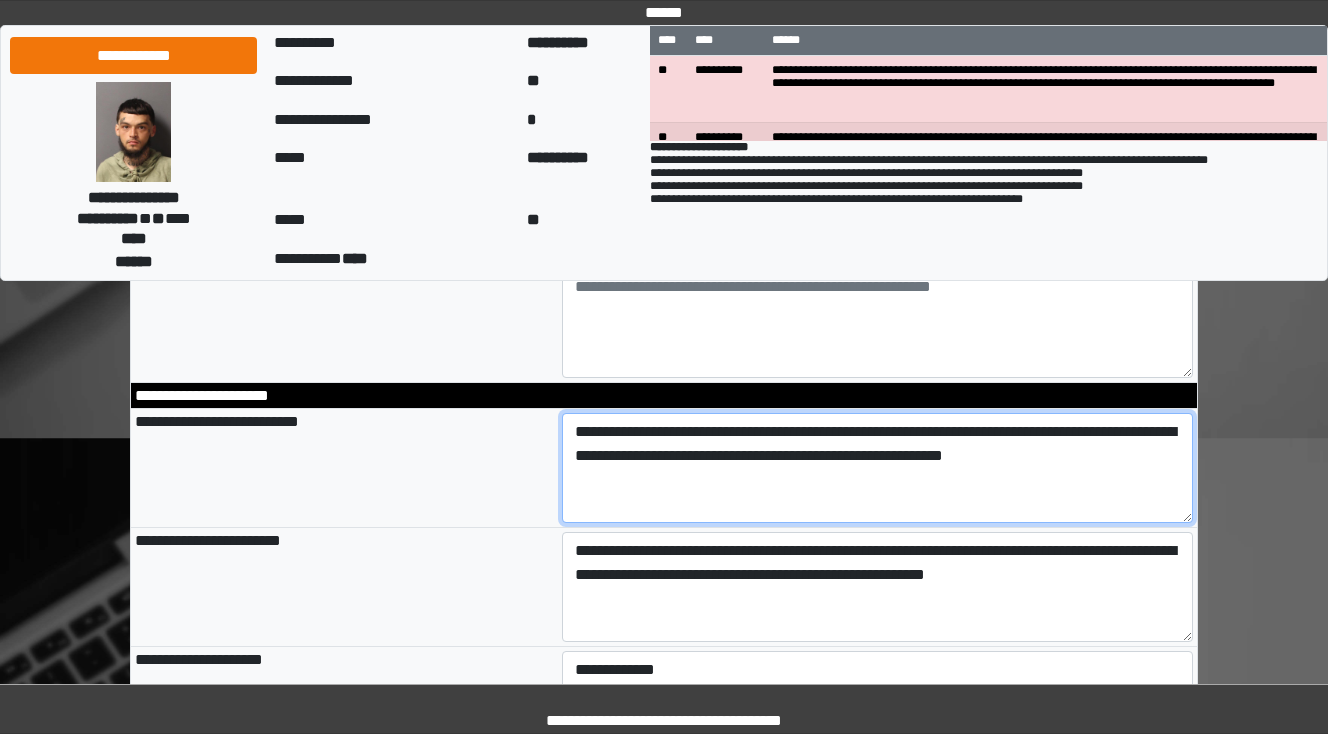 click on "**********" at bounding box center (878, 468) 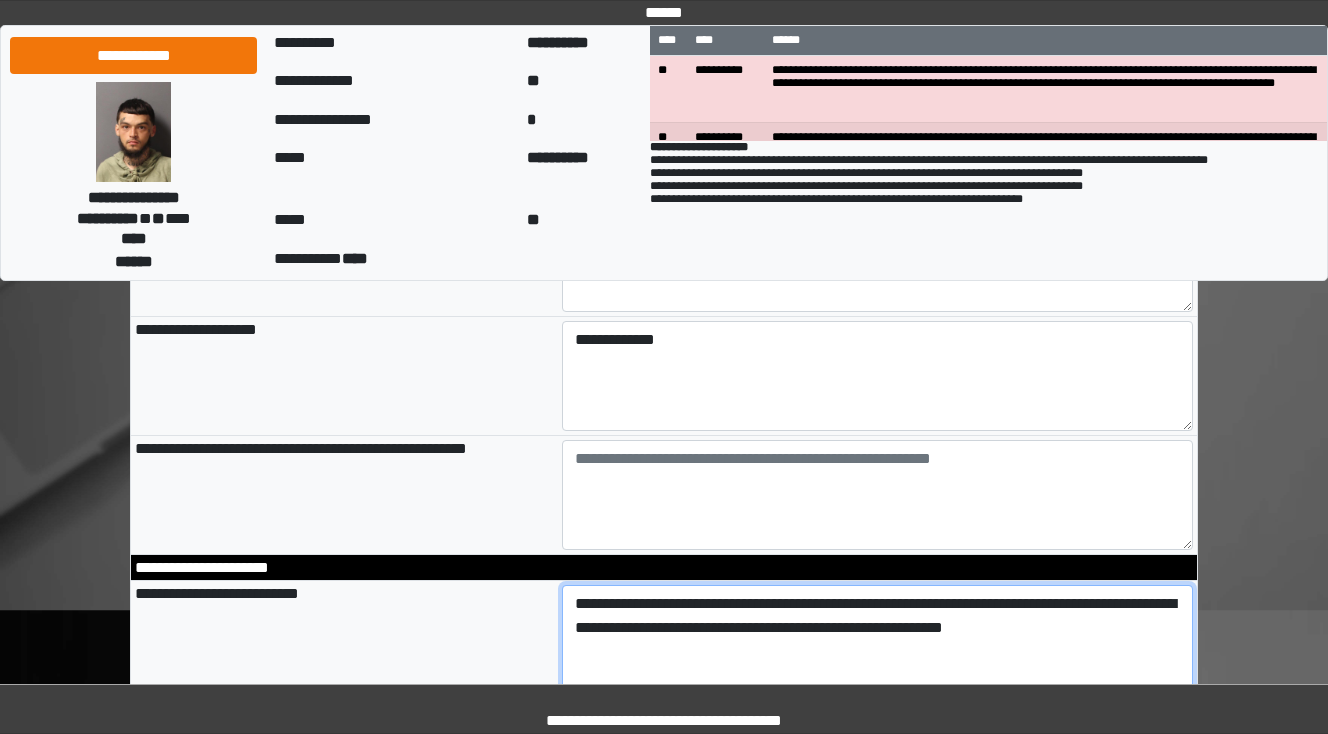 scroll, scrollTop: 960, scrollLeft: 0, axis: vertical 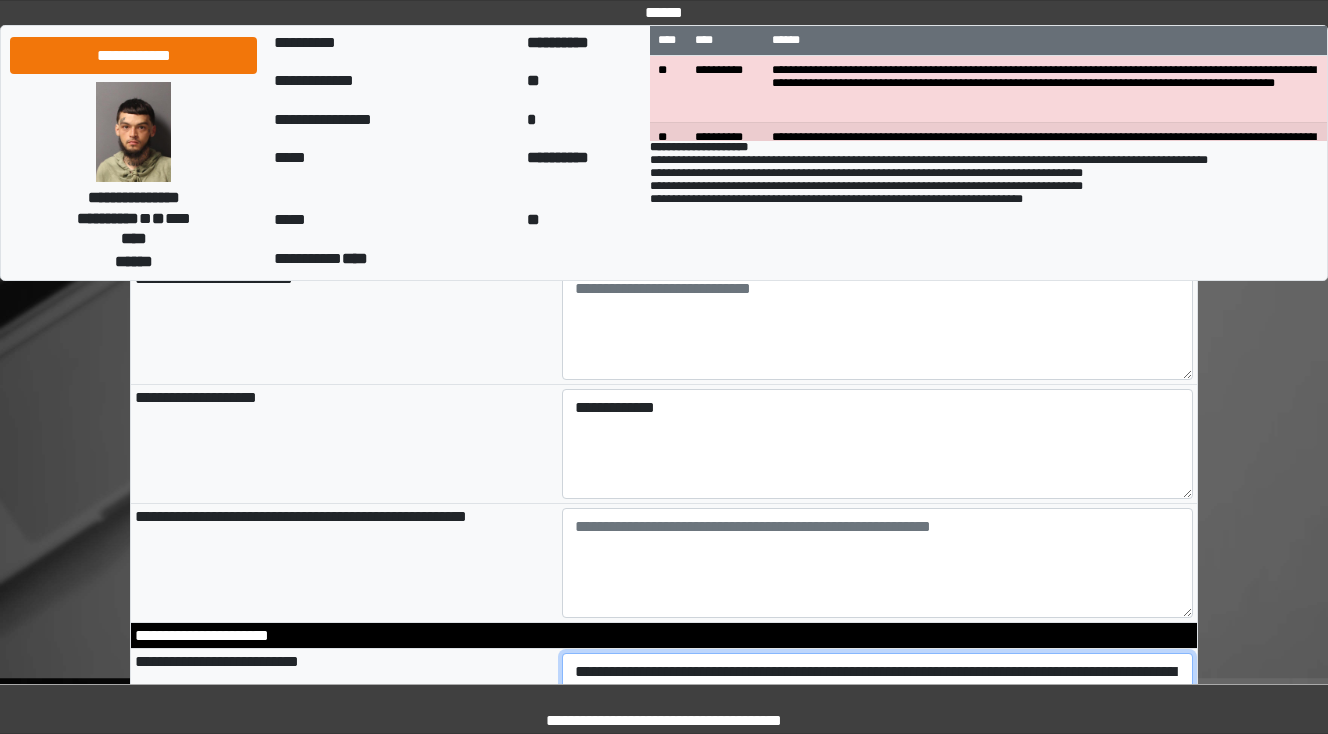 type on "**********" 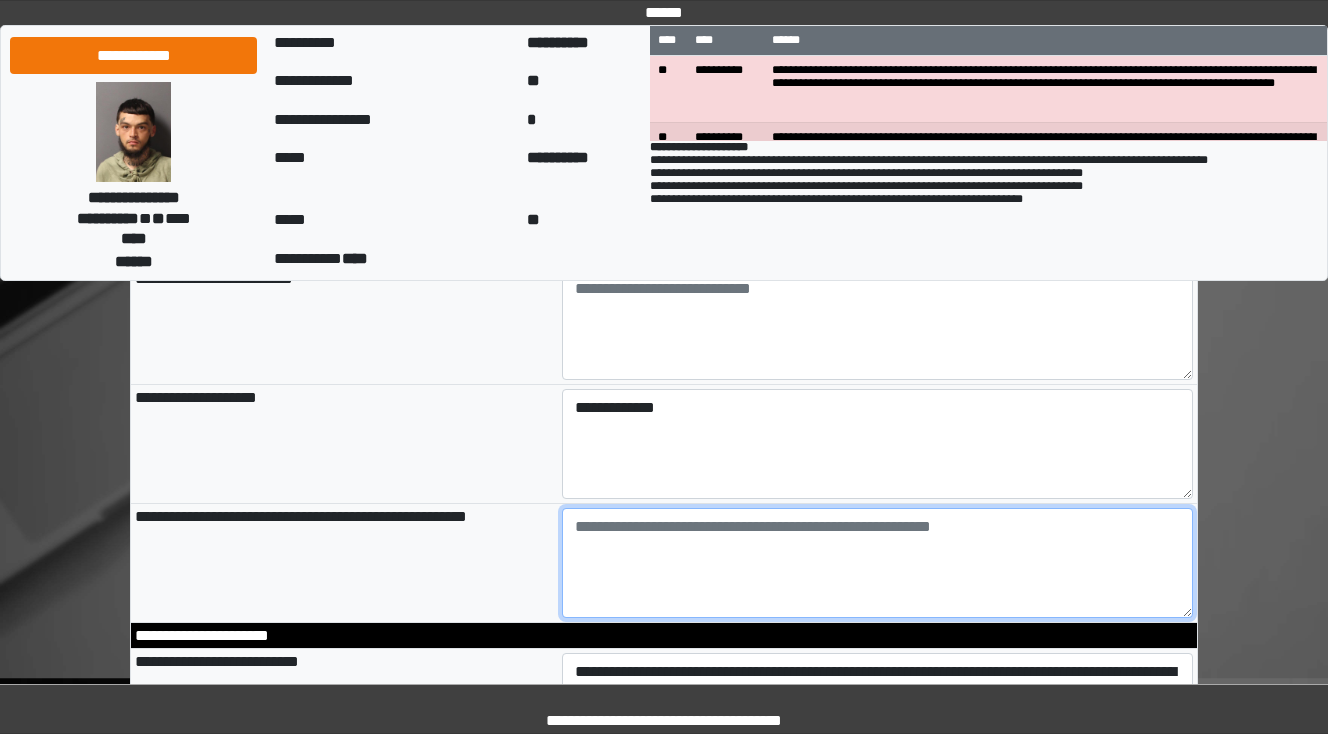 type on "**********" 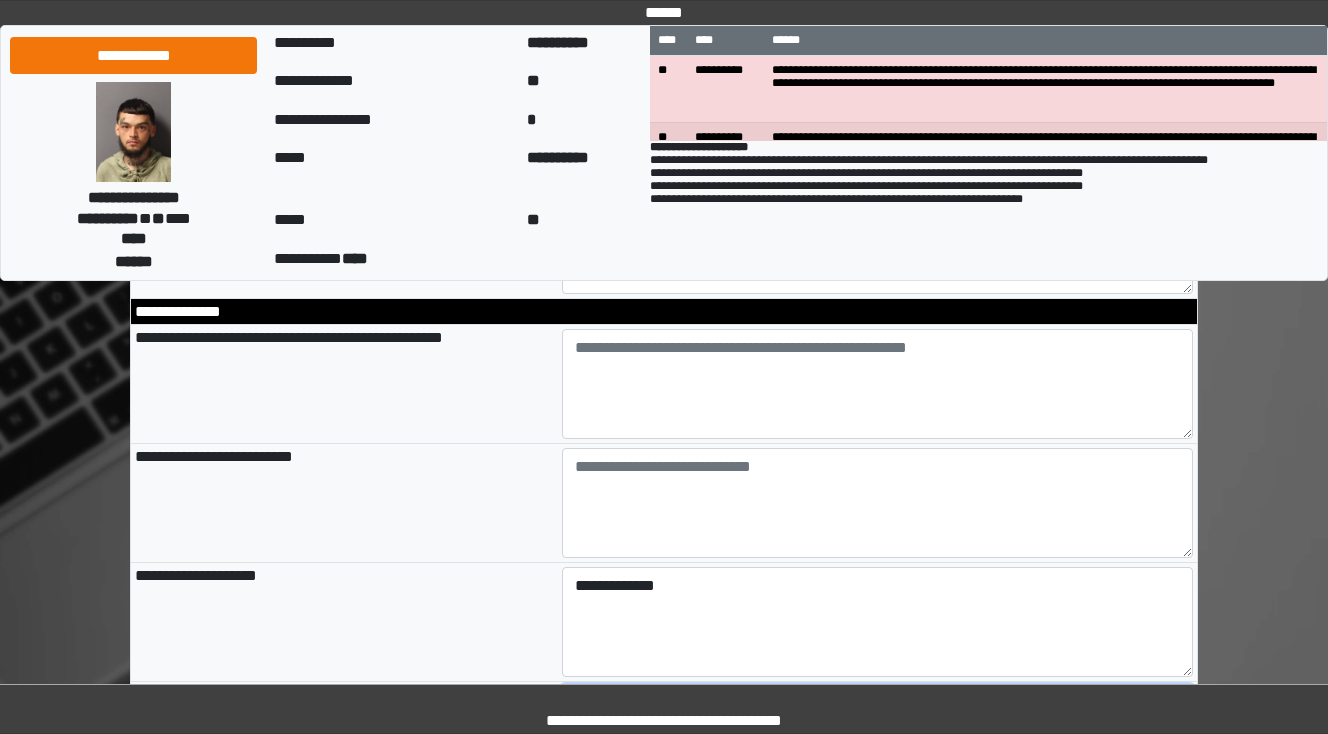 scroll, scrollTop: 720, scrollLeft: 0, axis: vertical 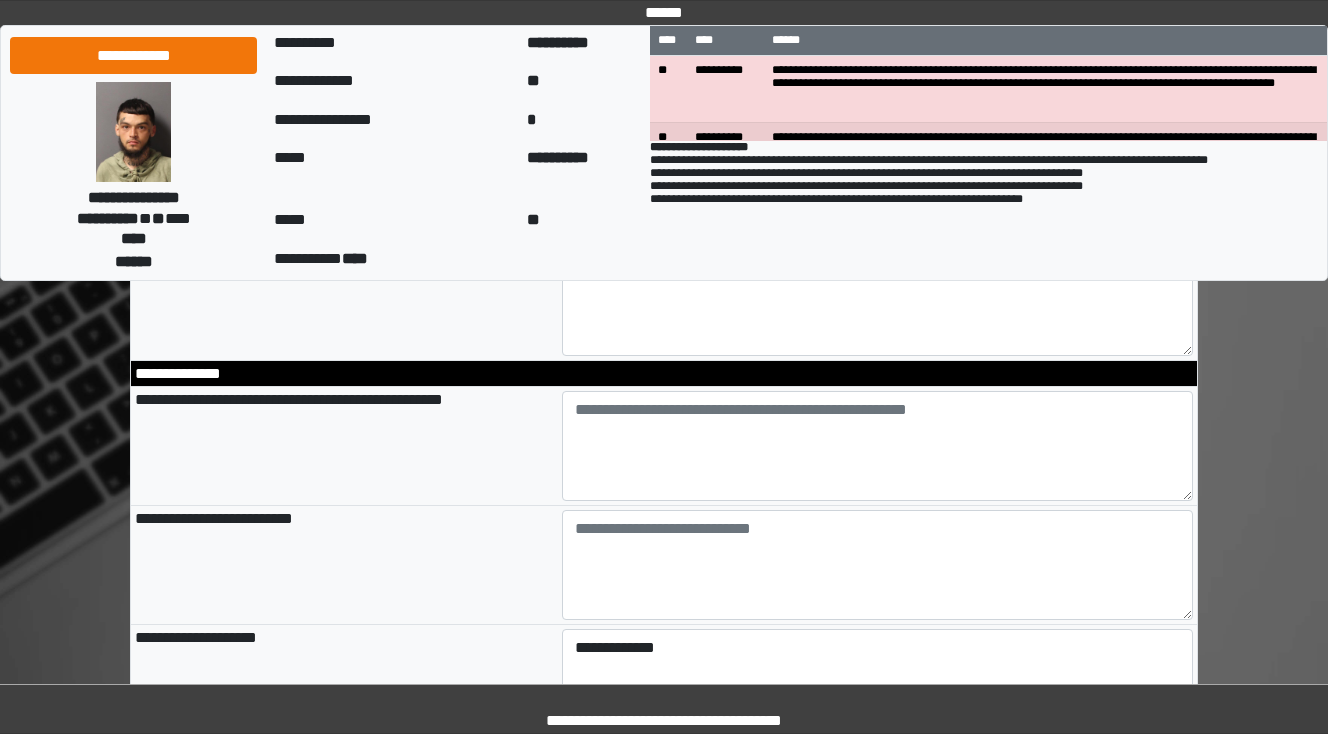 type on "**********" 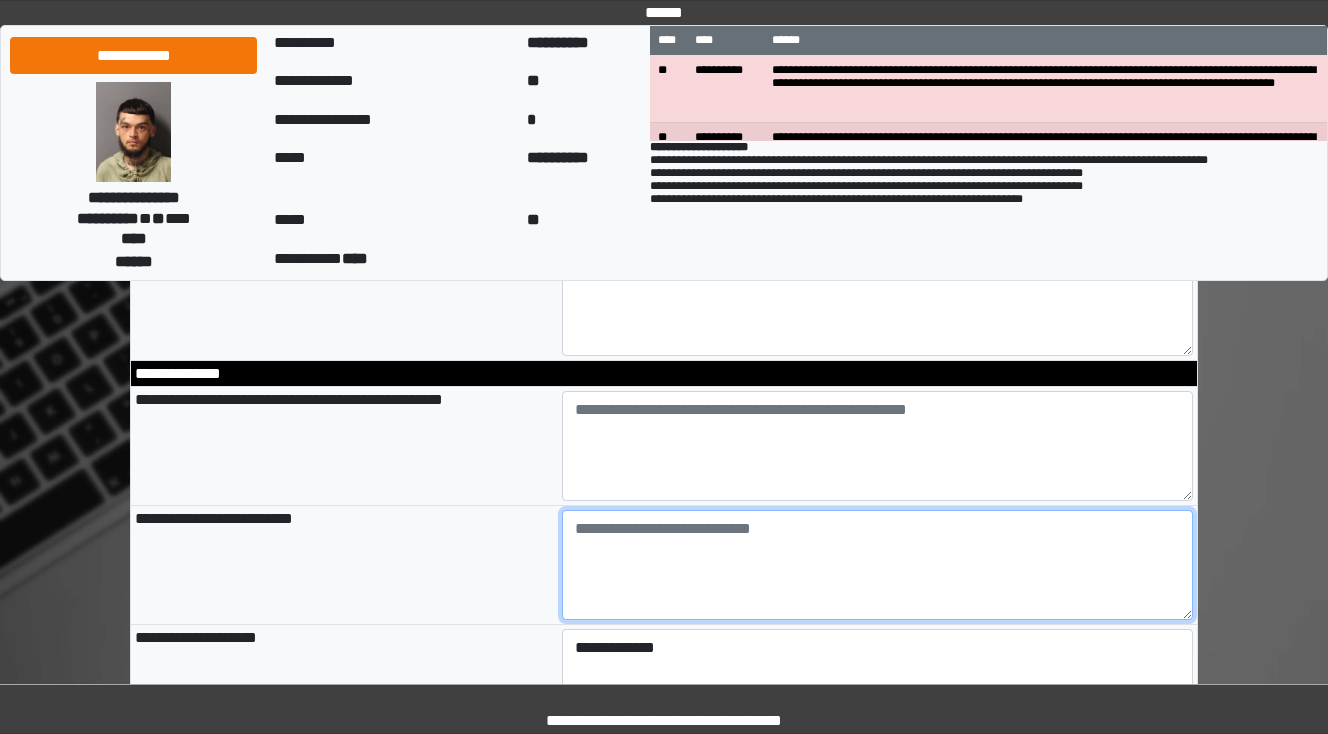 type on "**********" 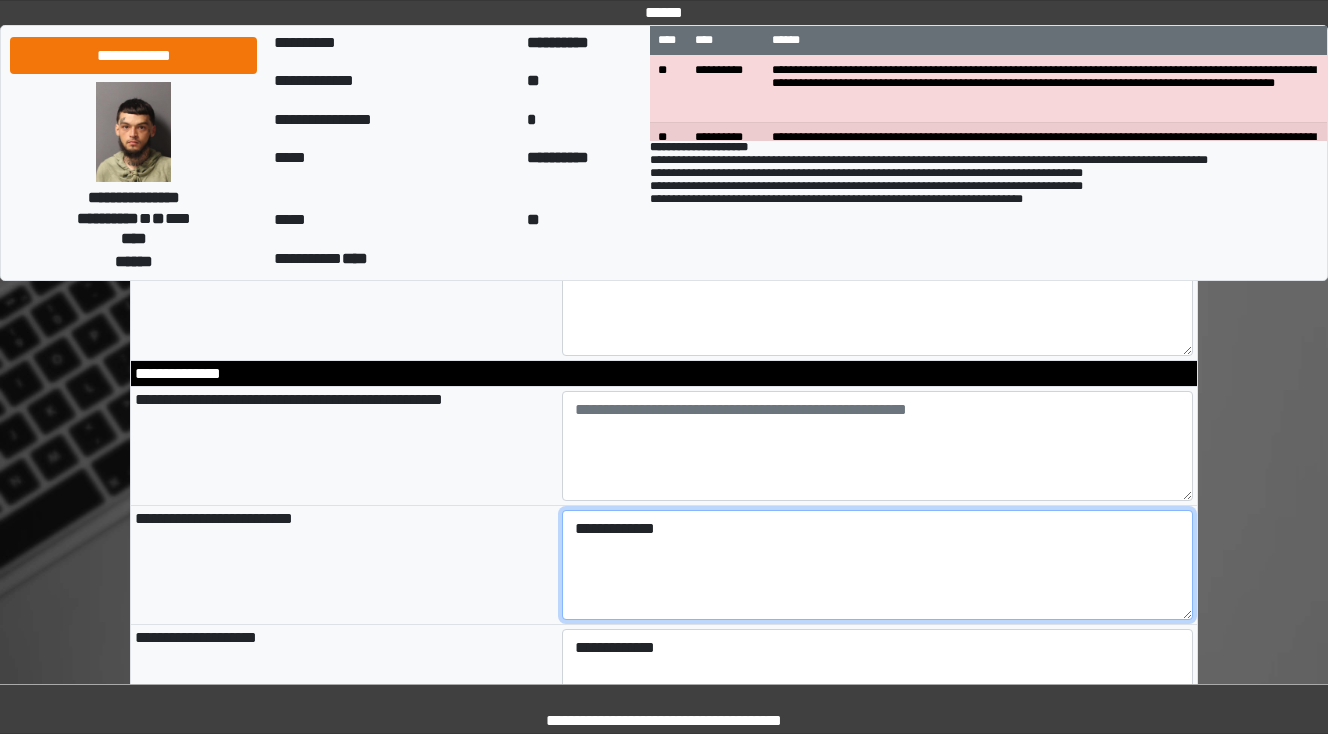type on "**********" 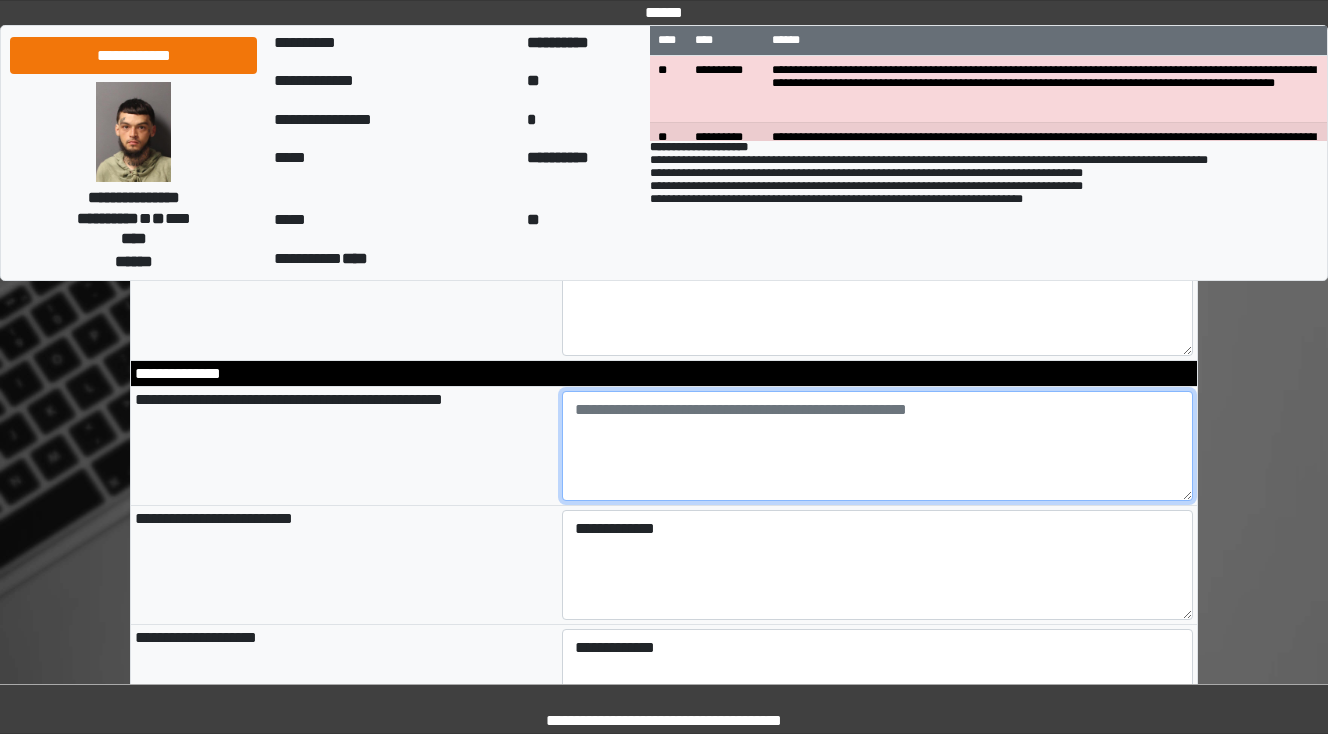 type on "**********" 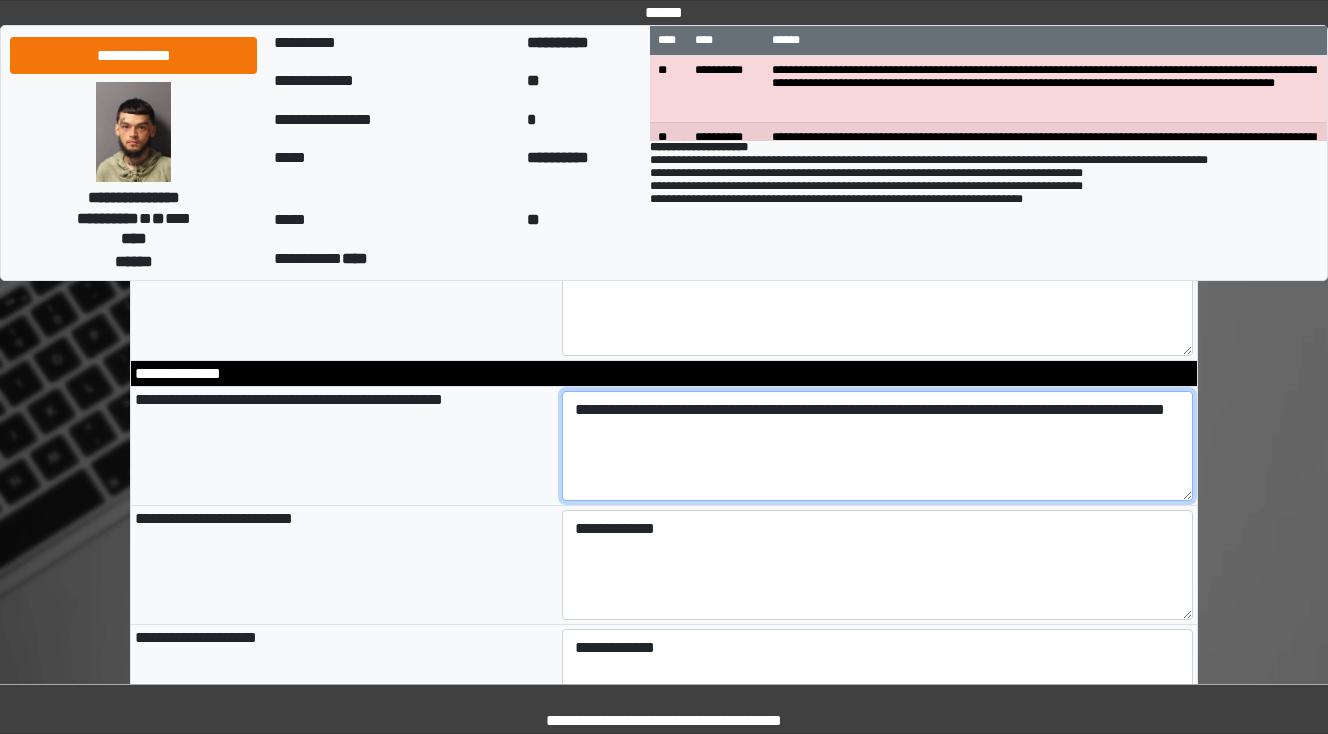 type on "**********" 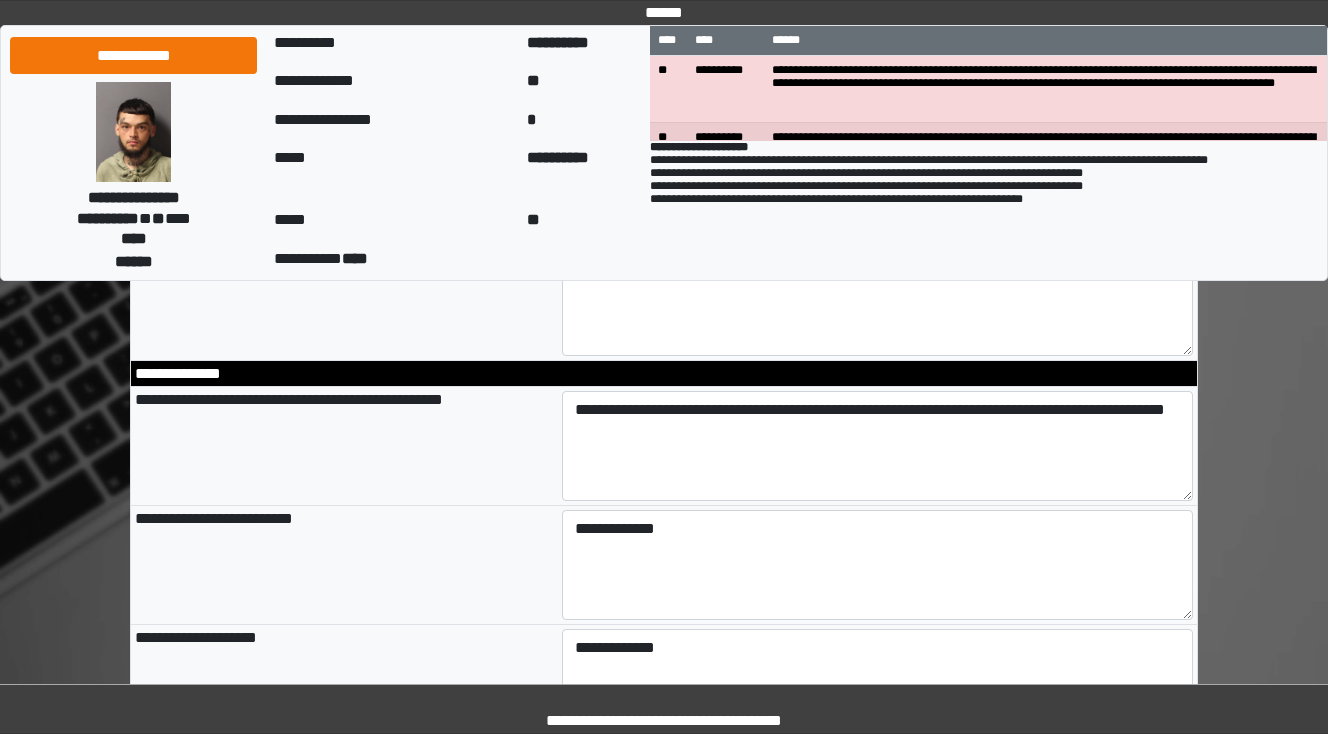 type on "**********" 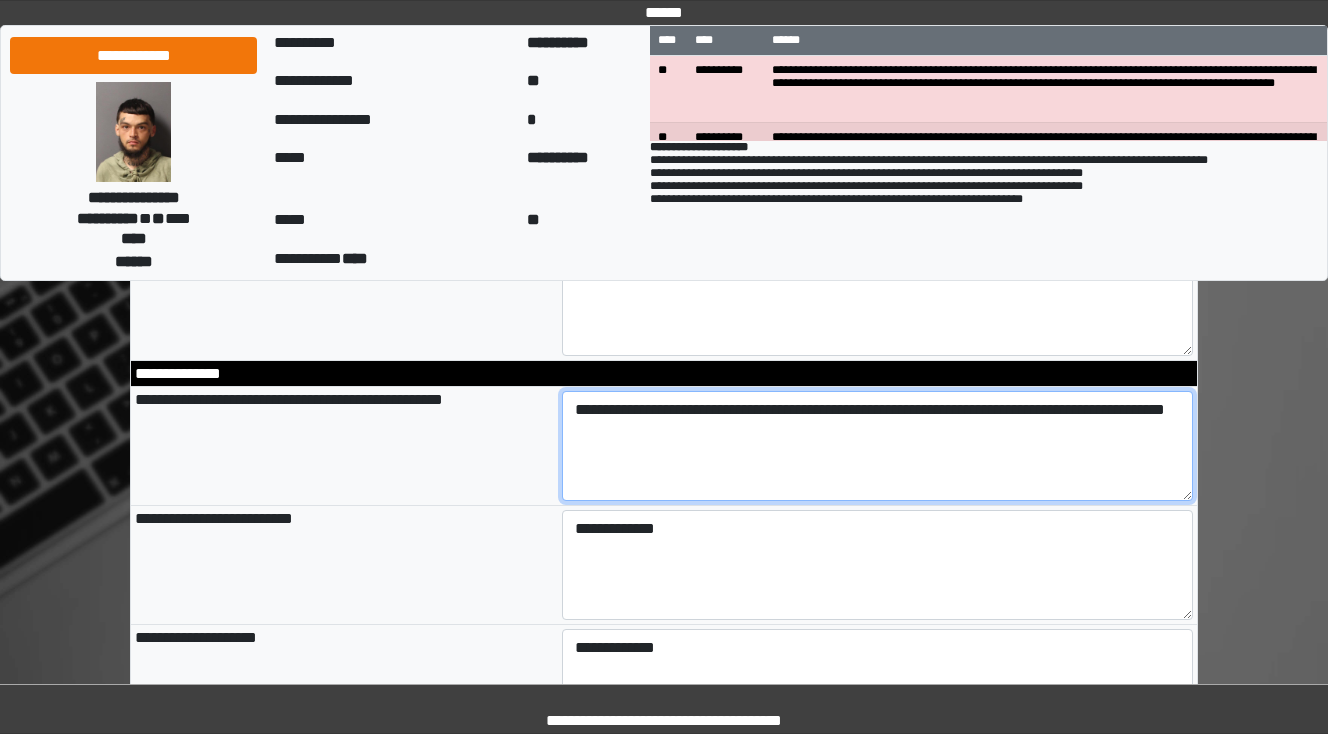 drag, startPoint x: 928, startPoint y: 444, endPoint x: 942, endPoint y: 415, distance: 32.202484 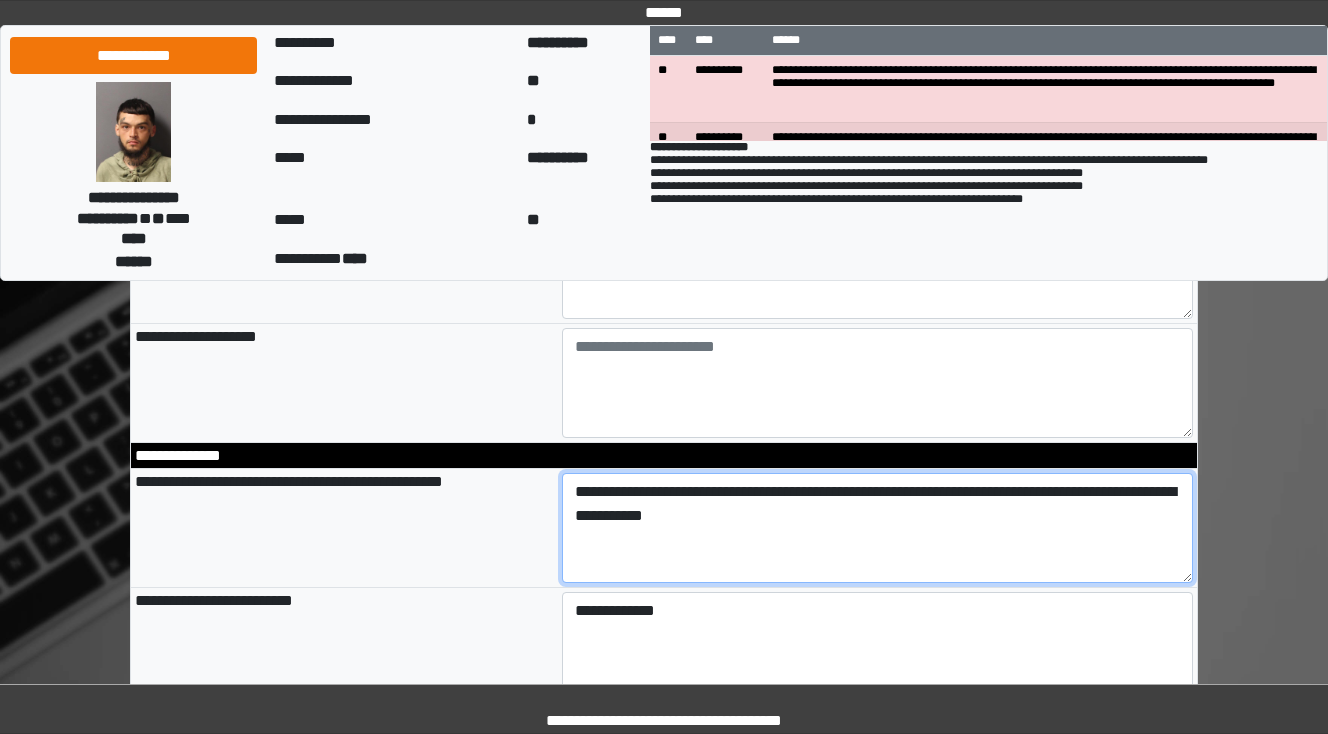 scroll, scrollTop: 480, scrollLeft: 0, axis: vertical 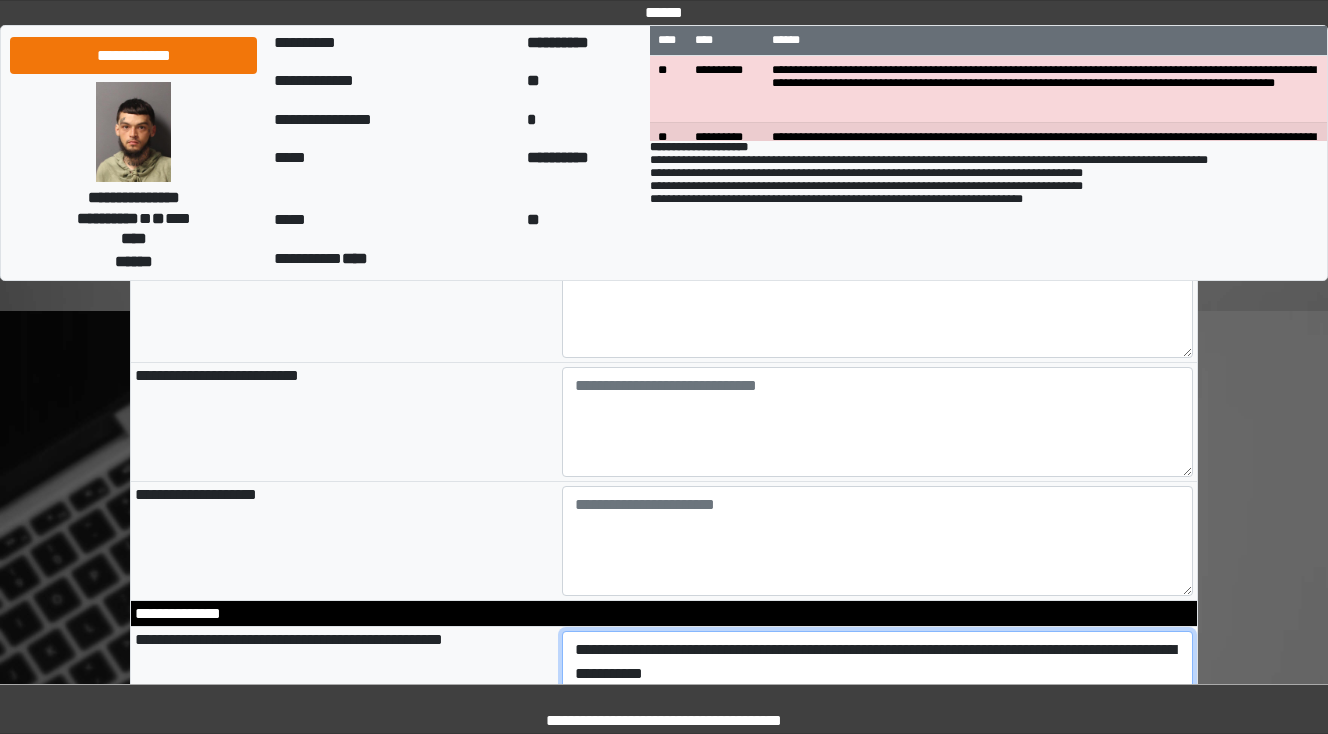 type on "**********" 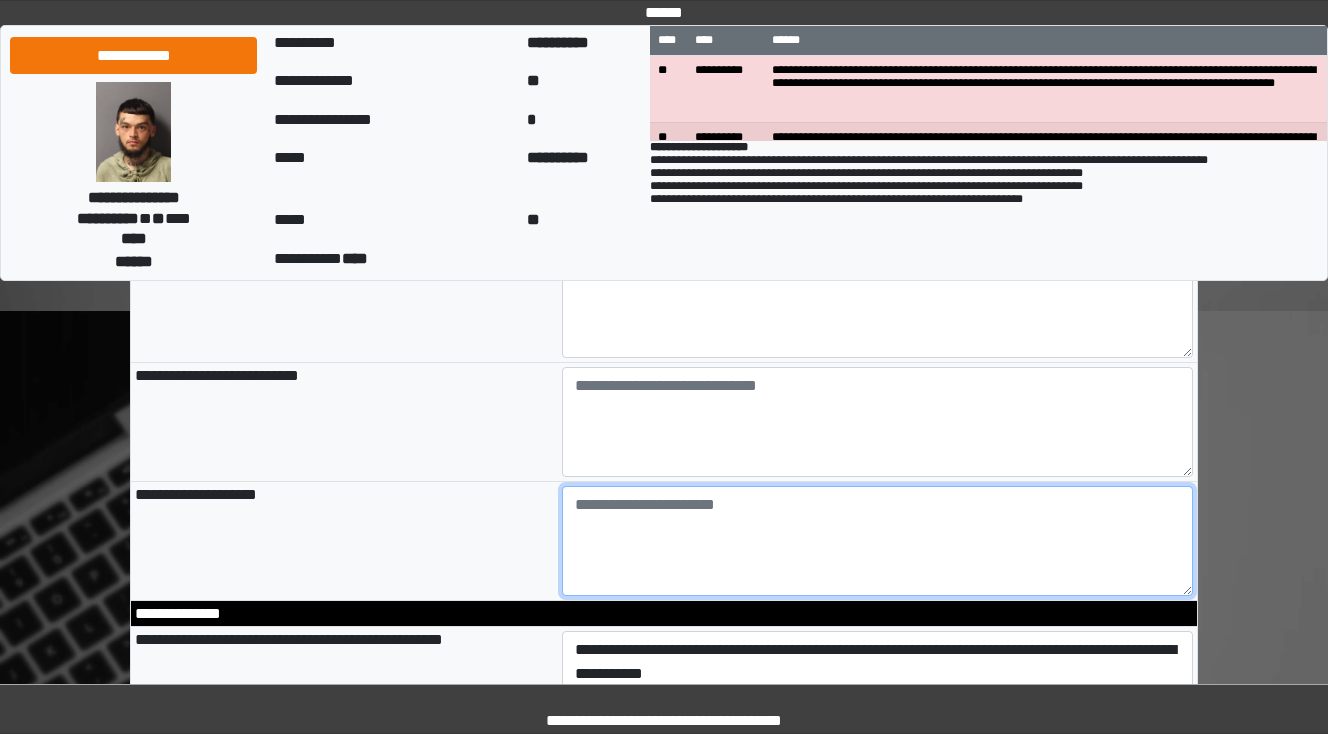 type on "**********" 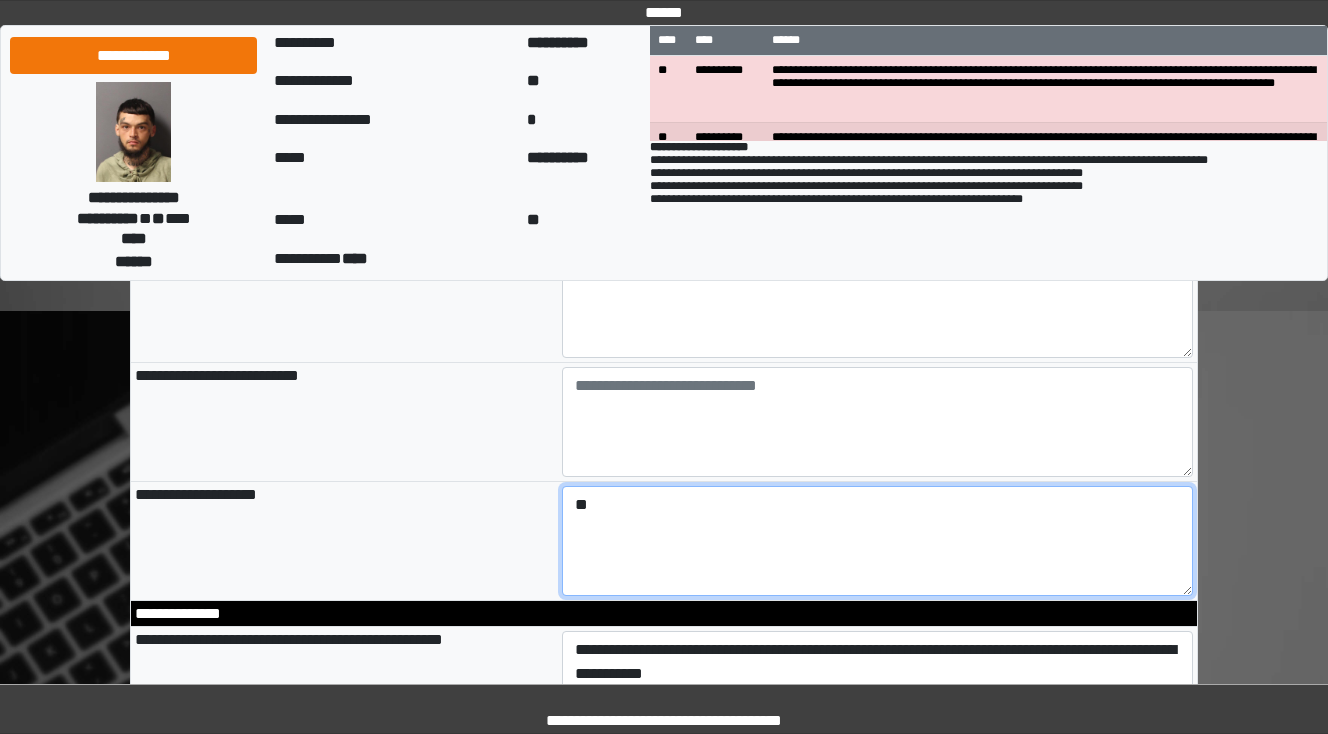 type on "*" 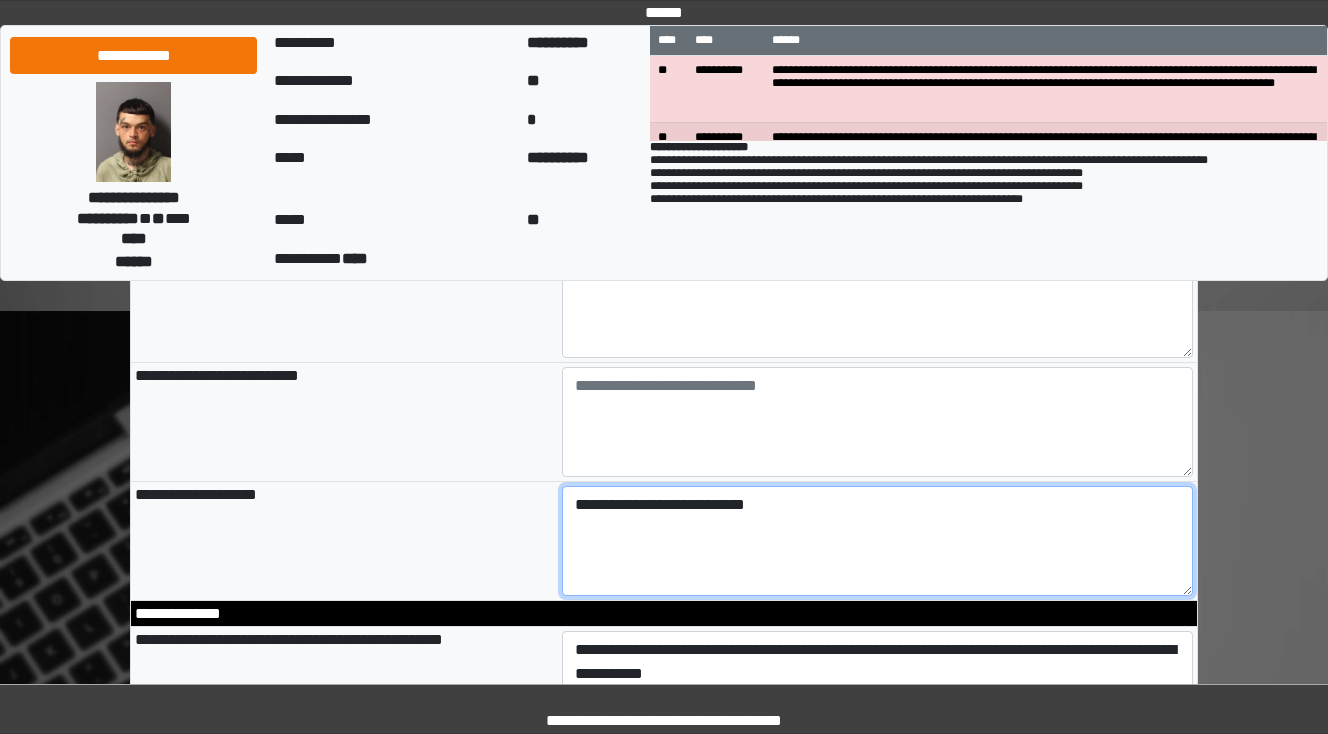 type on "**********" 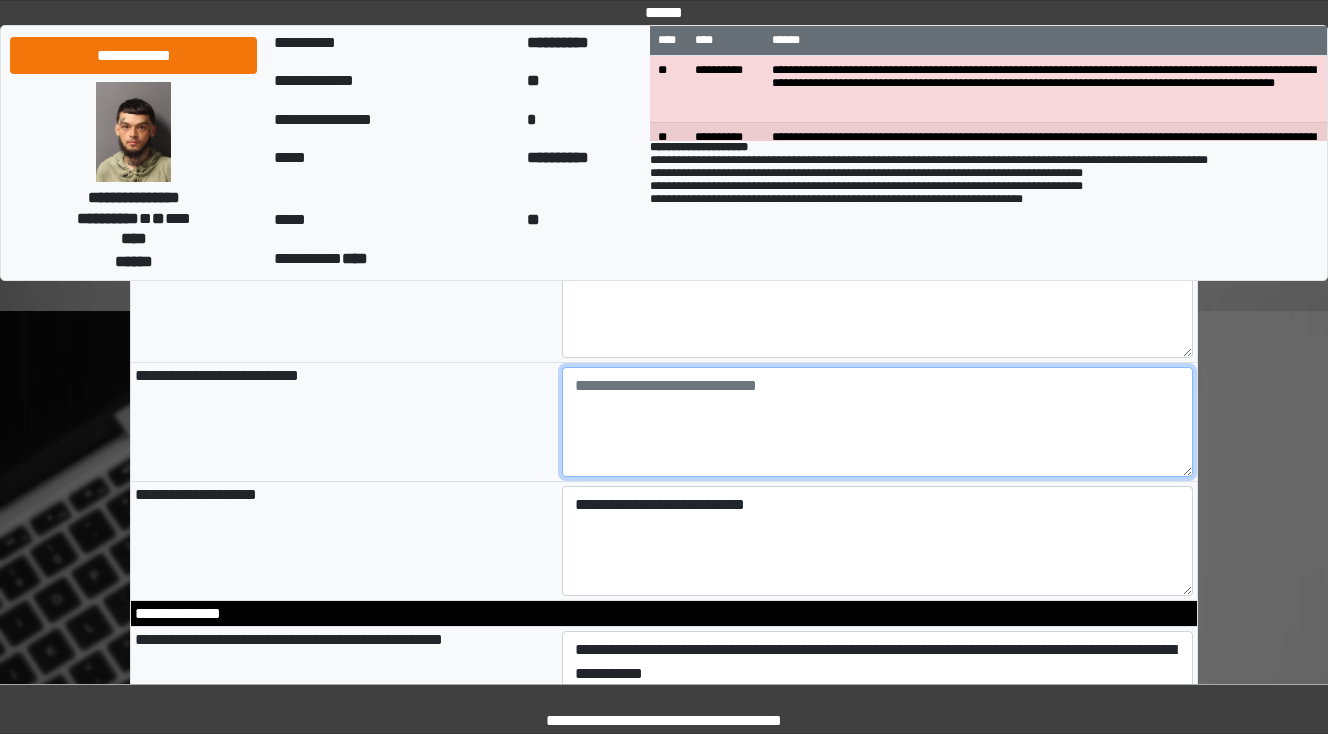 type on "**********" 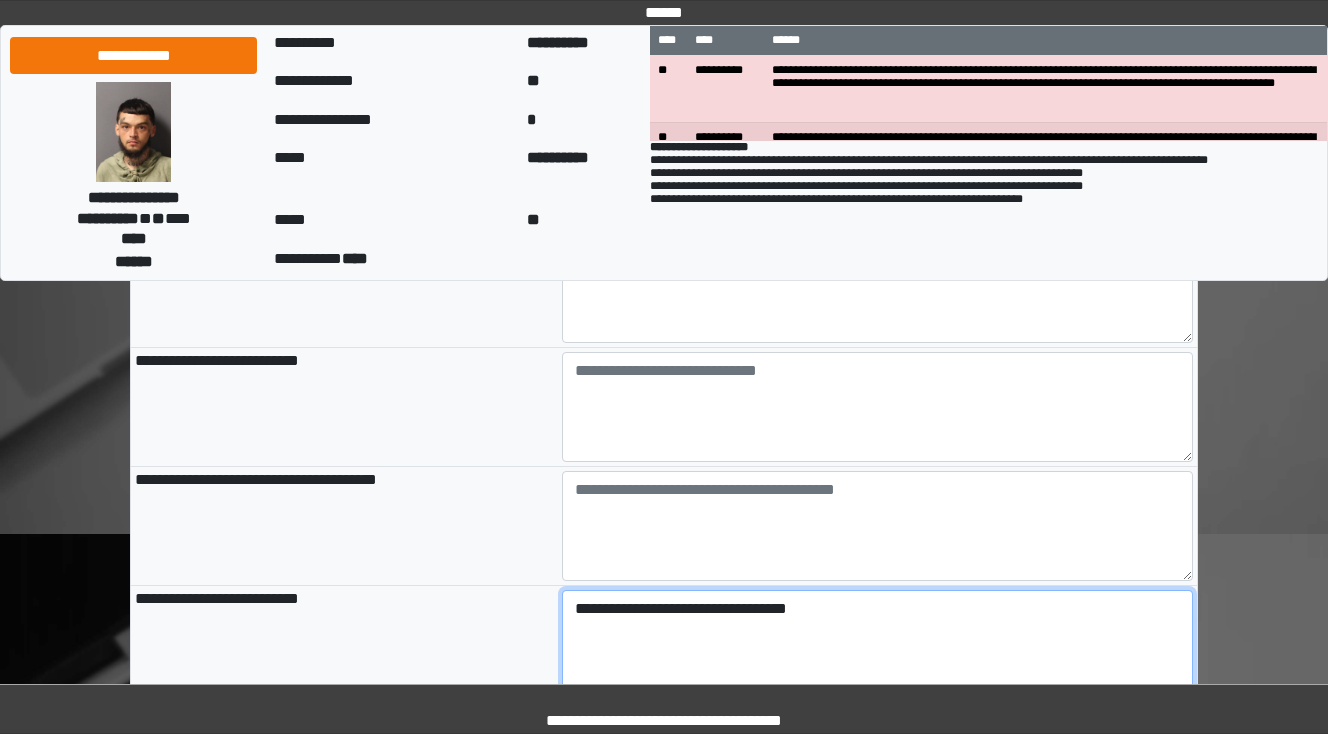 scroll, scrollTop: 320, scrollLeft: 0, axis: vertical 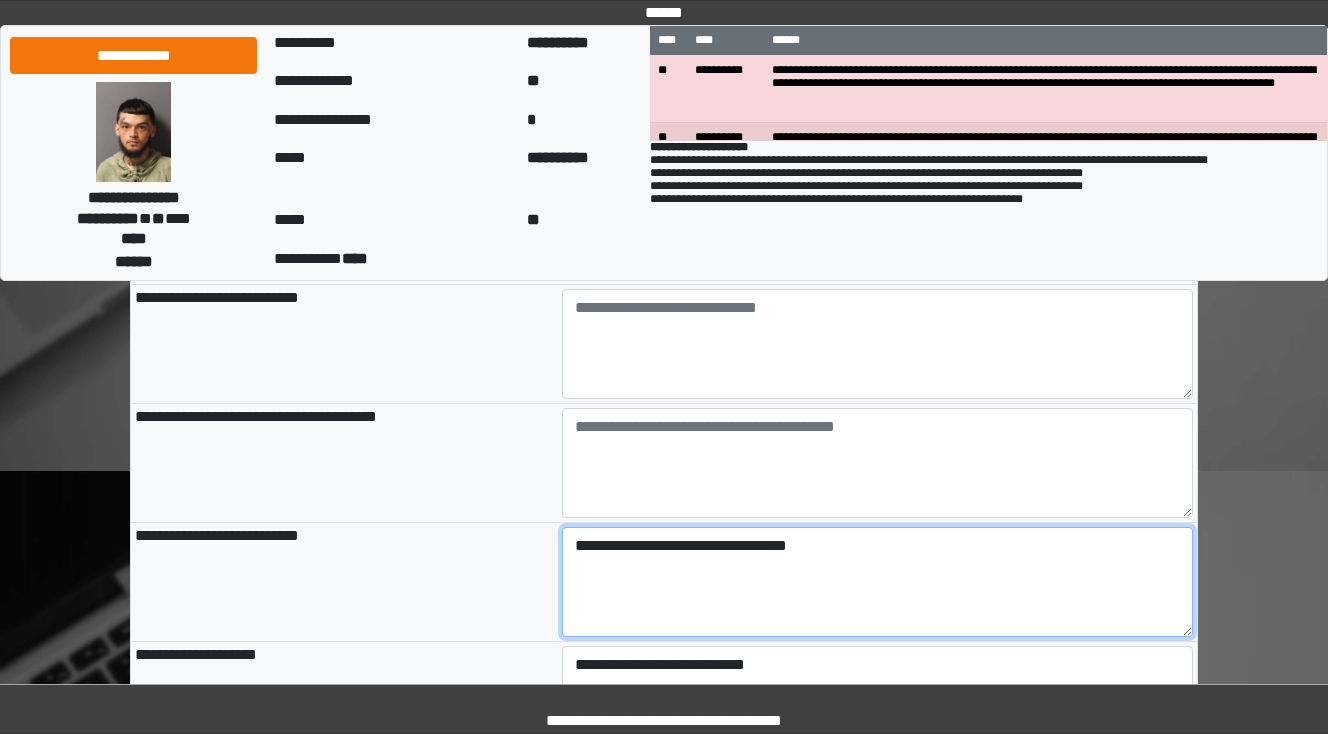 type on "**********" 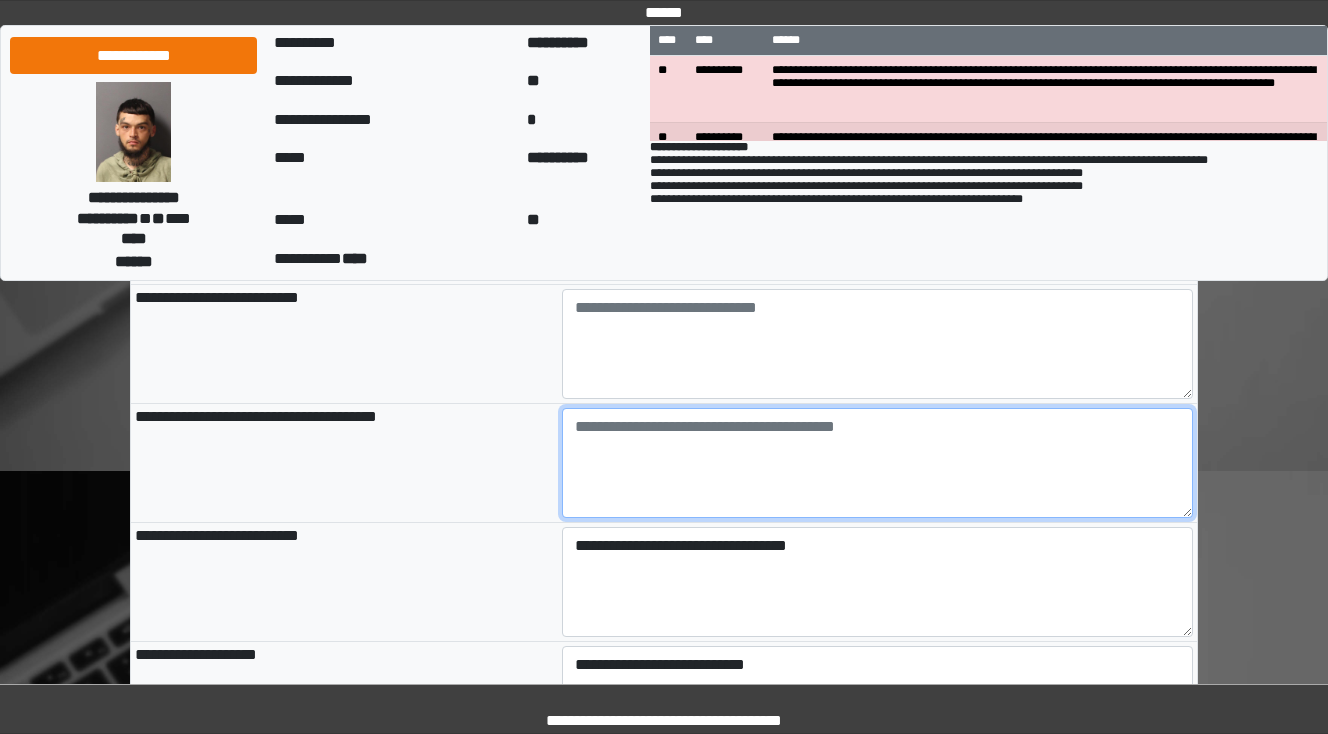 type on "**********" 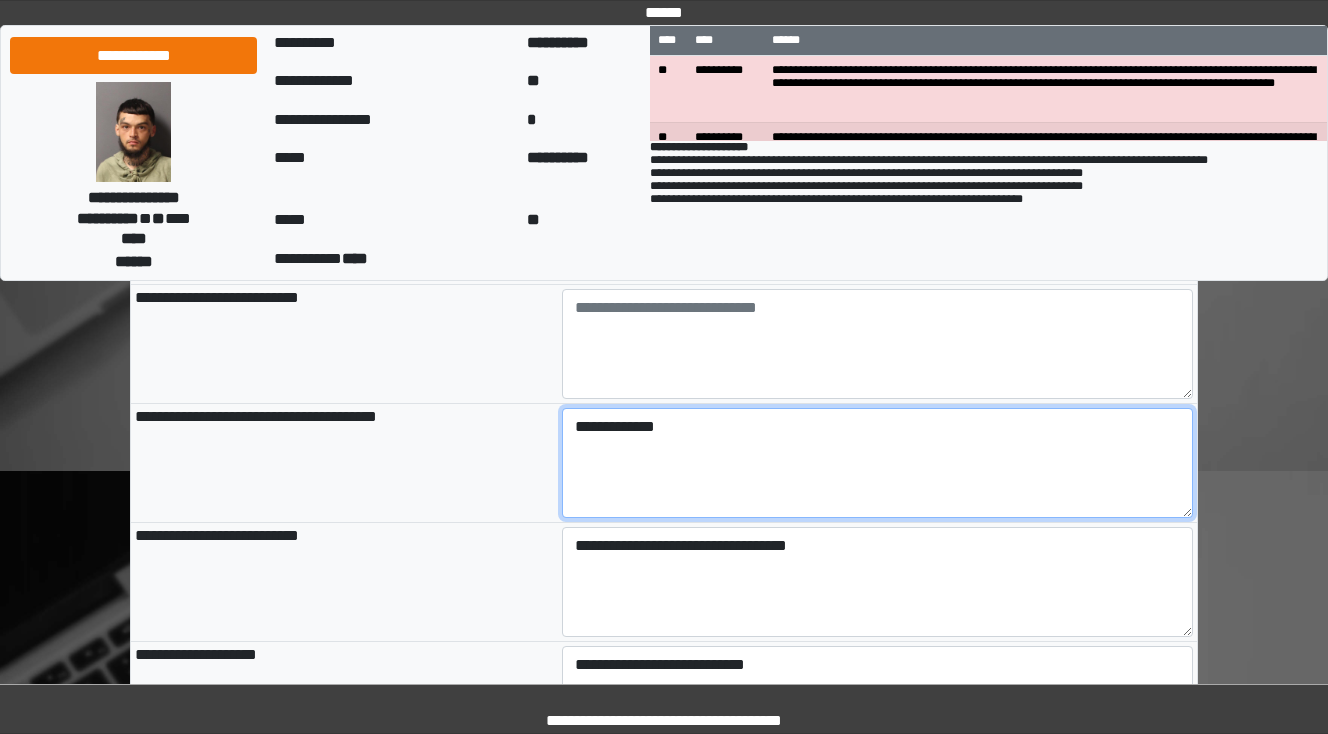 type on "**********" 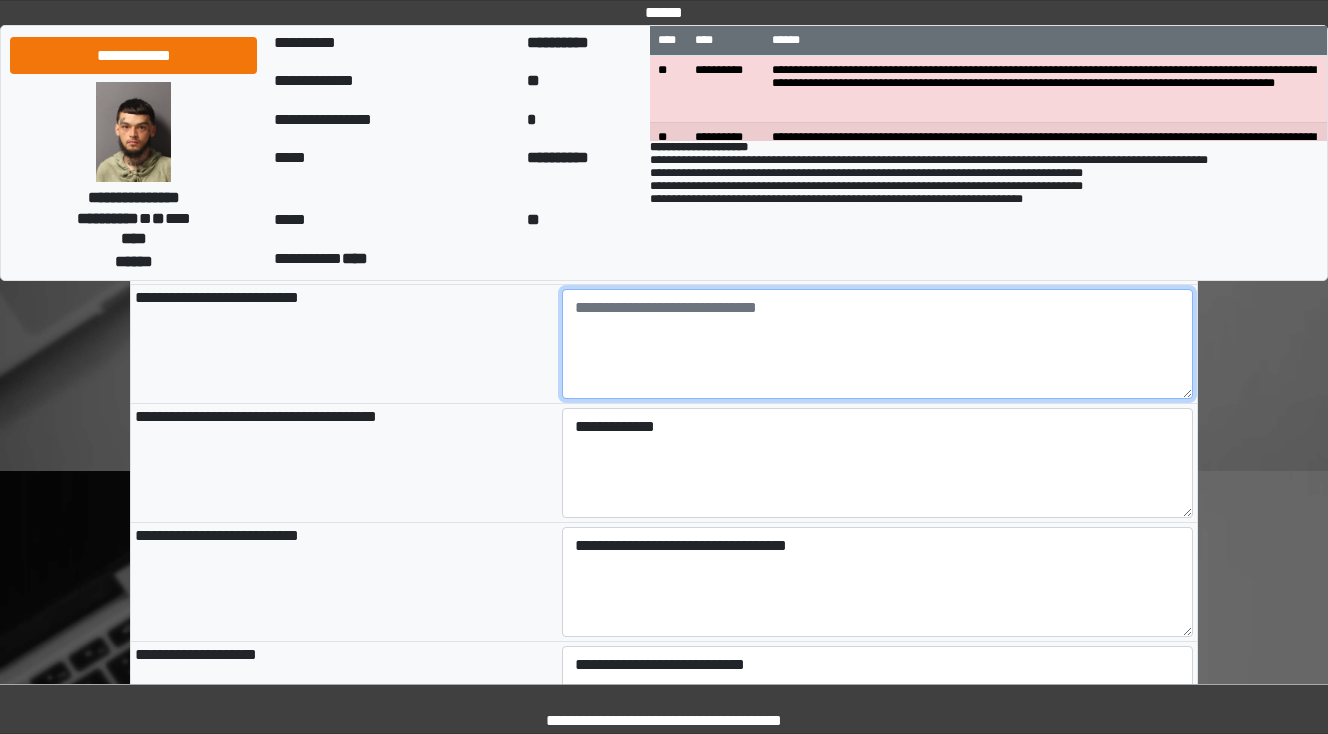 type on "**********" 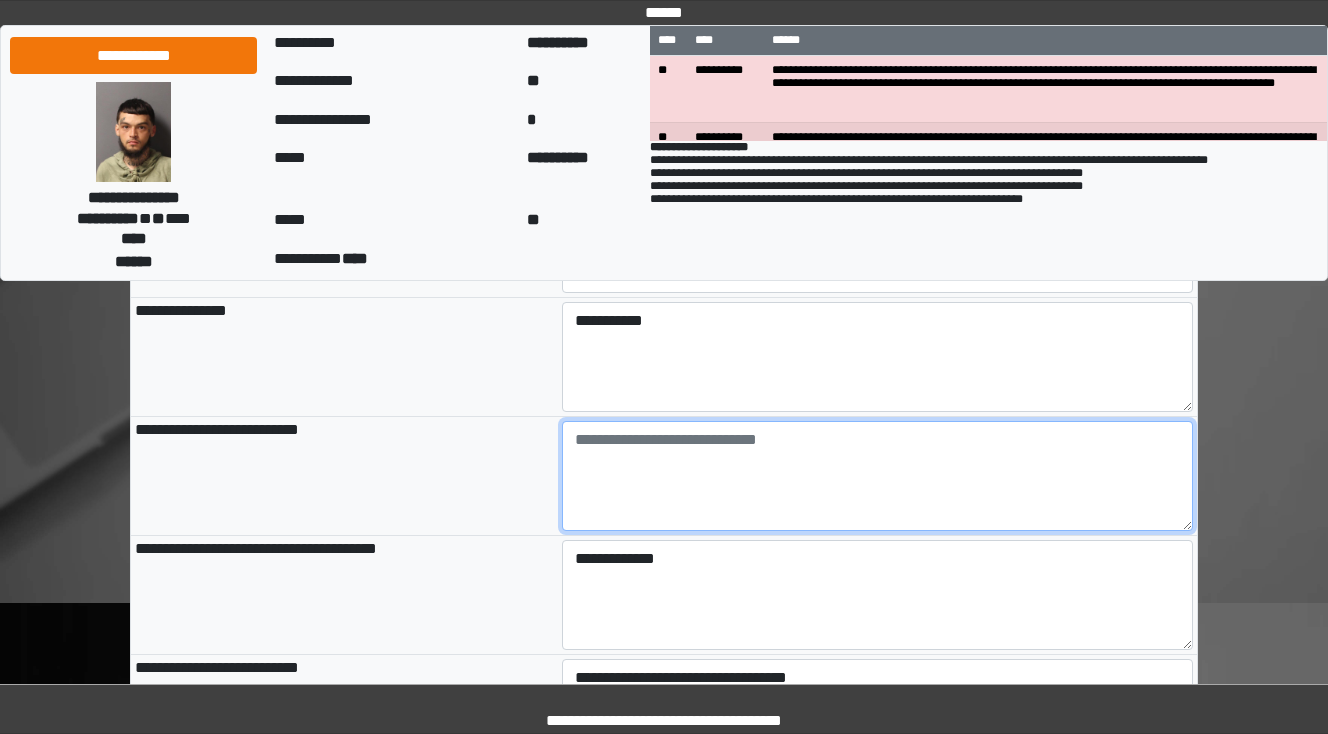 scroll, scrollTop: 160, scrollLeft: 0, axis: vertical 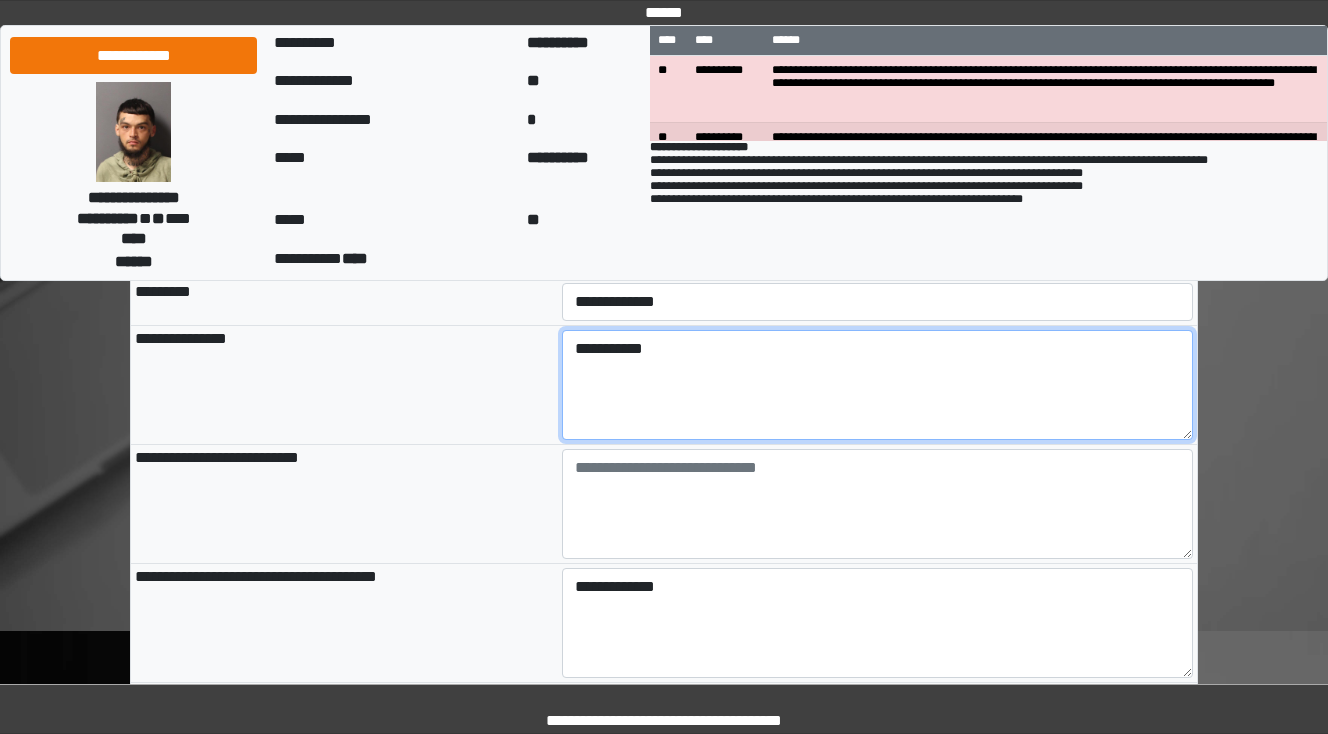 click on "**********" at bounding box center (878, 385) 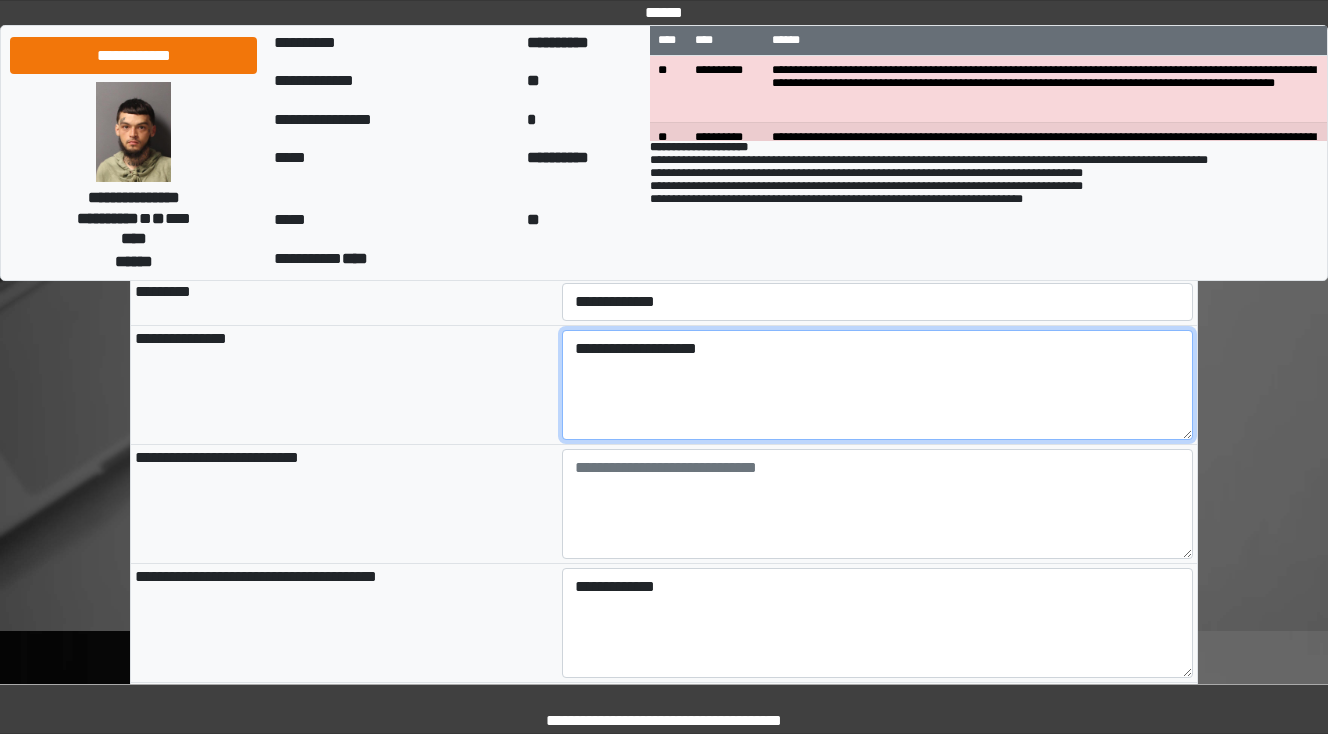 click on "**********" at bounding box center [878, 385] 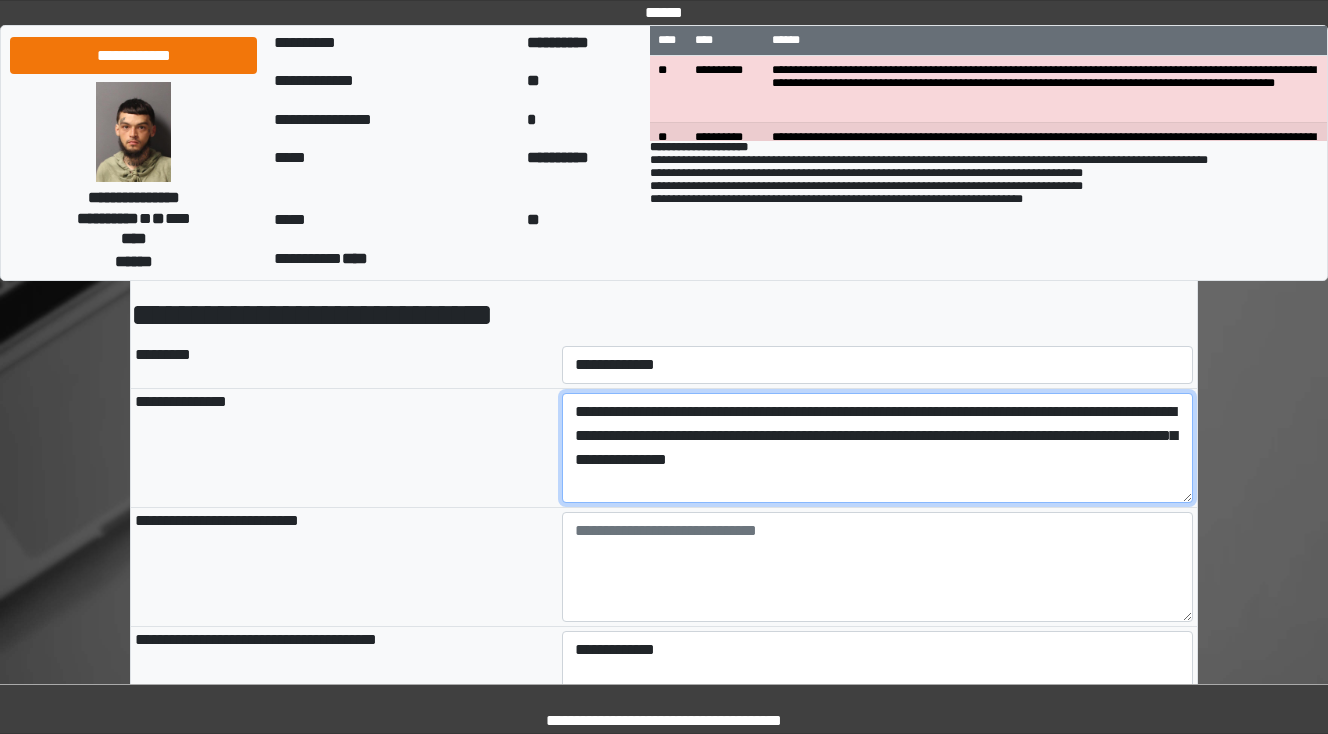 scroll, scrollTop: 240, scrollLeft: 0, axis: vertical 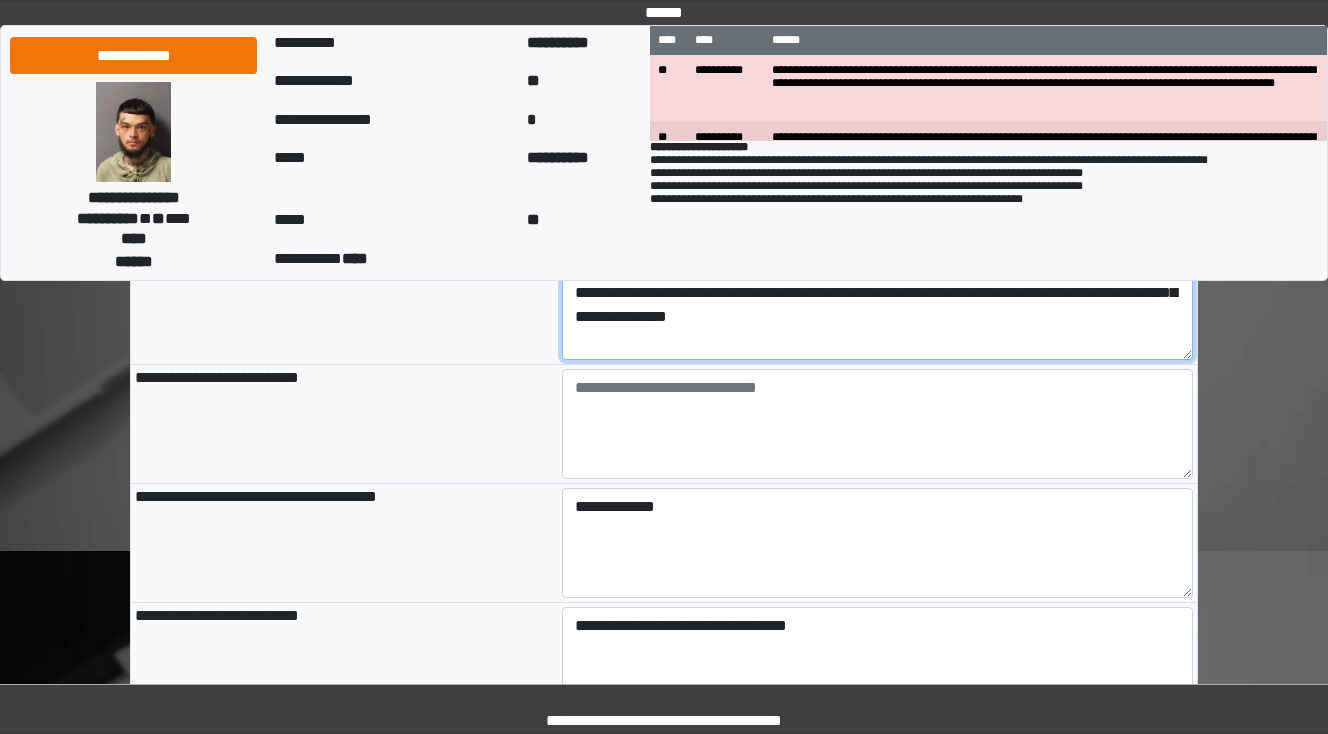 type on "**********" 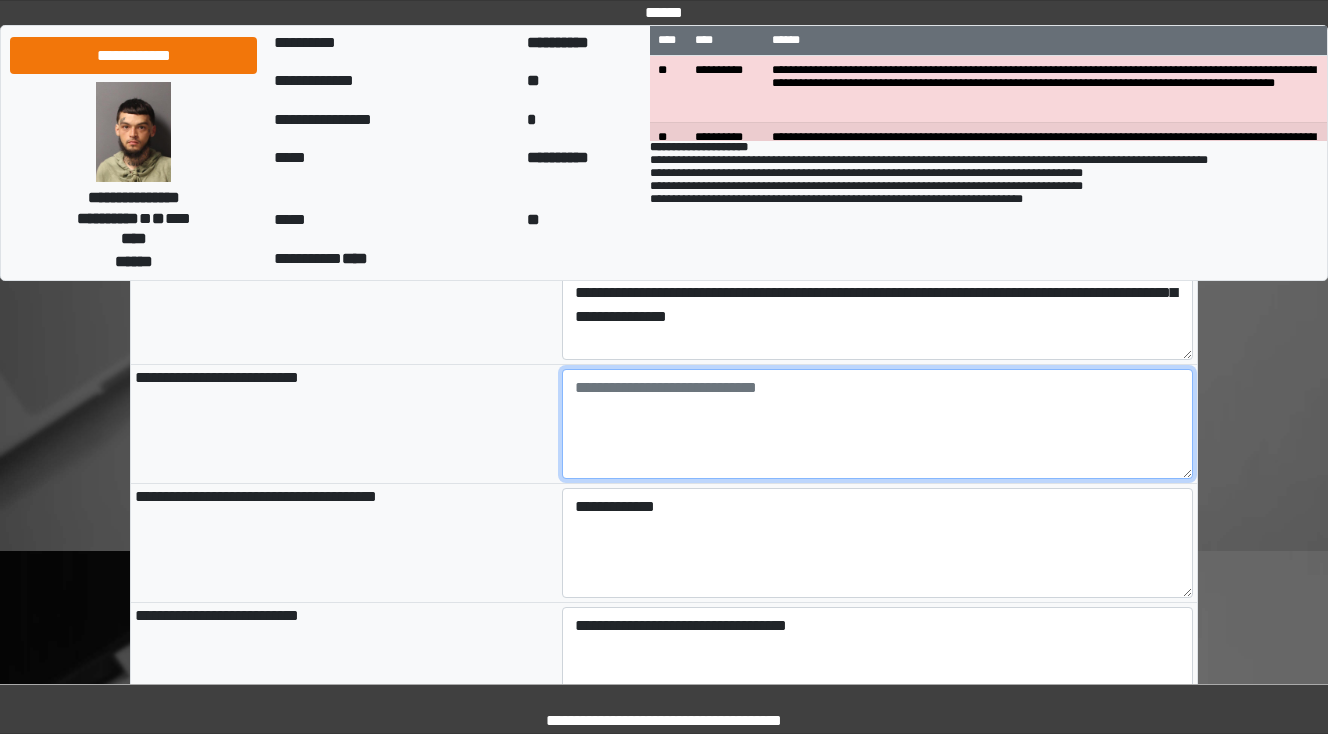 type on "**********" 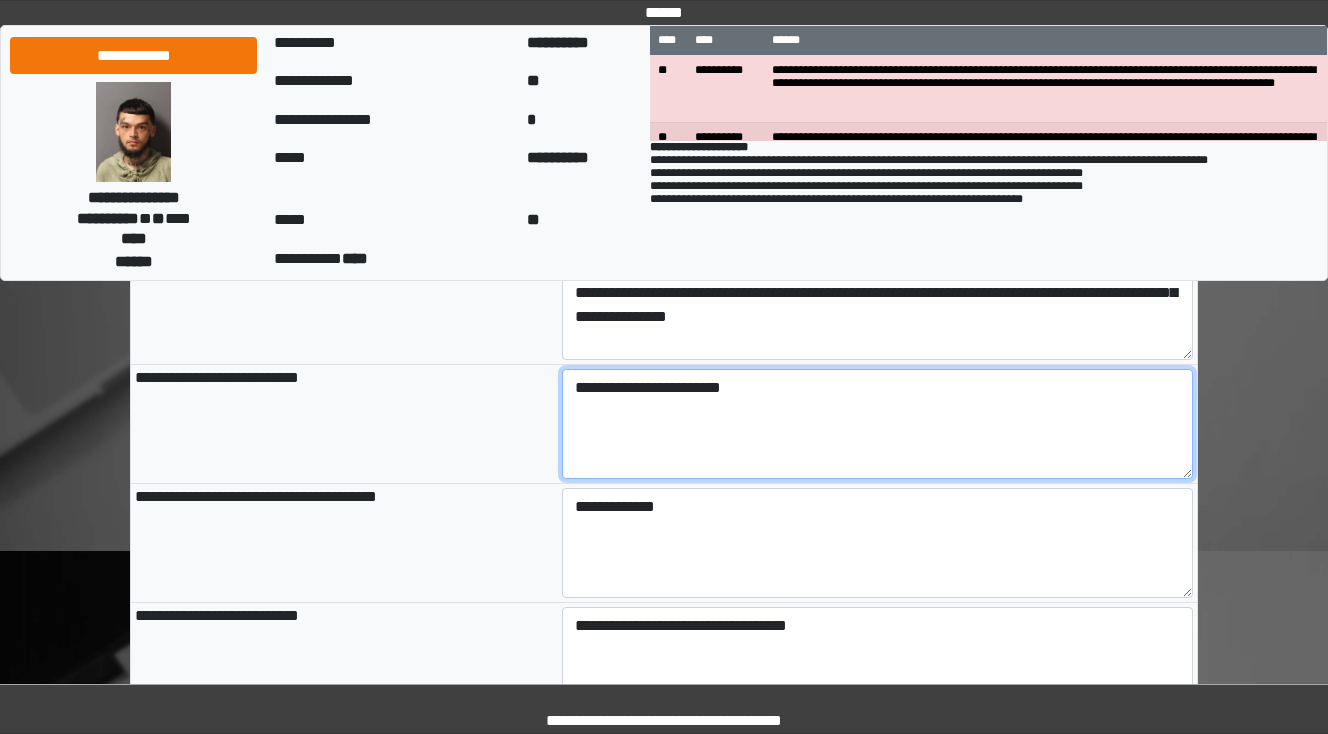 click on "**********" at bounding box center (878, 424) 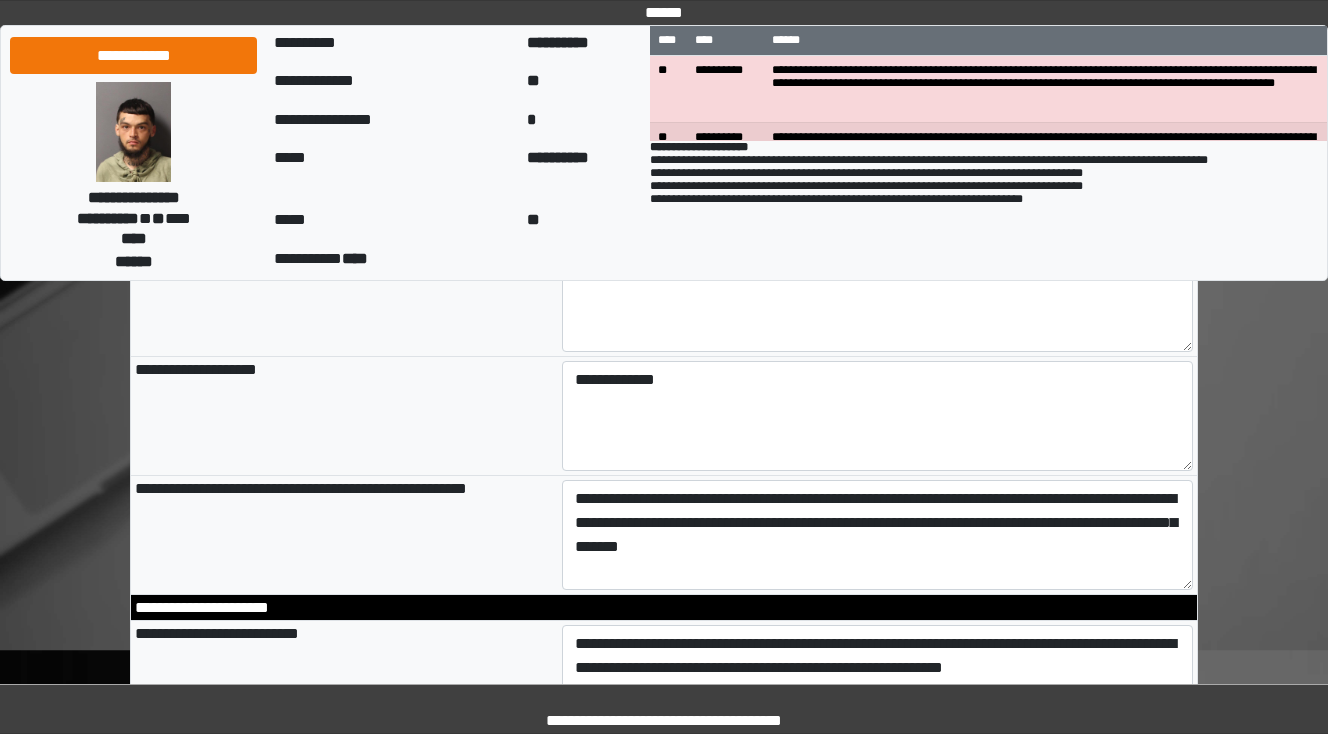 scroll, scrollTop: 960, scrollLeft: 0, axis: vertical 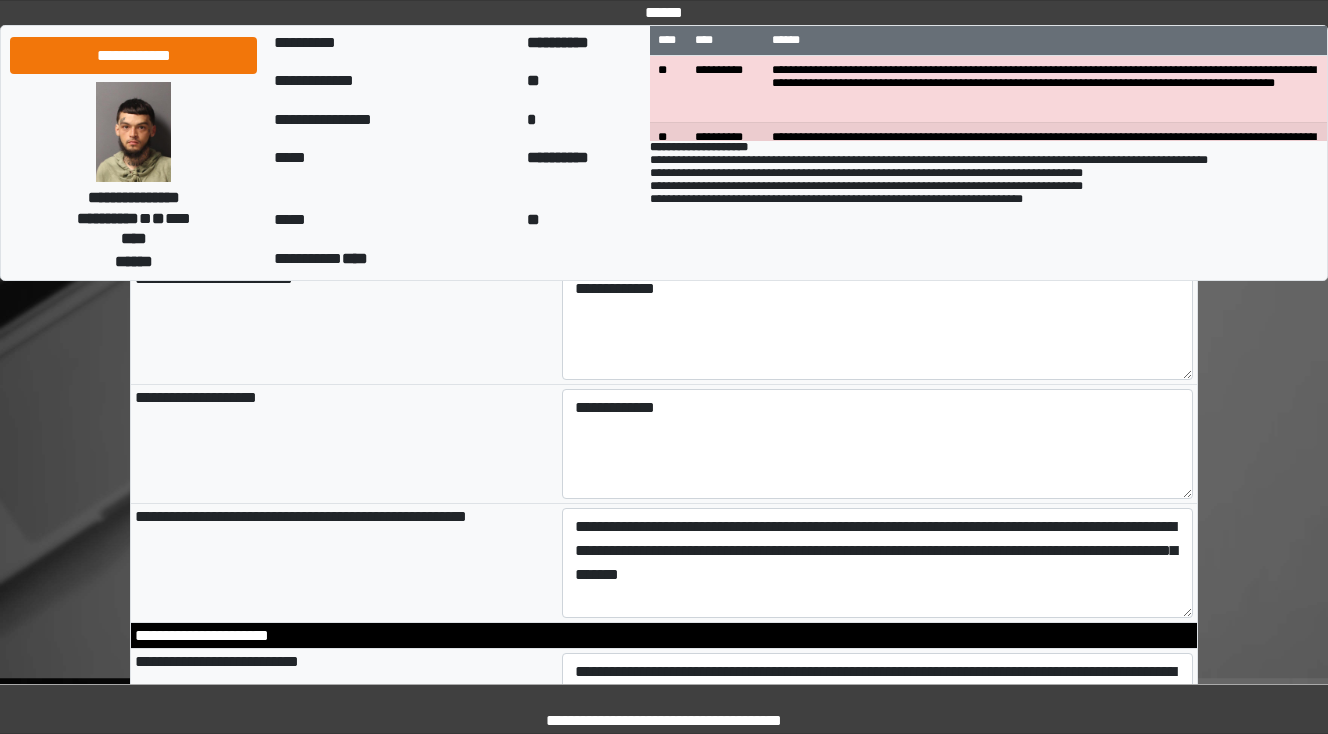 type on "**********" 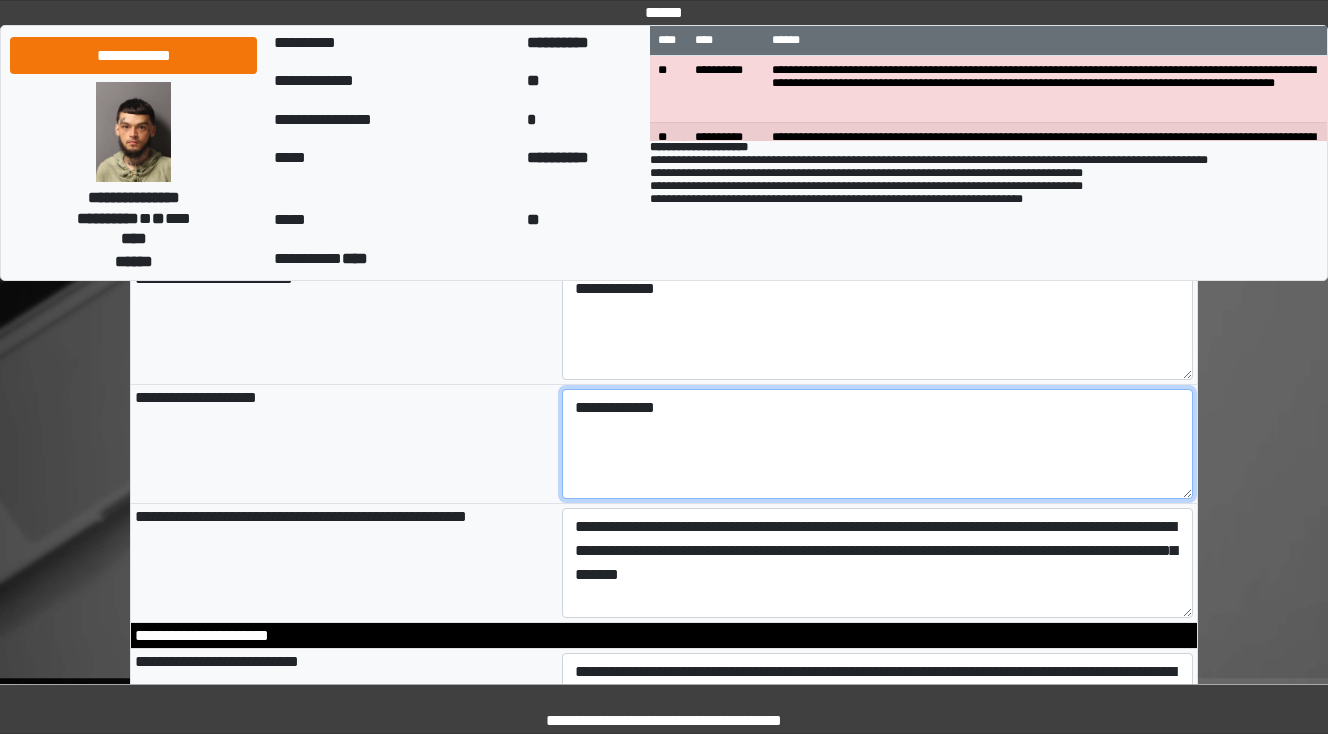 type on "**********" 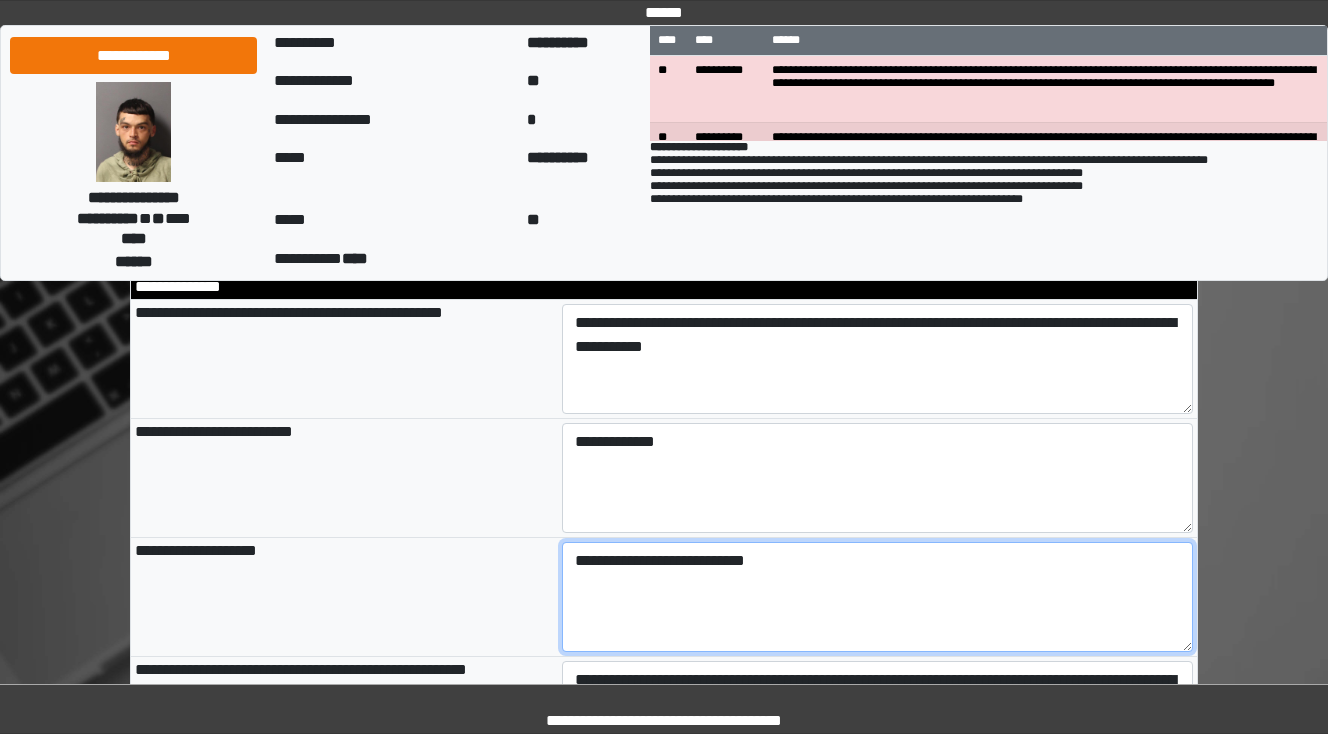 scroll, scrollTop: 800, scrollLeft: 0, axis: vertical 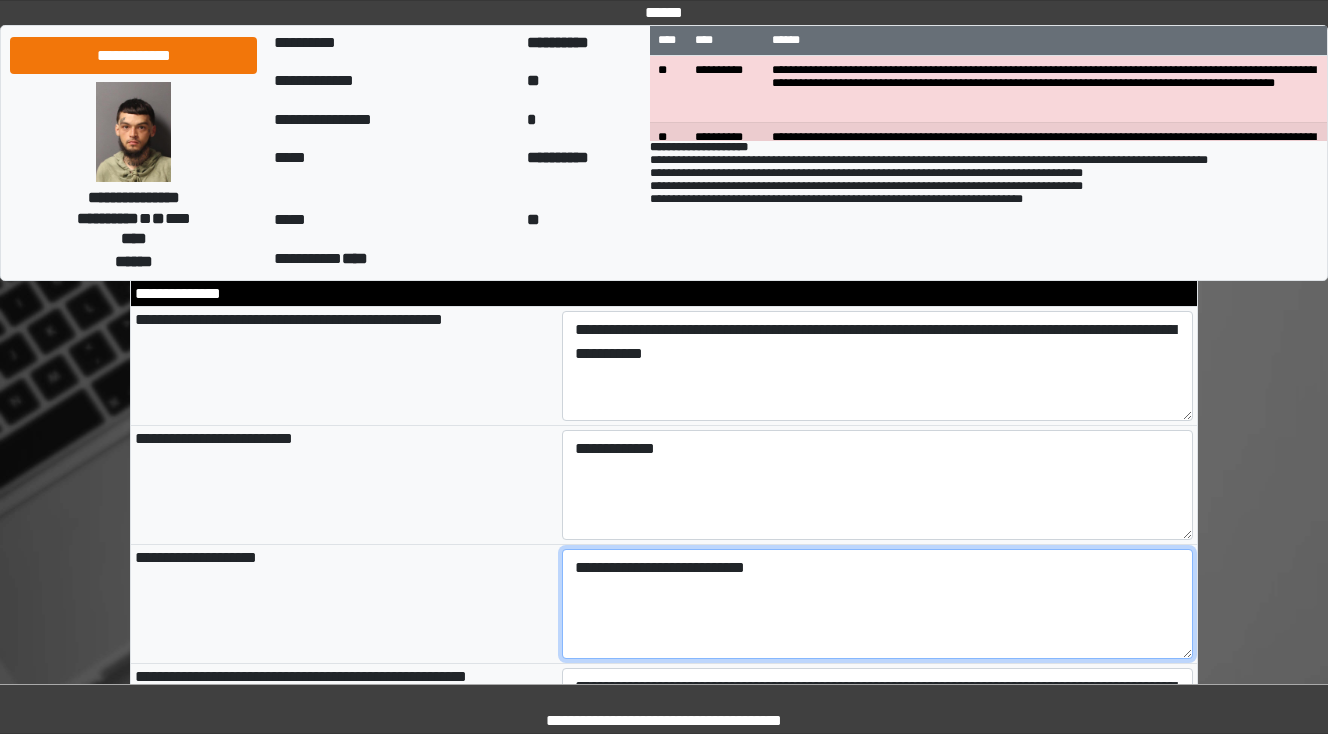 type on "**********" 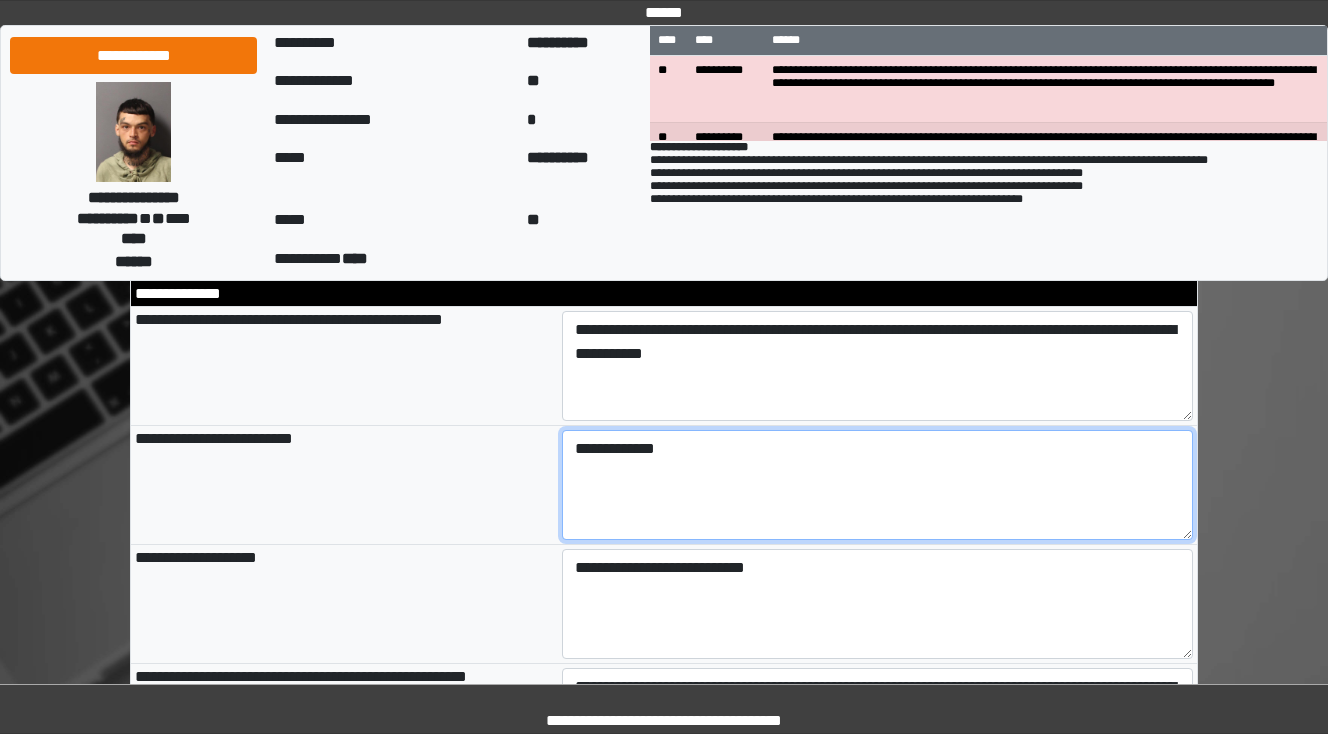 type on "**********" 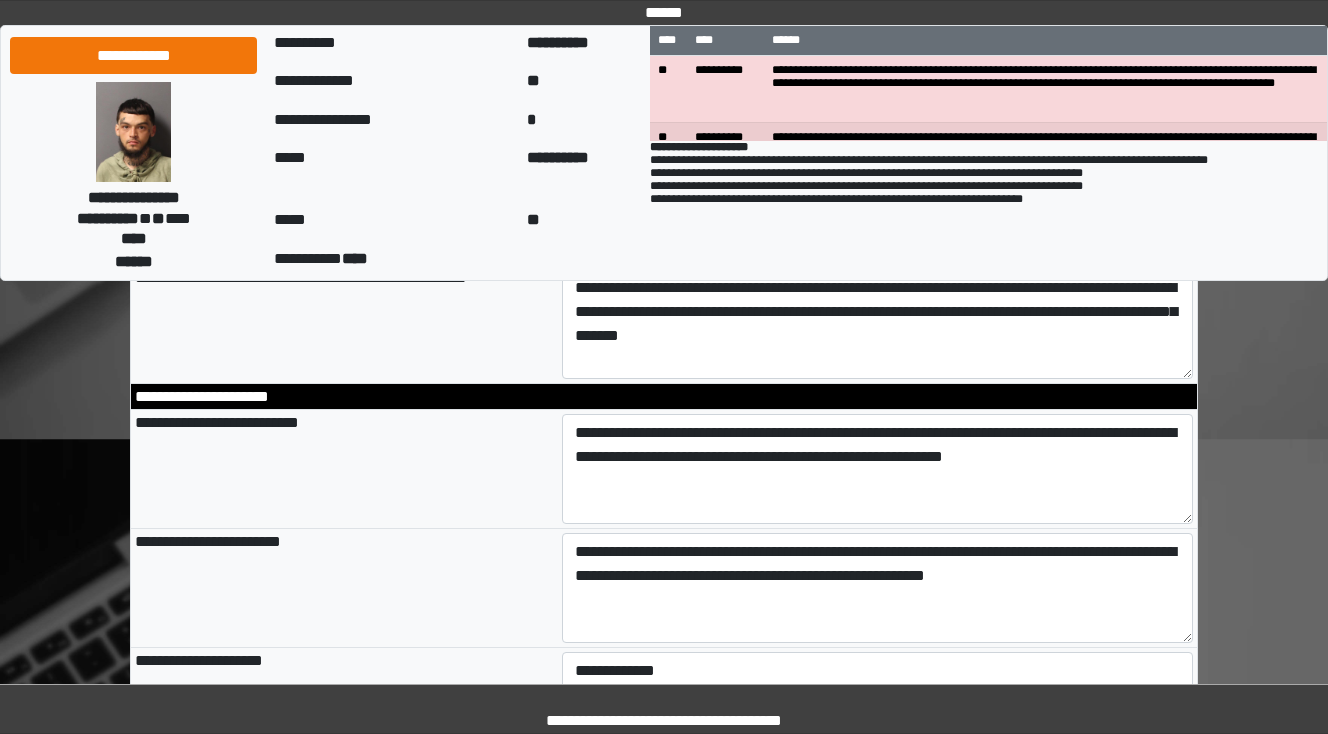 scroll, scrollTop: 1200, scrollLeft: 0, axis: vertical 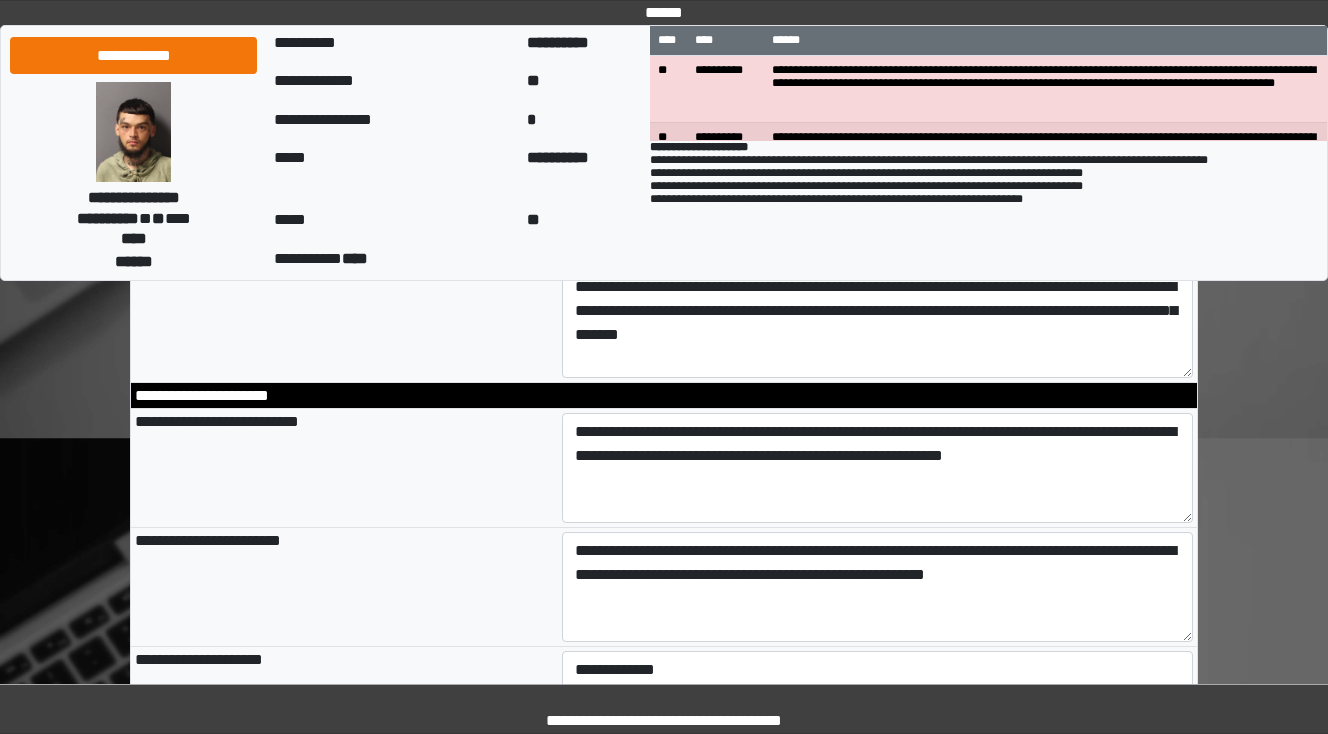 type on "**********" 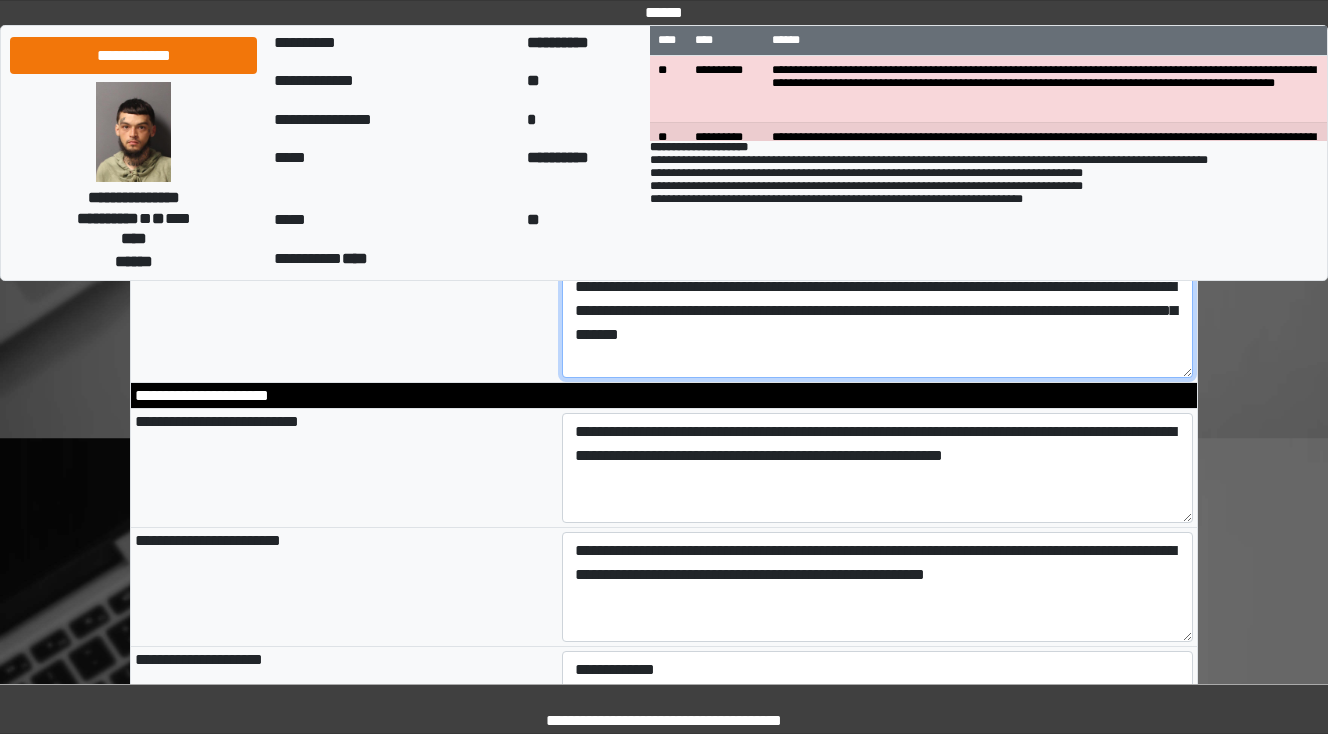 type on "**********" 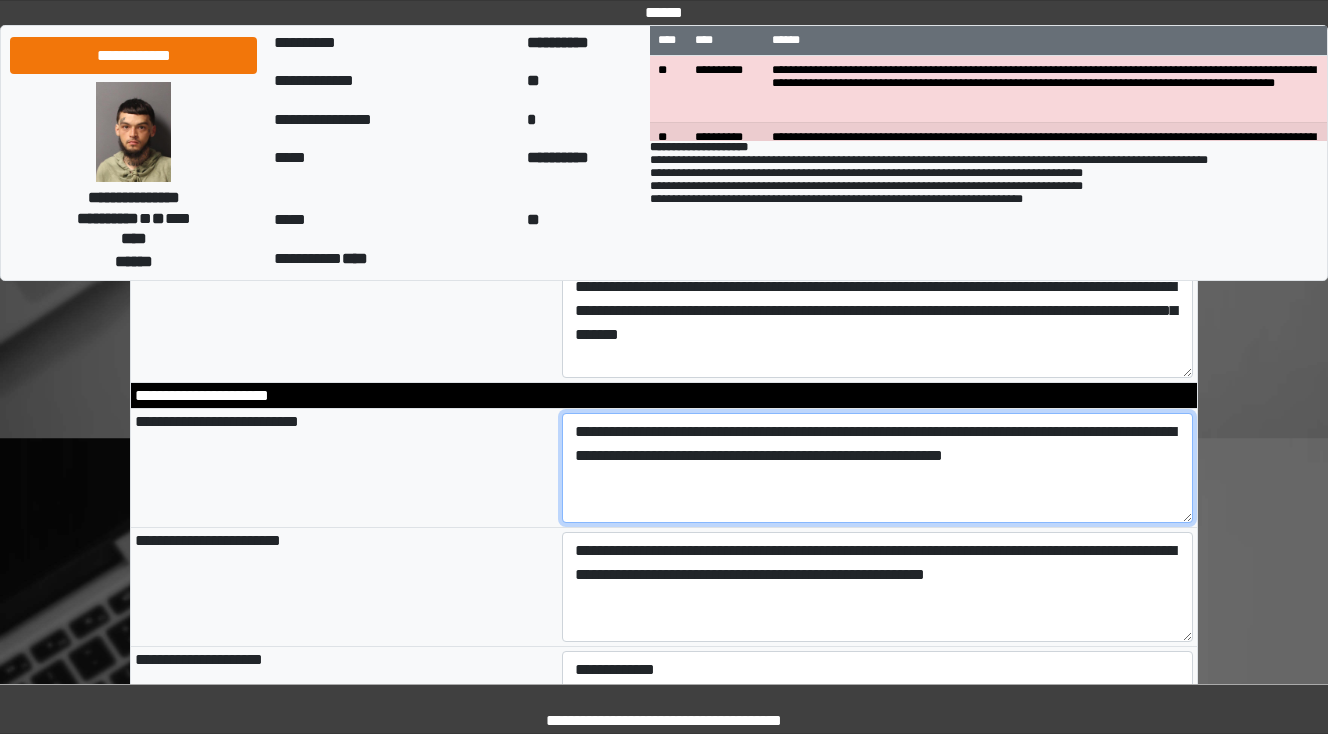 click on "**********" at bounding box center (878, 468) 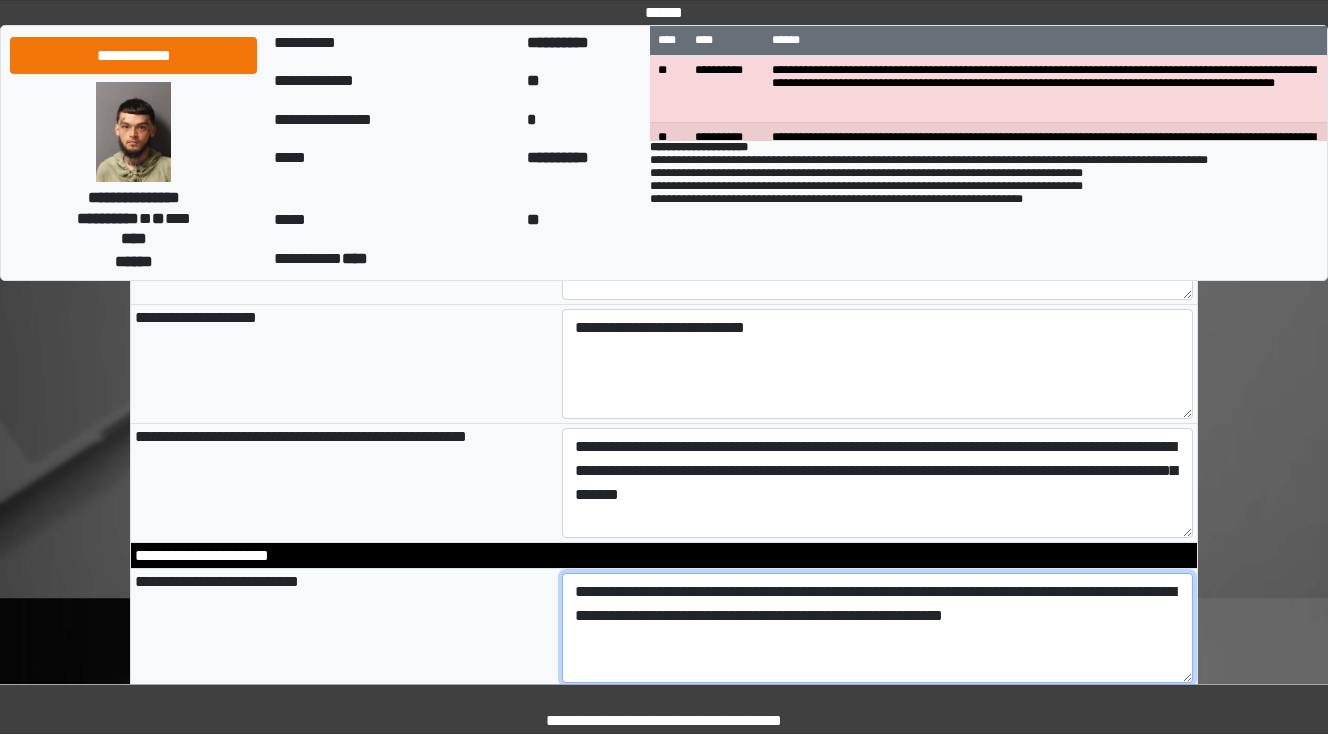 scroll, scrollTop: 1040, scrollLeft: 0, axis: vertical 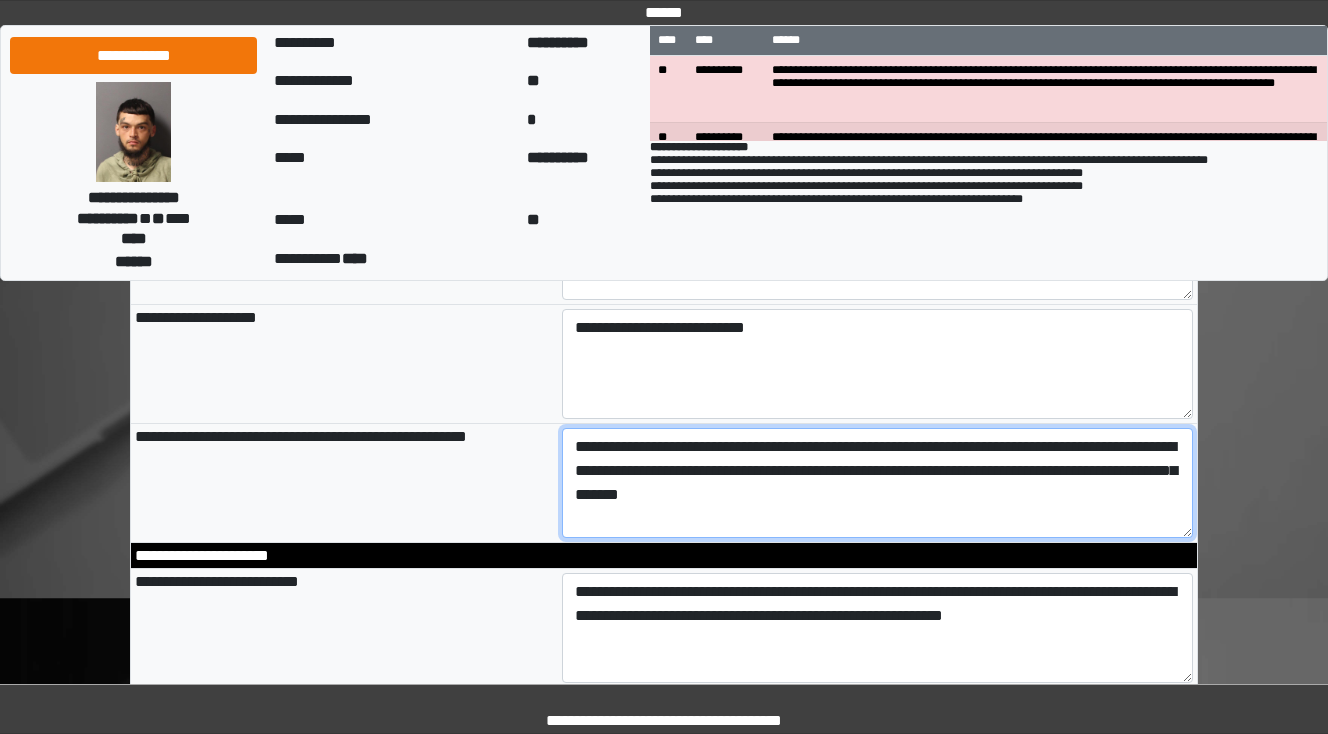 click on "**********" at bounding box center (878, 483) 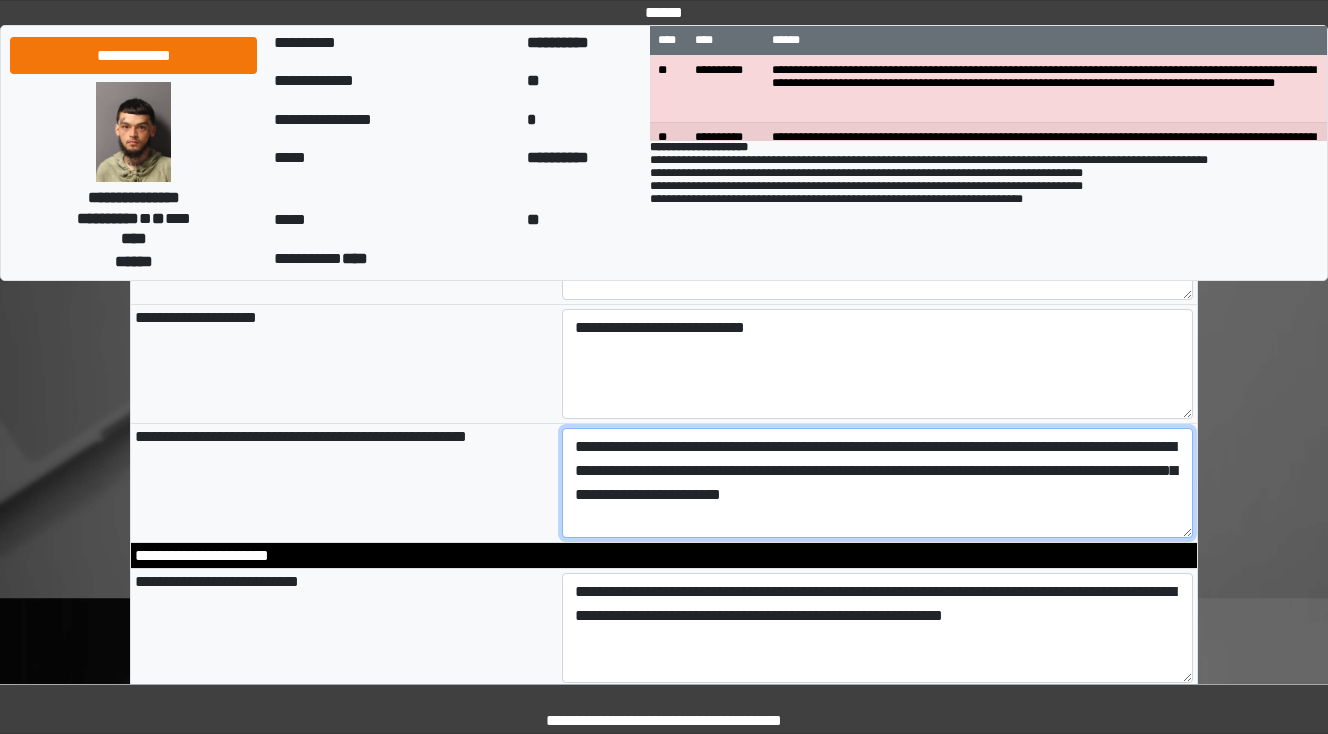 click on "**********" at bounding box center (878, 483) 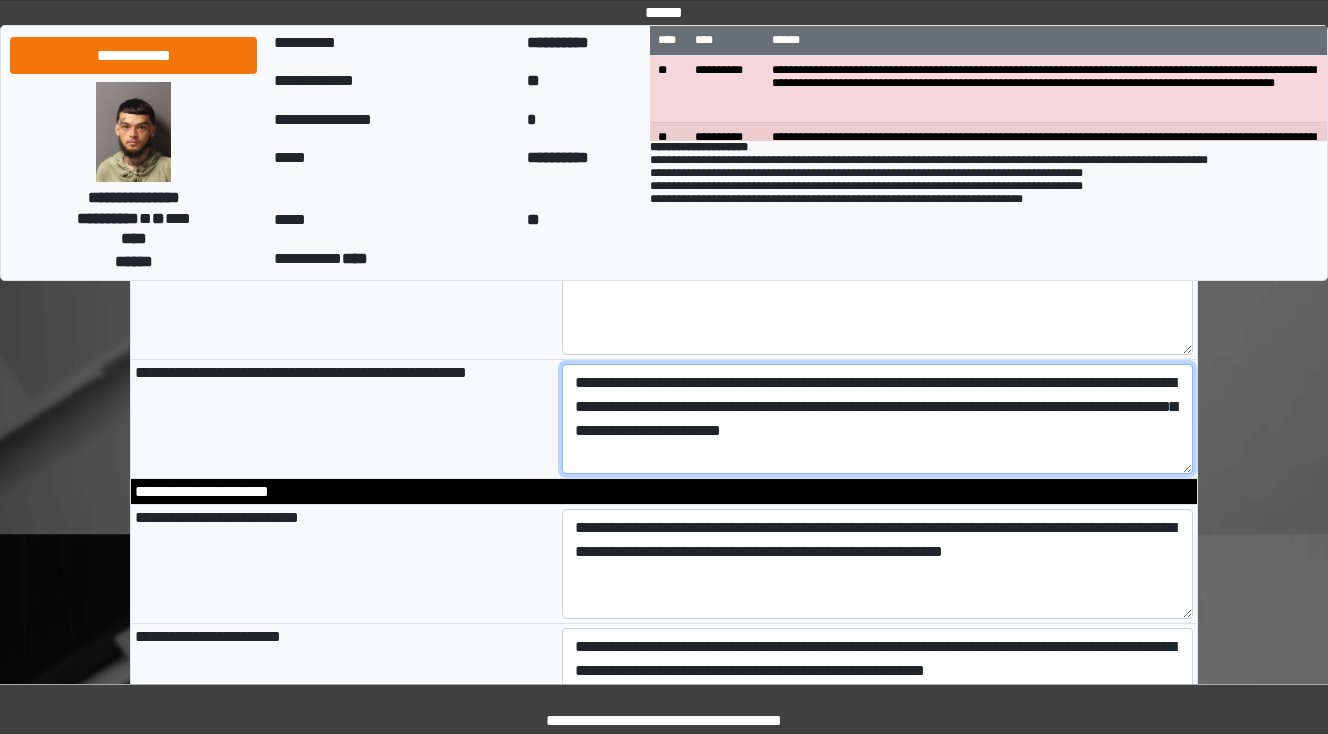 scroll, scrollTop: 1200, scrollLeft: 0, axis: vertical 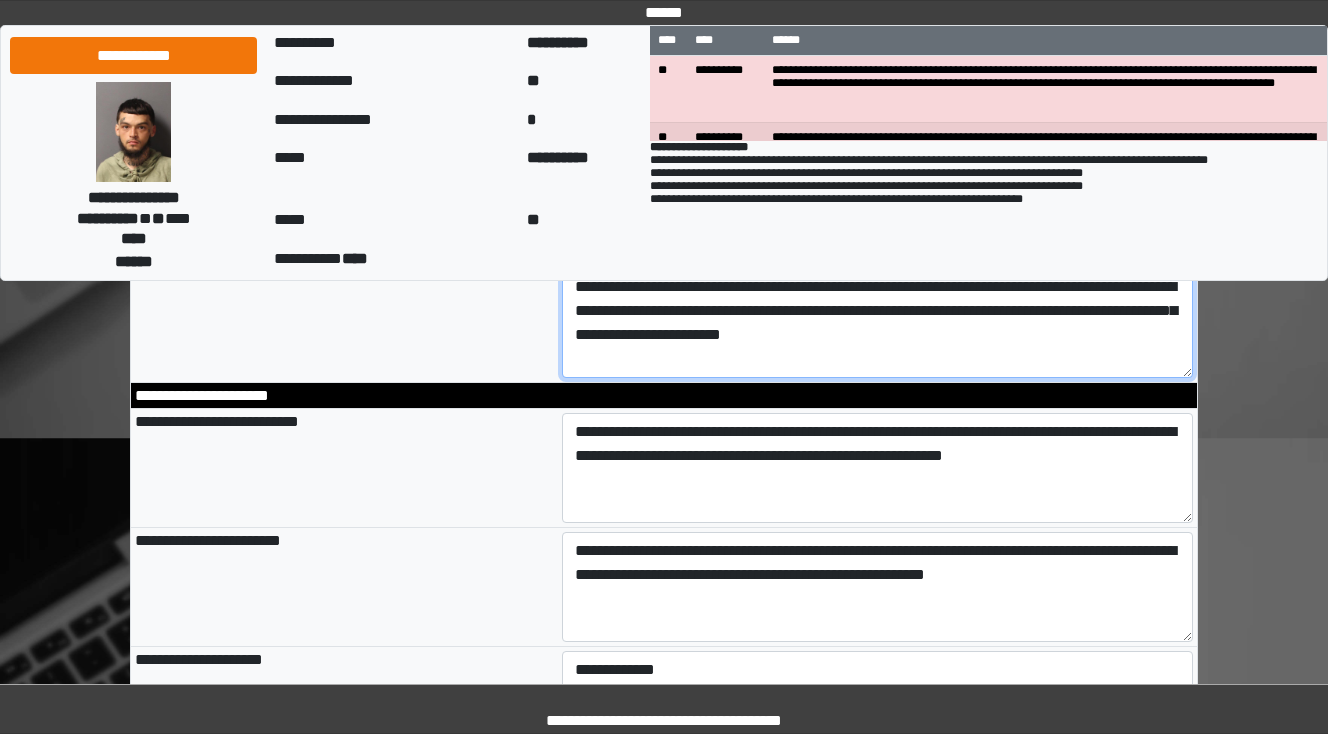 type on "**********" 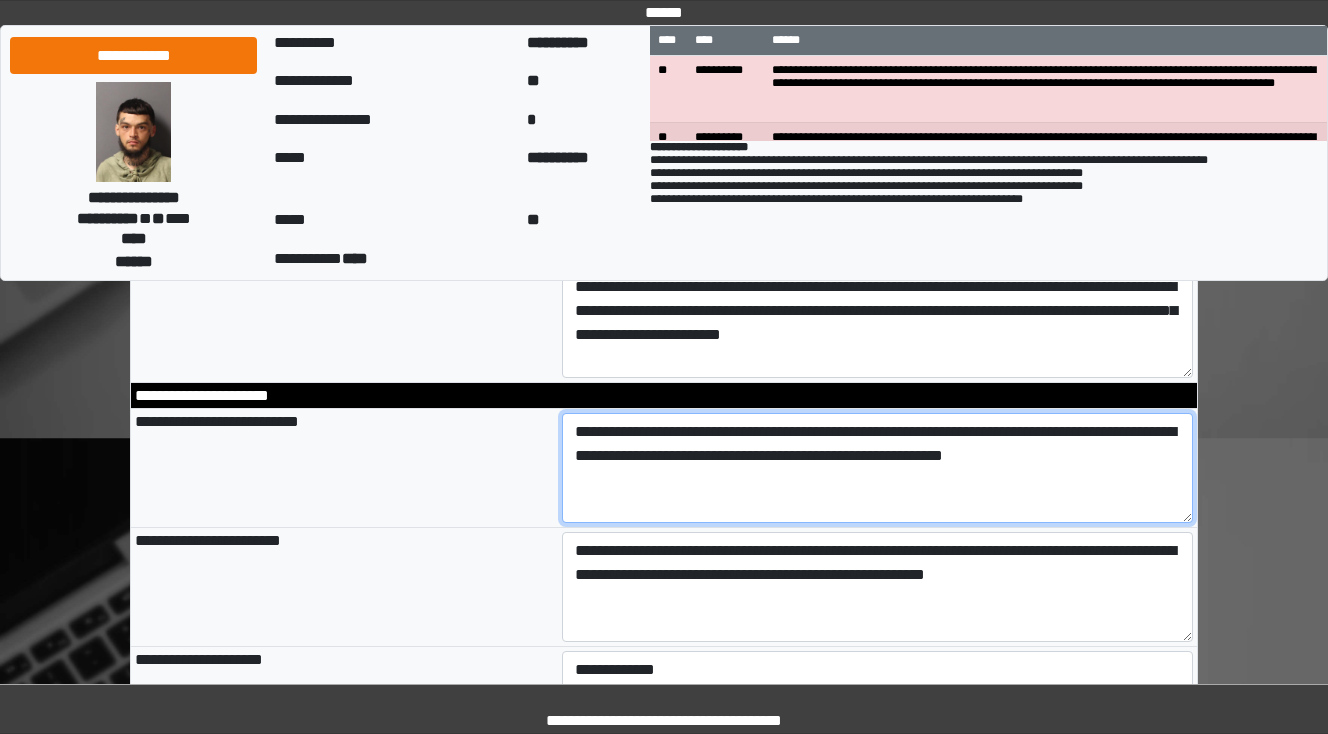 type on "**********" 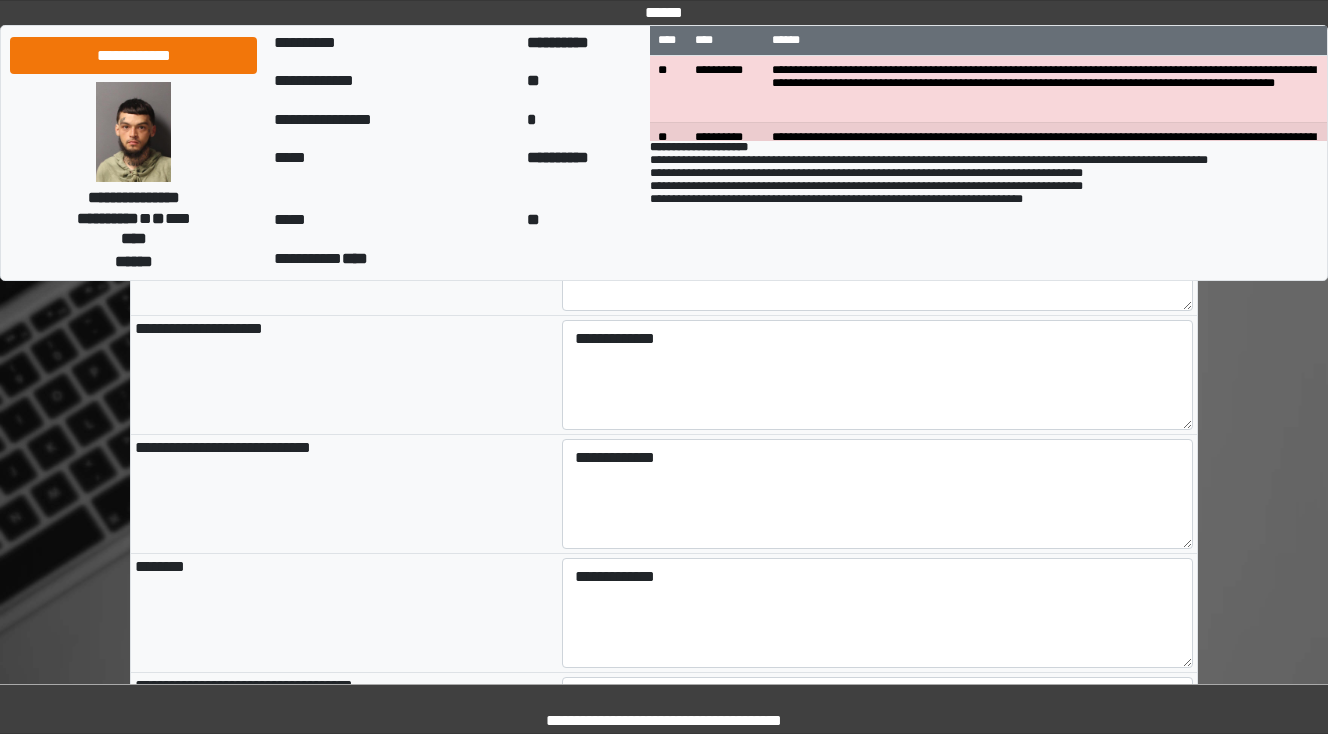 scroll, scrollTop: 1440, scrollLeft: 0, axis: vertical 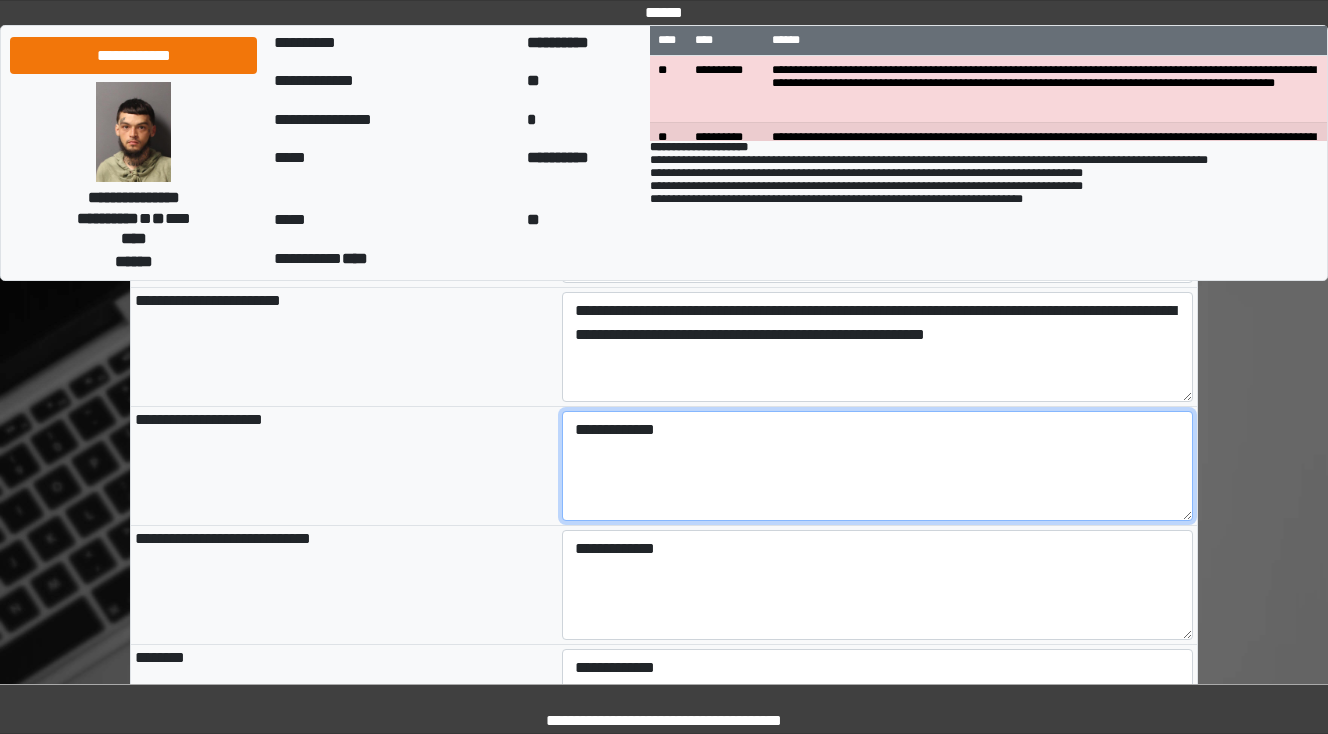 click on "**********" at bounding box center (878, 466) 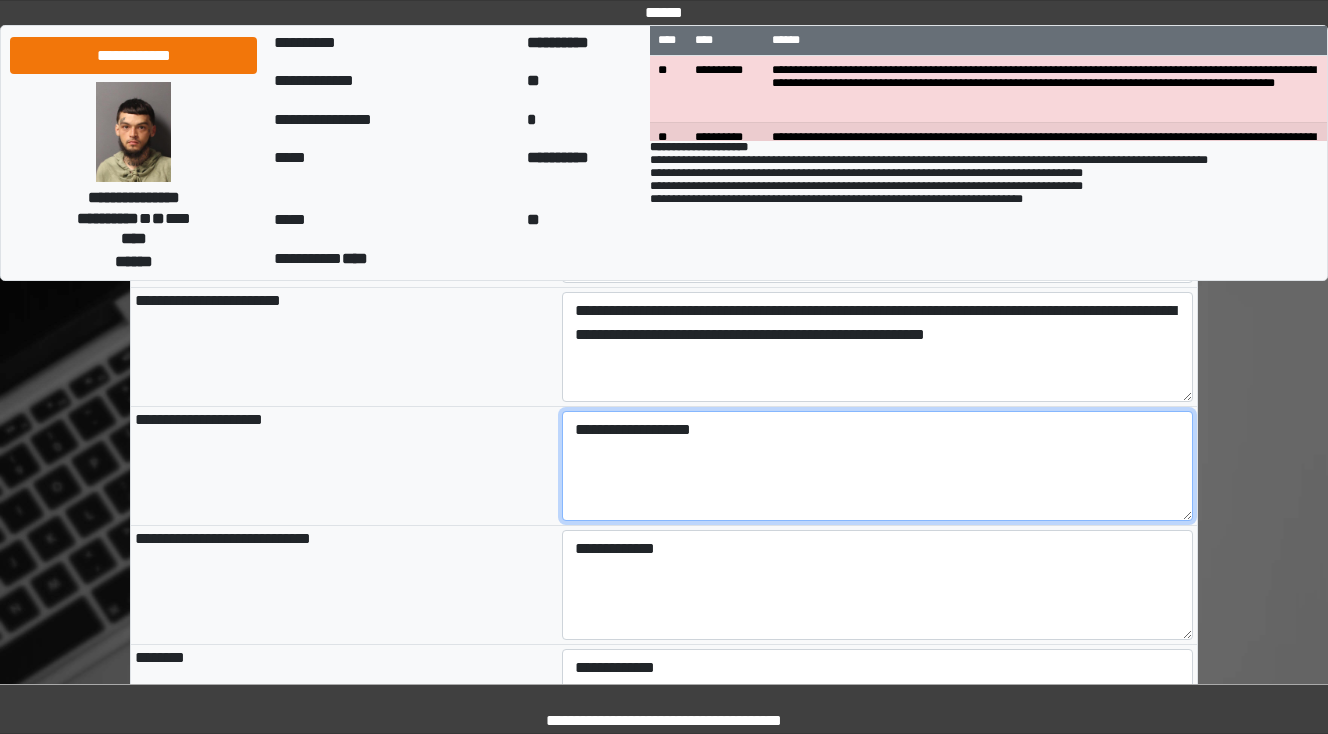 type on "**********" 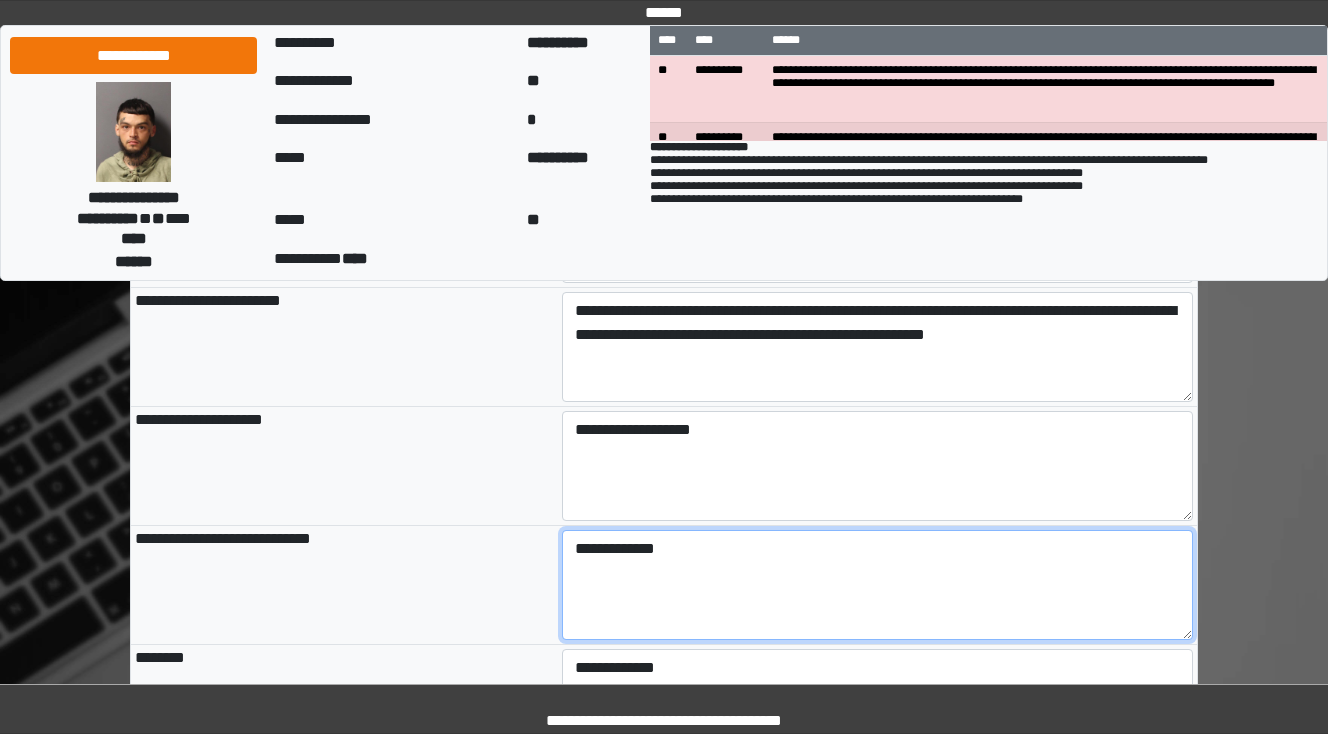 type on "**********" 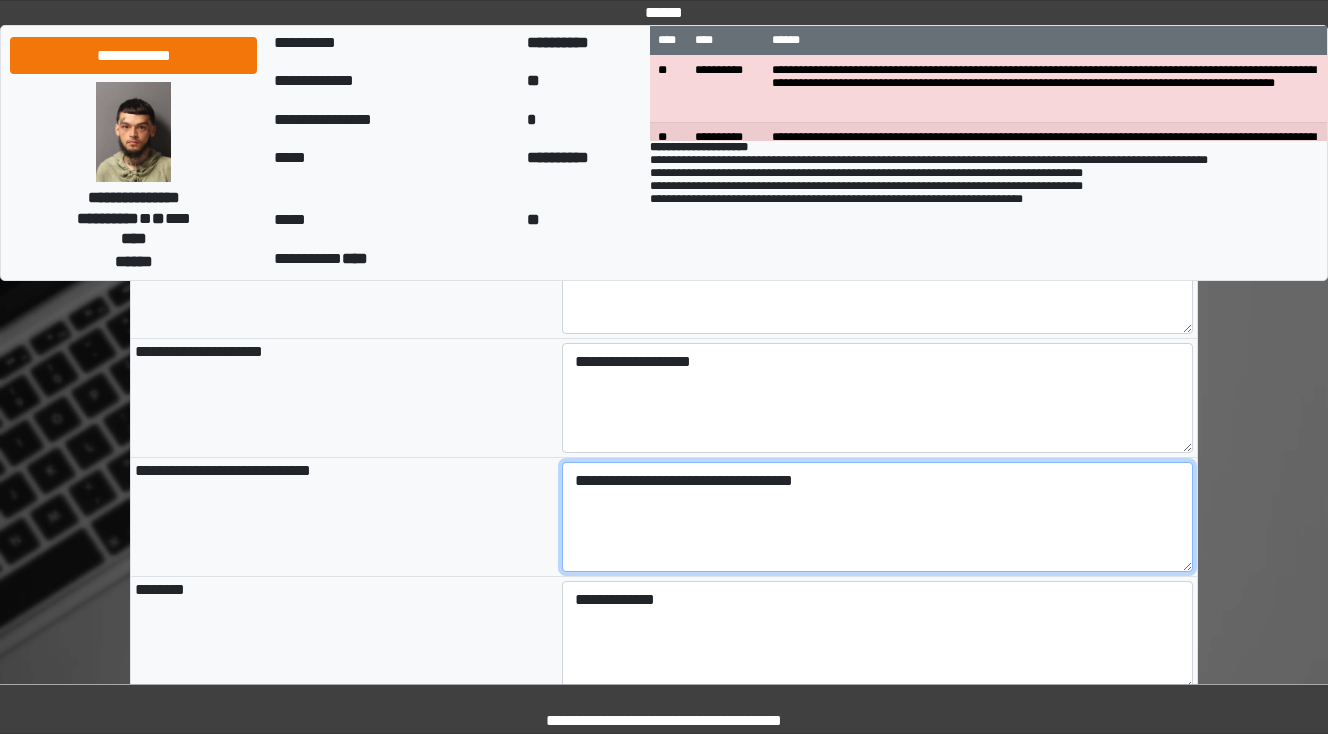 scroll, scrollTop: 1600, scrollLeft: 0, axis: vertical 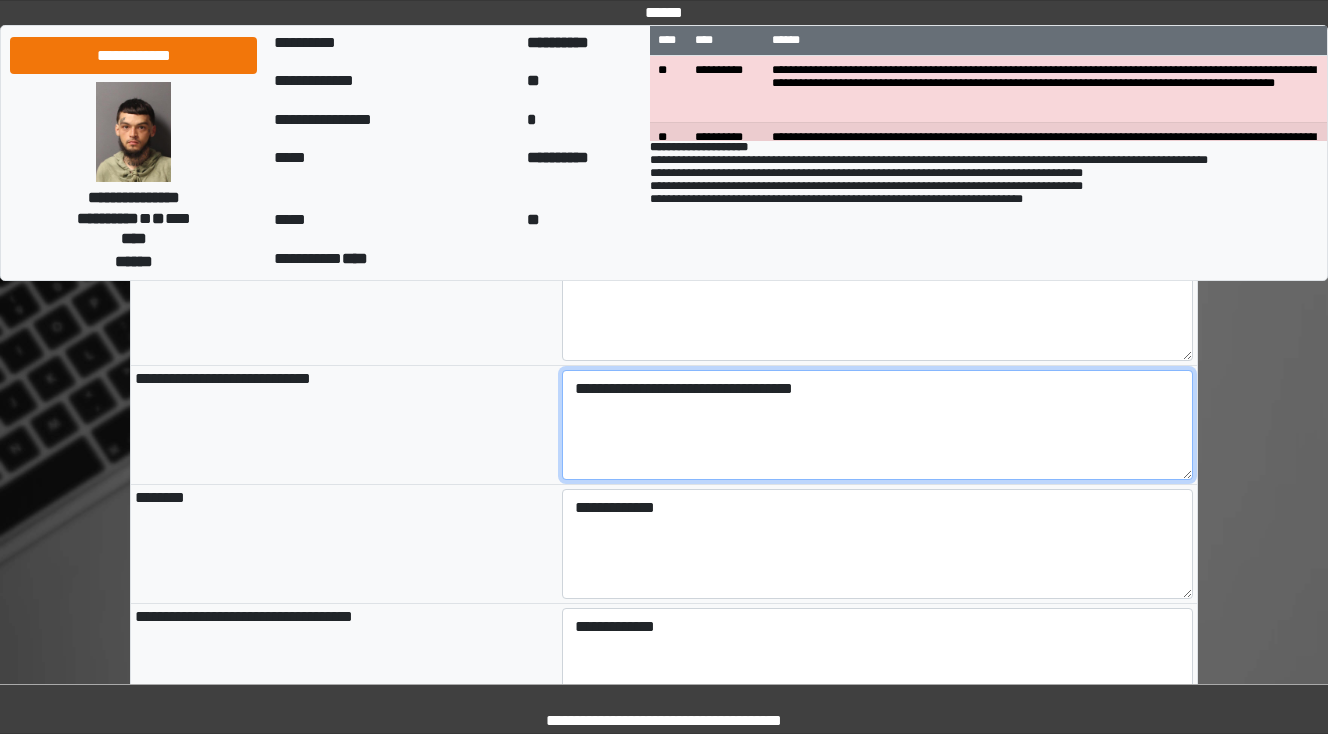 type on "**********" 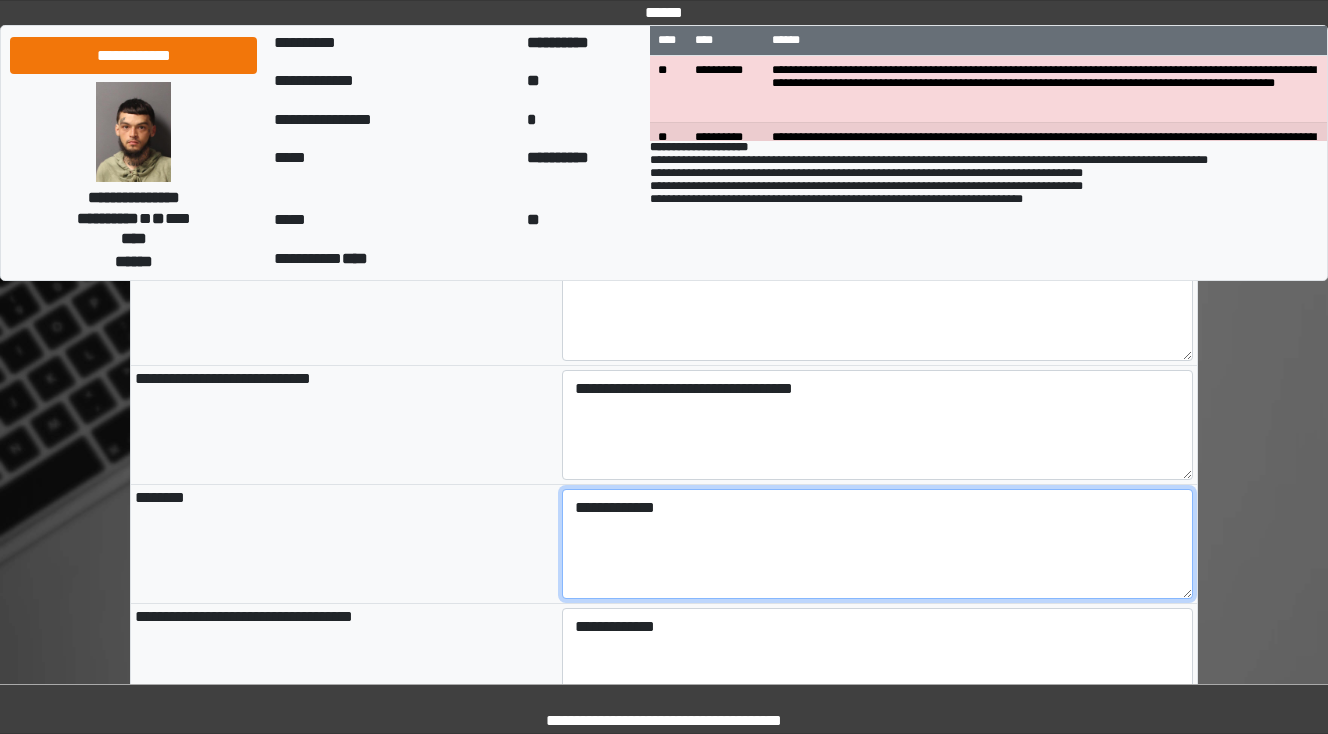 type on "**********" 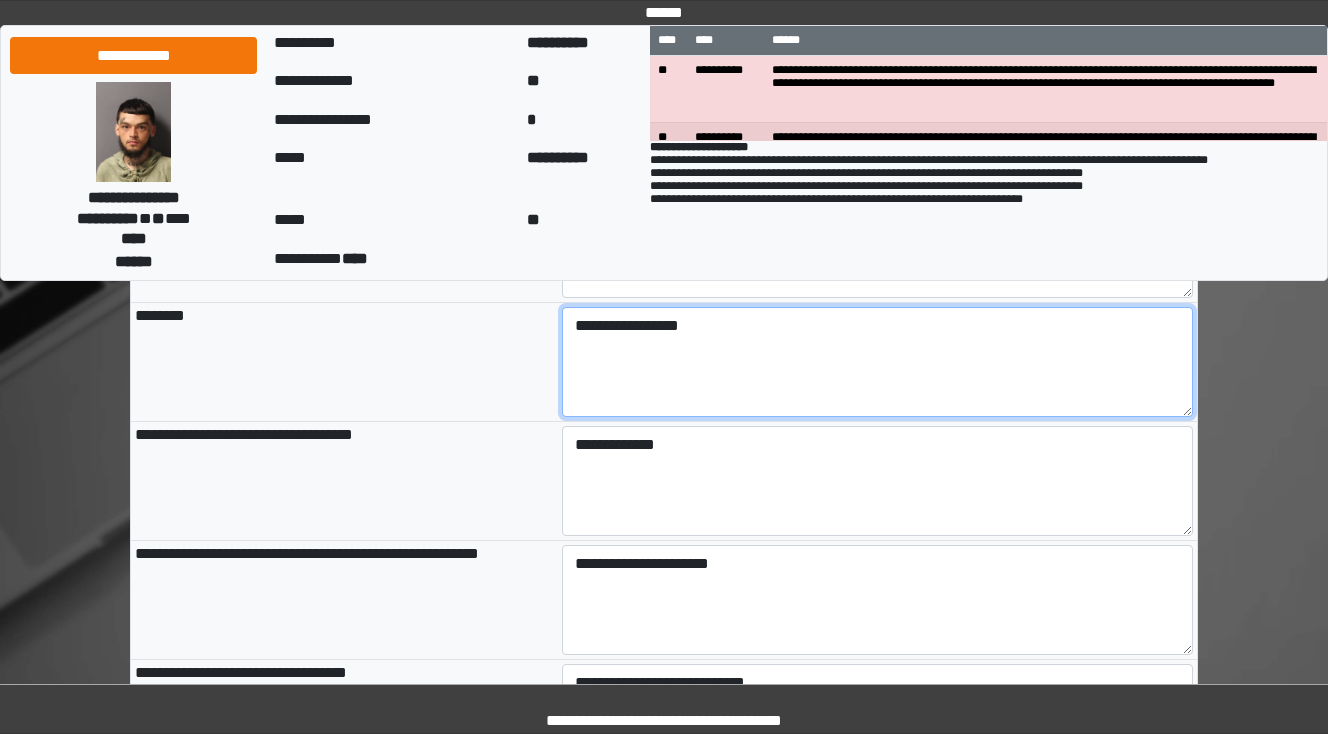 scroll, scrollTop: 1840, scrollLeft: 0, axis: vertical 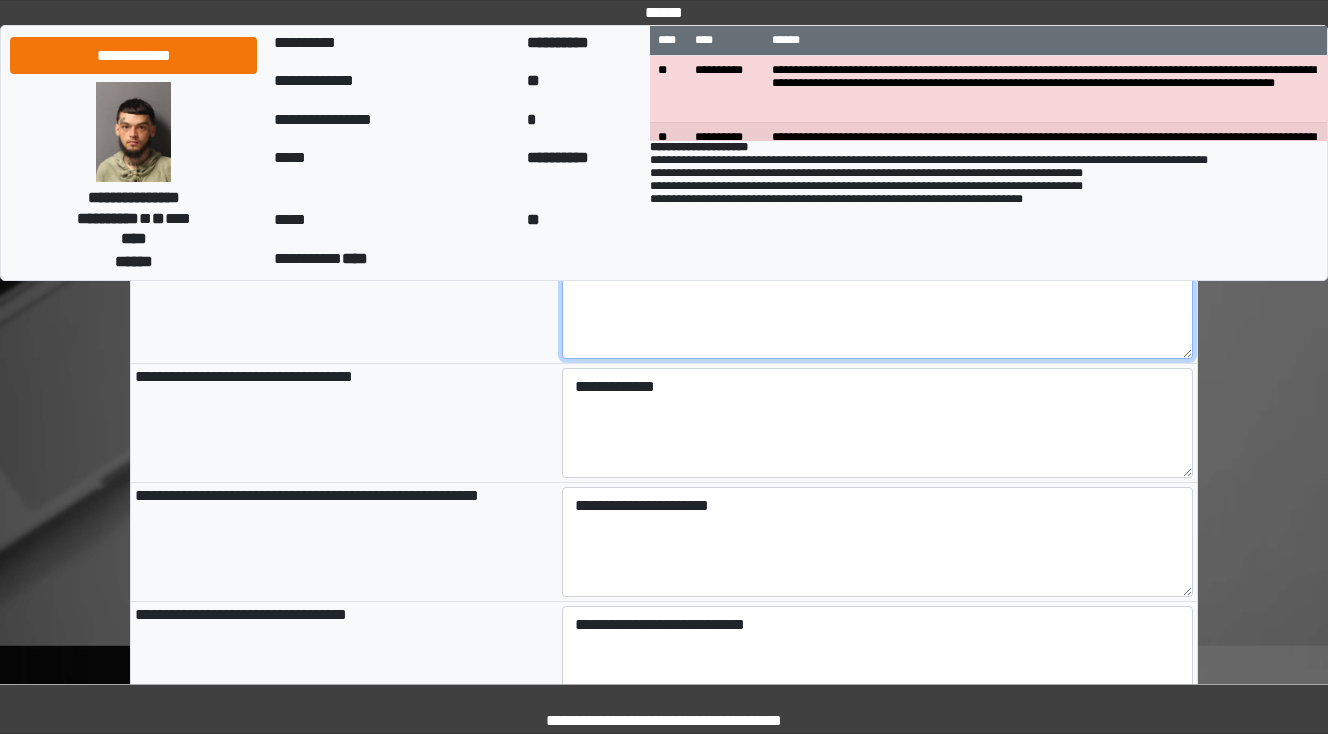 type on "**********" 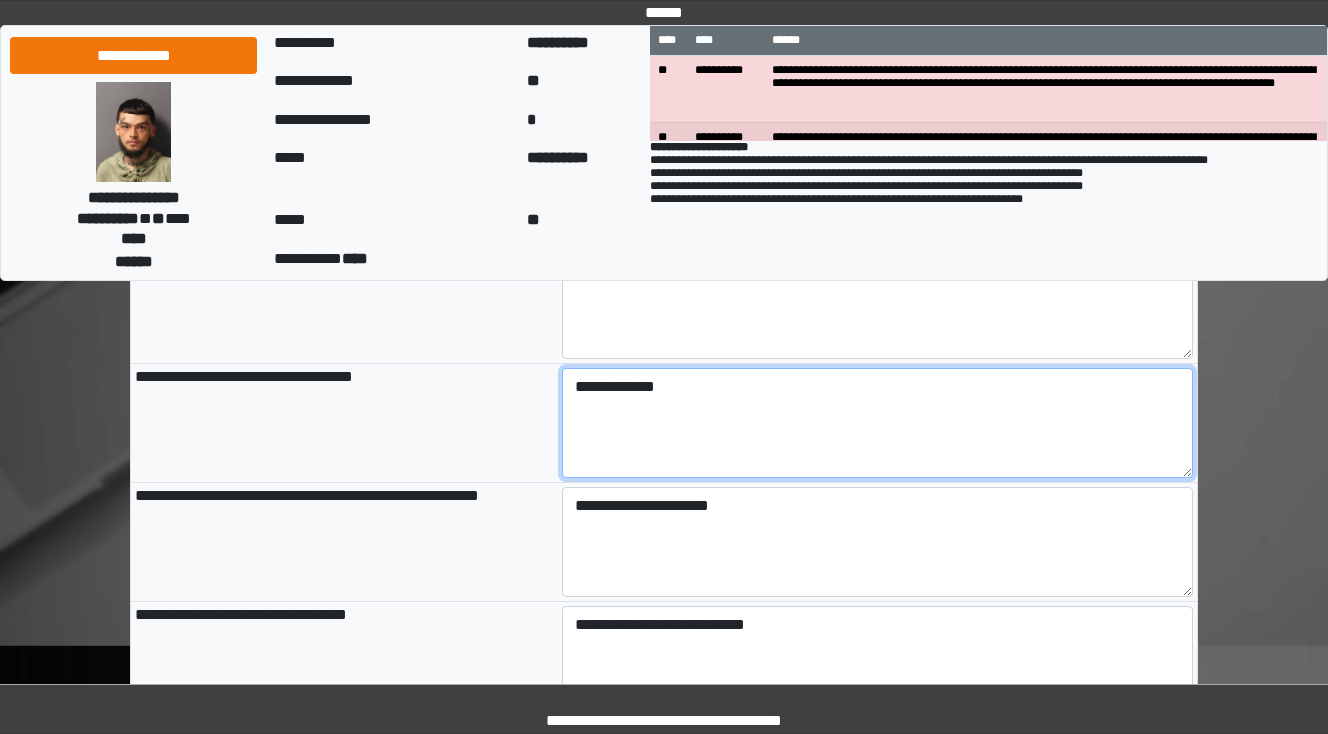 type on "**********" 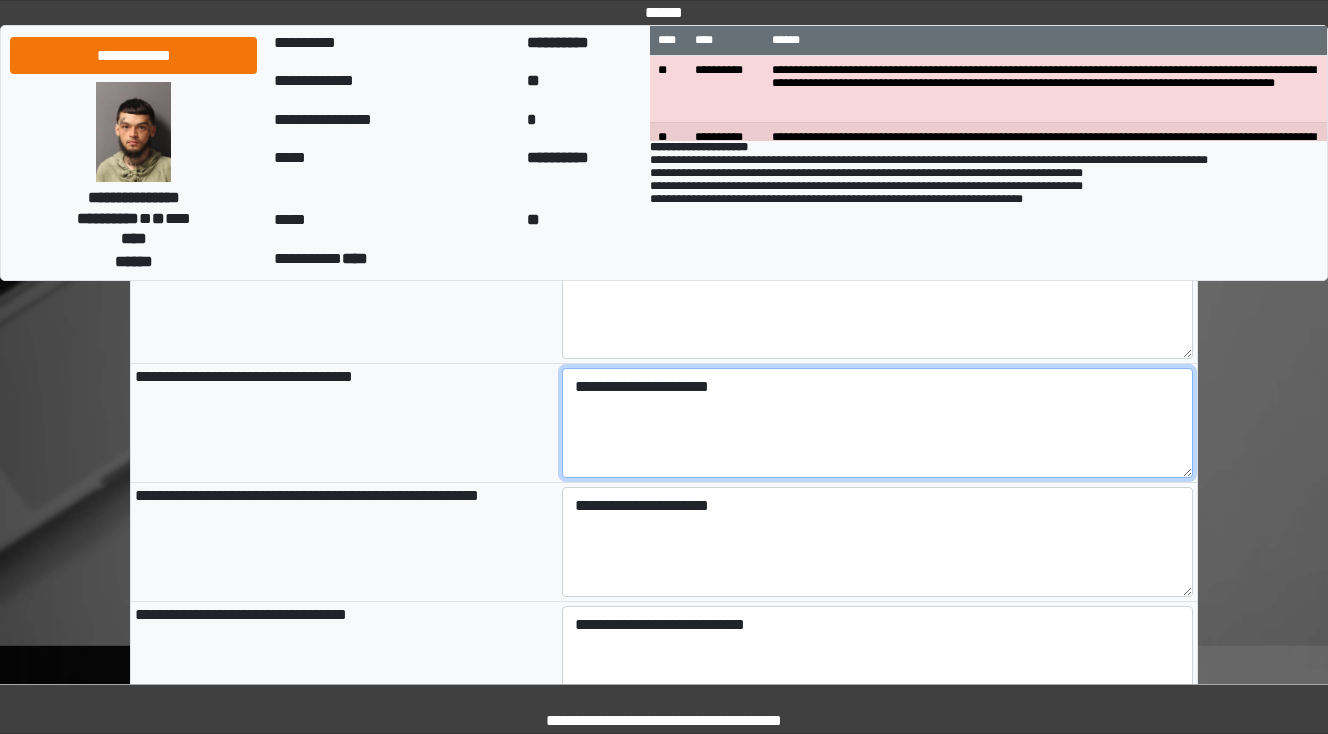type on "**********" 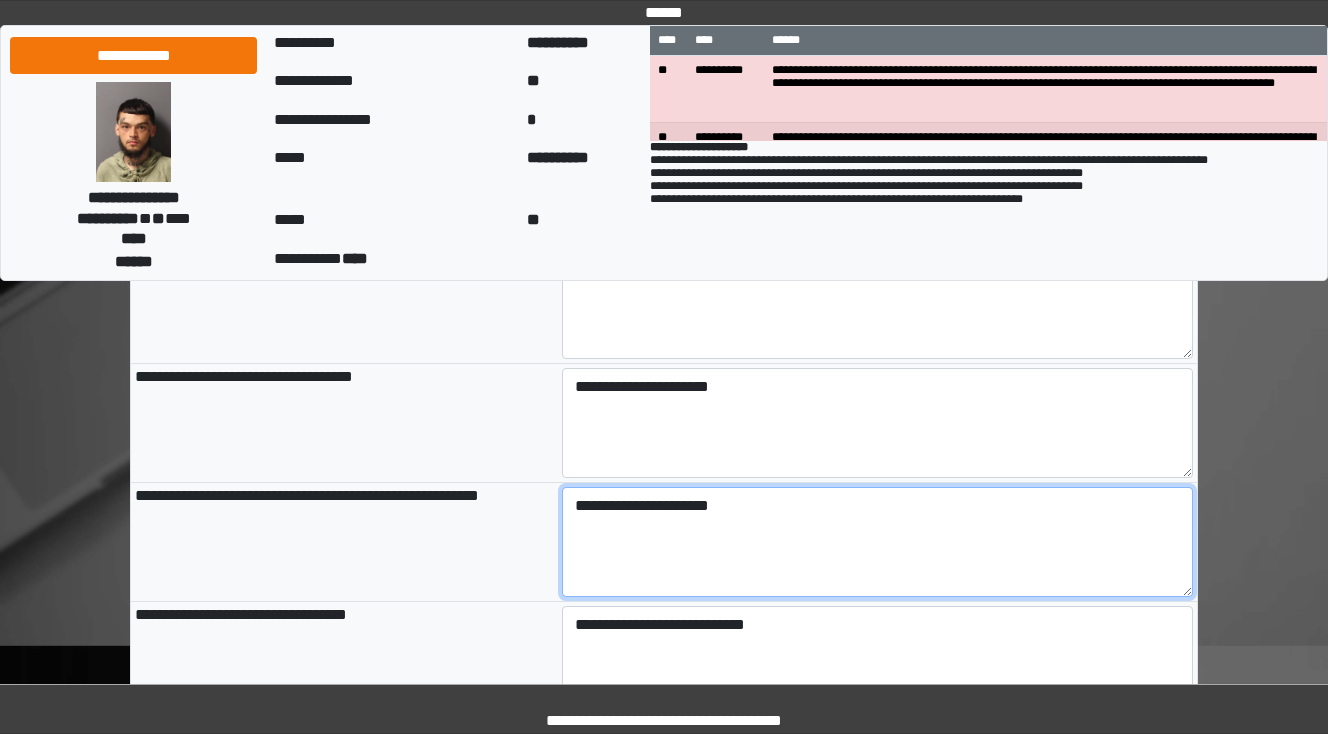 type on "**********" 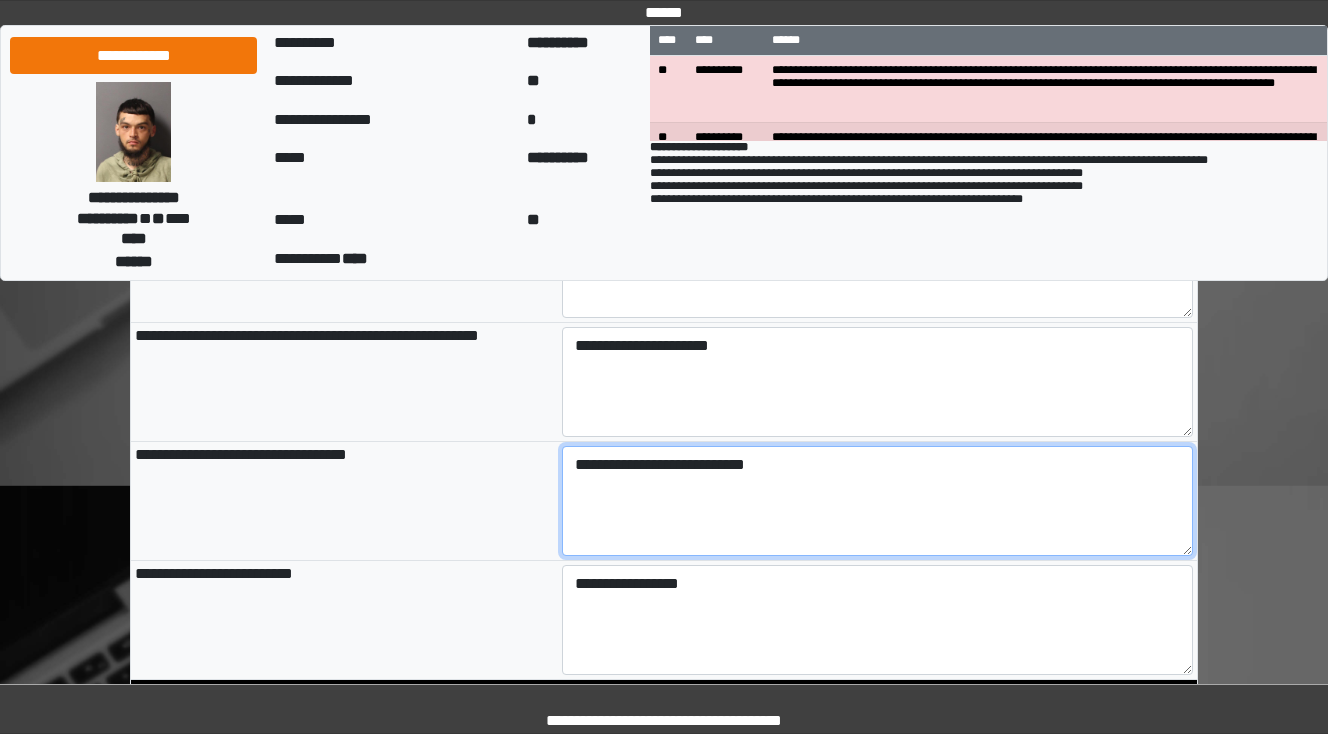 click on "**********" at bounding box center [878, 501] 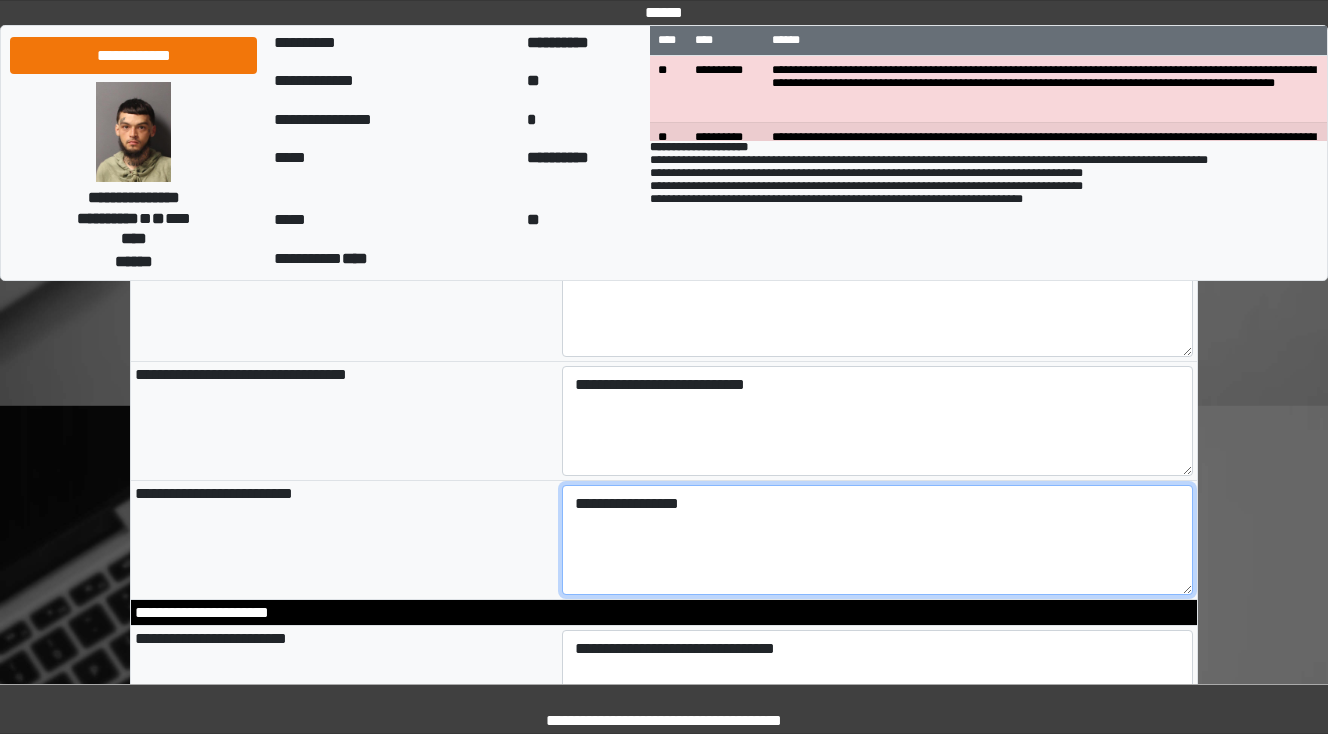 click on "**********" at bounding box center (878, 540) 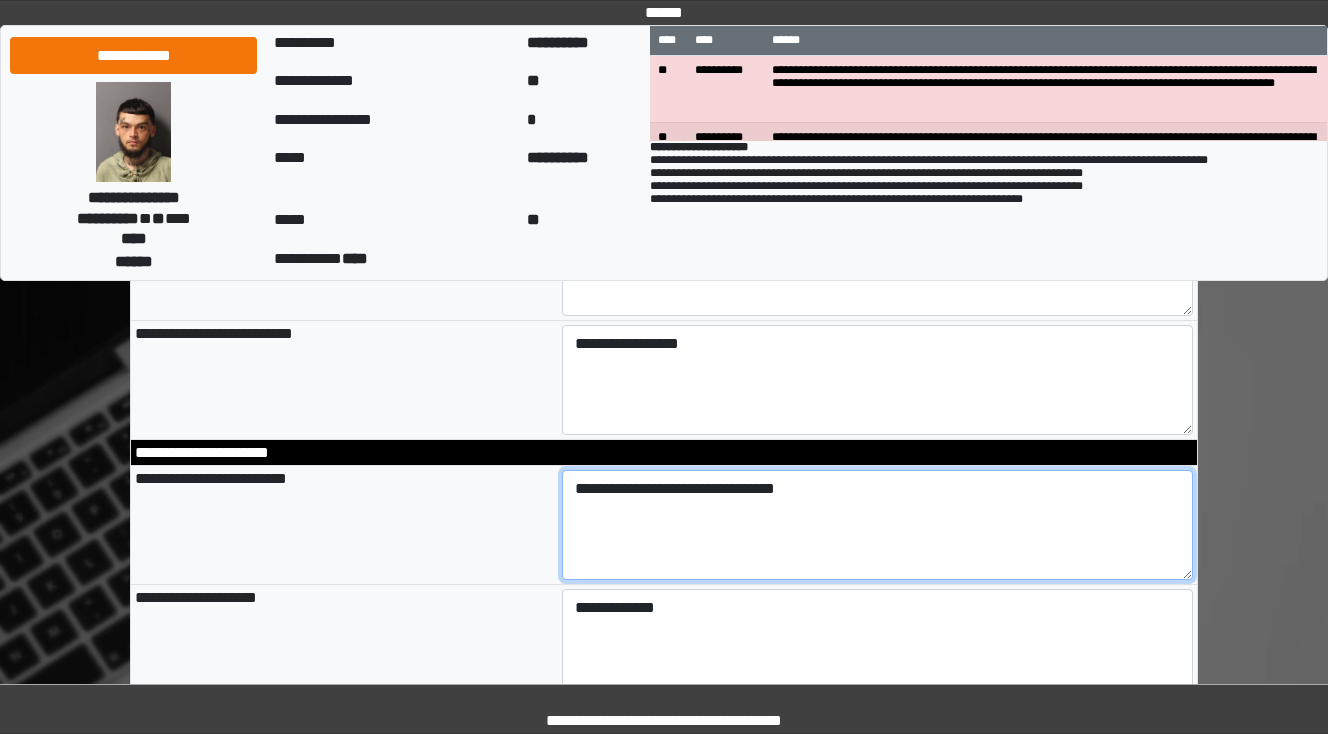 click on "**********" at bounding box center [878, 525] 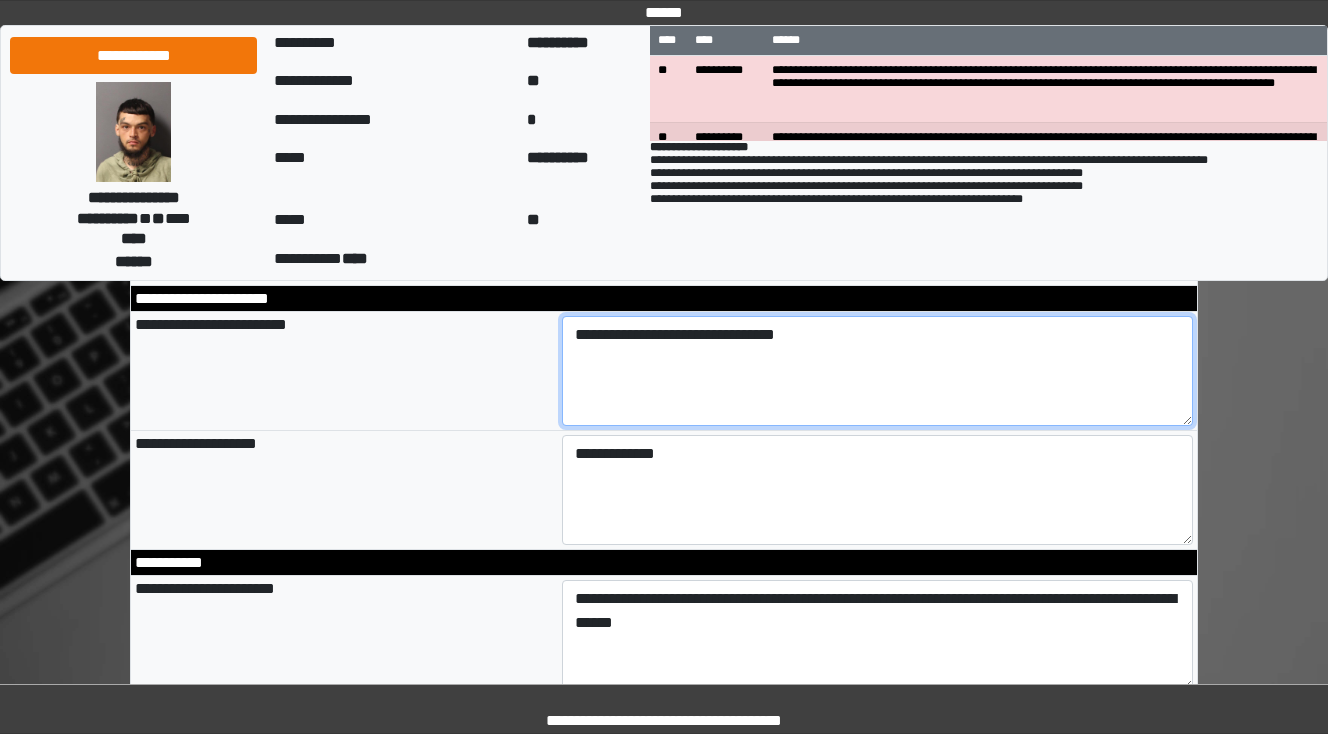 scroll, scrollTop: 2400, scrollLeft: 0, axis: vertical 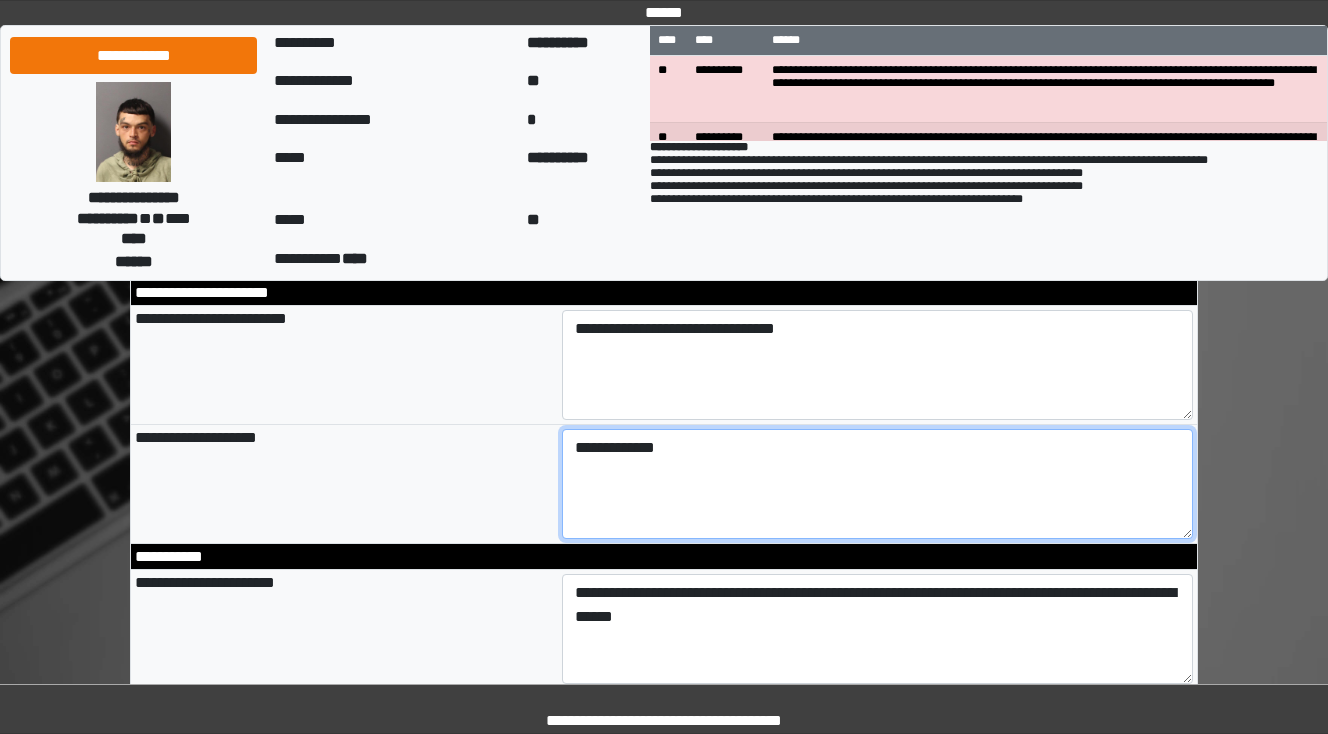 click on "**********" at bounding box center [878, 484] 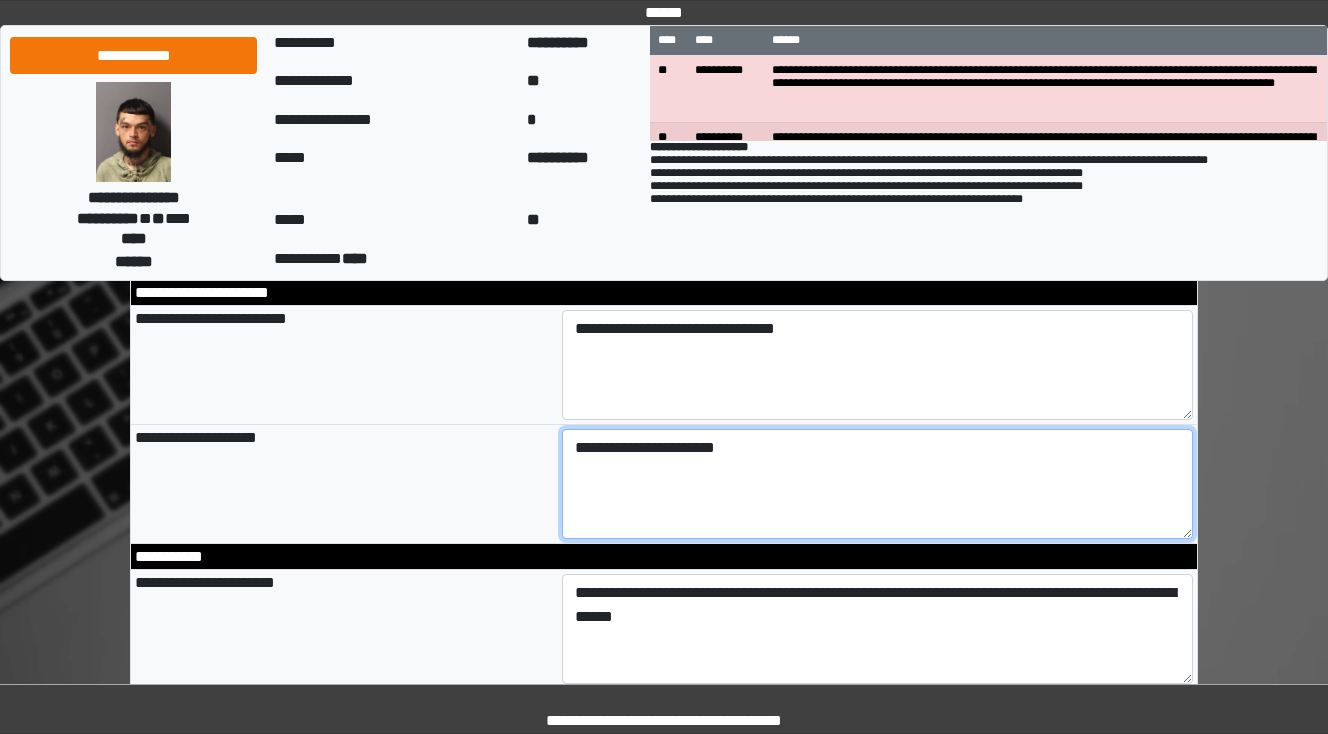 scroll, scrollTop: 2560, scrollLeft: 0, axis: vertical 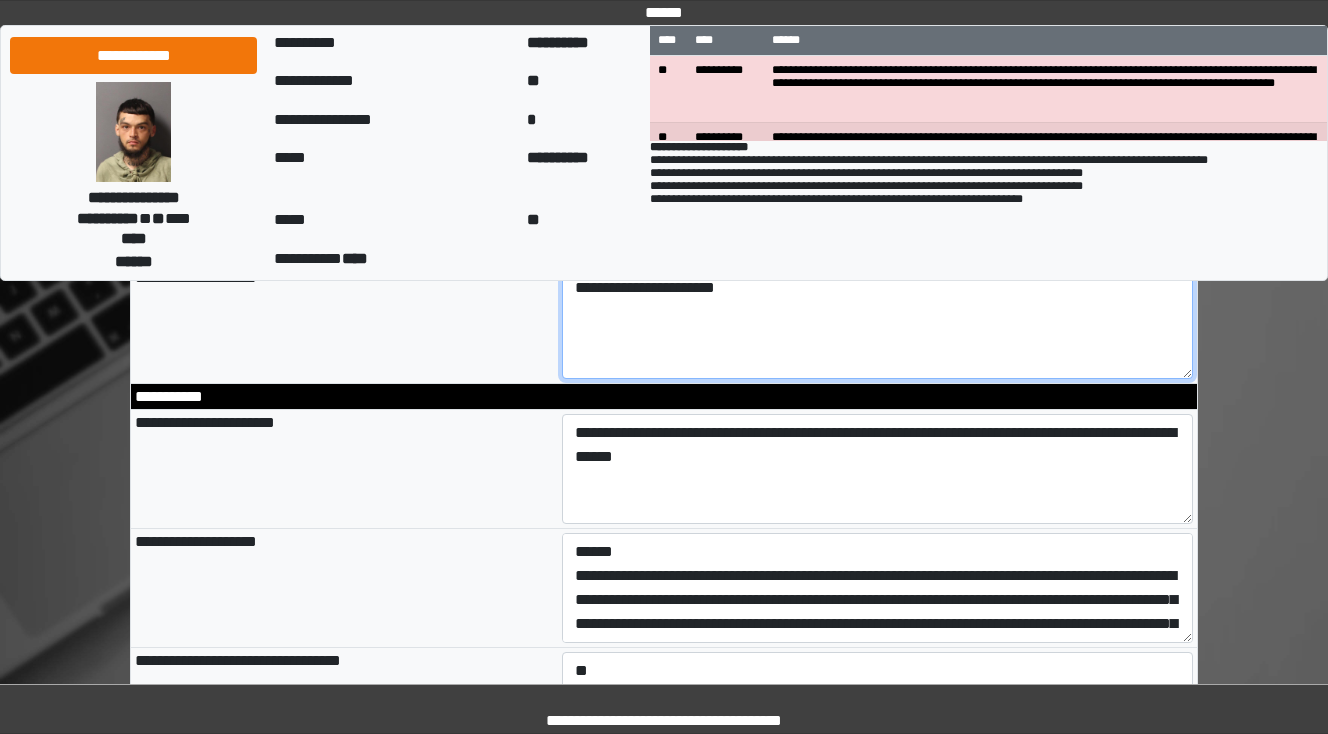 type on "**********" 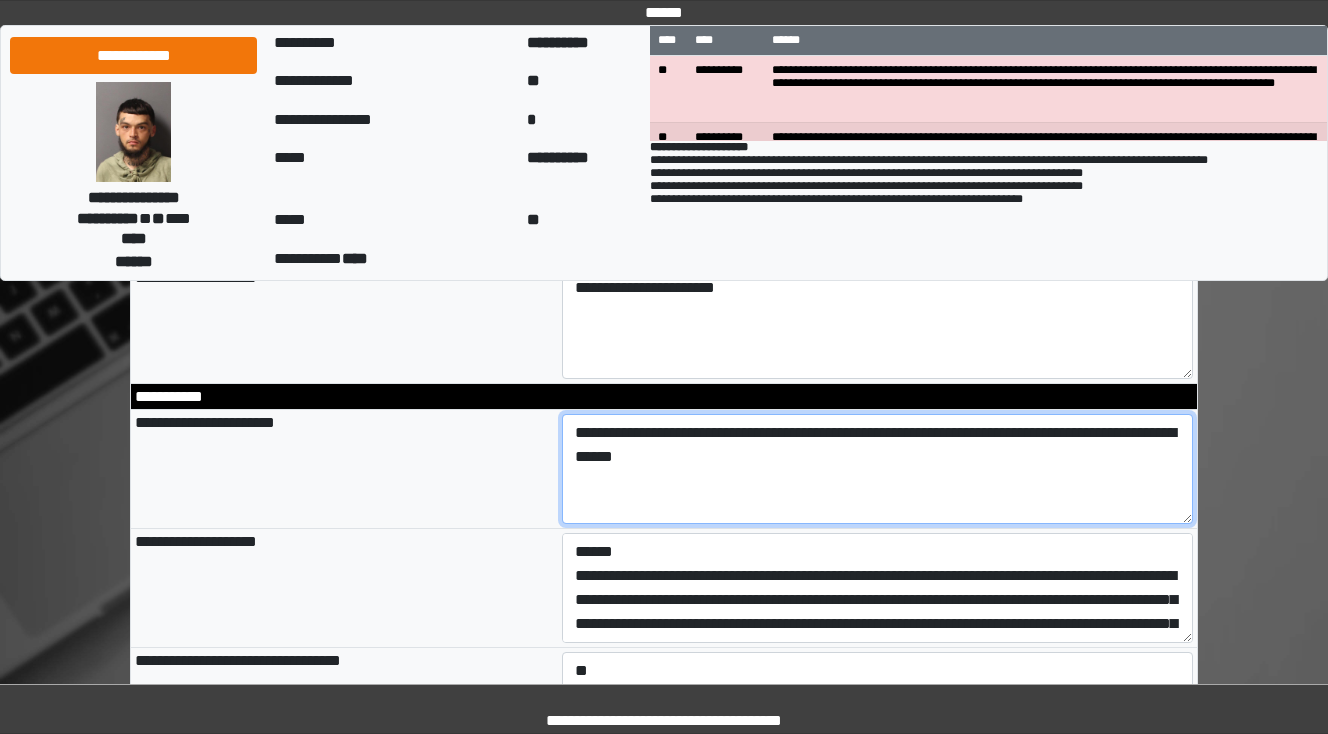 type on "**********" 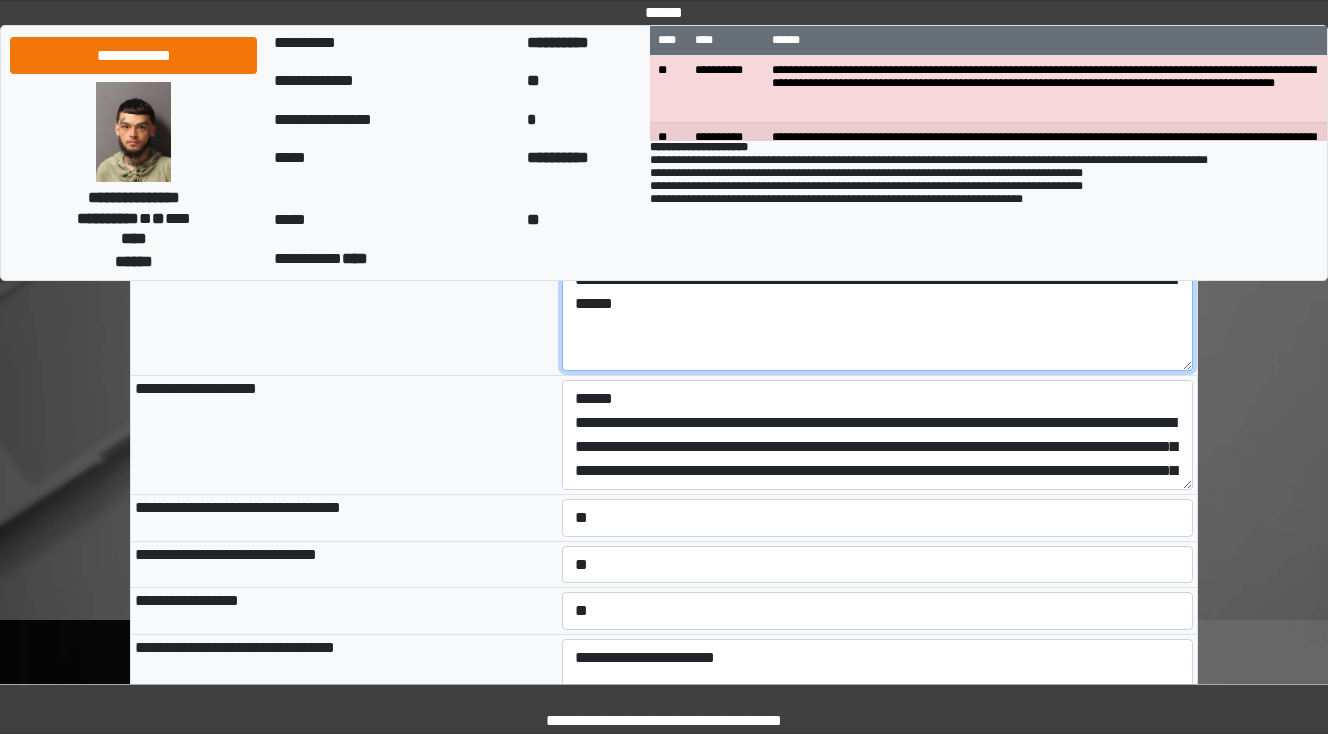 scroll, scrollTop: 2720, scrollLeft: 0, axis: vertical 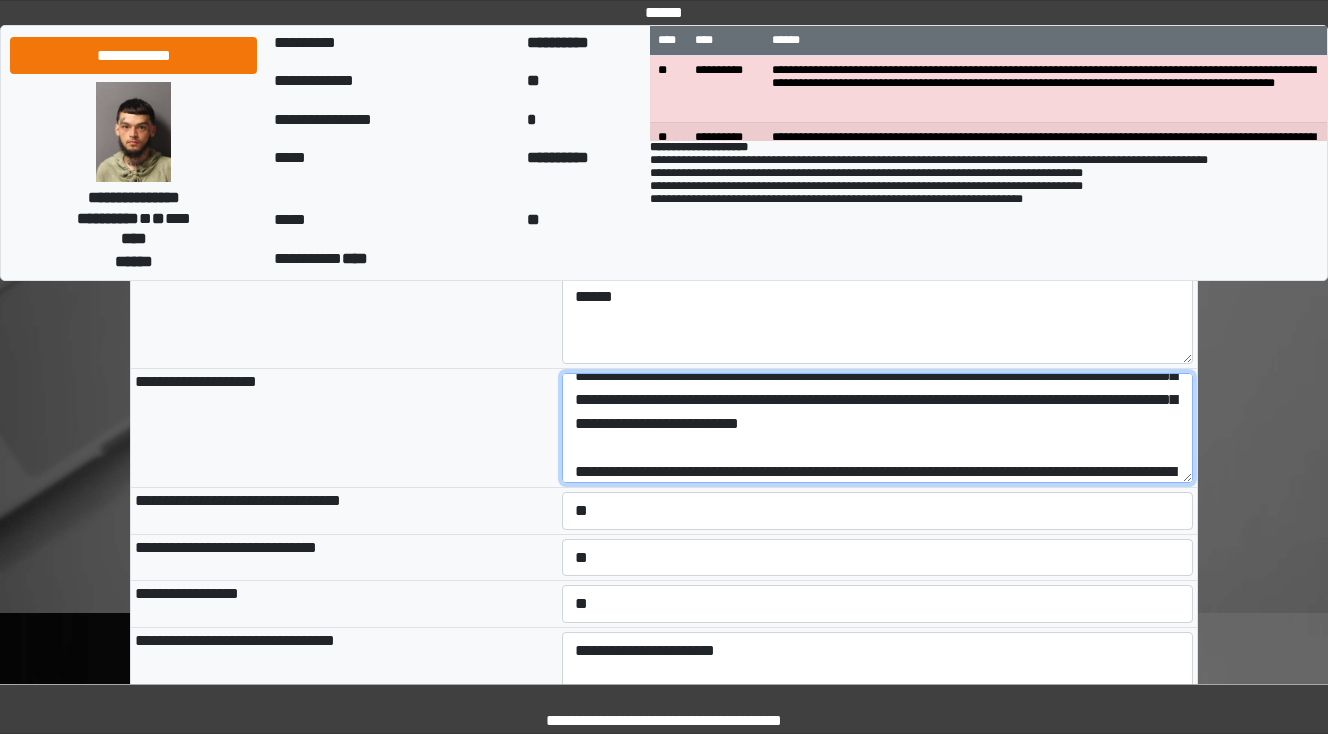 click at bounding box center [878, 428] 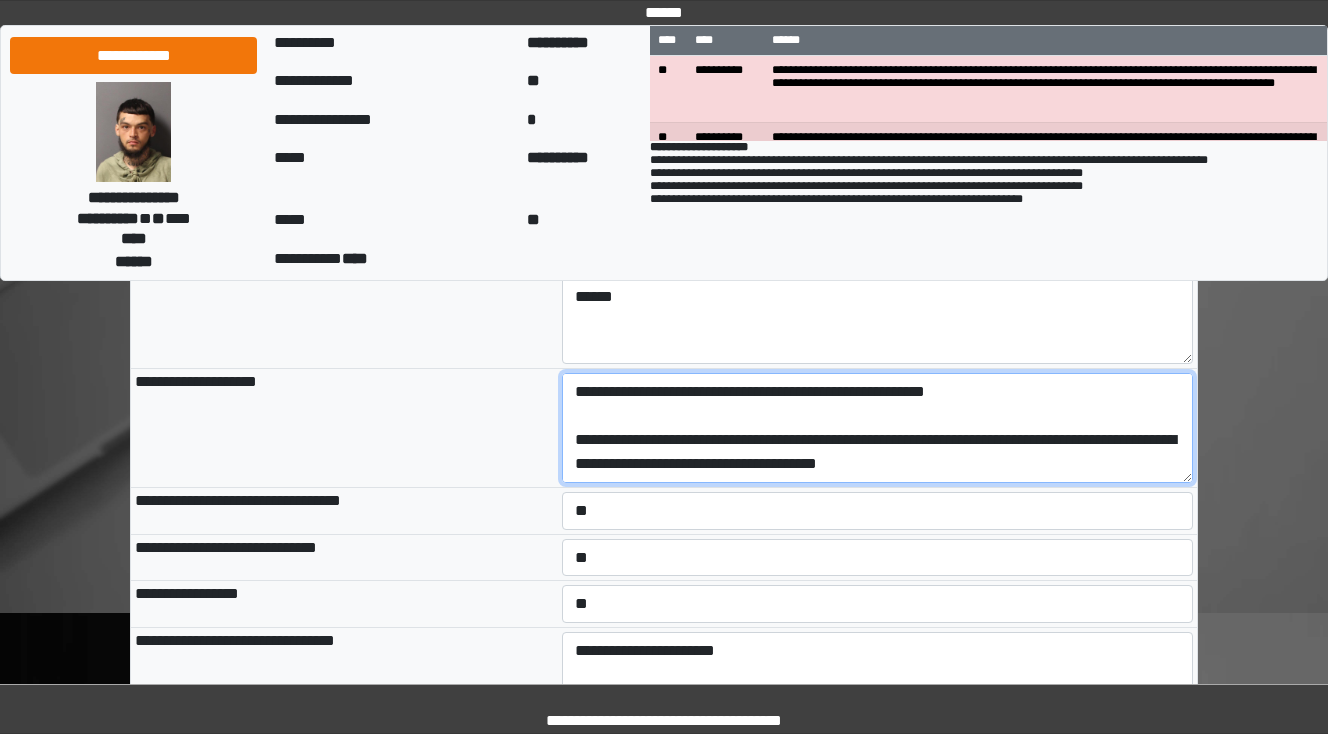 scroll, scrollTop: 384, scrollLeft: 0, axis: vertical 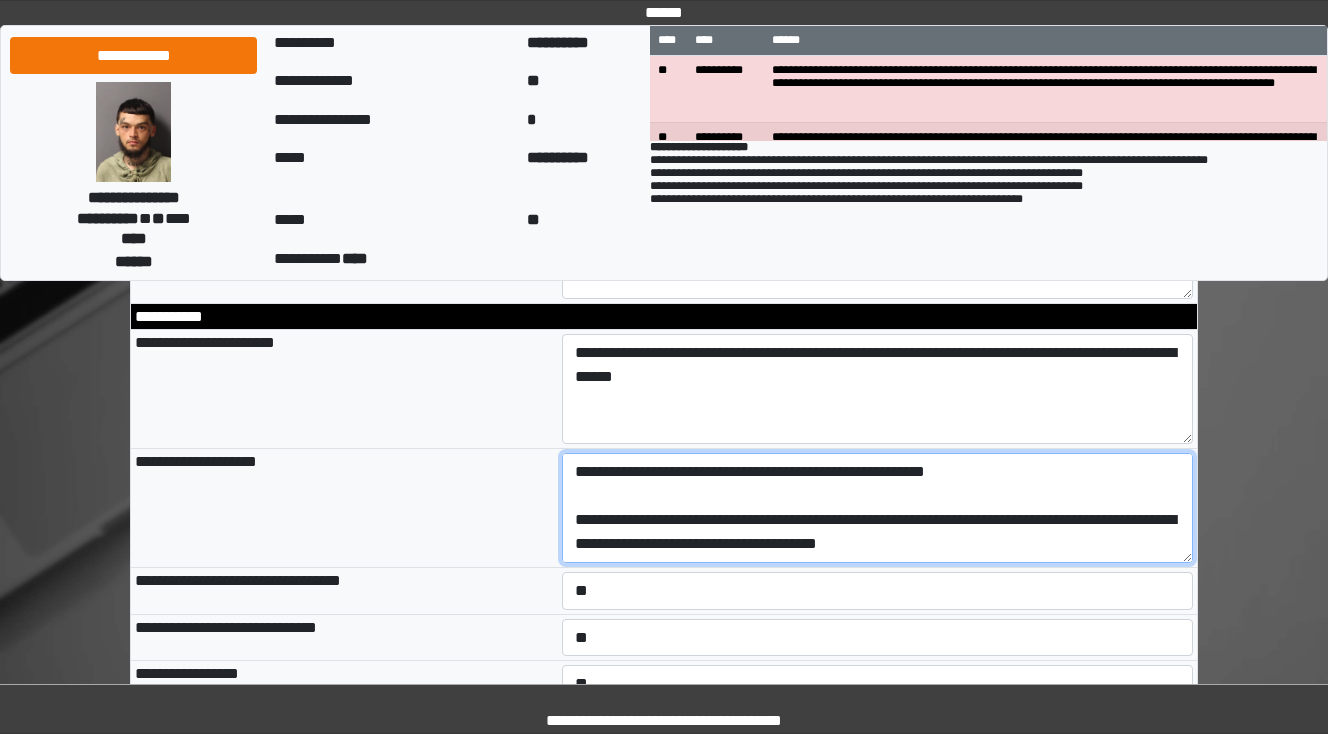 click at bounding box center [878, 508] 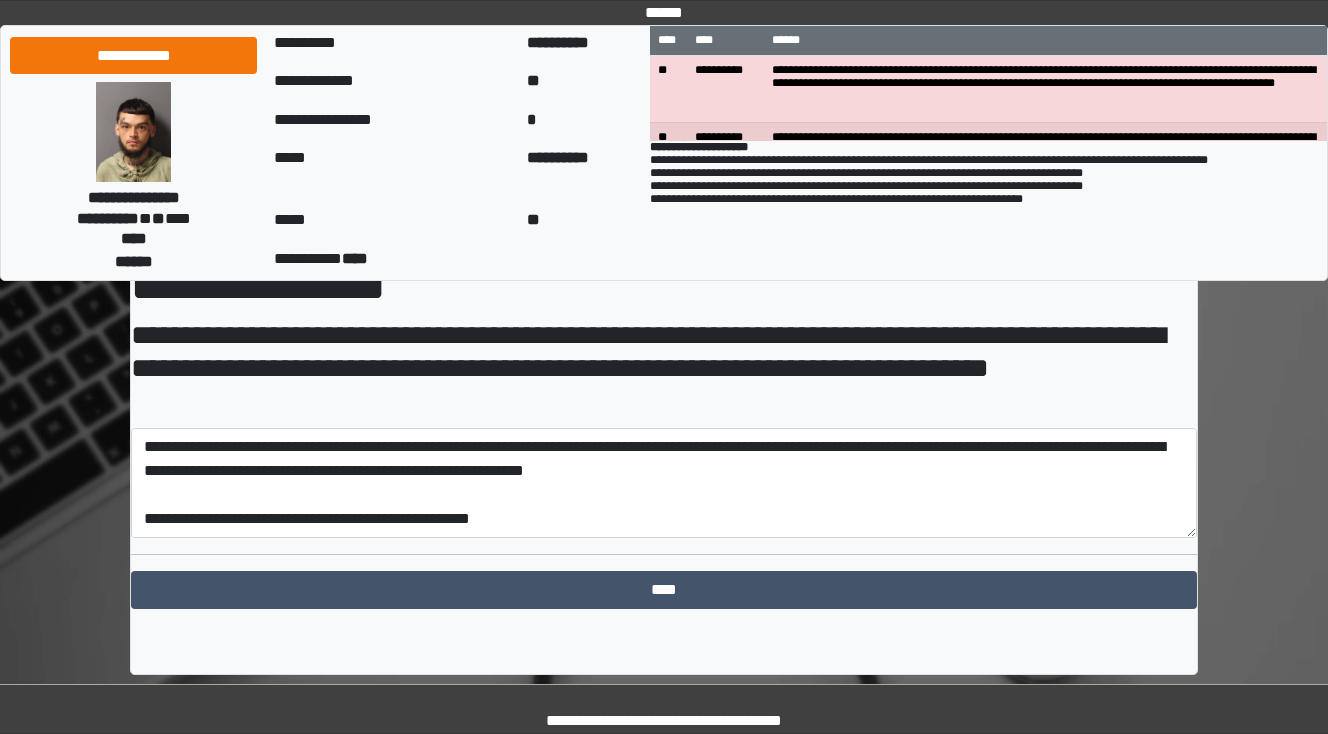 scroll, scrollTop: 3296, scrollLeft: 0, axis: vertical 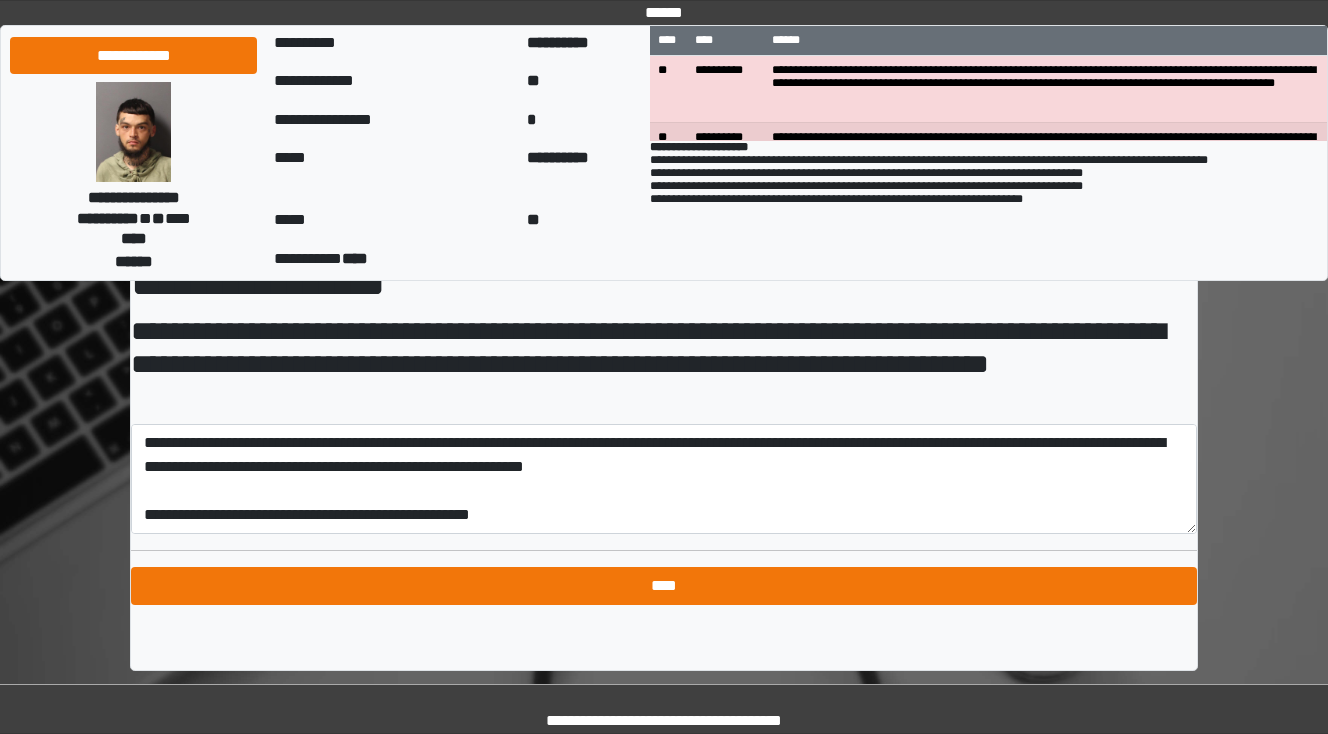 type on "**********" 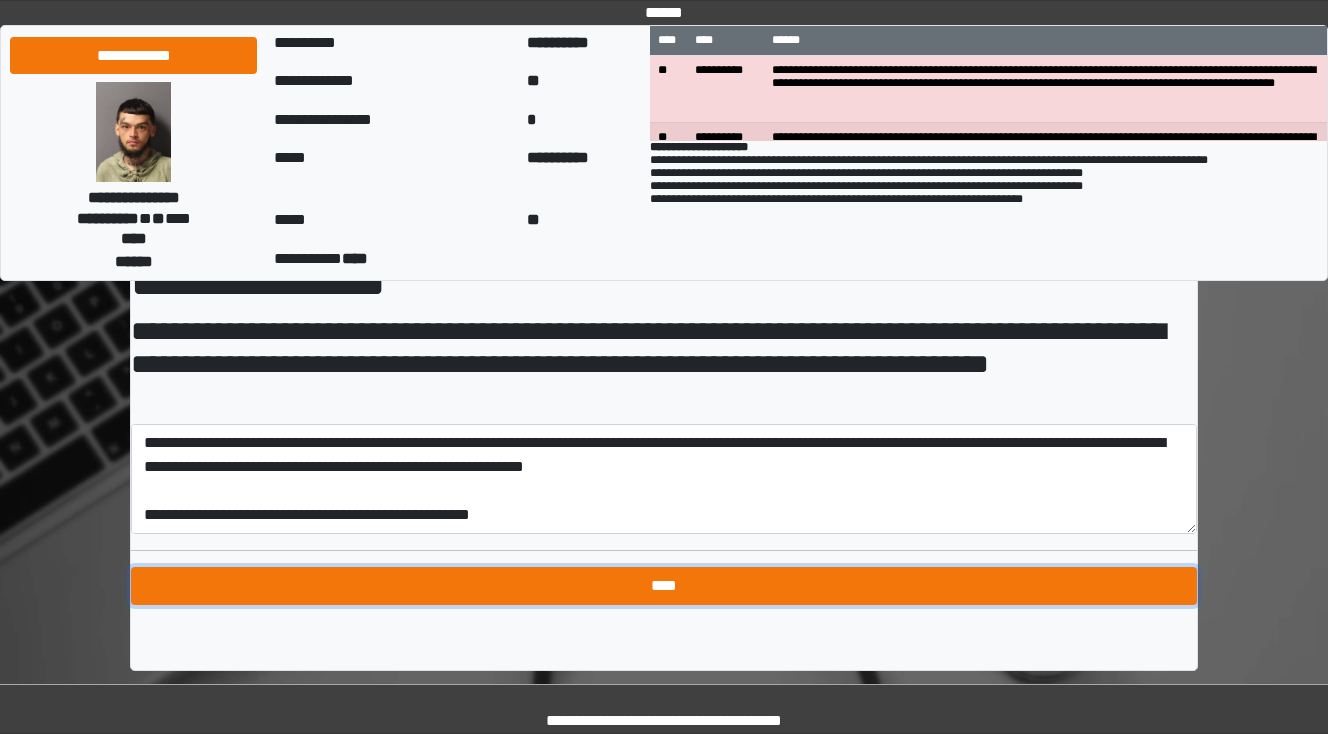type on "**********" 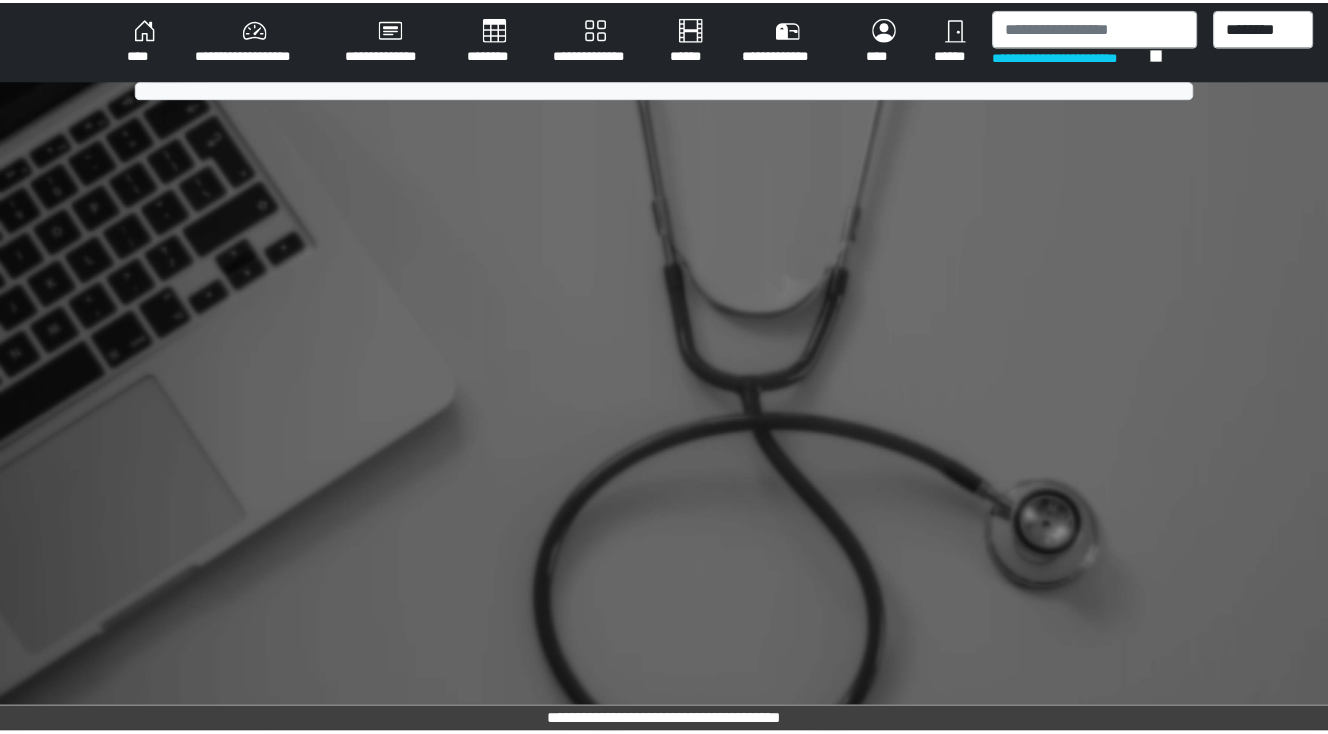 scroll, scrollTop: 0, scrollLeft: 0, axis: both 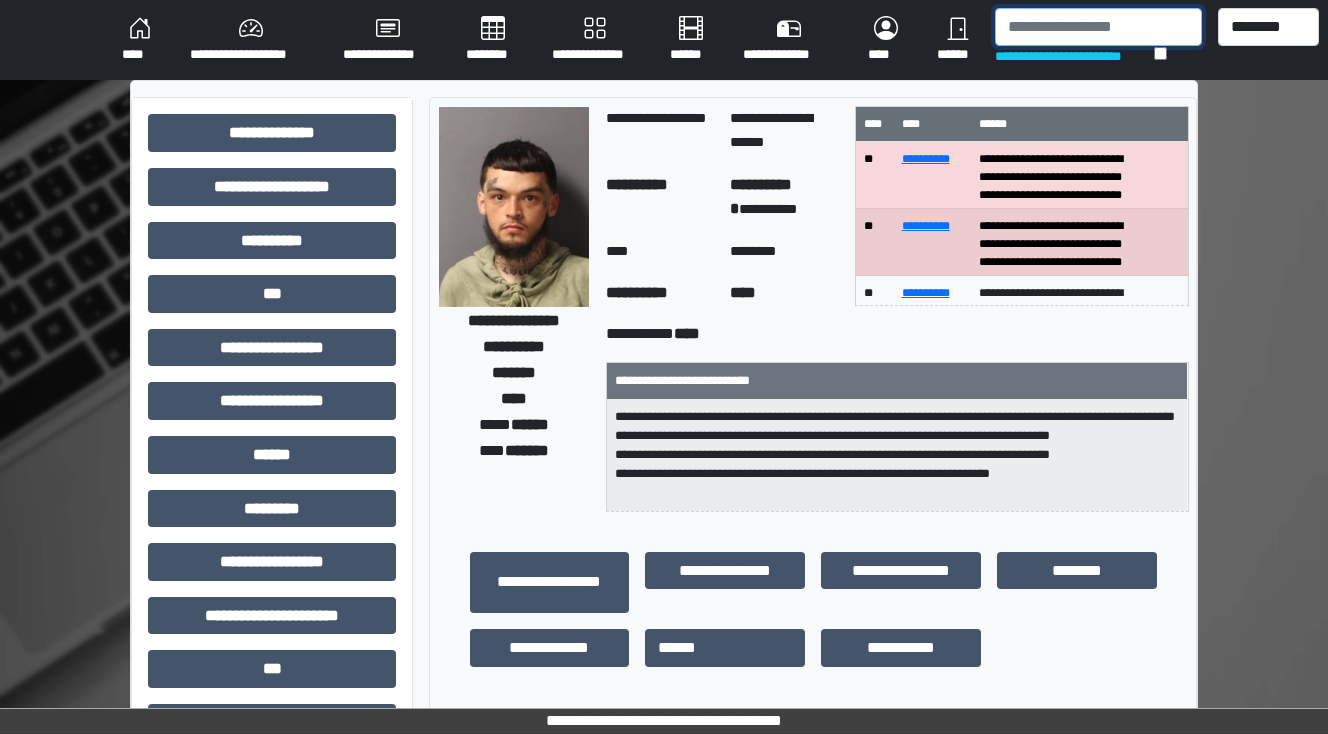 click at bounding box center [1098, 27] 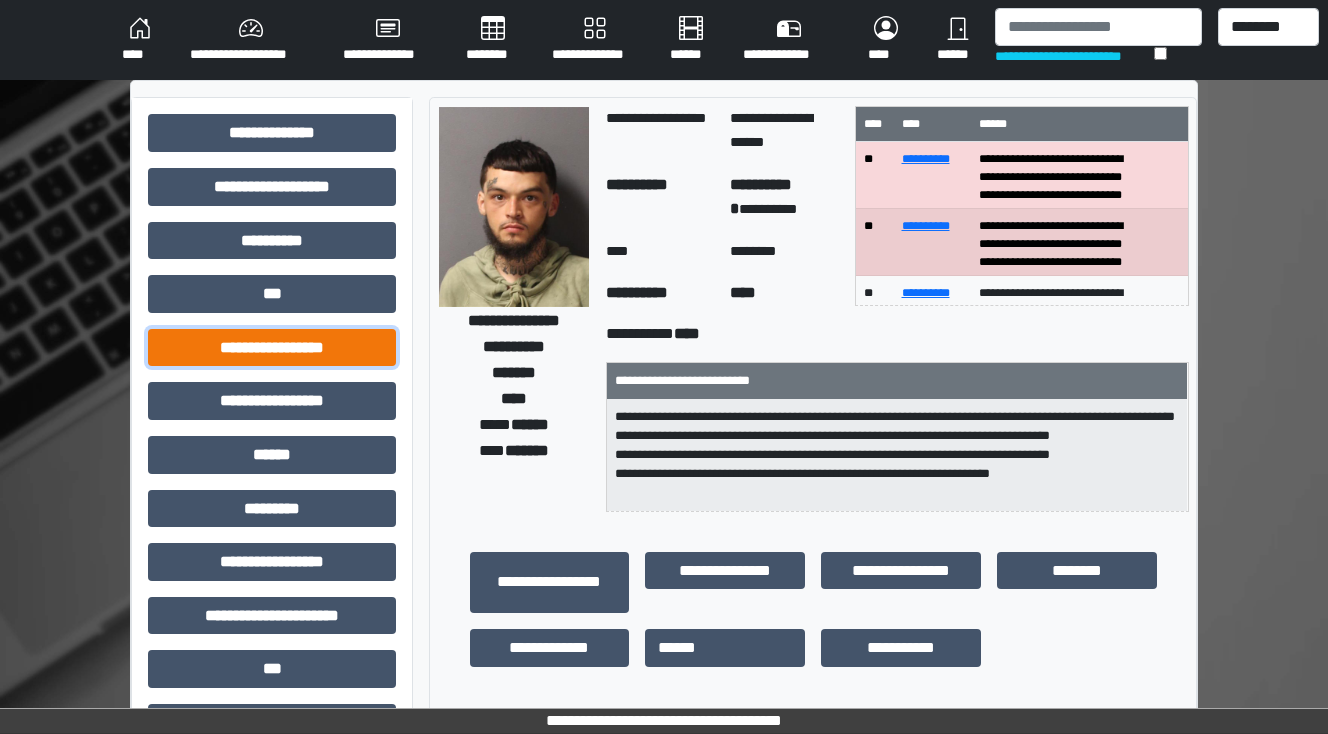 click on "**********" at bounding box center [272, 348] 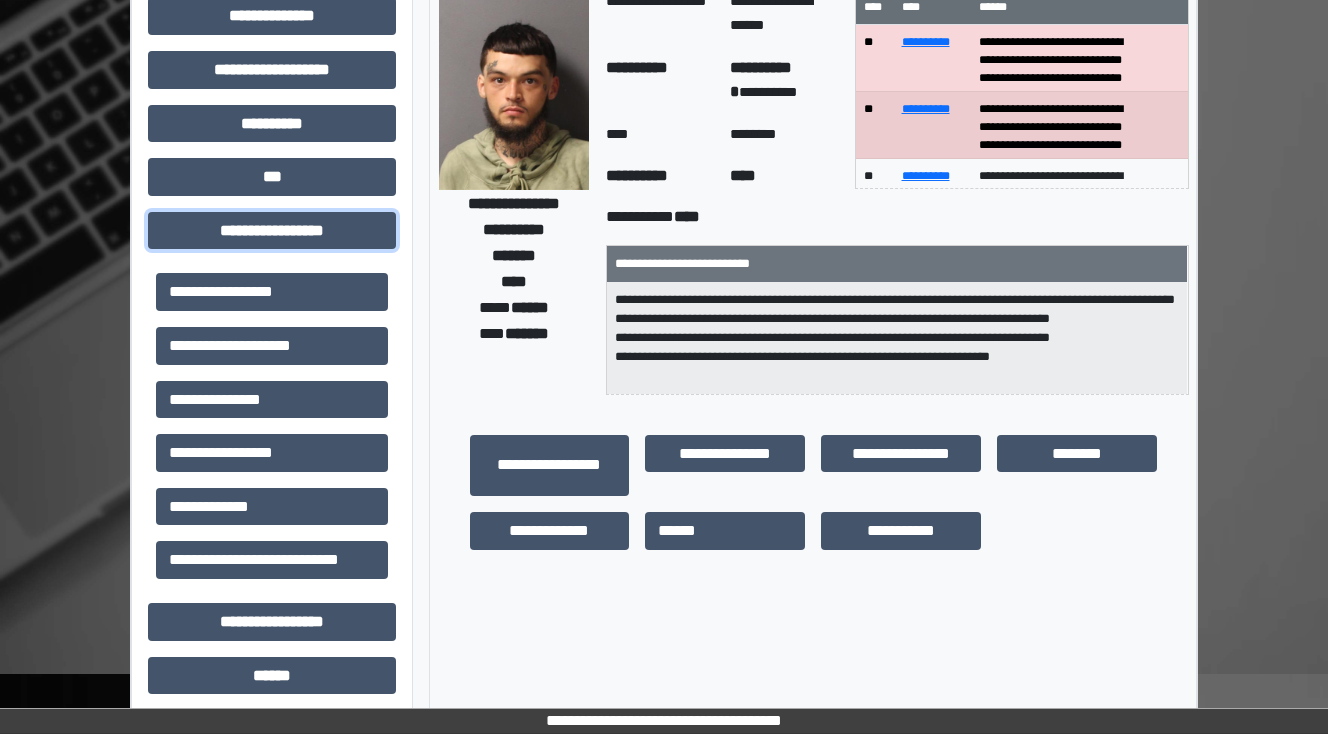 scroll, scrollTop: 160, scrollLeft: 0, axis: vertical 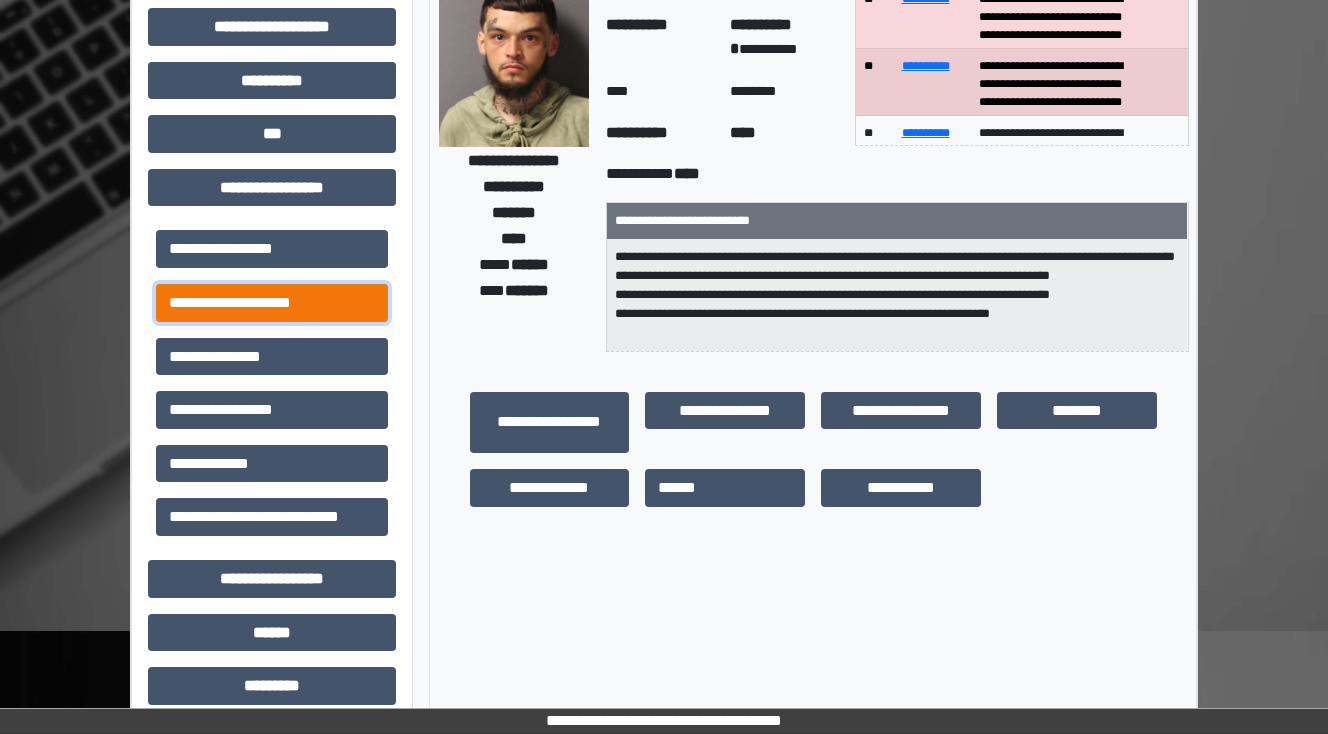 click on "**********" at bounding box center (272, 303) 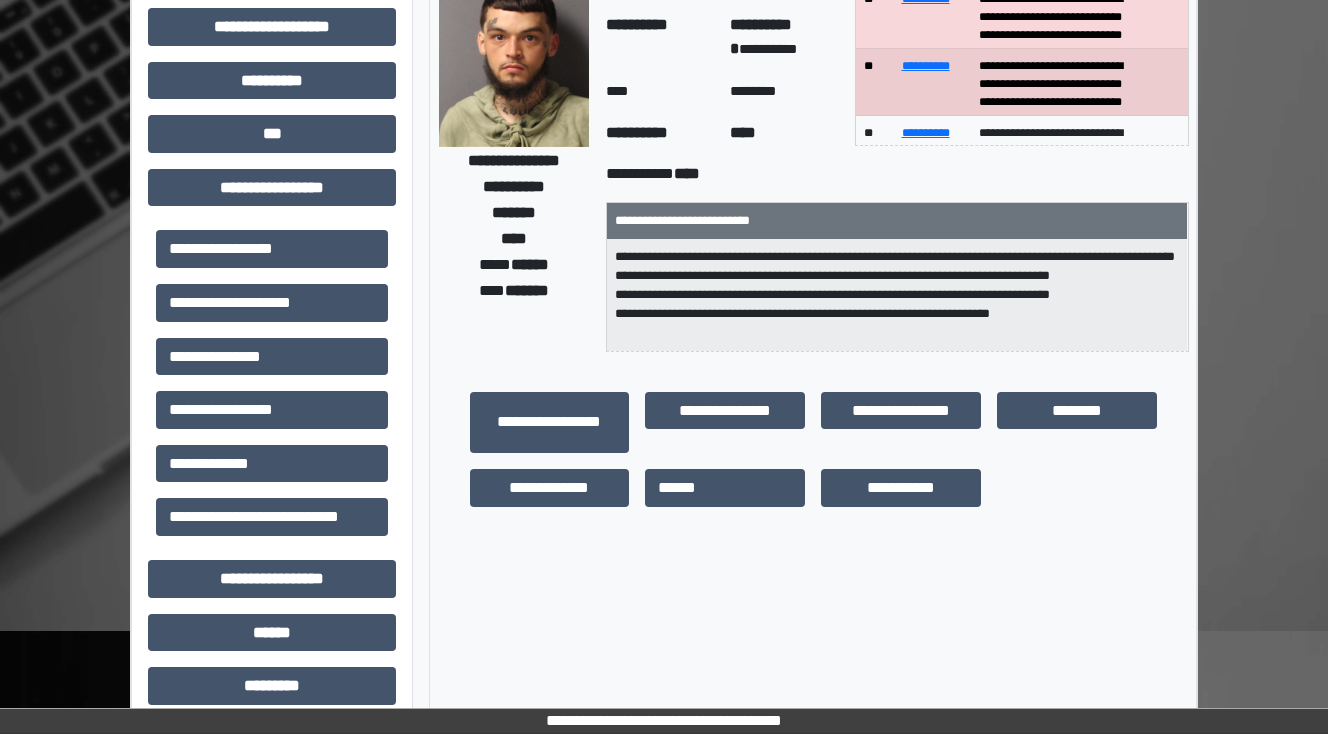 click on "**********" at bounding box center [664, 631] 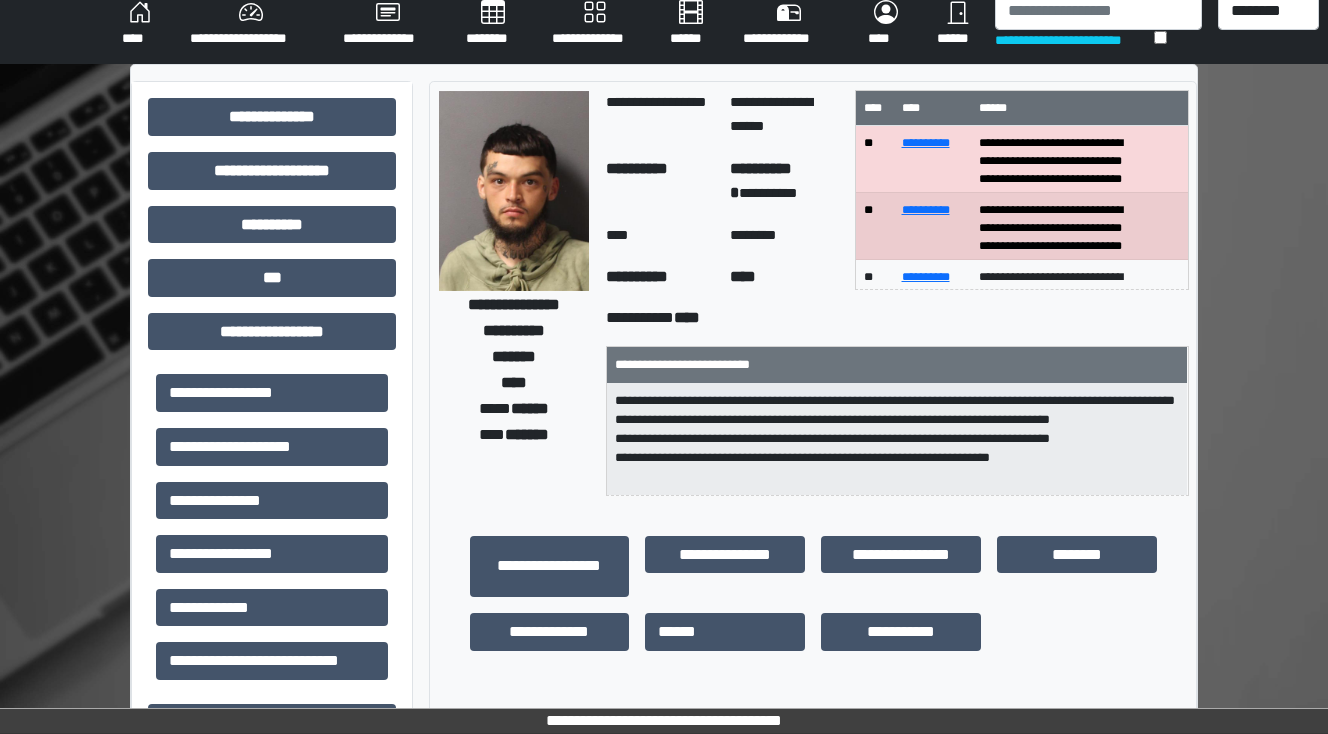 scroll, scrollTop: 0, scrollLeft: 0, axis: both 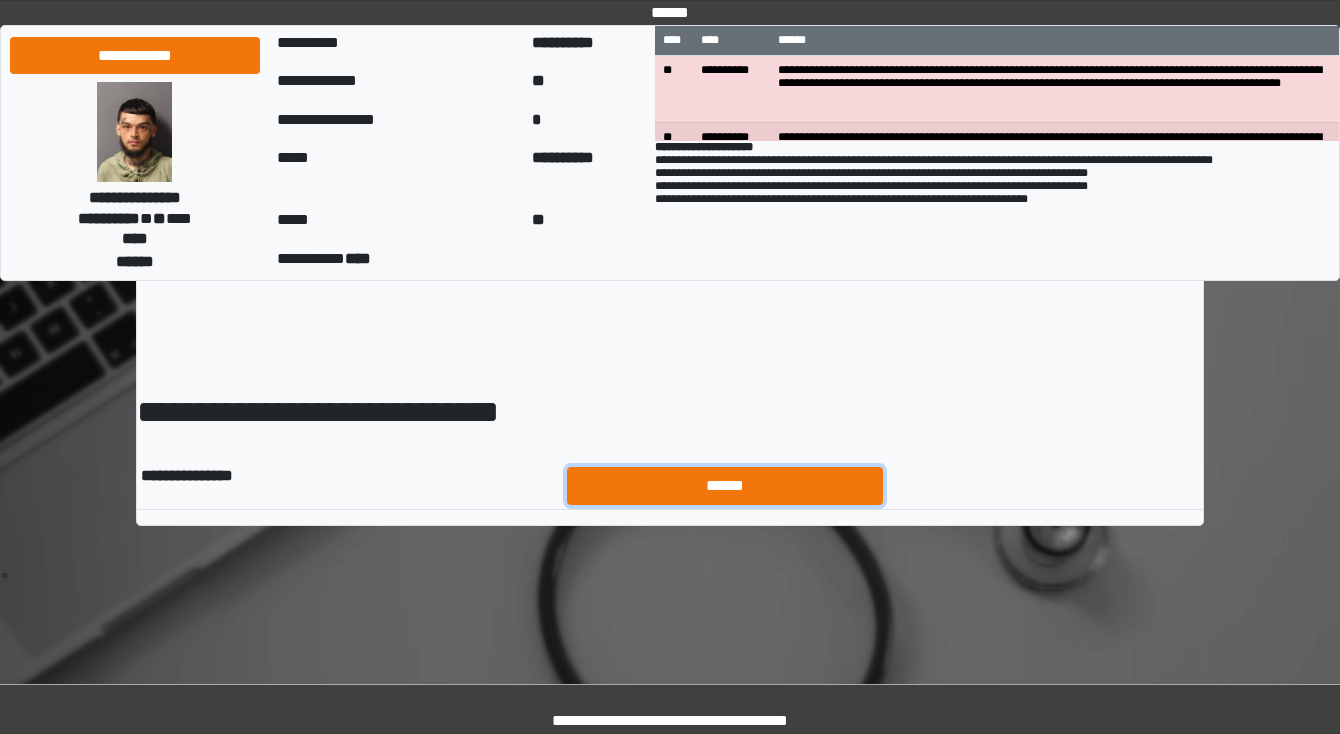 click on "******" at bounding box center [725, 486] 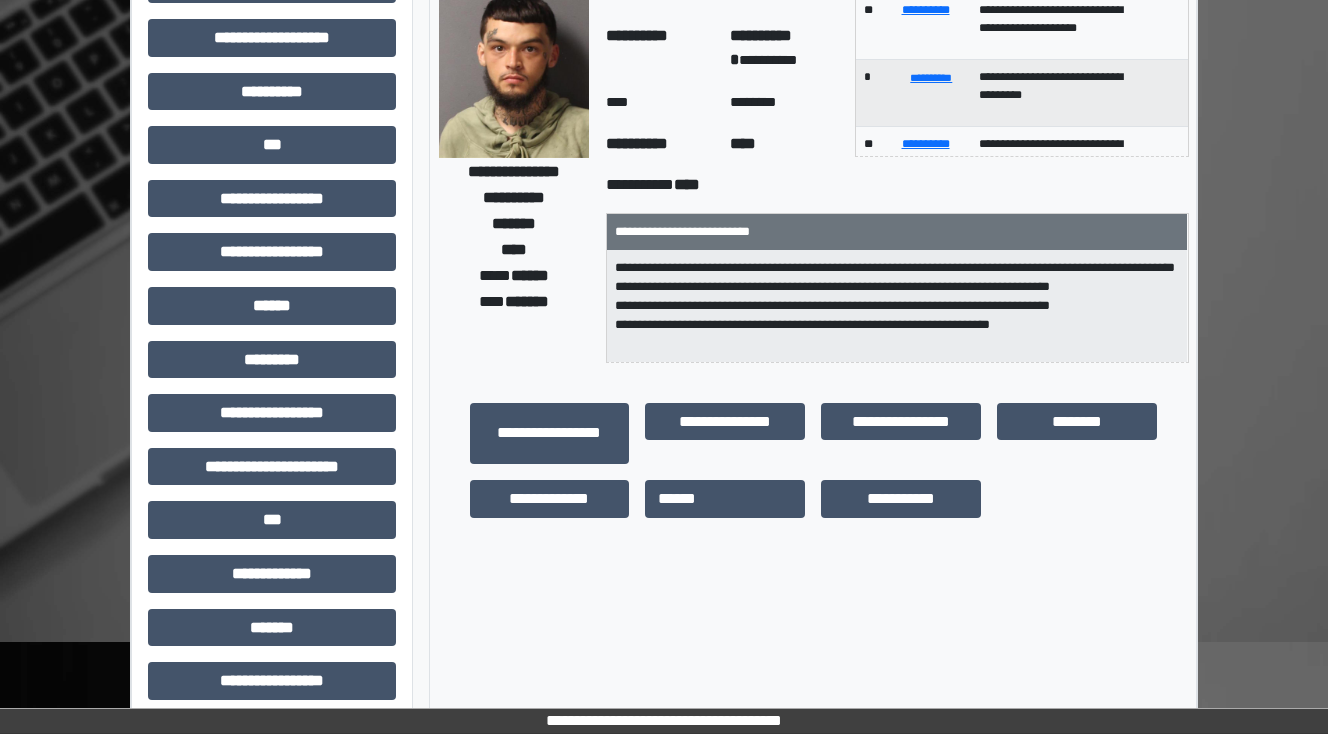 scroll, scrollTop: 160, scrollLeft: 0, axis: vertical 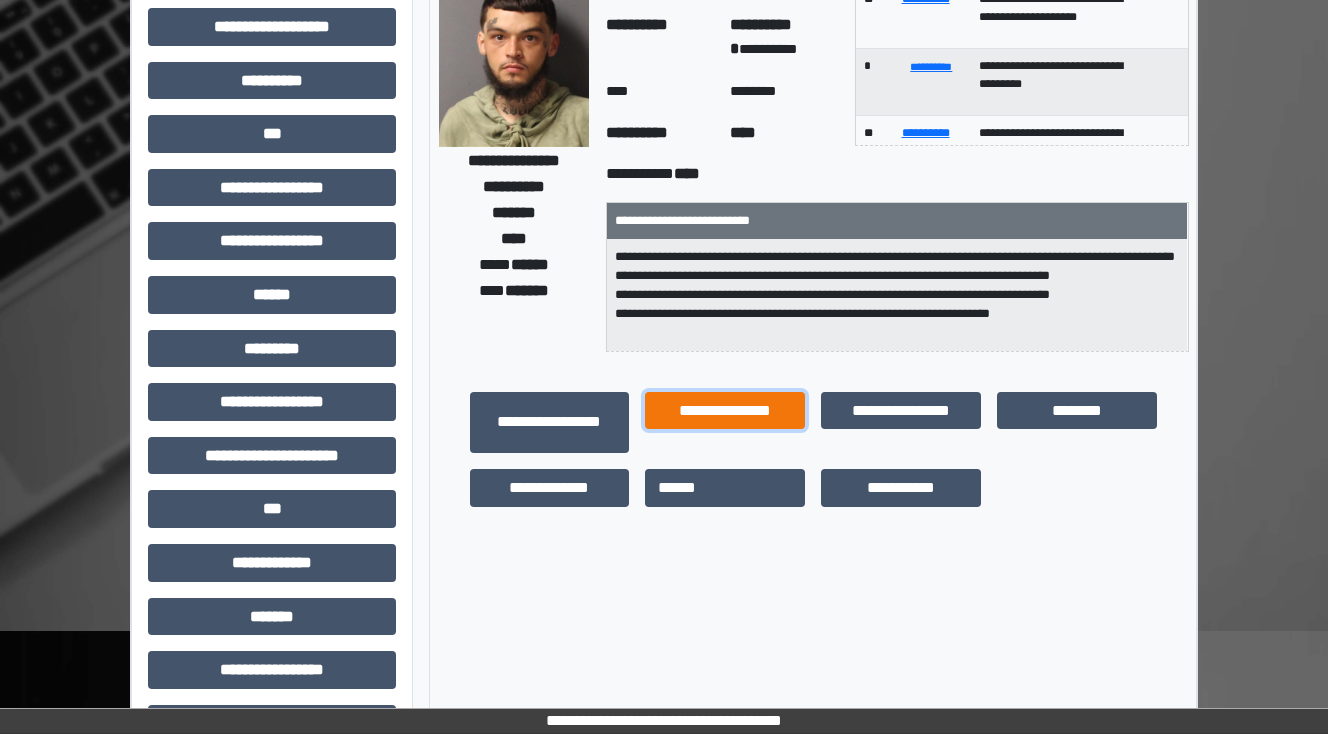 click on "**********" at bounding box center [725, 411] 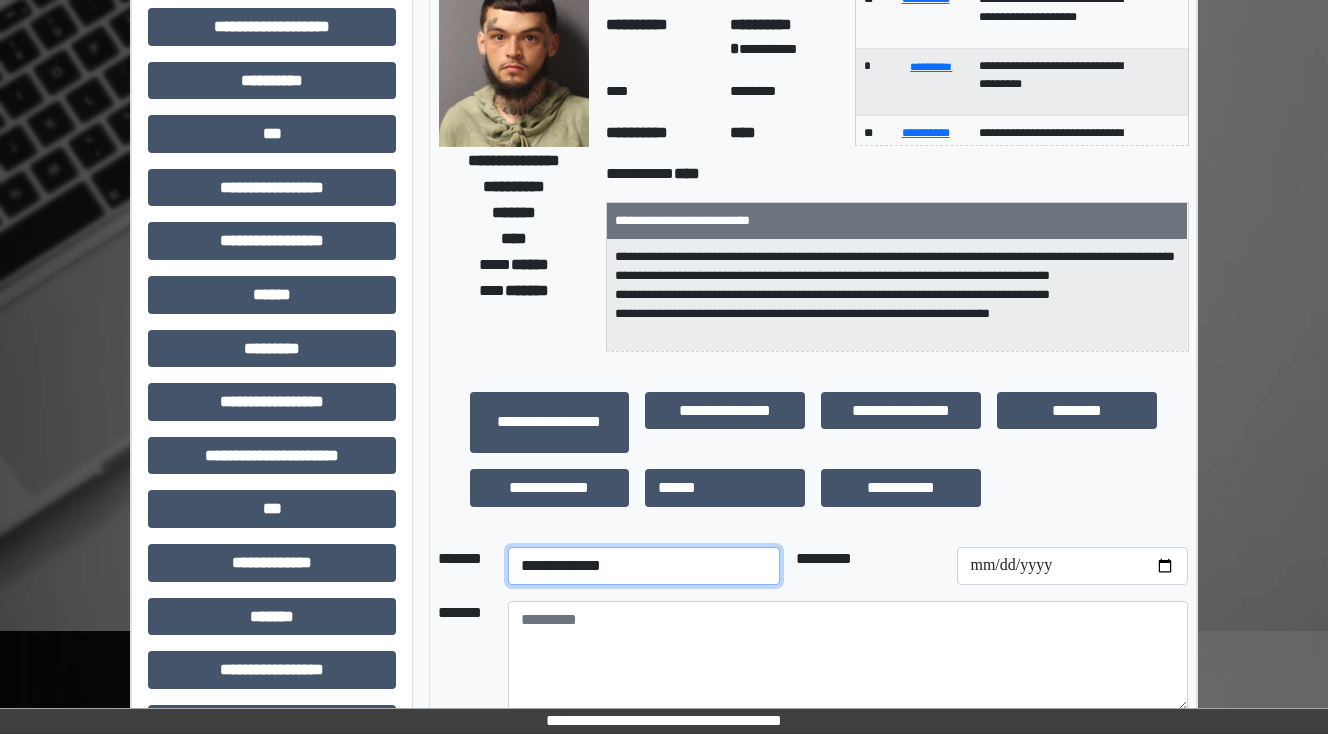 click on "**********" at bounding box center [644, 566] 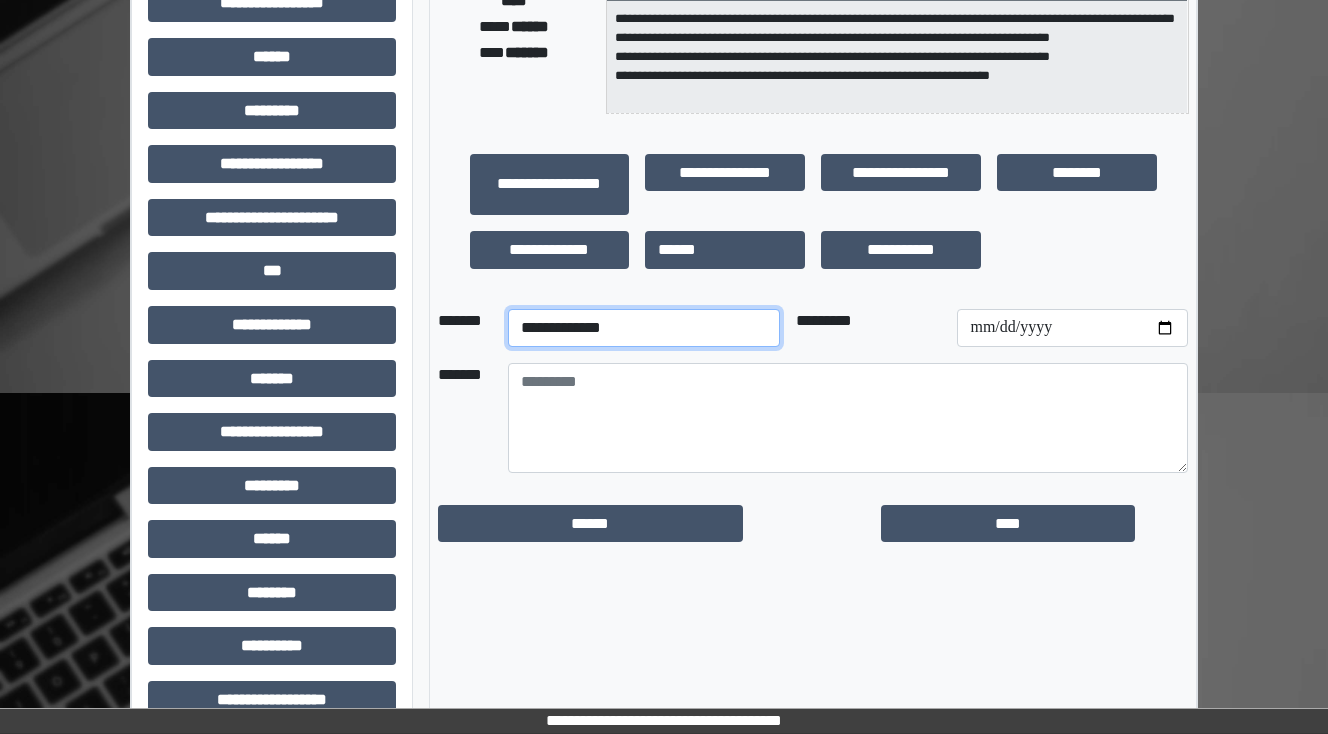 scroll, scrollTop: 400, scrollLeft: 0, axis: vertical 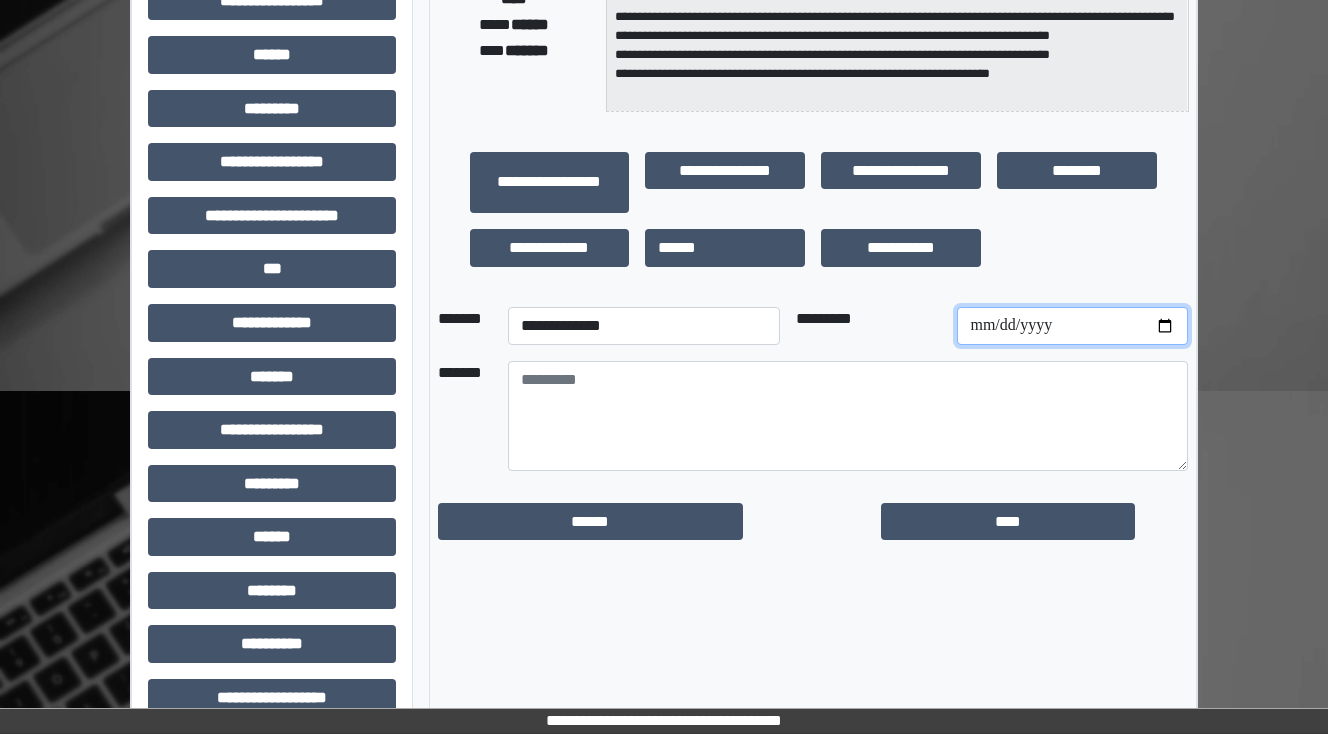 click at bounding box center (1072, 326) 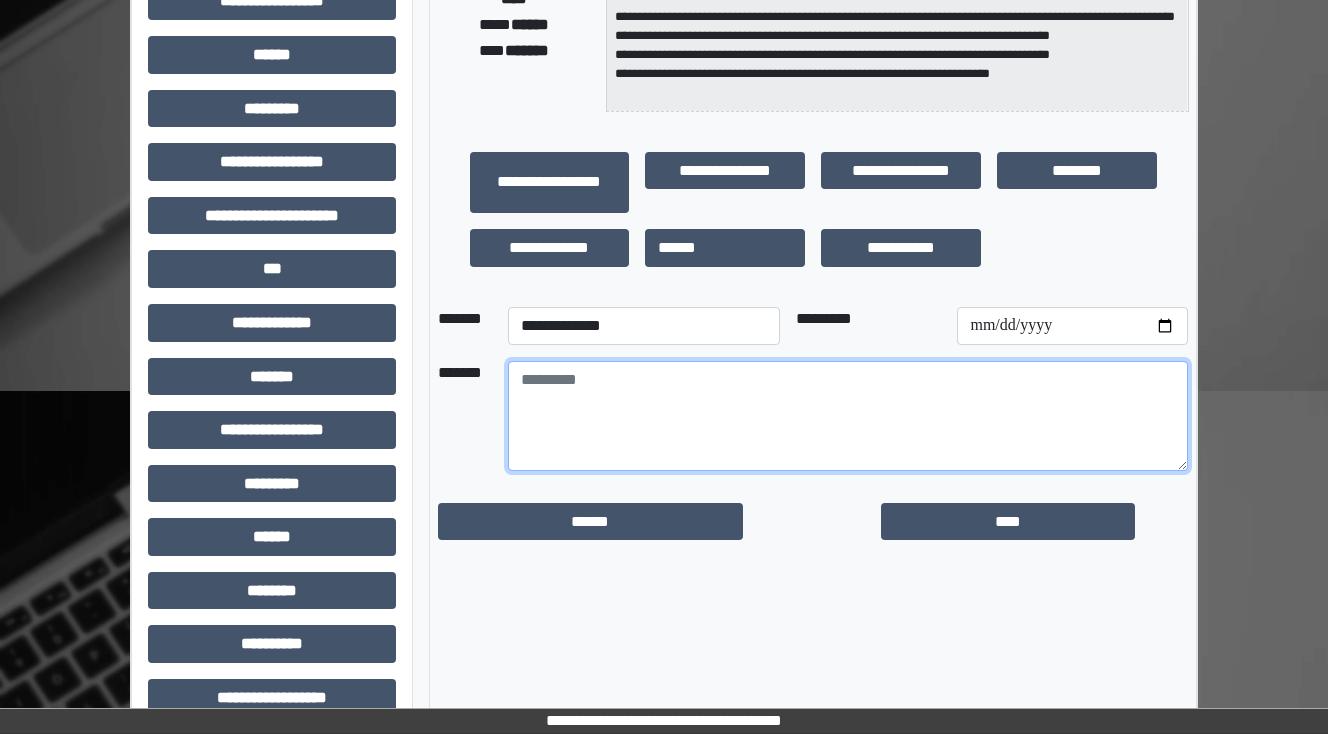 click at bounding box center [848, 416] 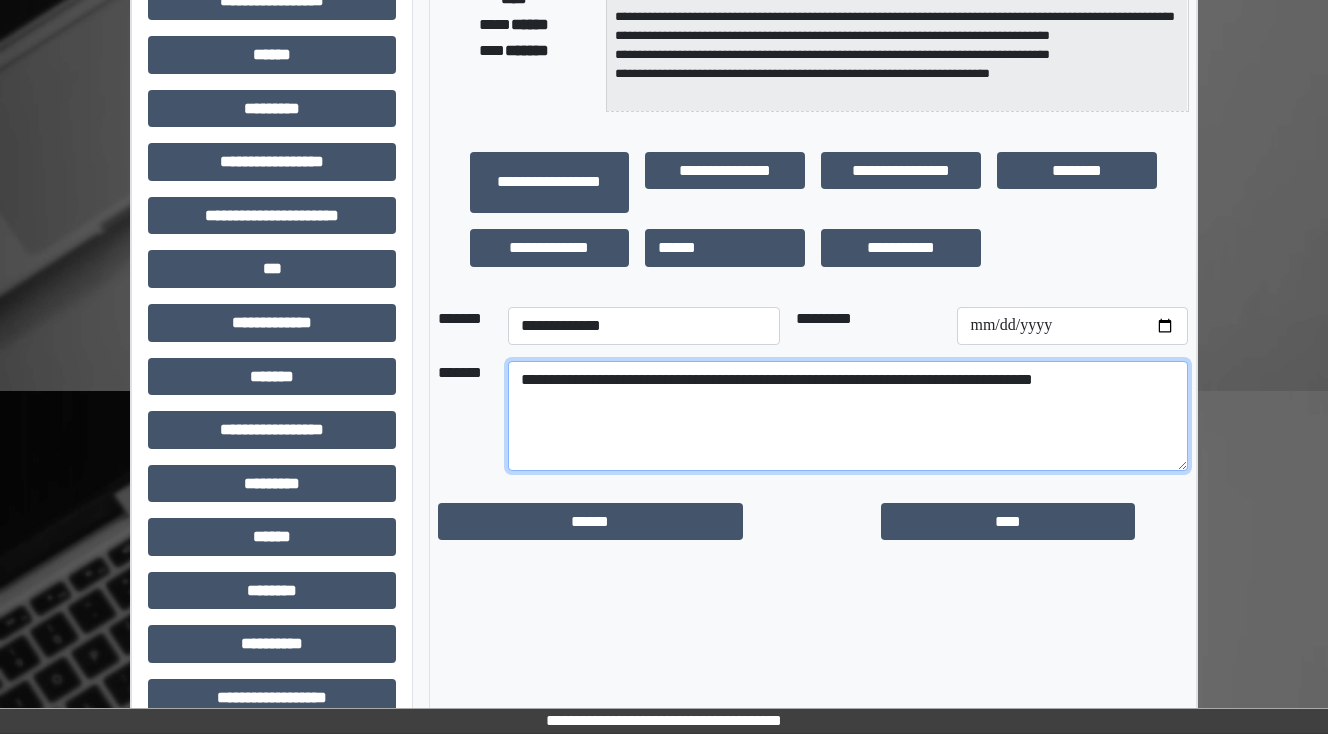 drag, startPoint x: 984, startPoint y: 382, endPoint x: 861, endPoint y: 372, distance: 123.40584 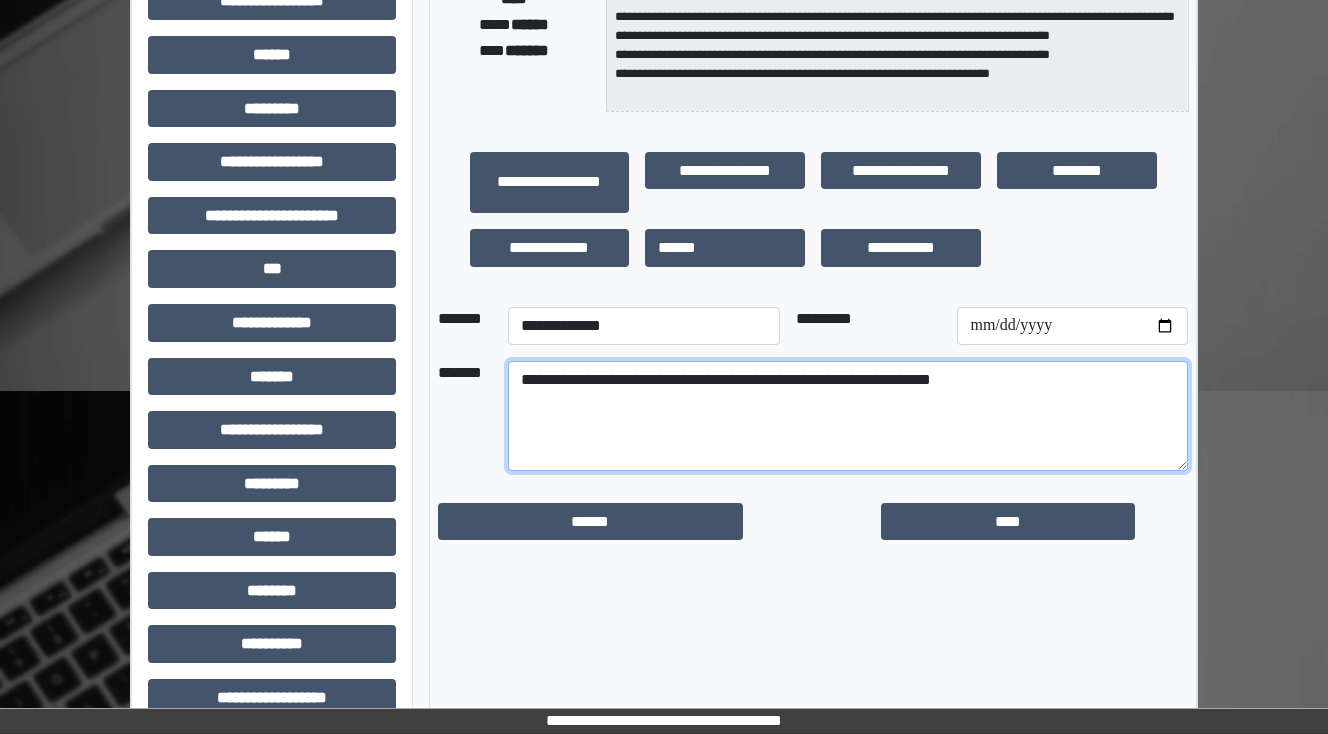 drag, startPoint x: 898, startPoint y: 377, endPoint x: 867, endPoint y: 381, distance: 31.257 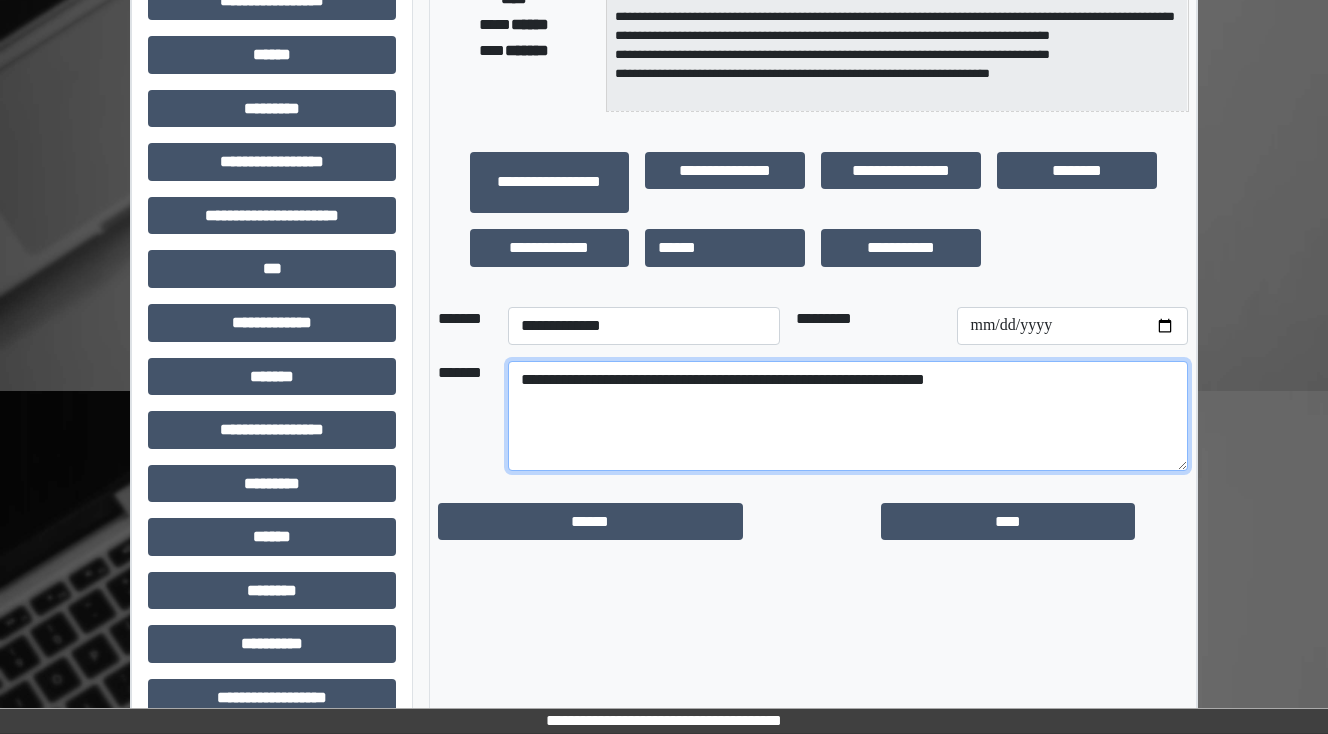 click on "**********" at bounding box center (848, 416) 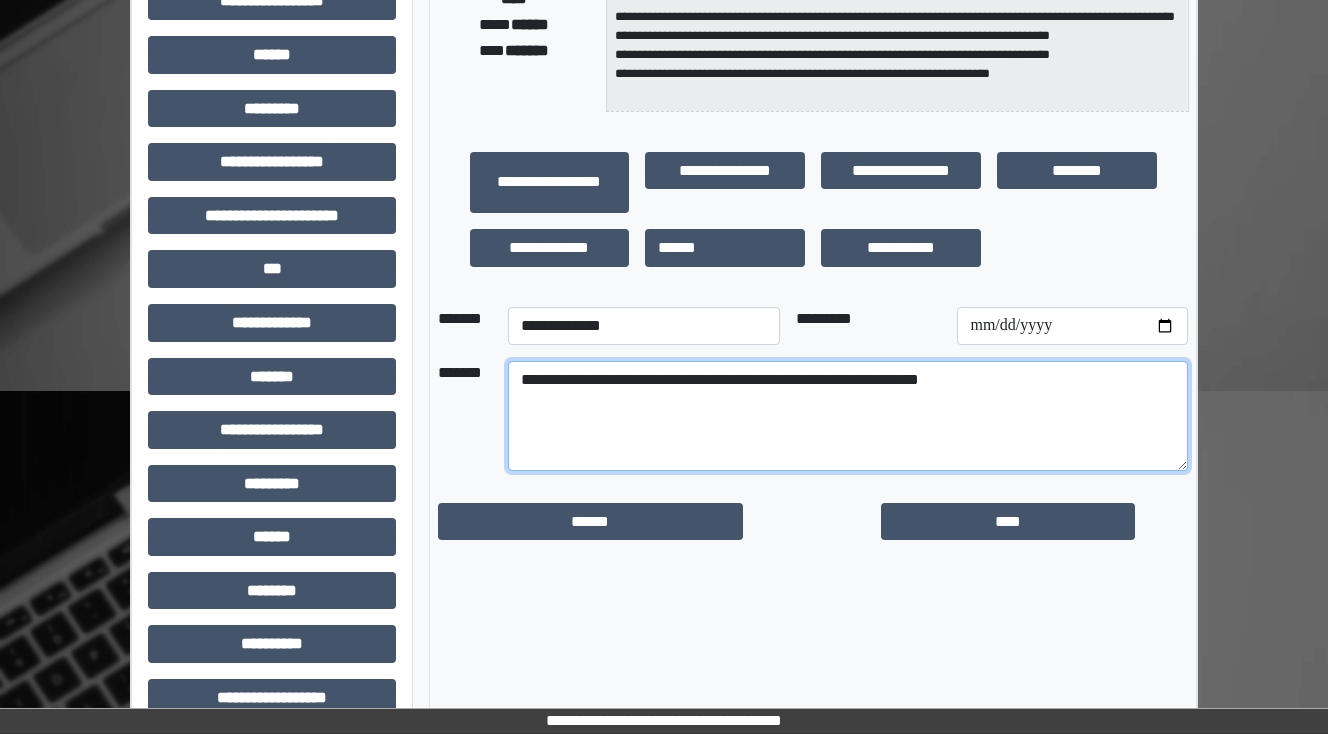 click on "**********" at bounding box center (848, 416) 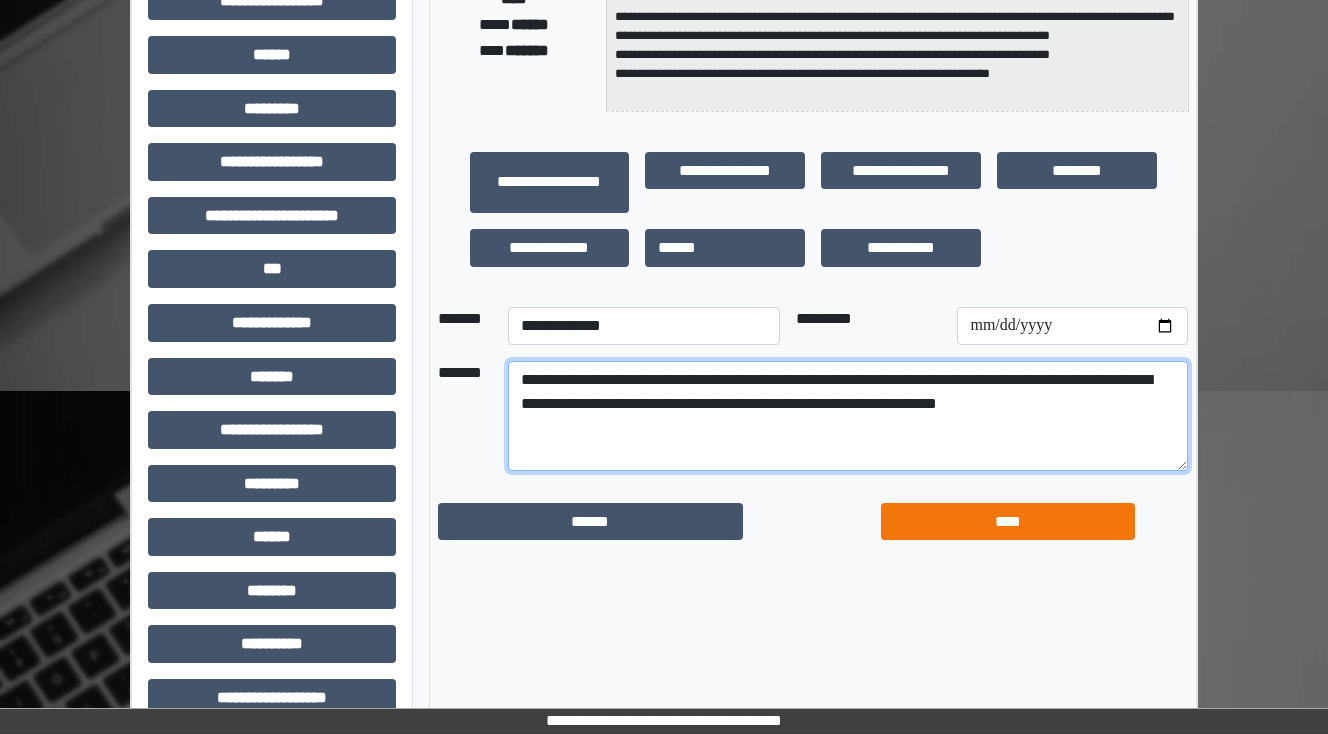 type on "**********" 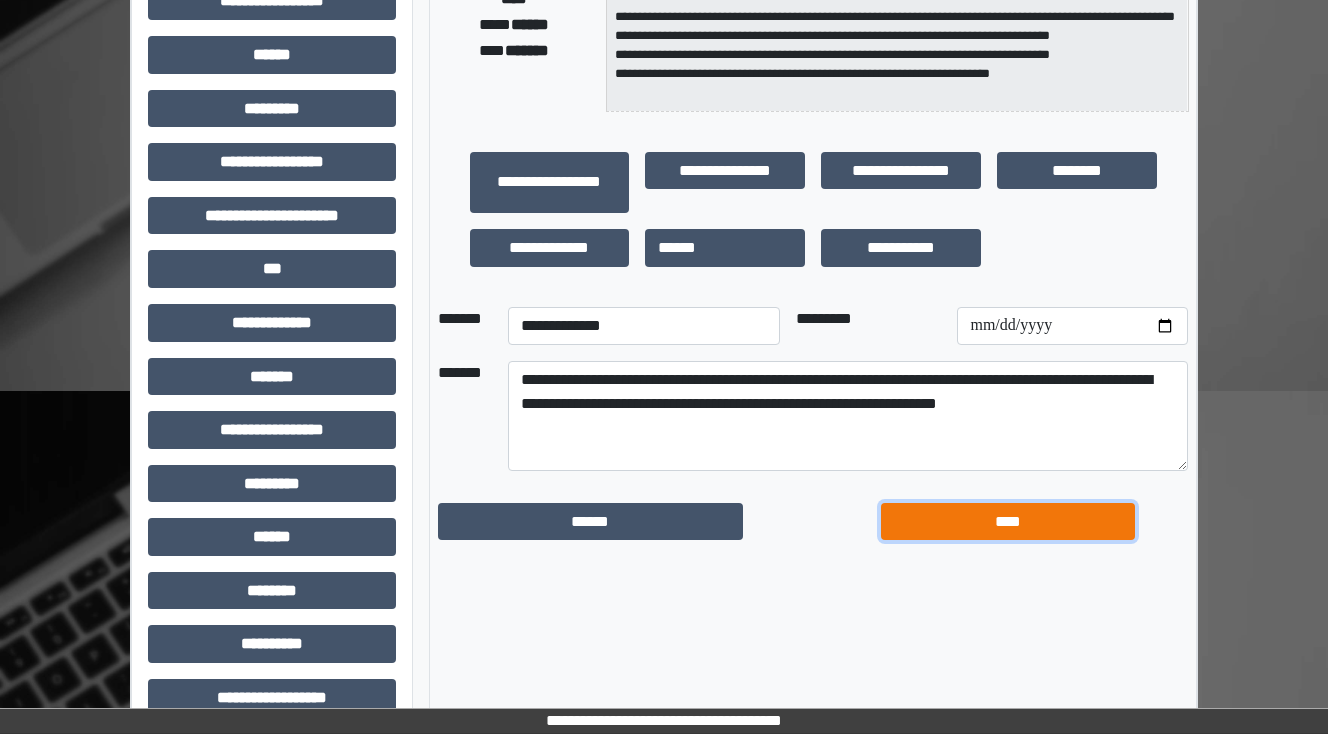 click on "****" at bounding box center [1008, 522] 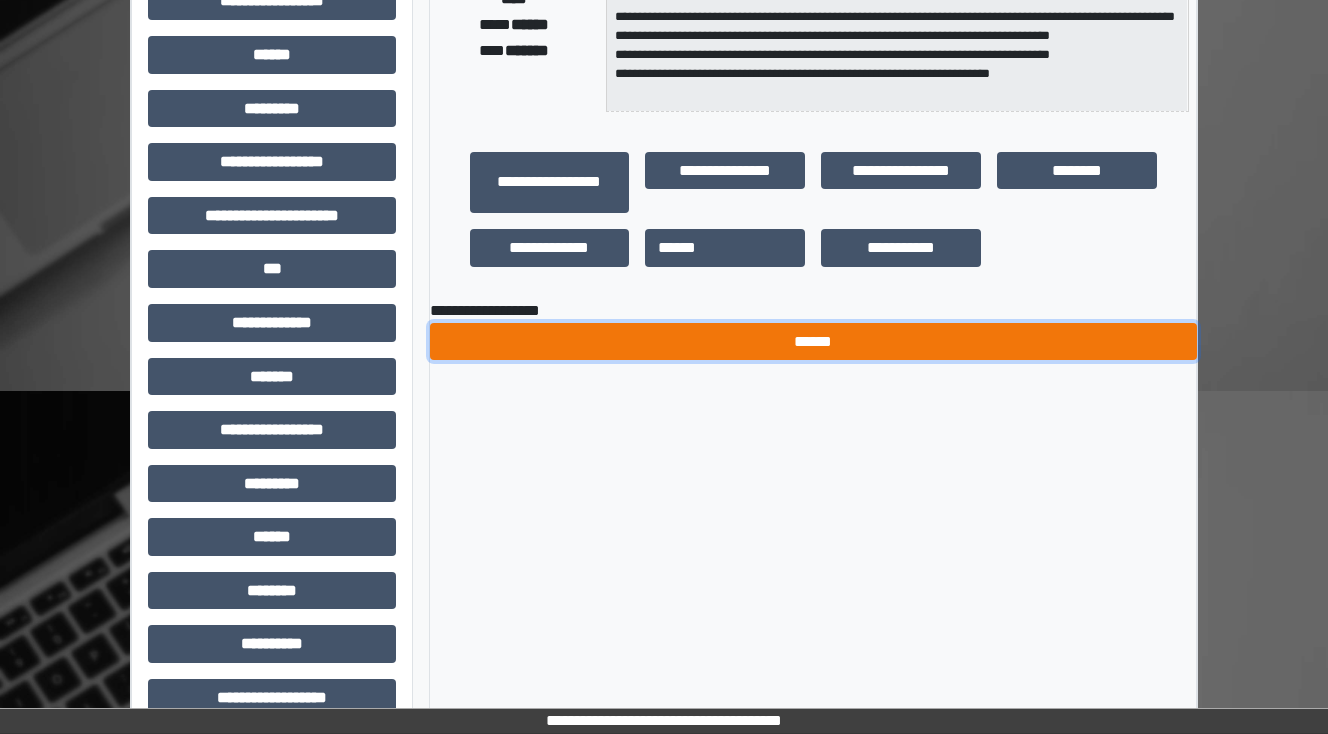 click on "******" at bounding box center [813, 342] 